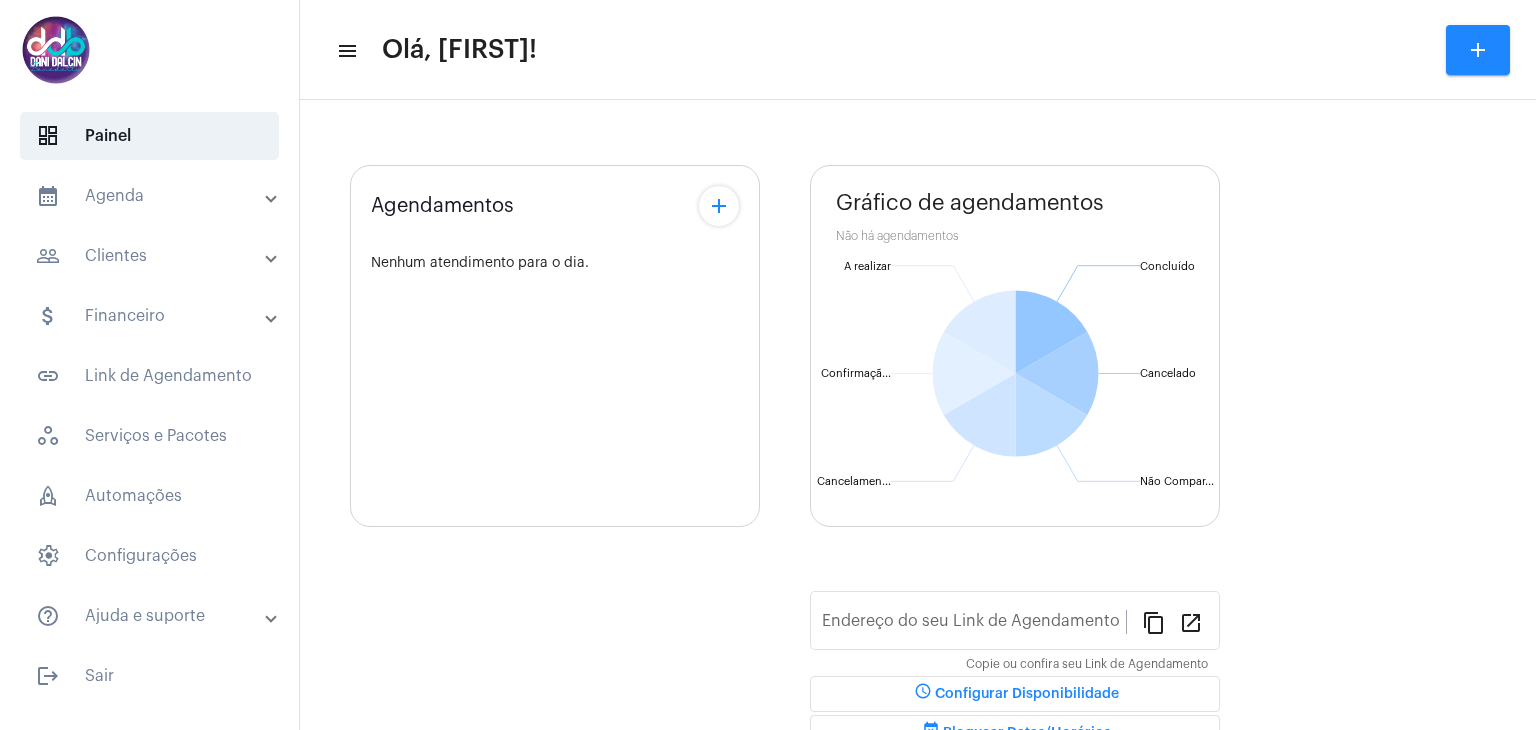 scroll, scrollTop: 0, scrollLeft: 0, axis: both 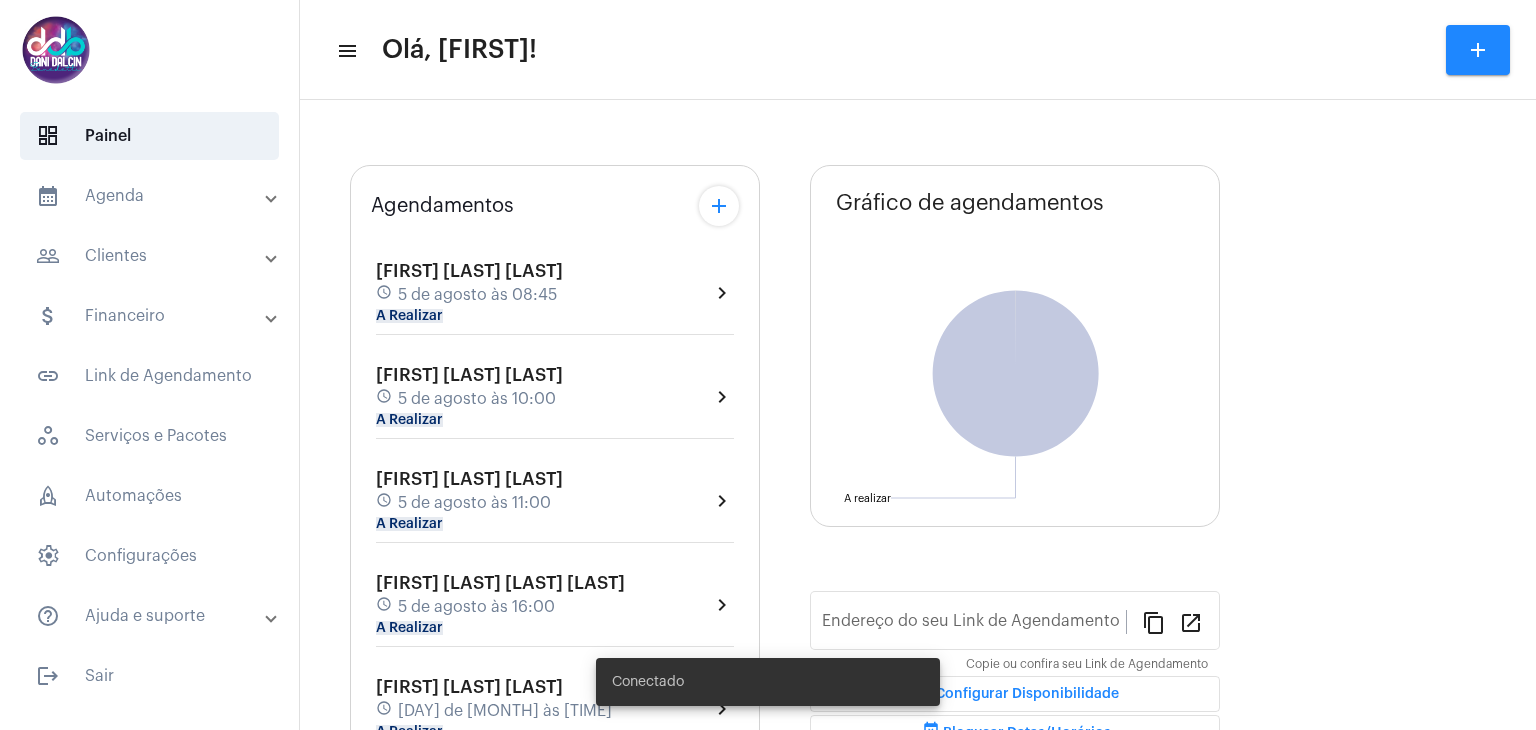 type on "https://neft.com.br/danielle-dalcin-benedetti" 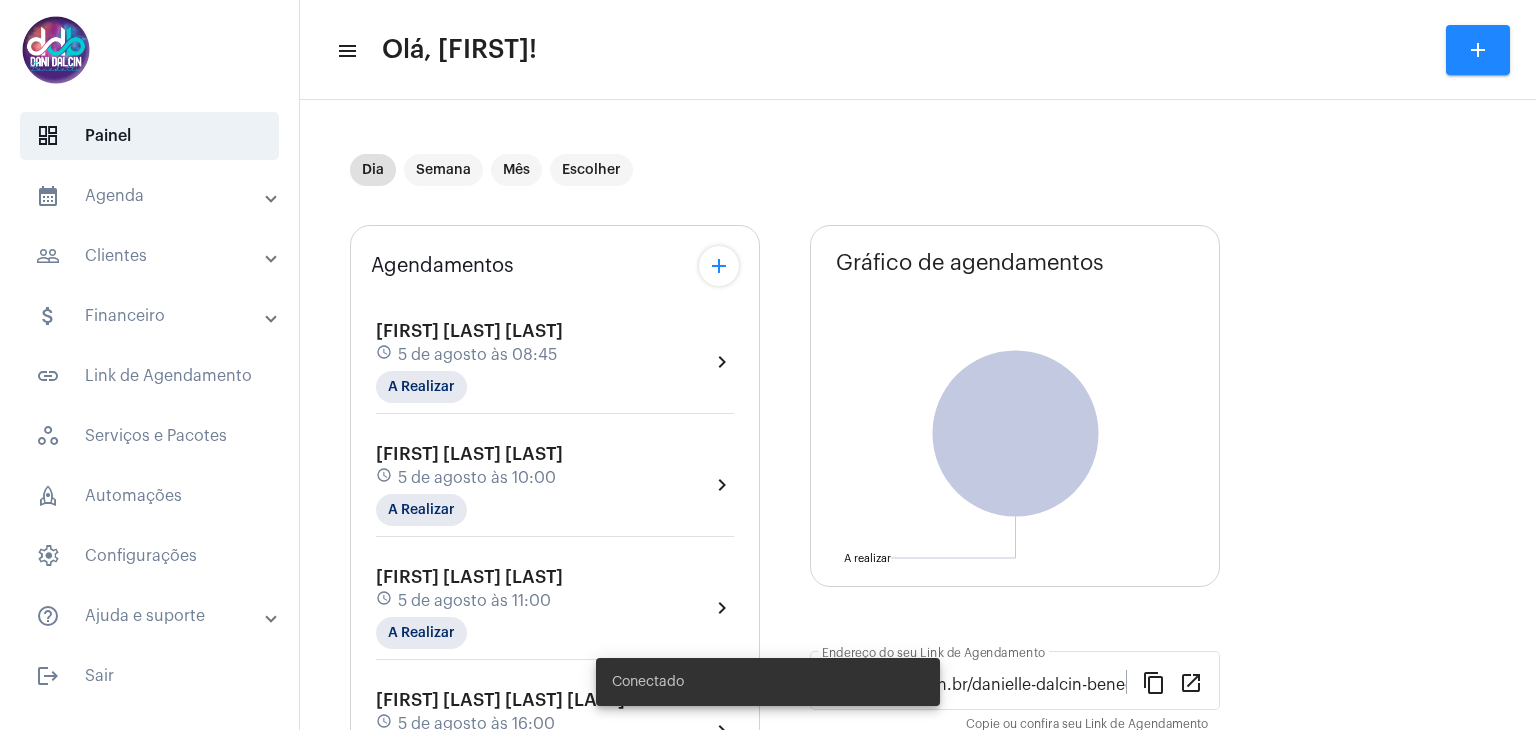 click on "5 de agosto às 08:45" 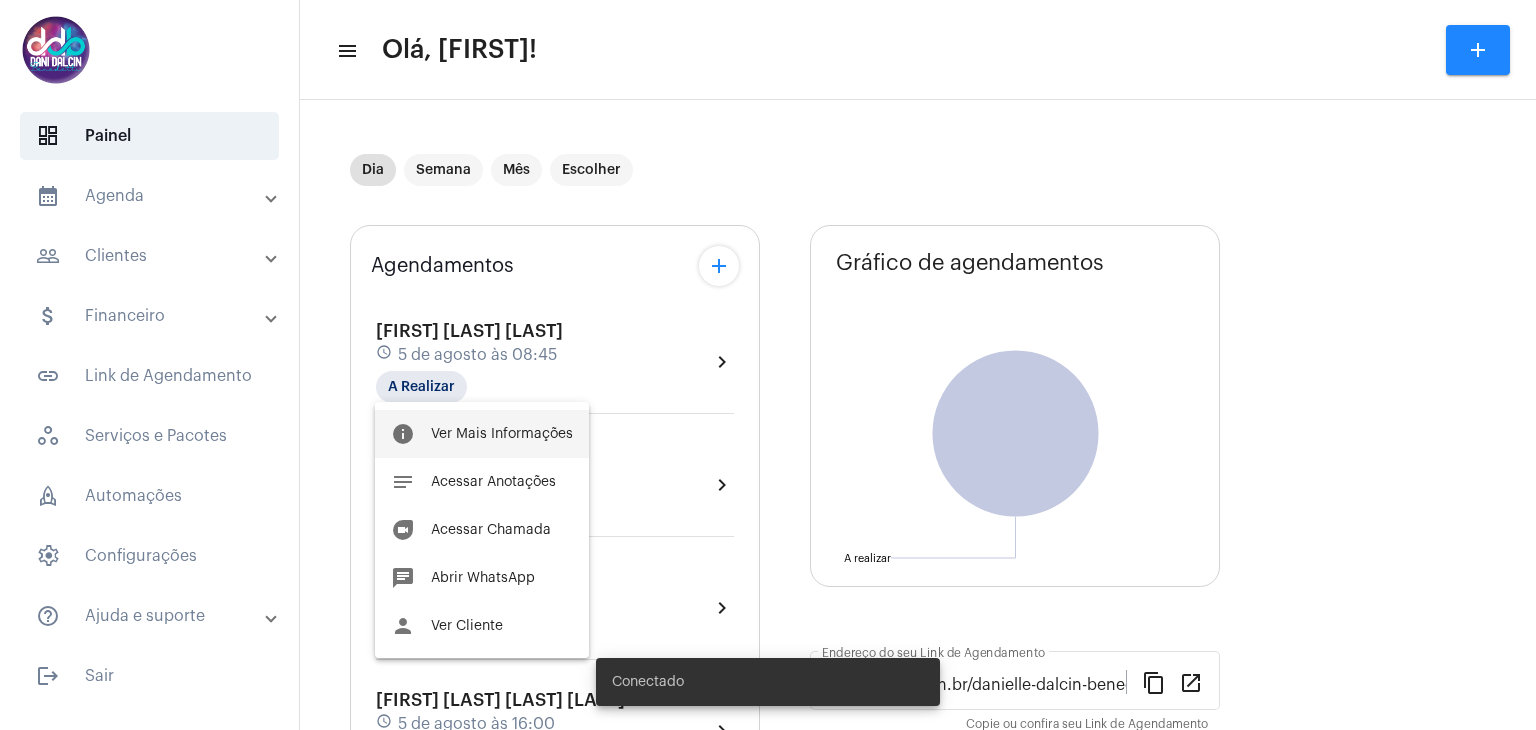 click on "info Ver Mais Informações" at bounding box center [482, 434] 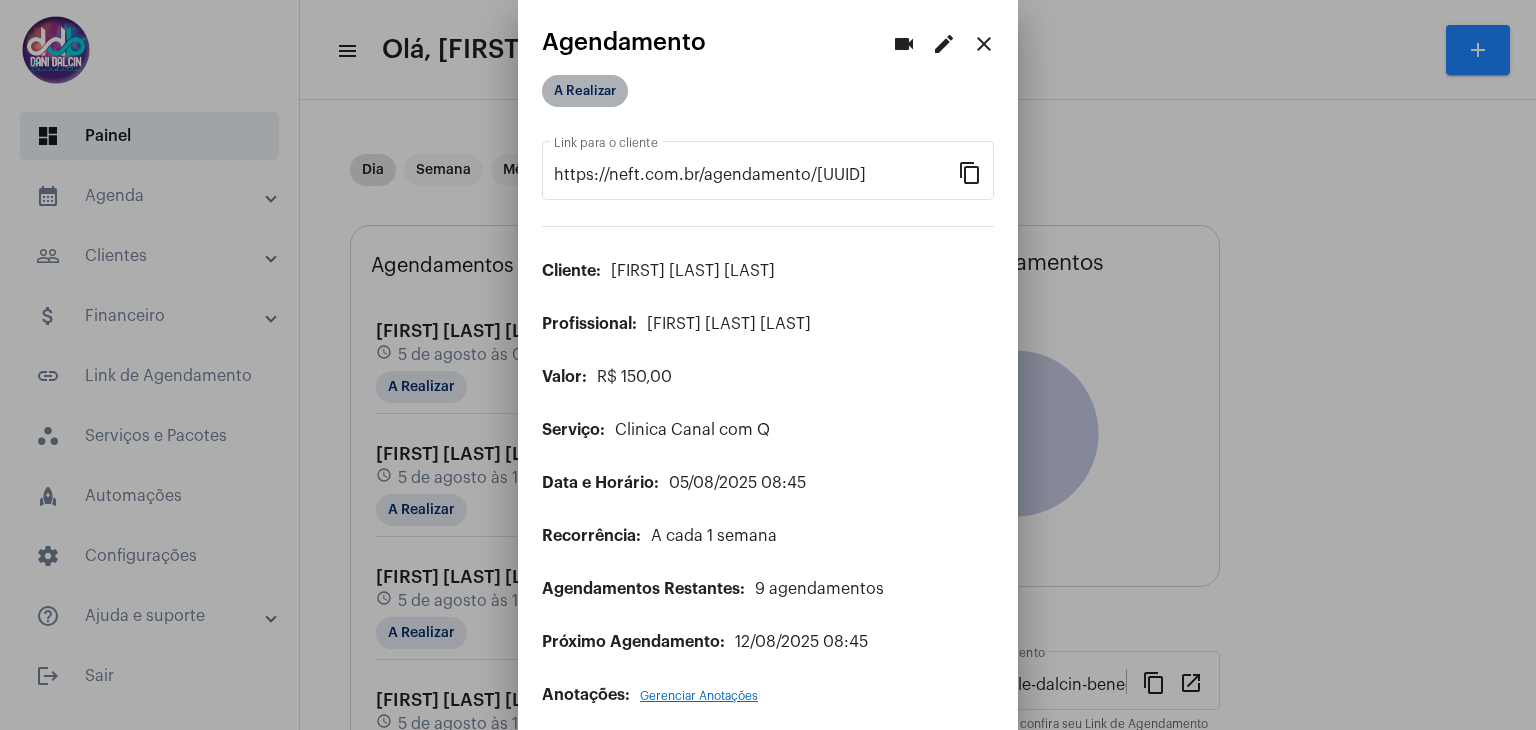 click on "A Realizar" at bounding box center [585, 91] 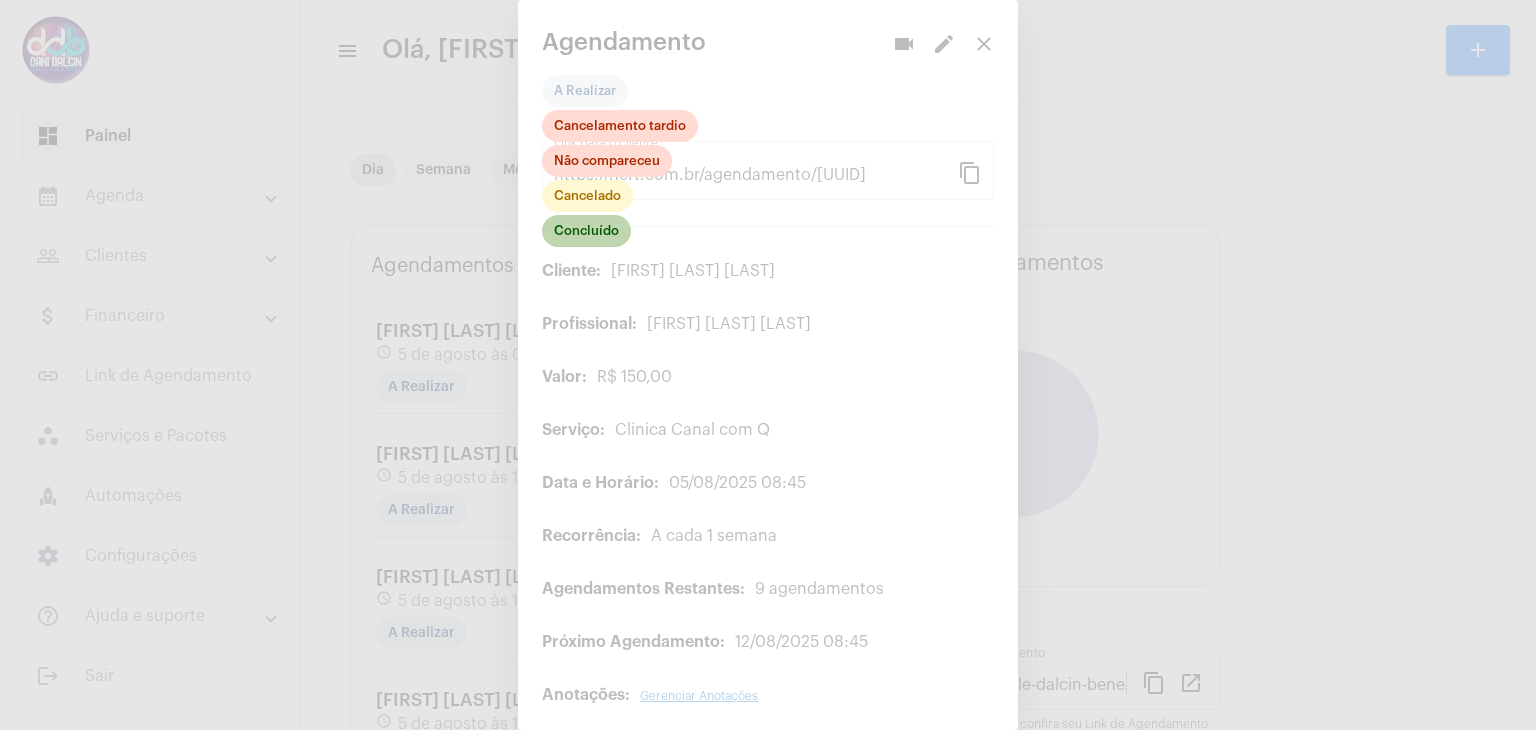 click on "Concluído" 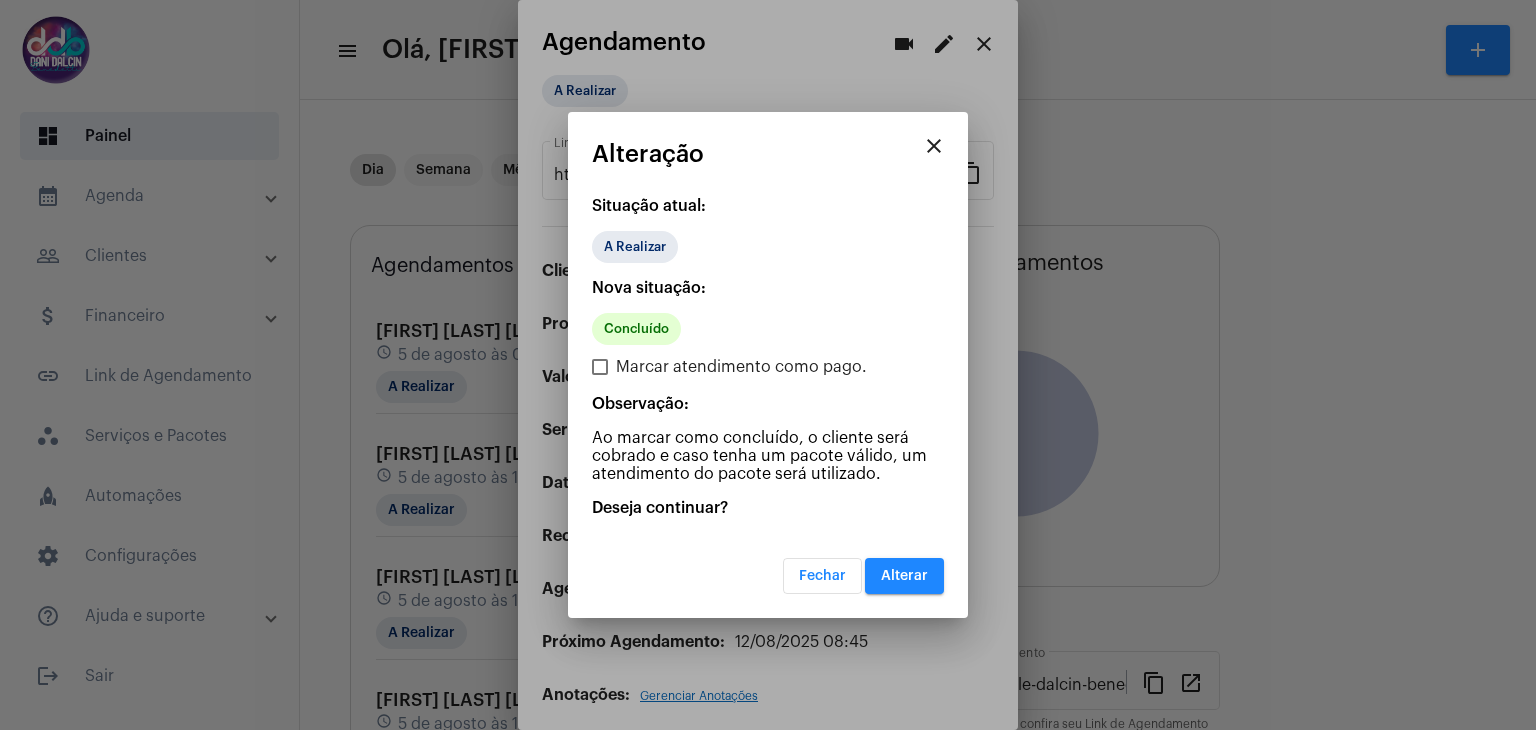 click on "Alterar" at bounding box center [904, 576] 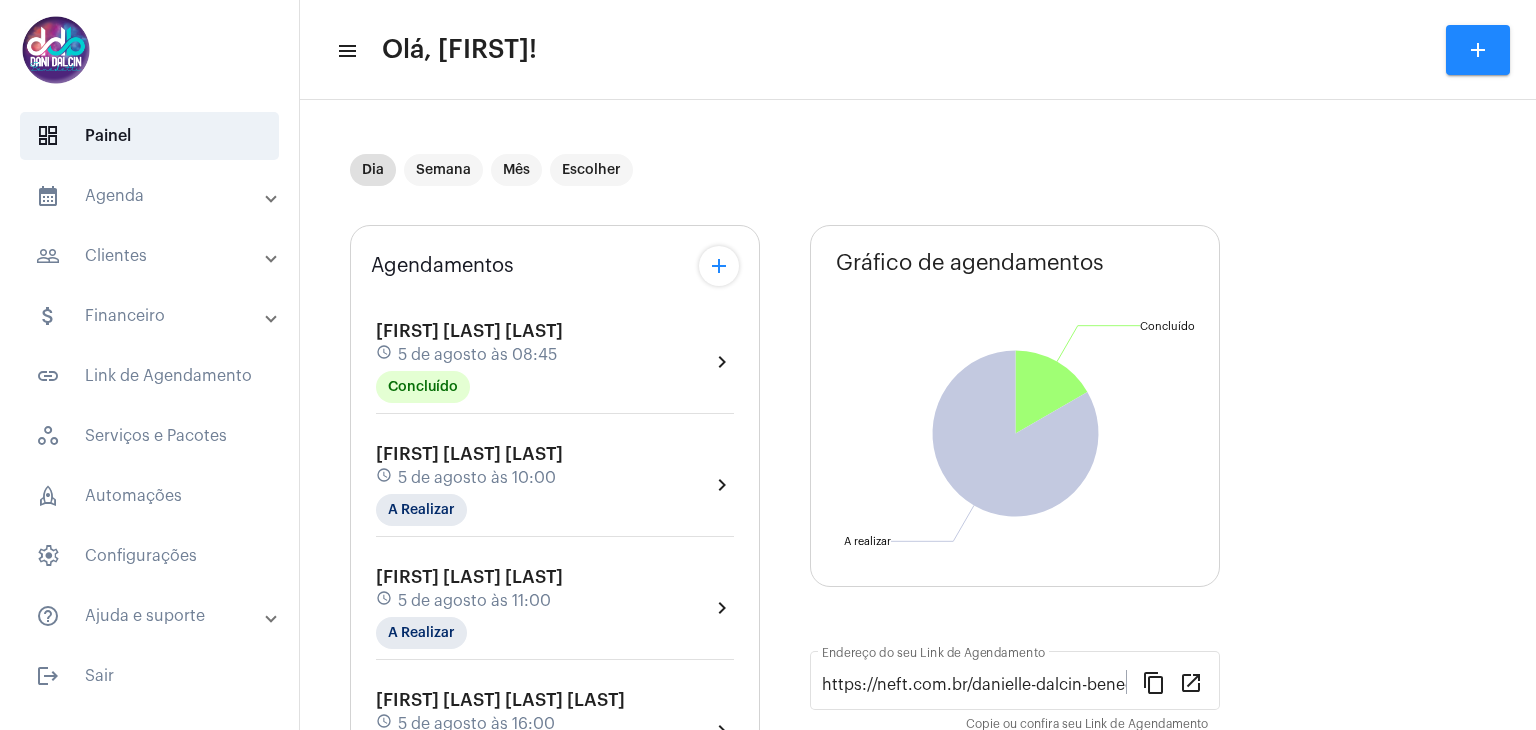 click on "calendar_month_outlined  Agenda" at bounding box center (151, 196) 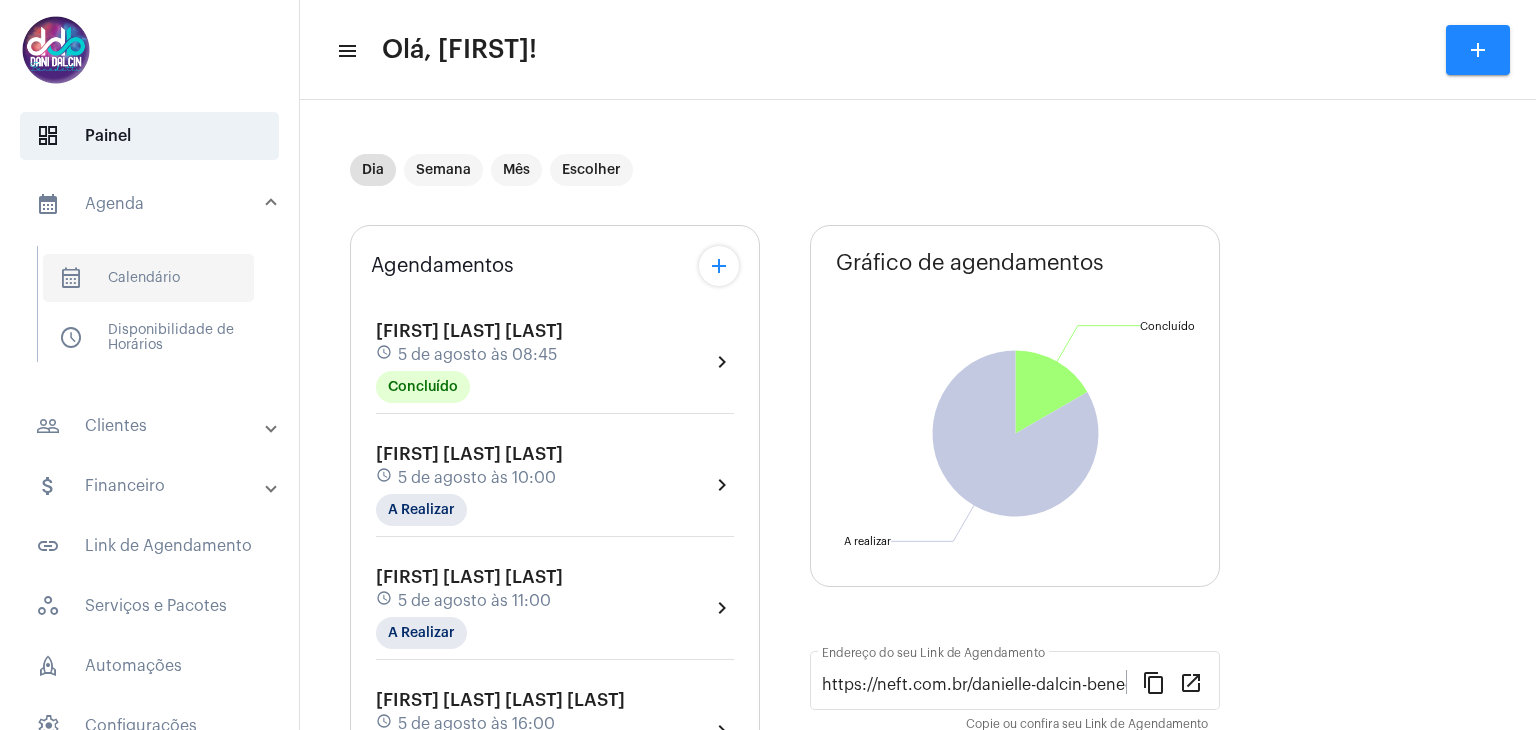 click on "calendar_month_outlined   Calendário" at bounding box center [148, 278] 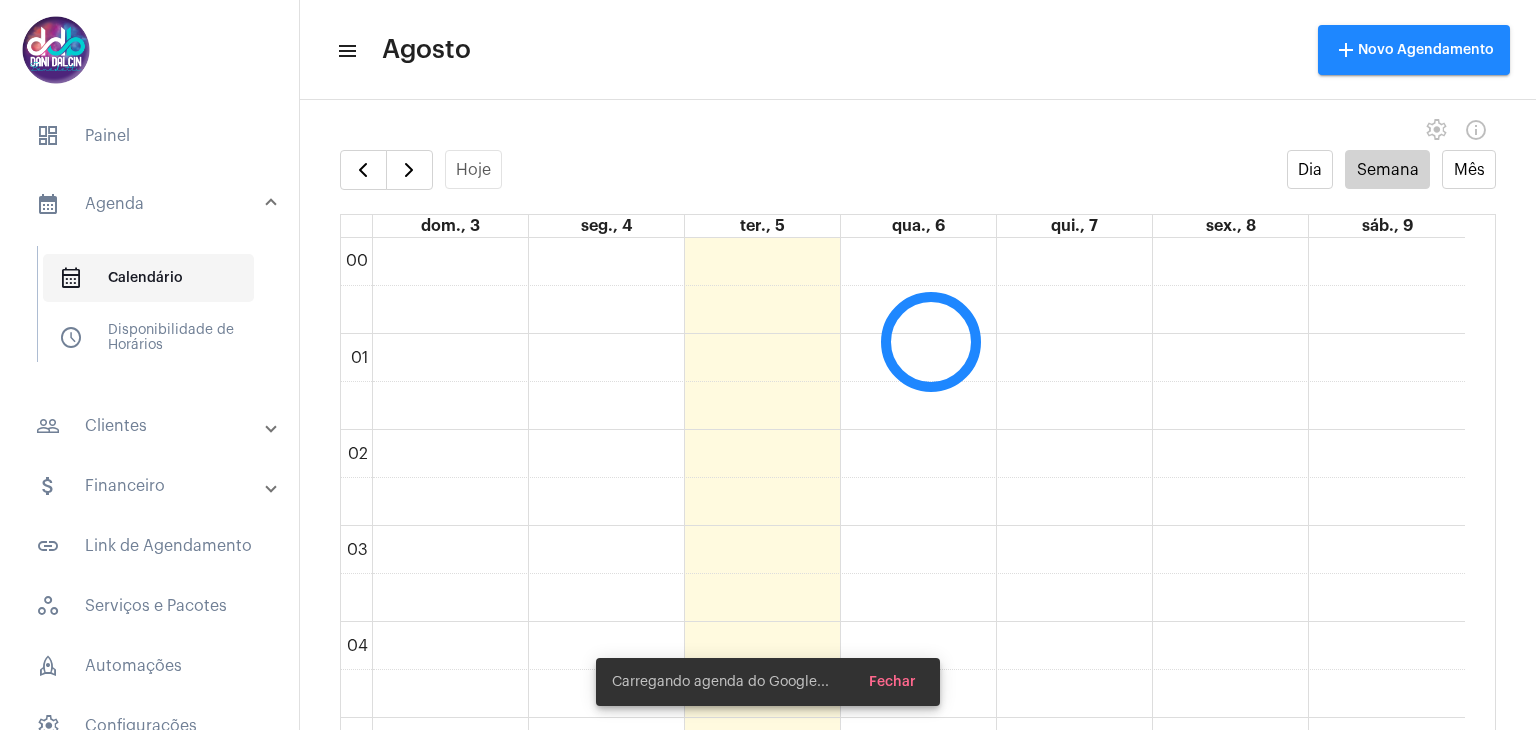 scroll, scrollTop: 576, scrollLeft: 0, axis: vertical 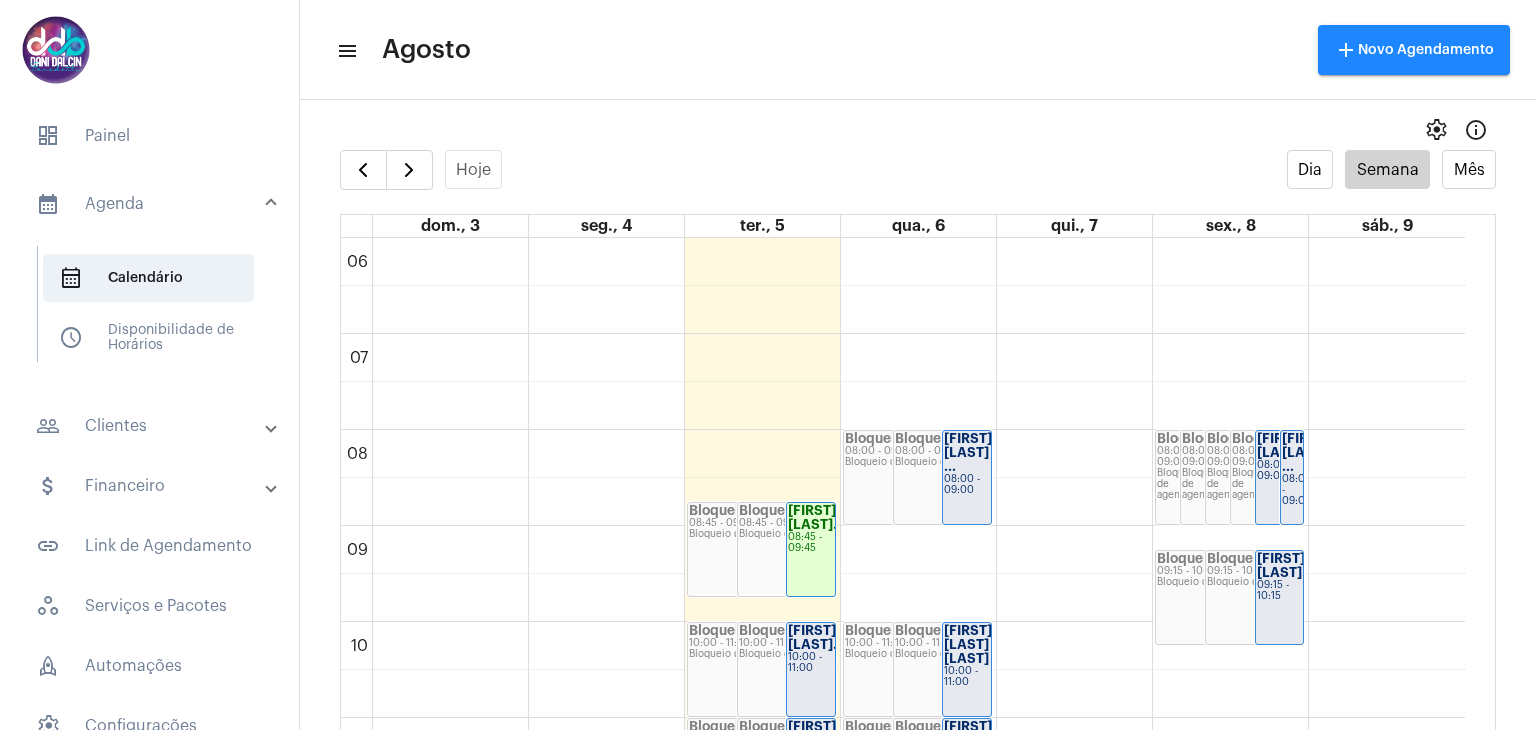 click on "[FIRST] [LAST]..." 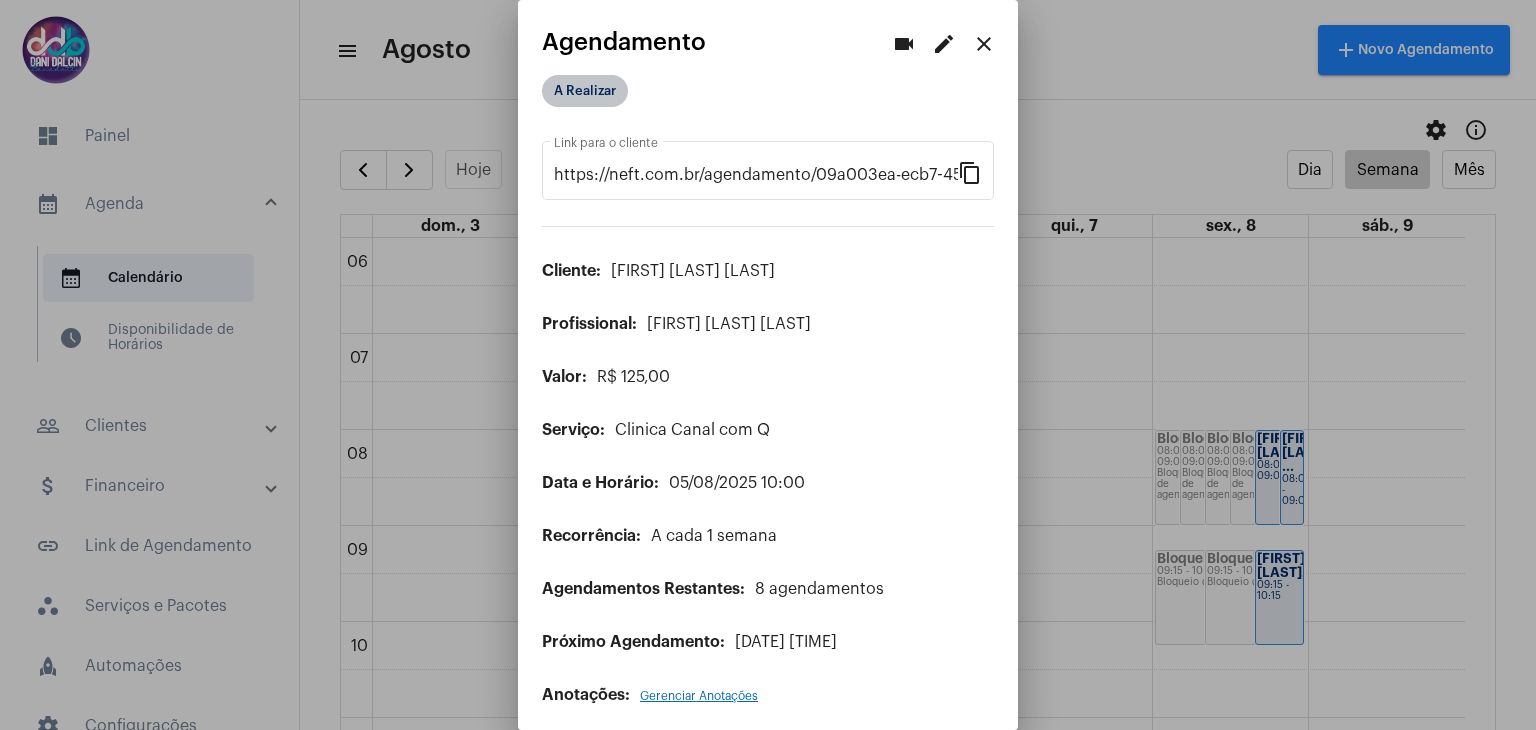 click on "A Realizar" at bounding box center [585, 91] 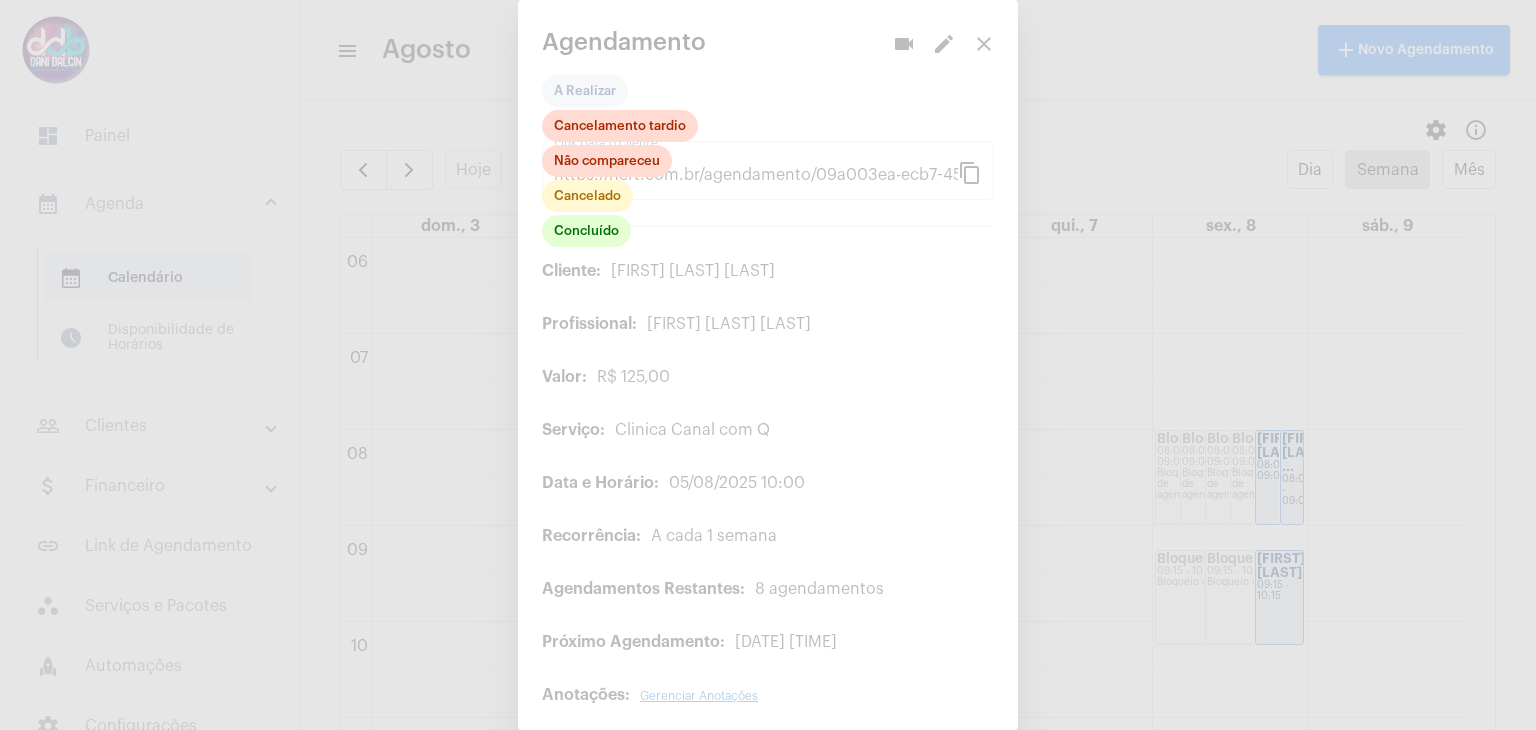 click at bounding box center [768, 365] 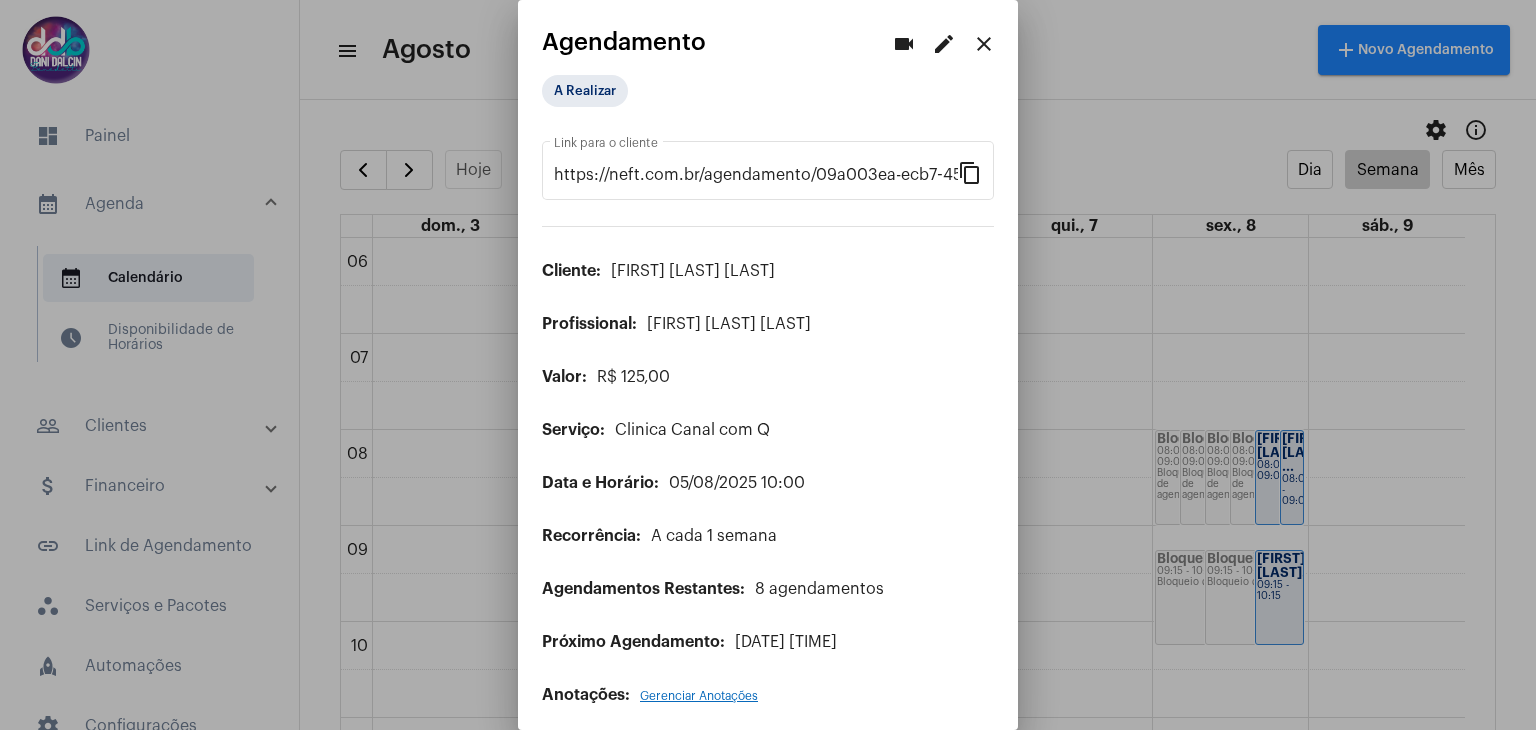 click on "close" at bounding box center (984, 44) 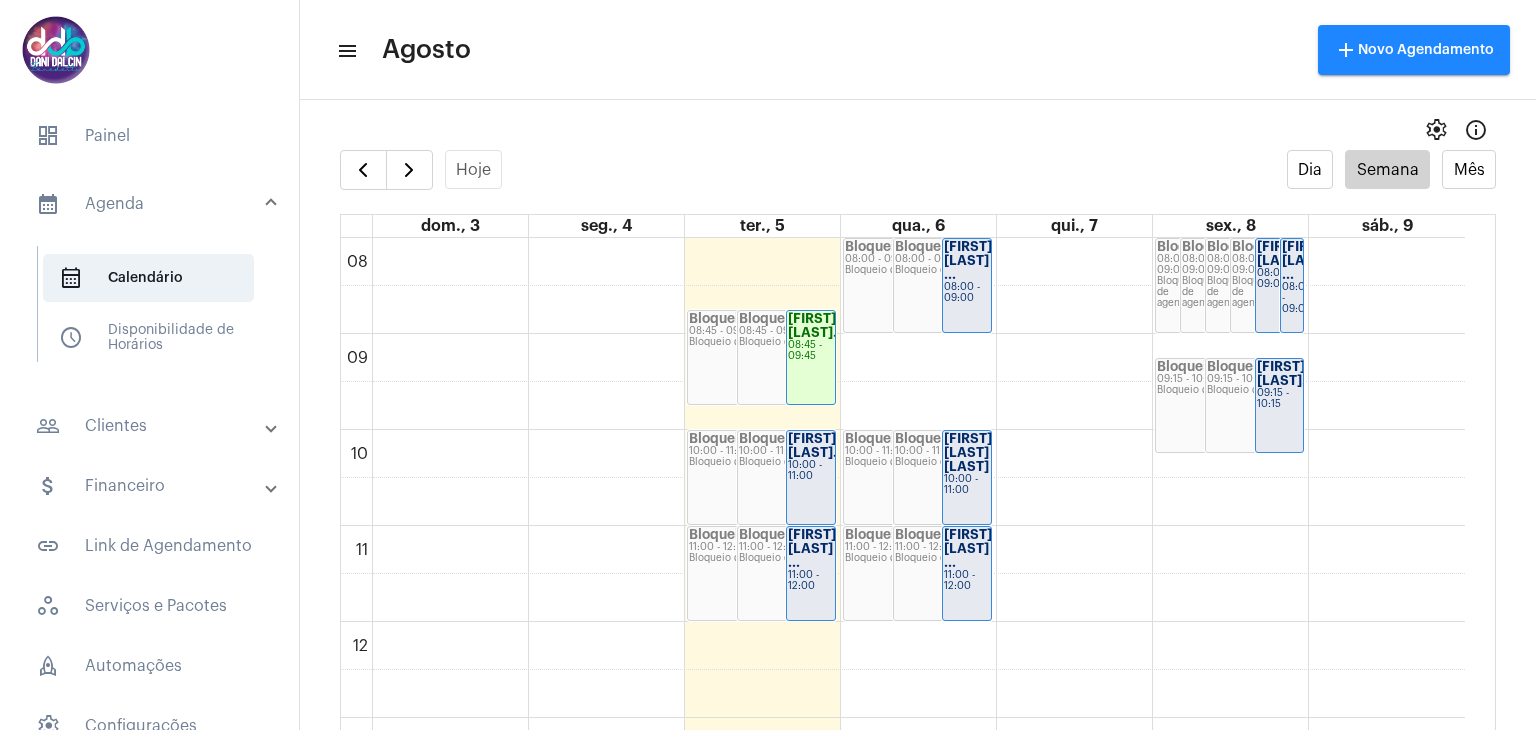 scroll, scrollTop: 787, scrollLeft: 0, axis: vertical 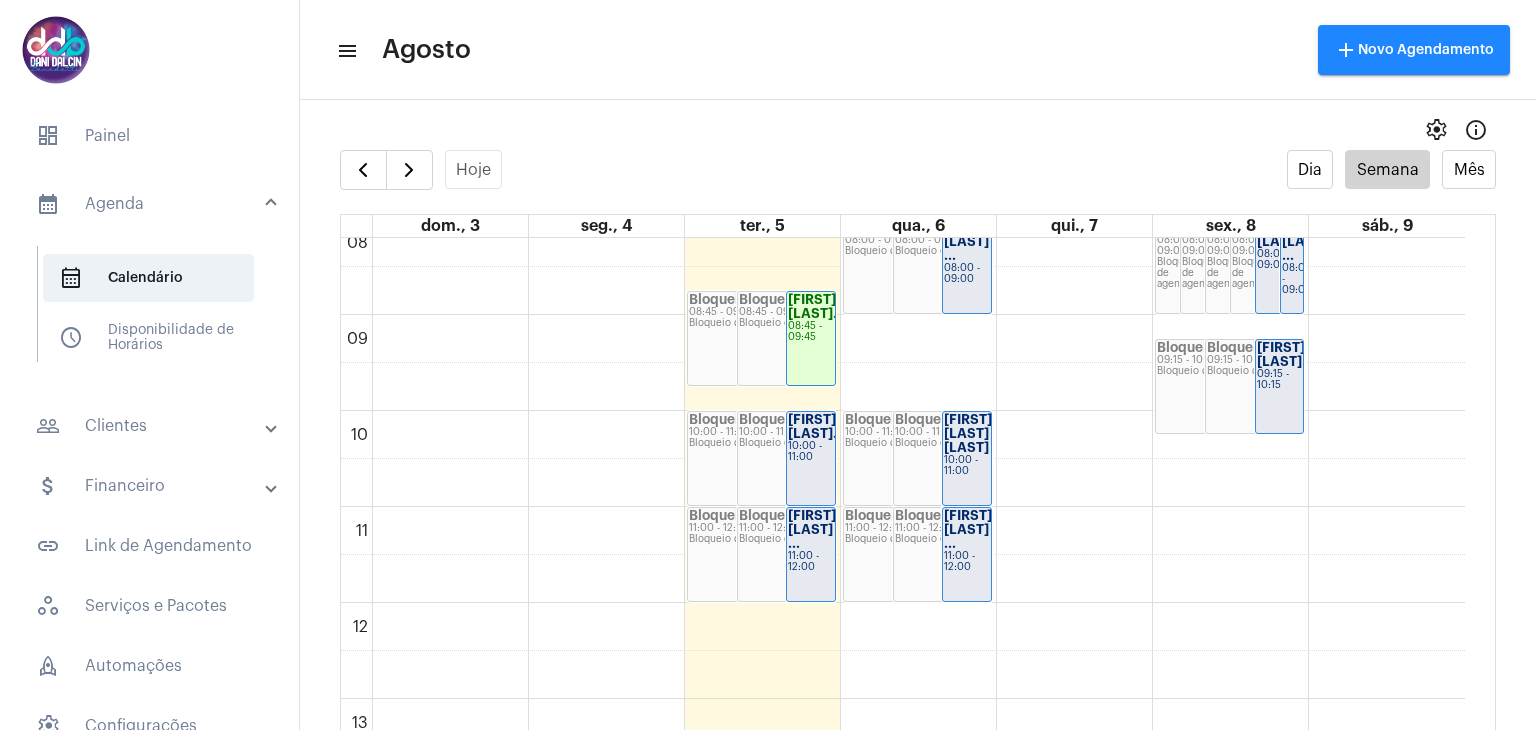 click on "11:00 - 12:00" 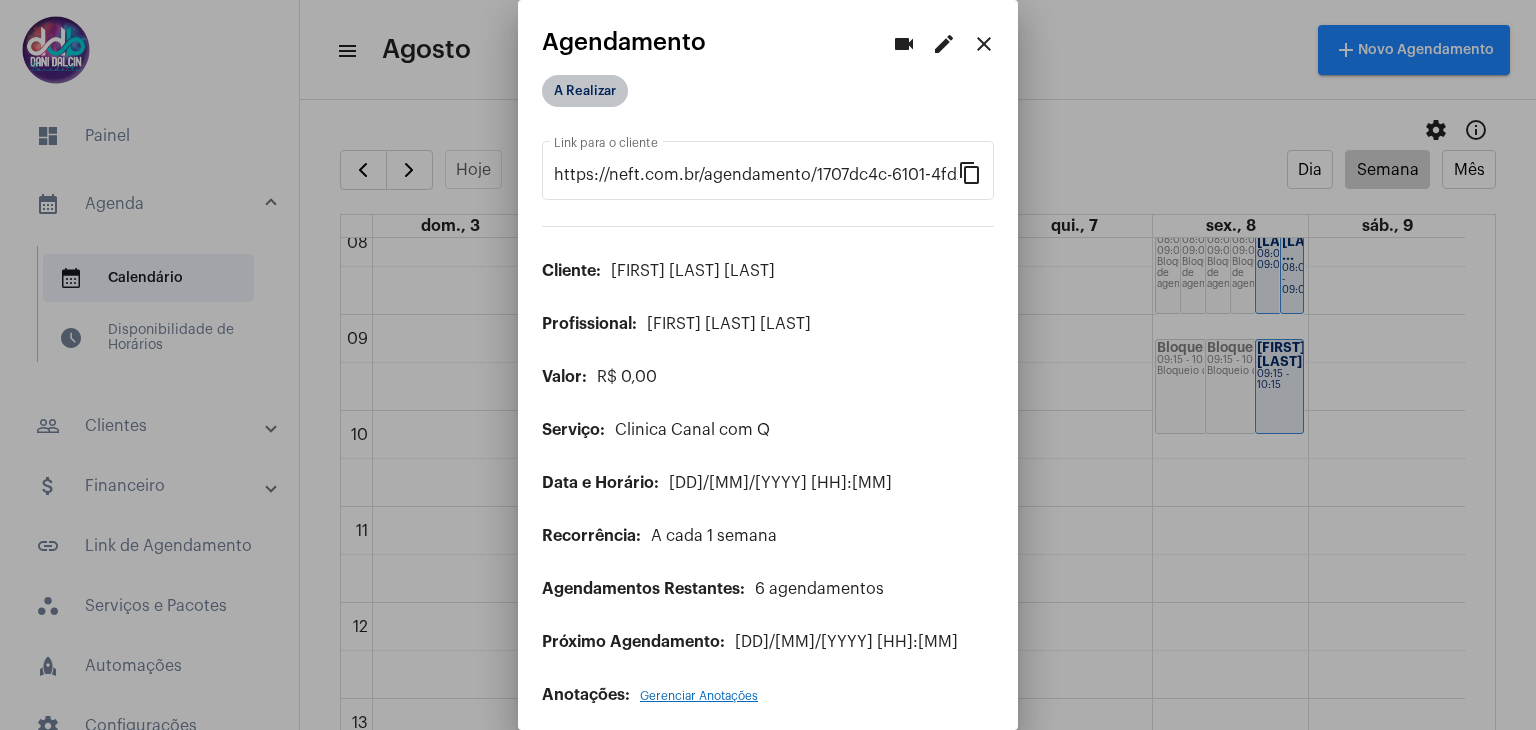 click on "A Realizar" at bounding box center (585, 91) 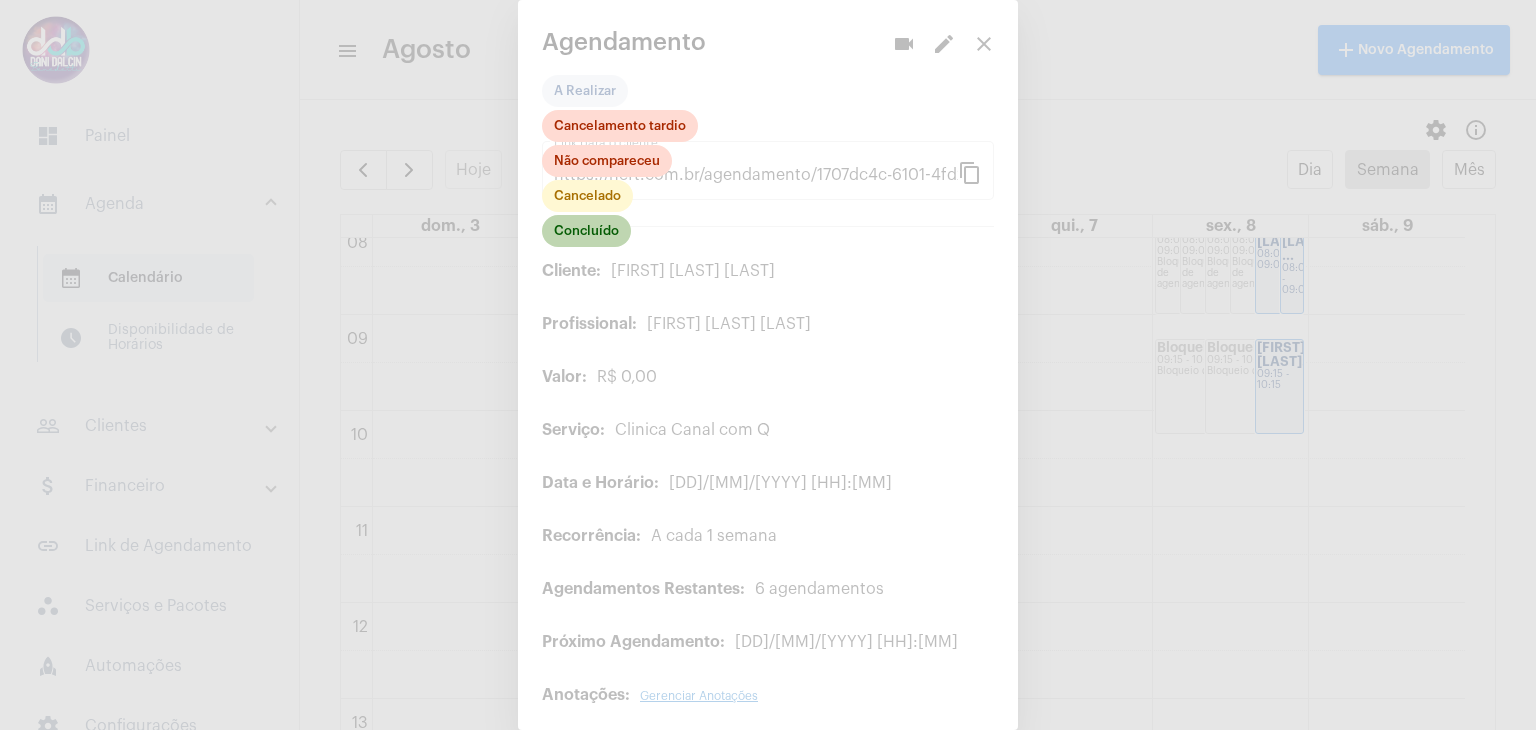 click on "Concluído" 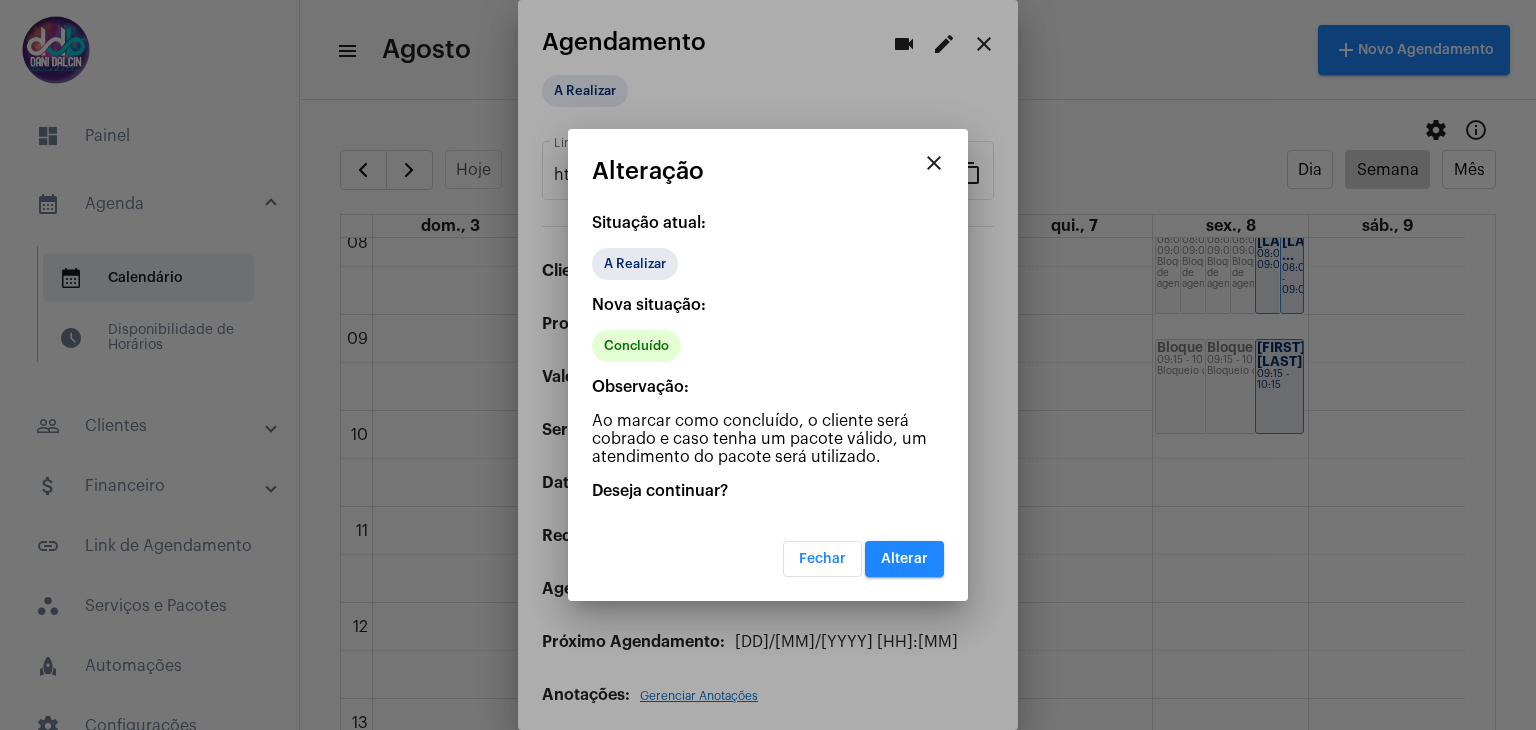 click on "Alterar" at bounding box center (904, 559) 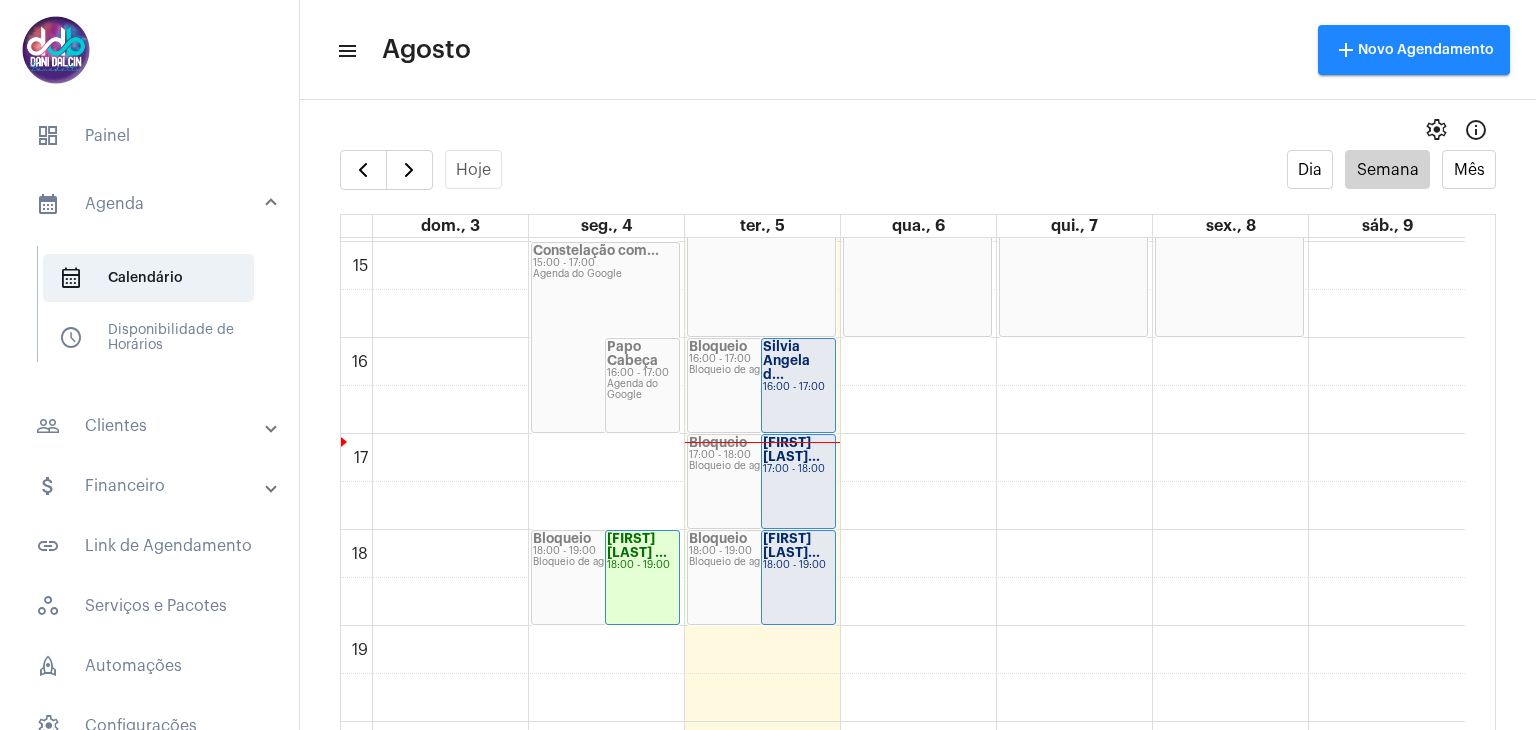 scroll, scrollTop: 1451, scrollLeft: 0, axis: vertical 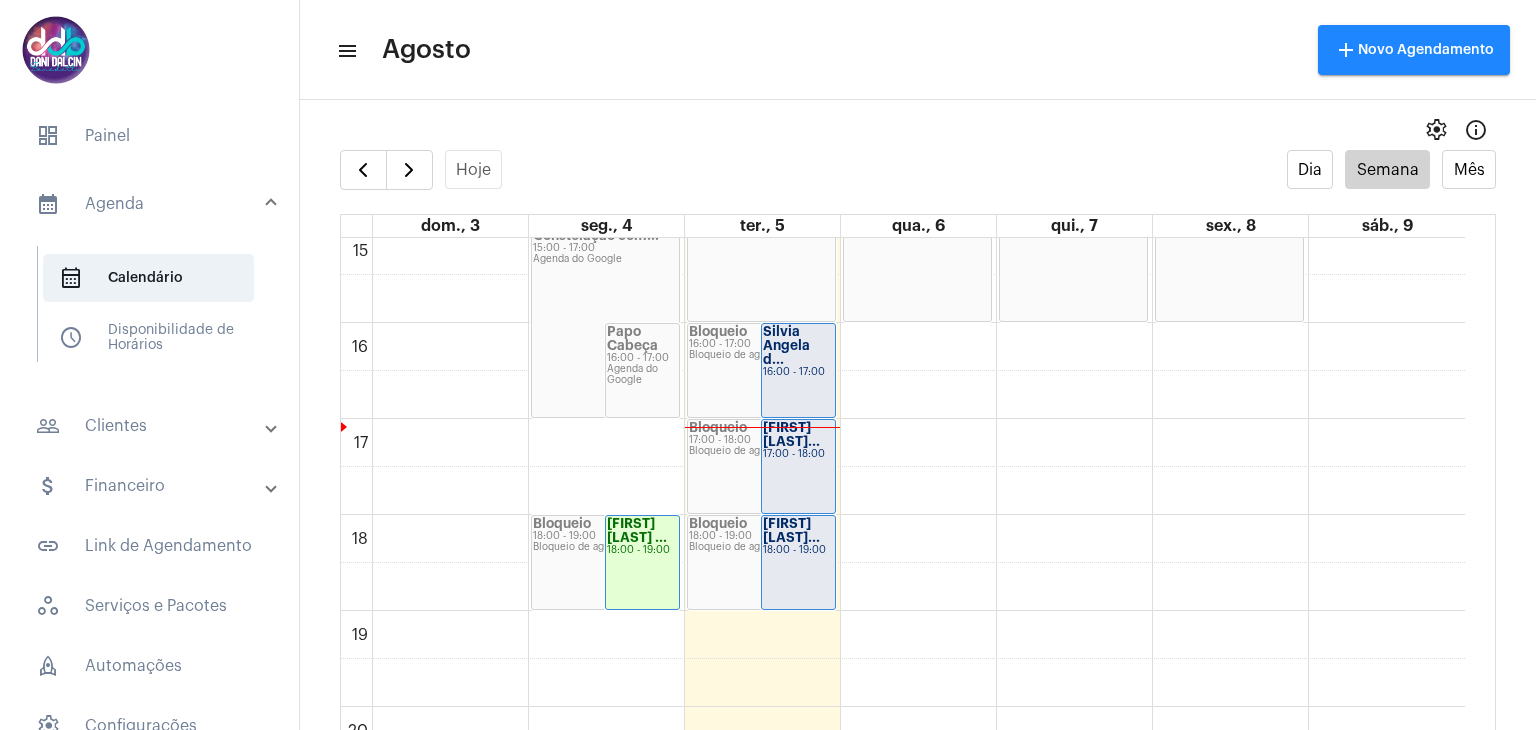 click on "Silvia Angela d..." 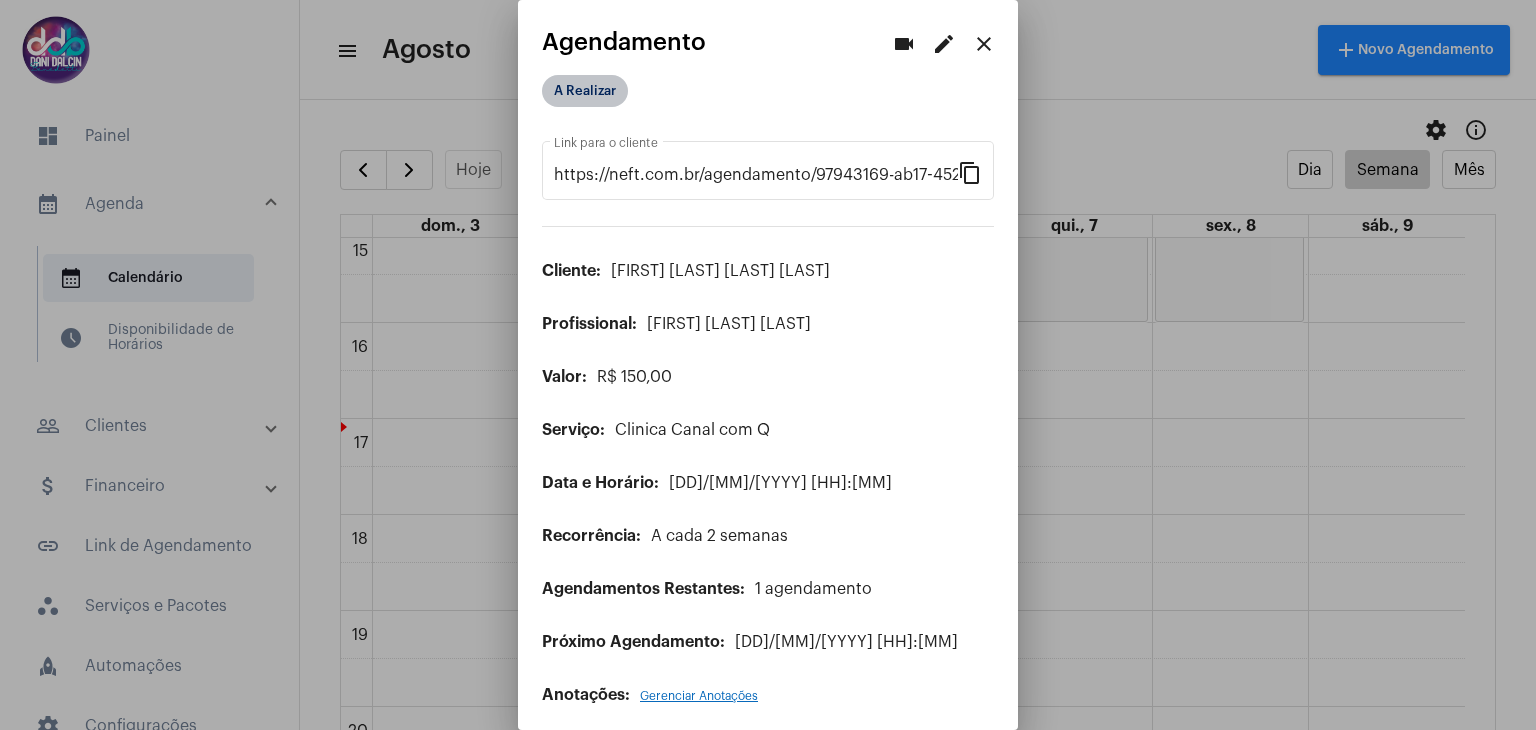 click on "A Realizar" at bounding box center (585, 91) 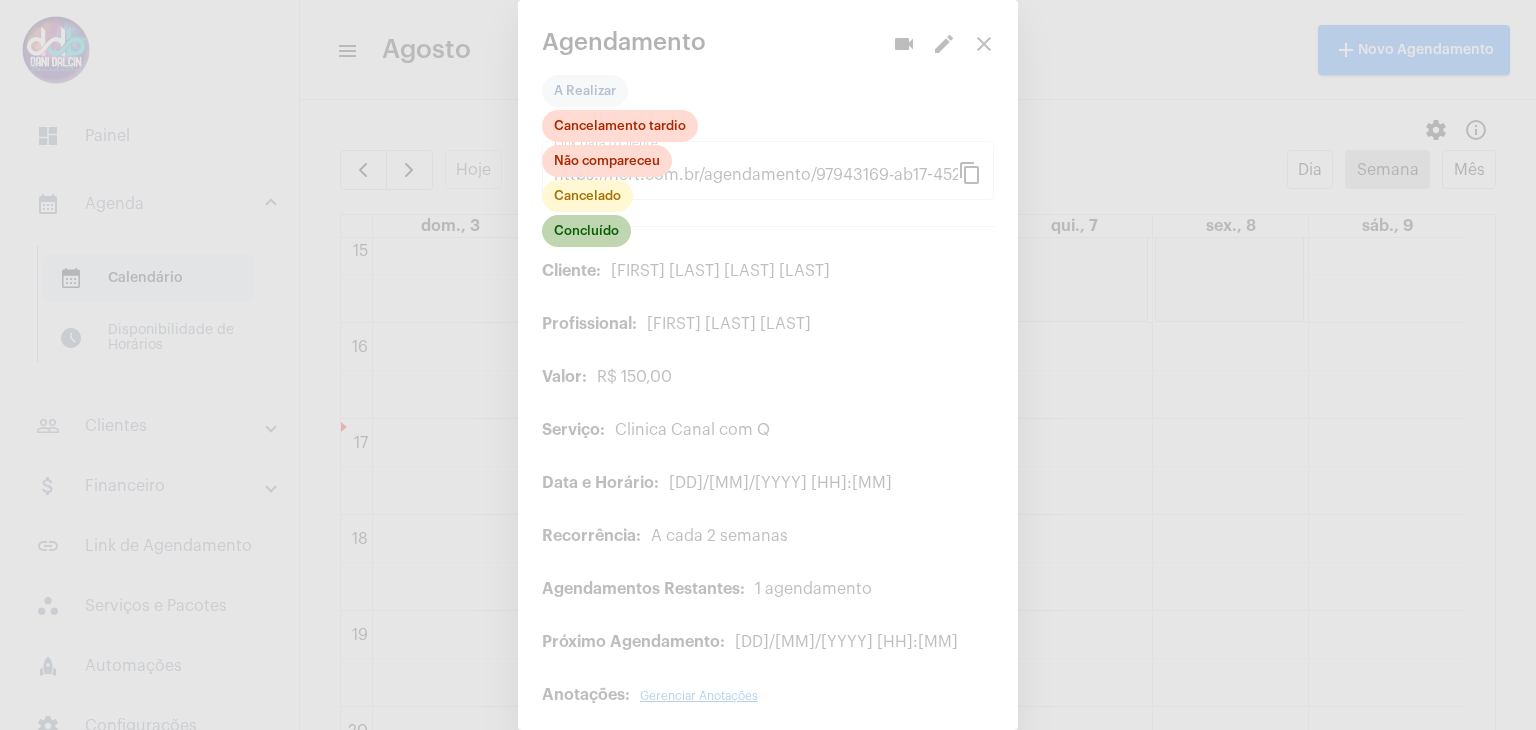 click on "Concluído" 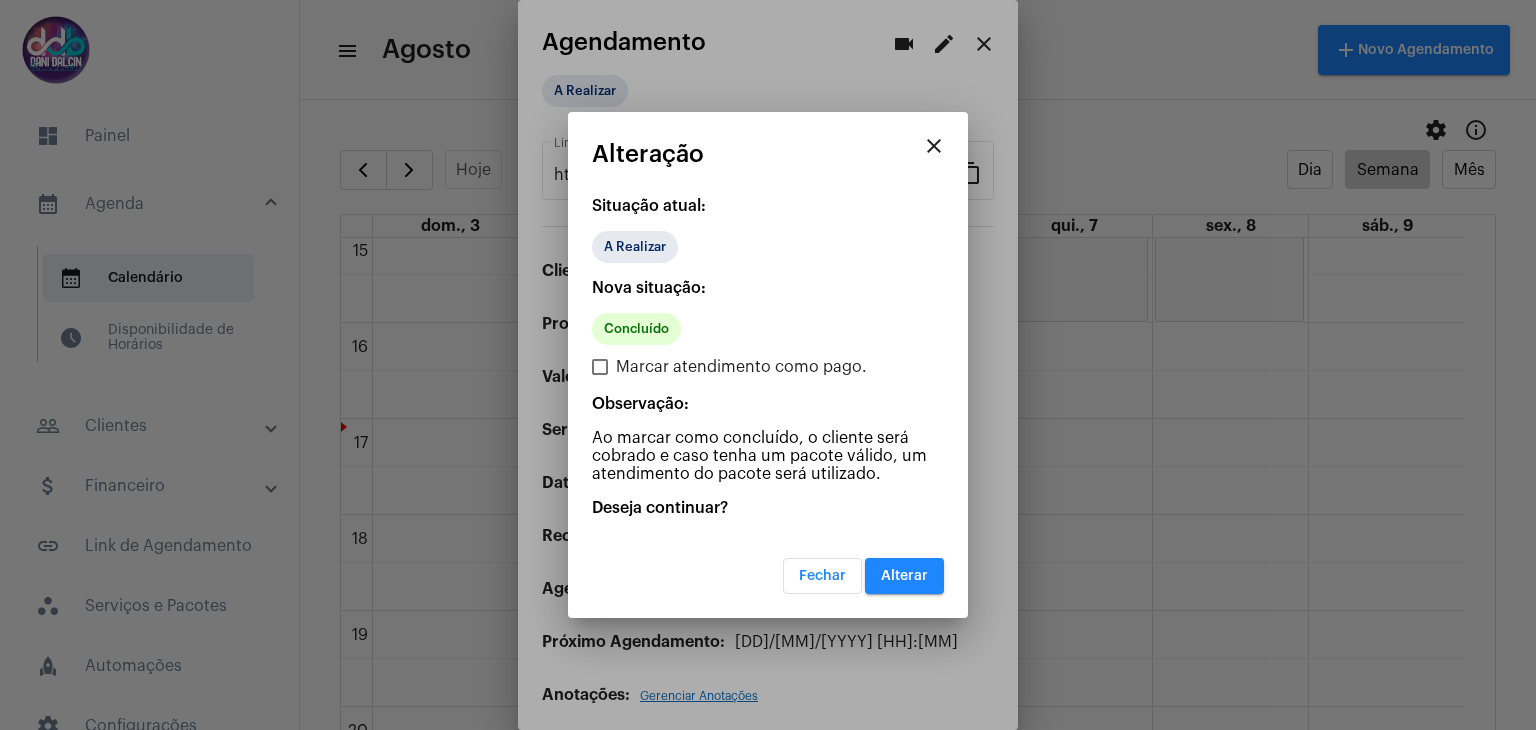 click on "Alterar" at bounding box center (904, 576) 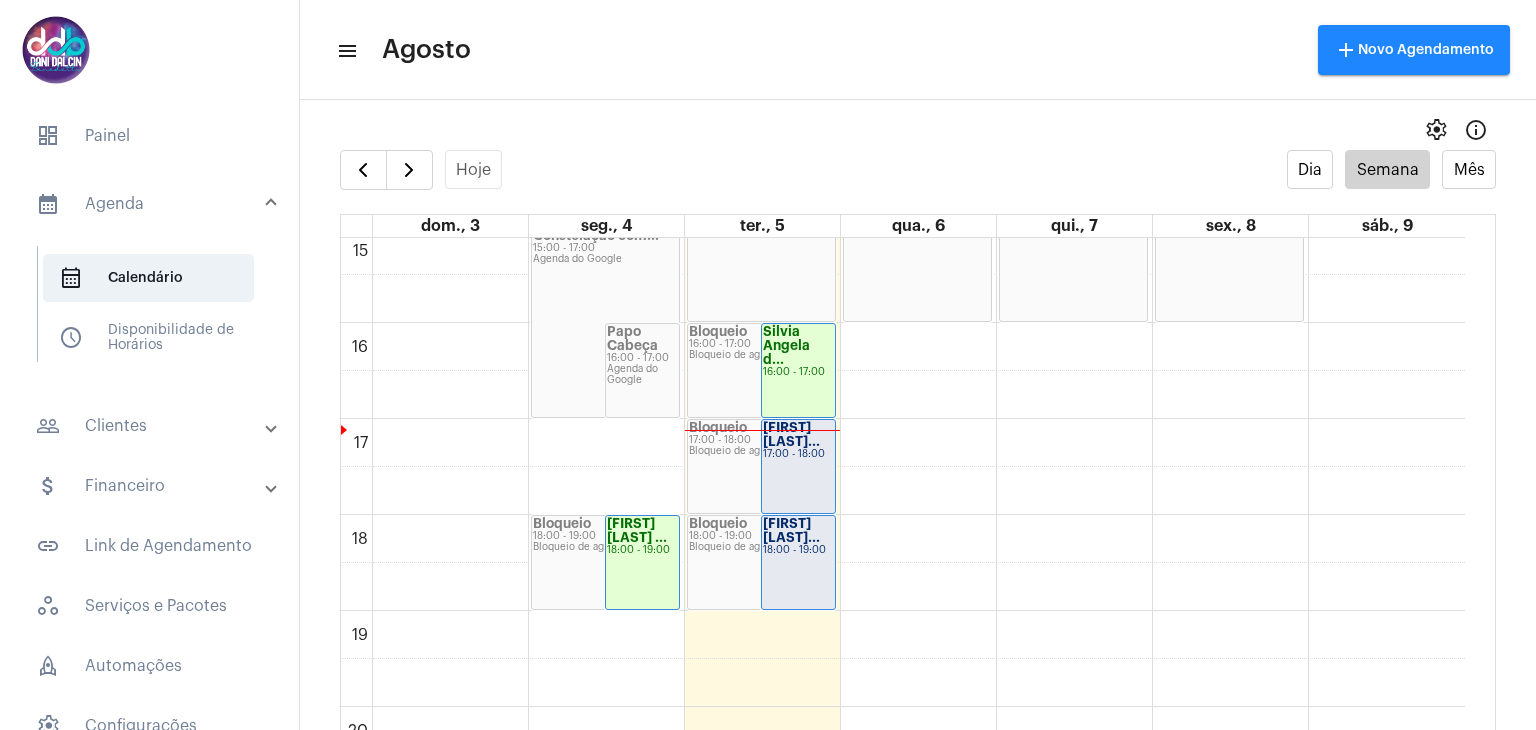 click on "people_outline  Clientes" at bounding box center (151, 426) 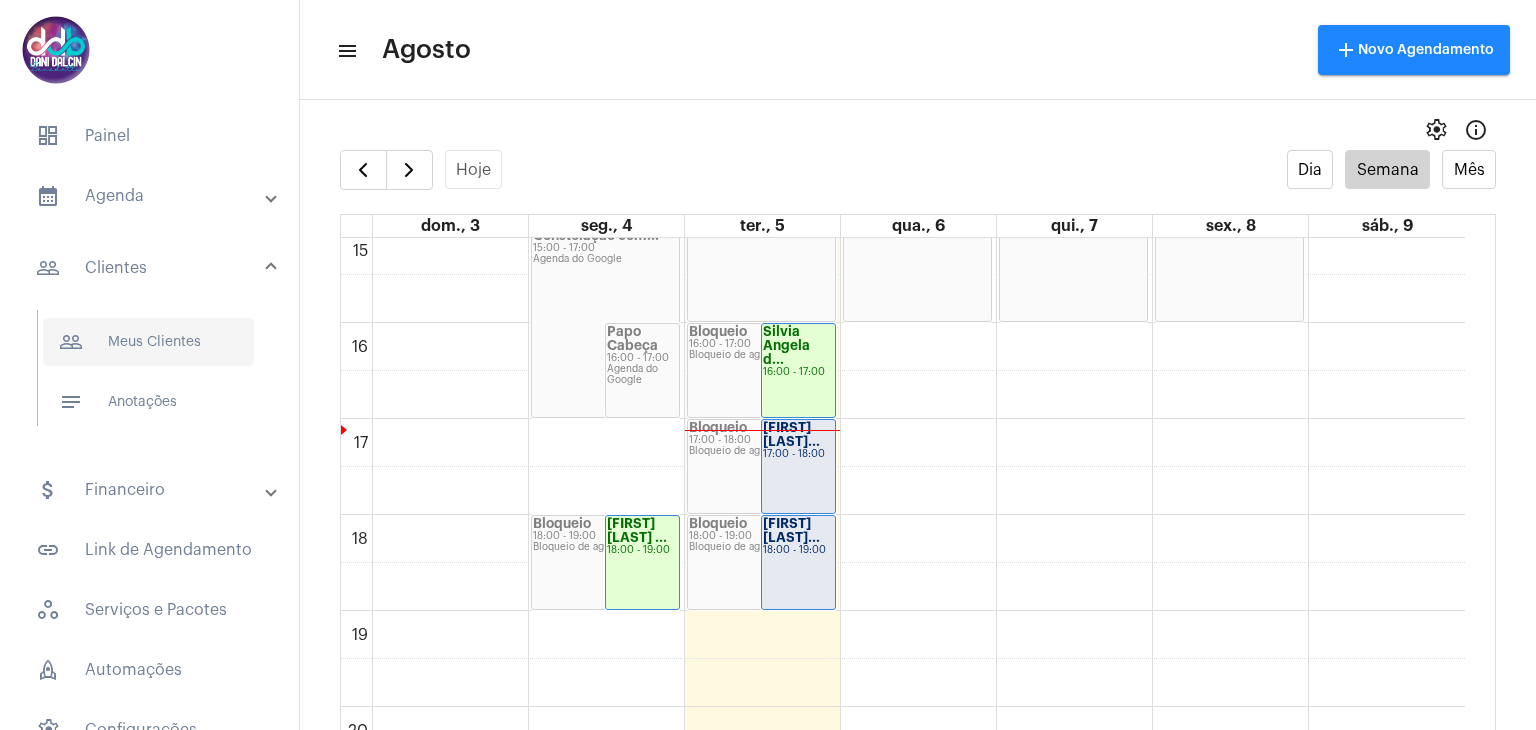 click on "people_outline  Meus Clientes" at bounding box center (148, 342) 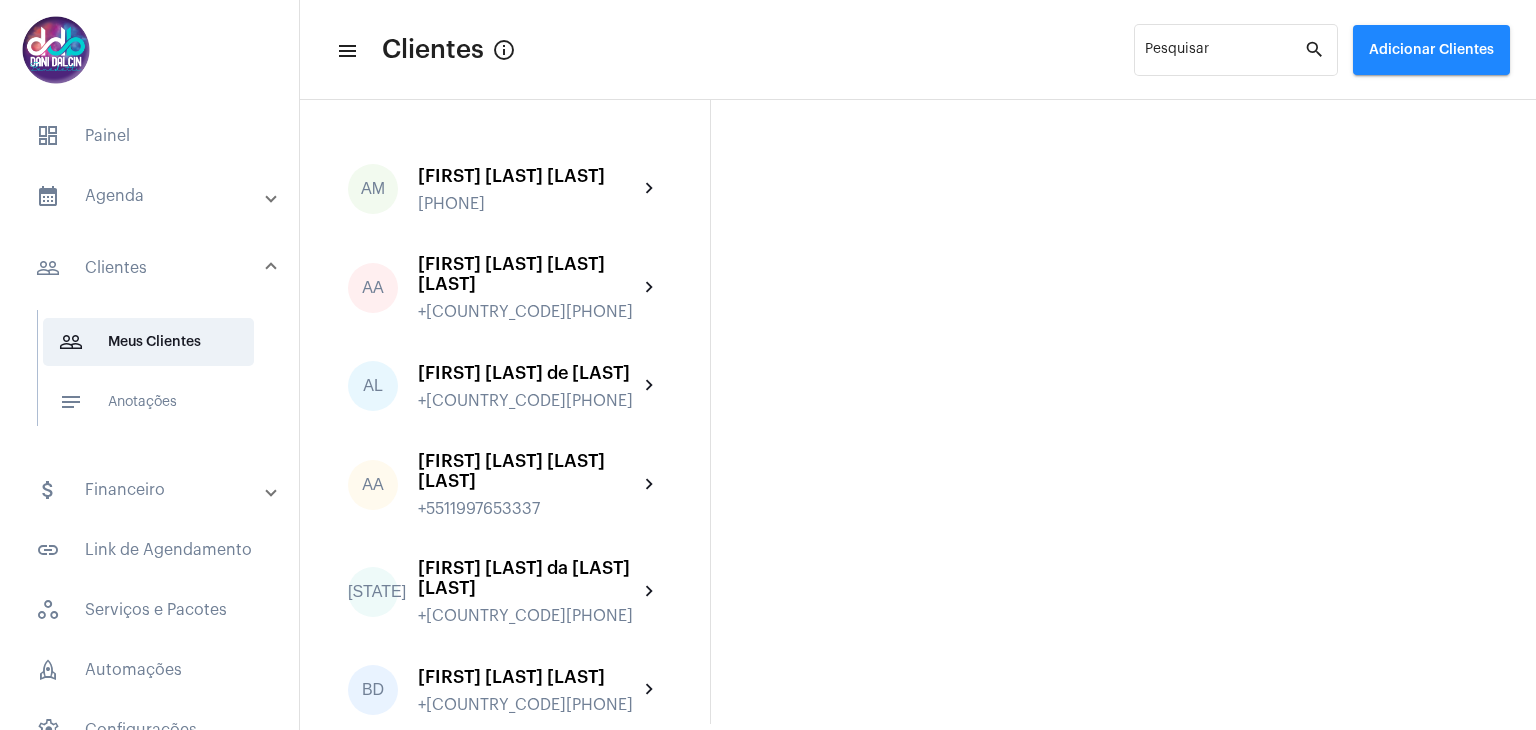 click on "Adicionar Clientes" 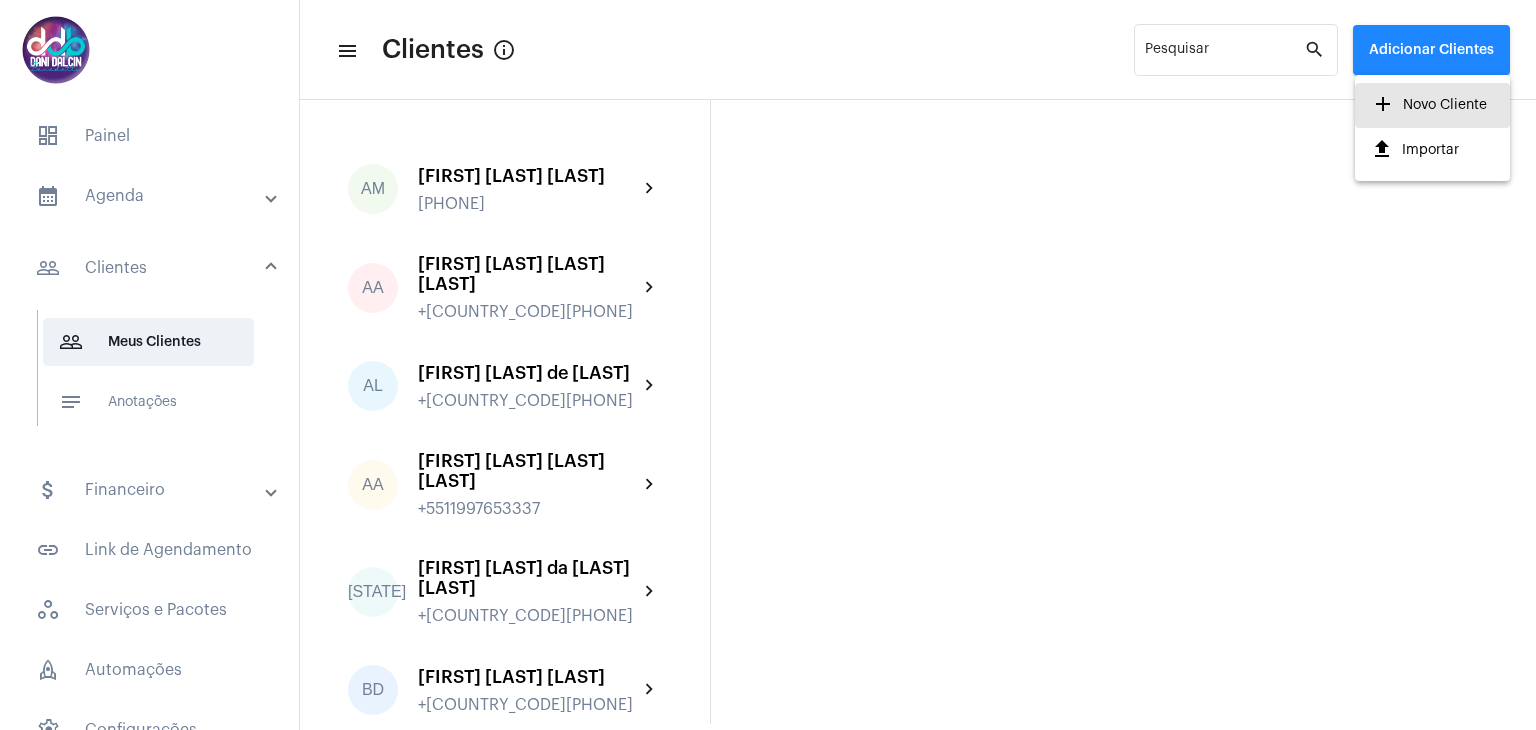 click on "add  Novo Cliente" at bounding box center (1429, 105) 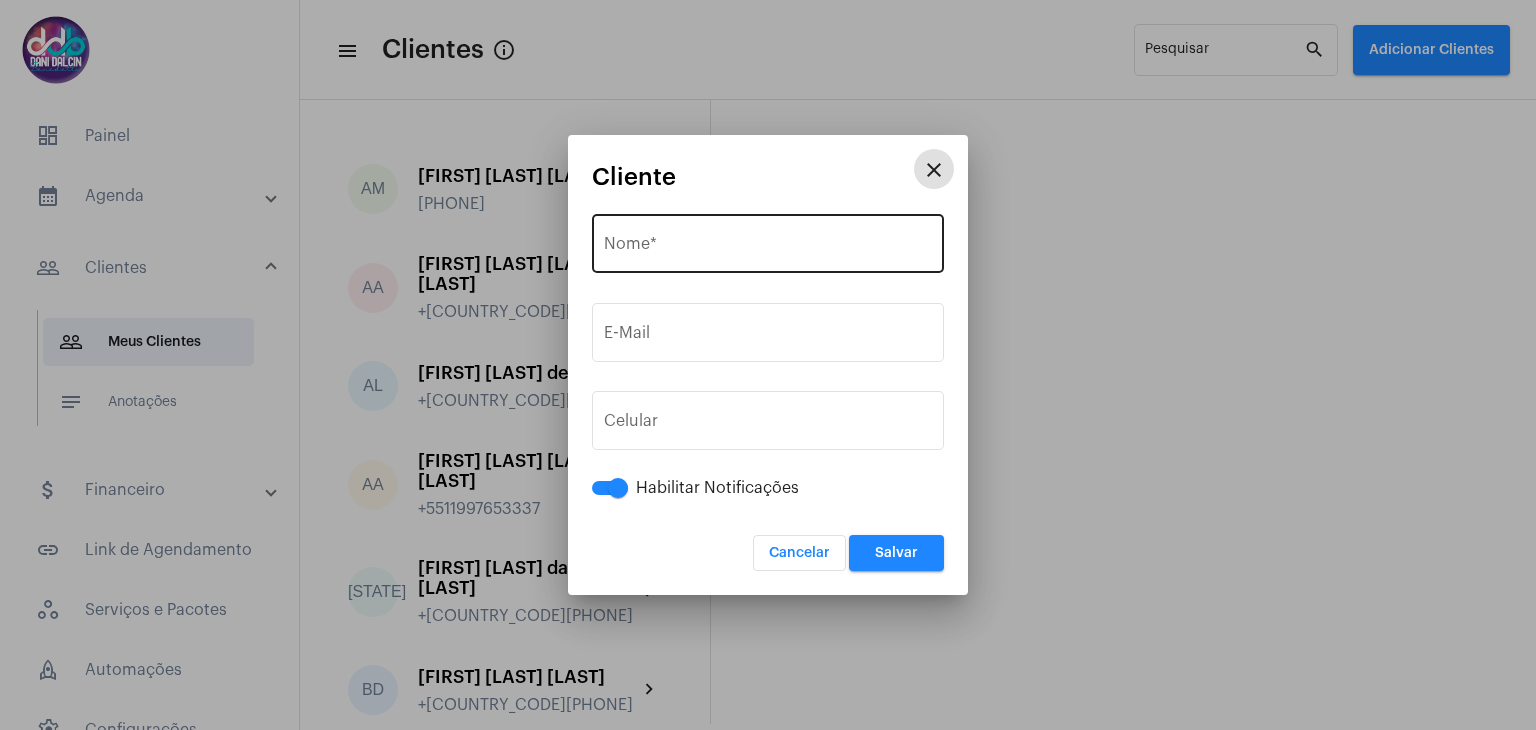 click on "Nome  *" at bounding box center (768, 248) 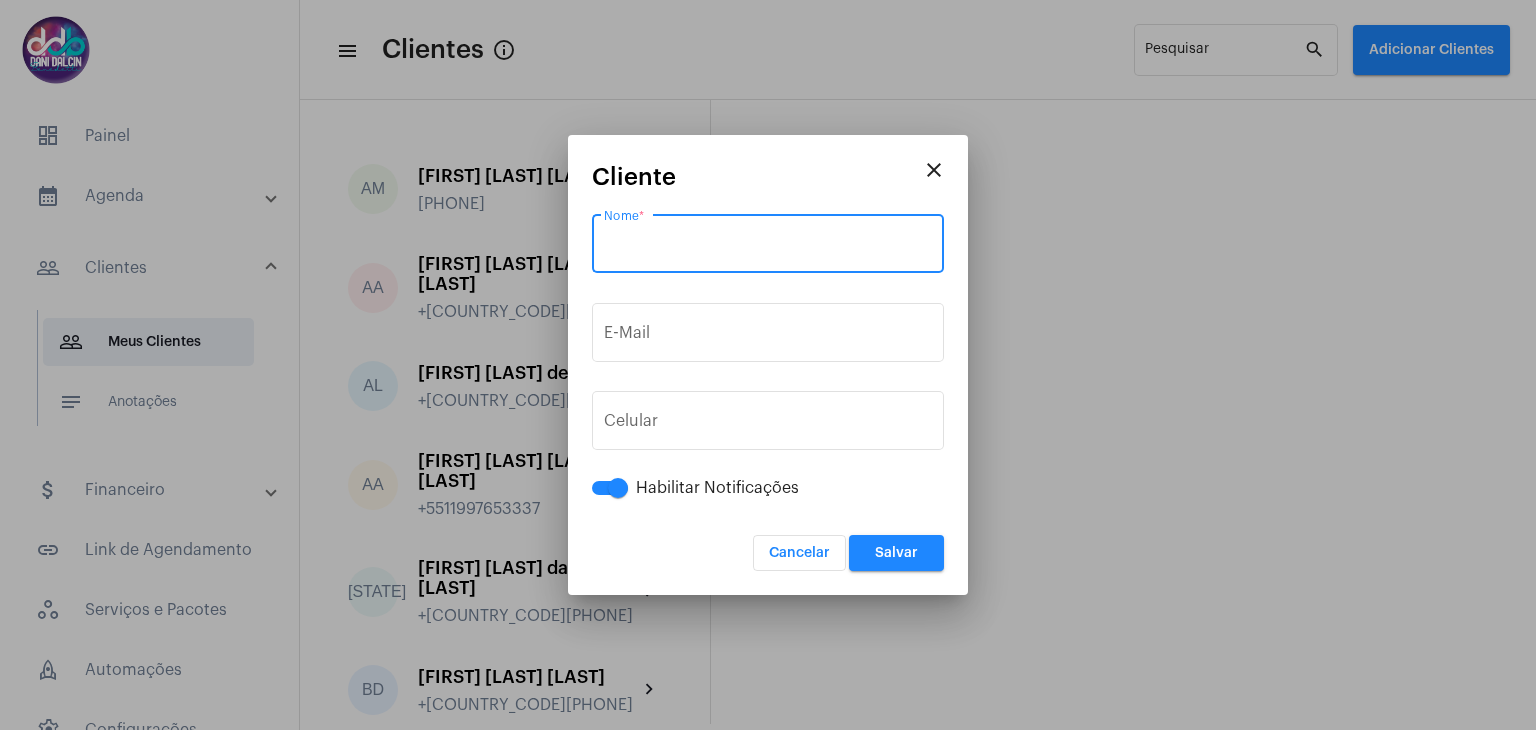 paste on "[FIRST] [LAST] [LAST]" 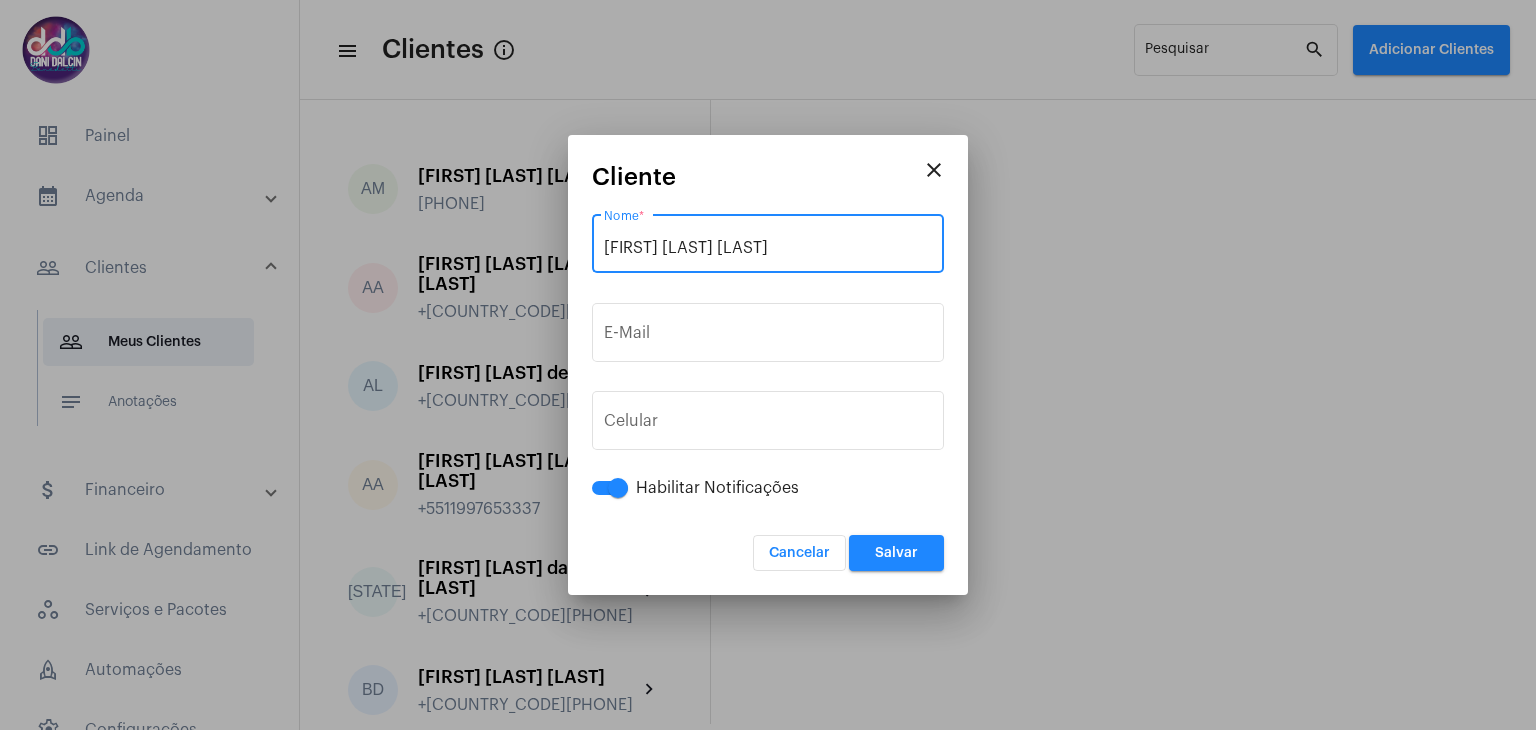 type on "[FIRST] [LAST] [LAST]" 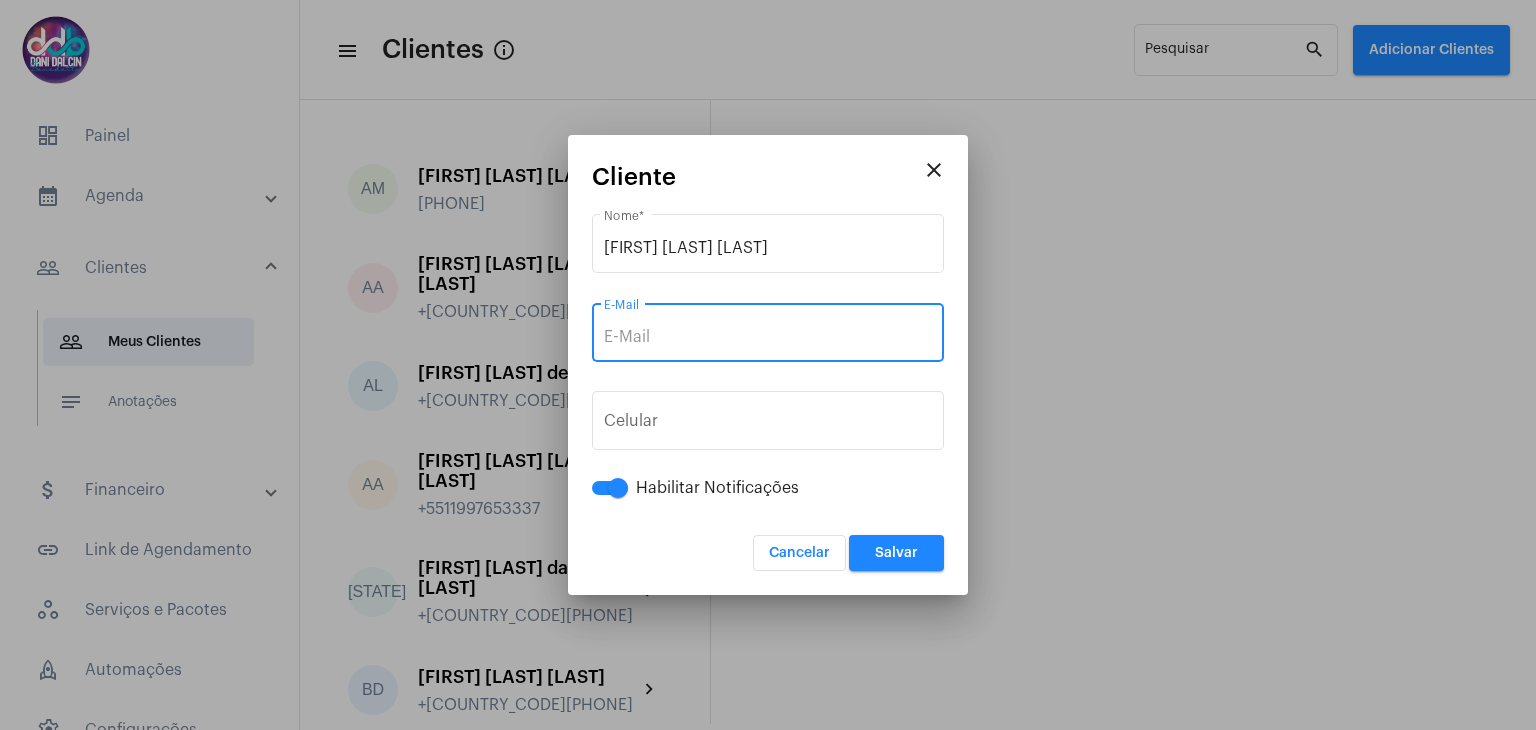 click on "E-Mail" at bounding box center (768, 337) 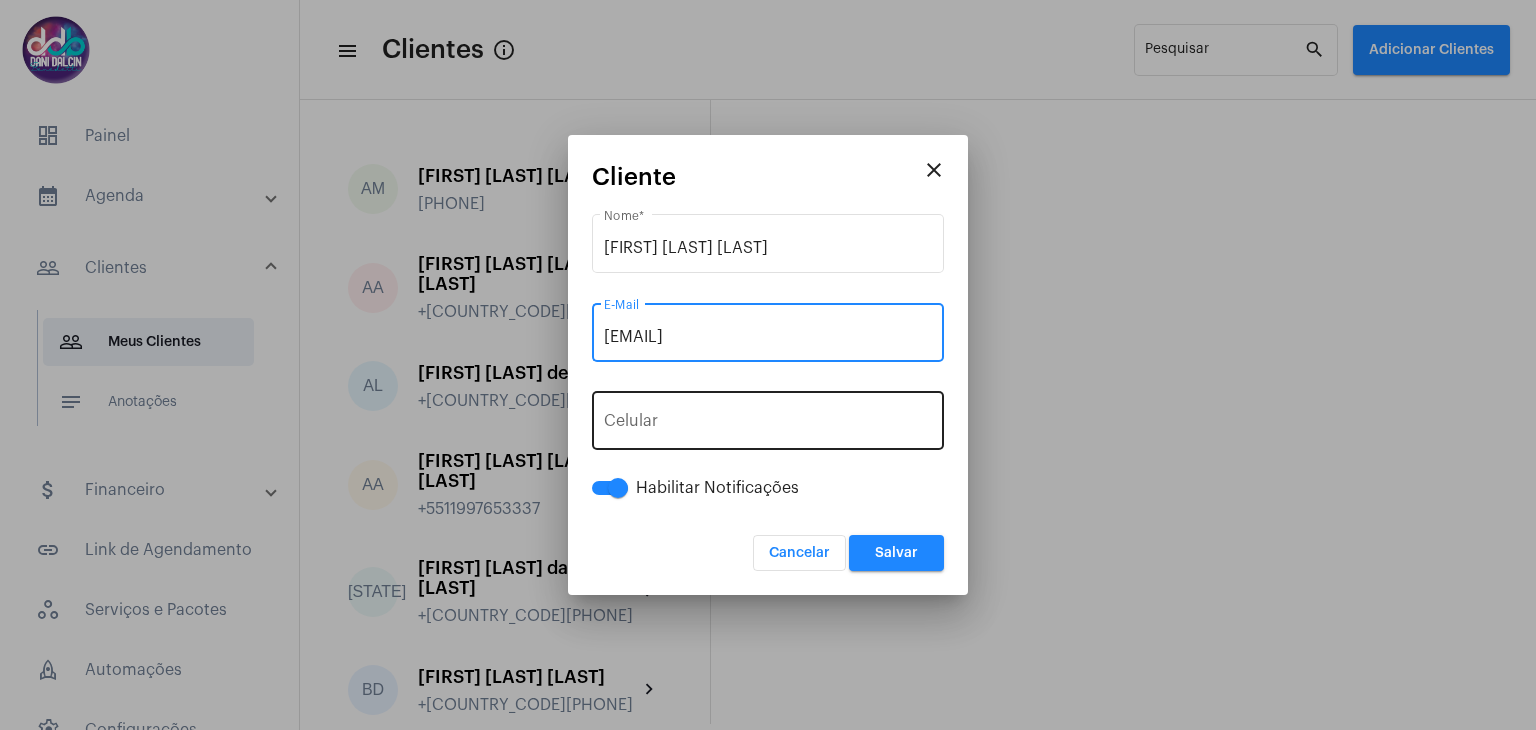type on "[EMAIL]" 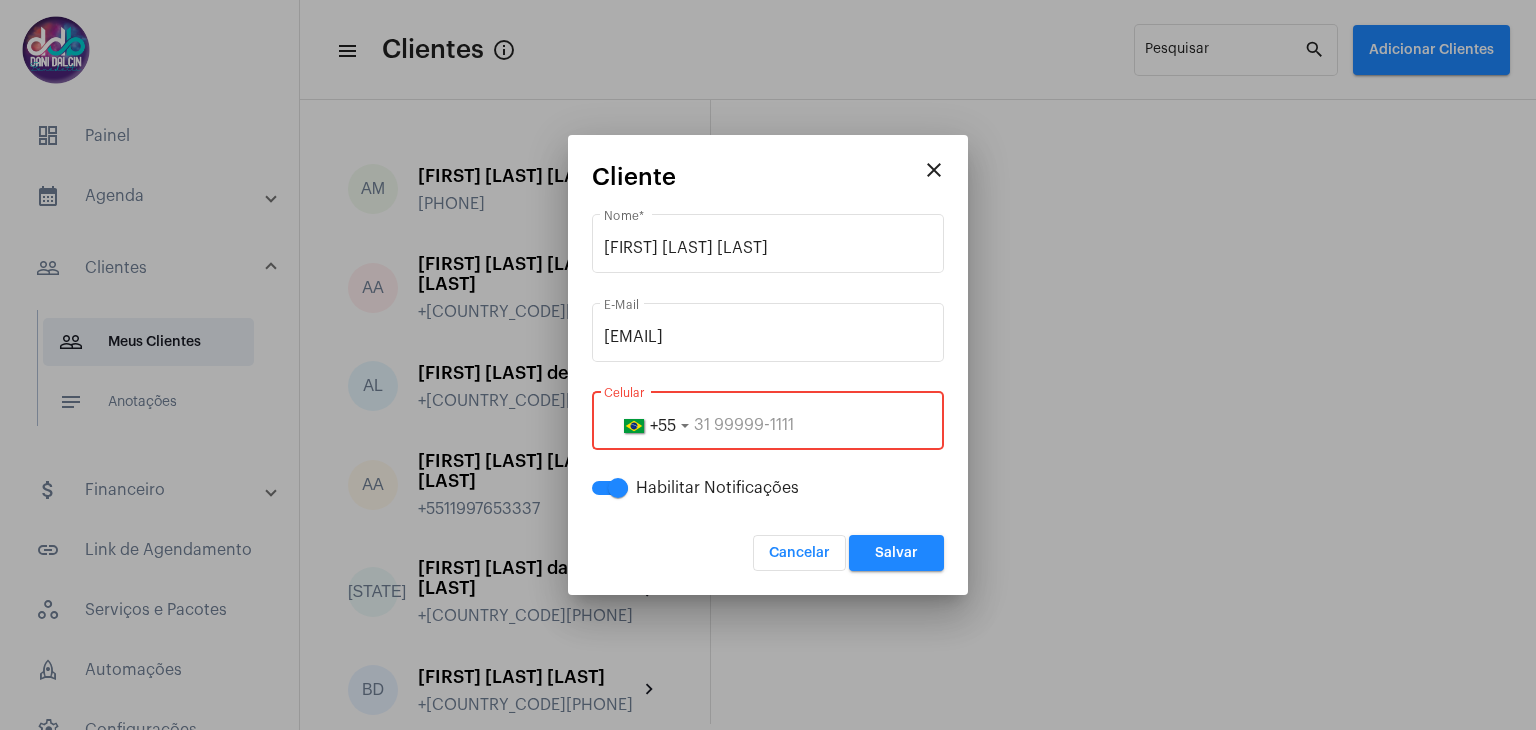 click on "[PHONE]" at bounding box center (768, 418) 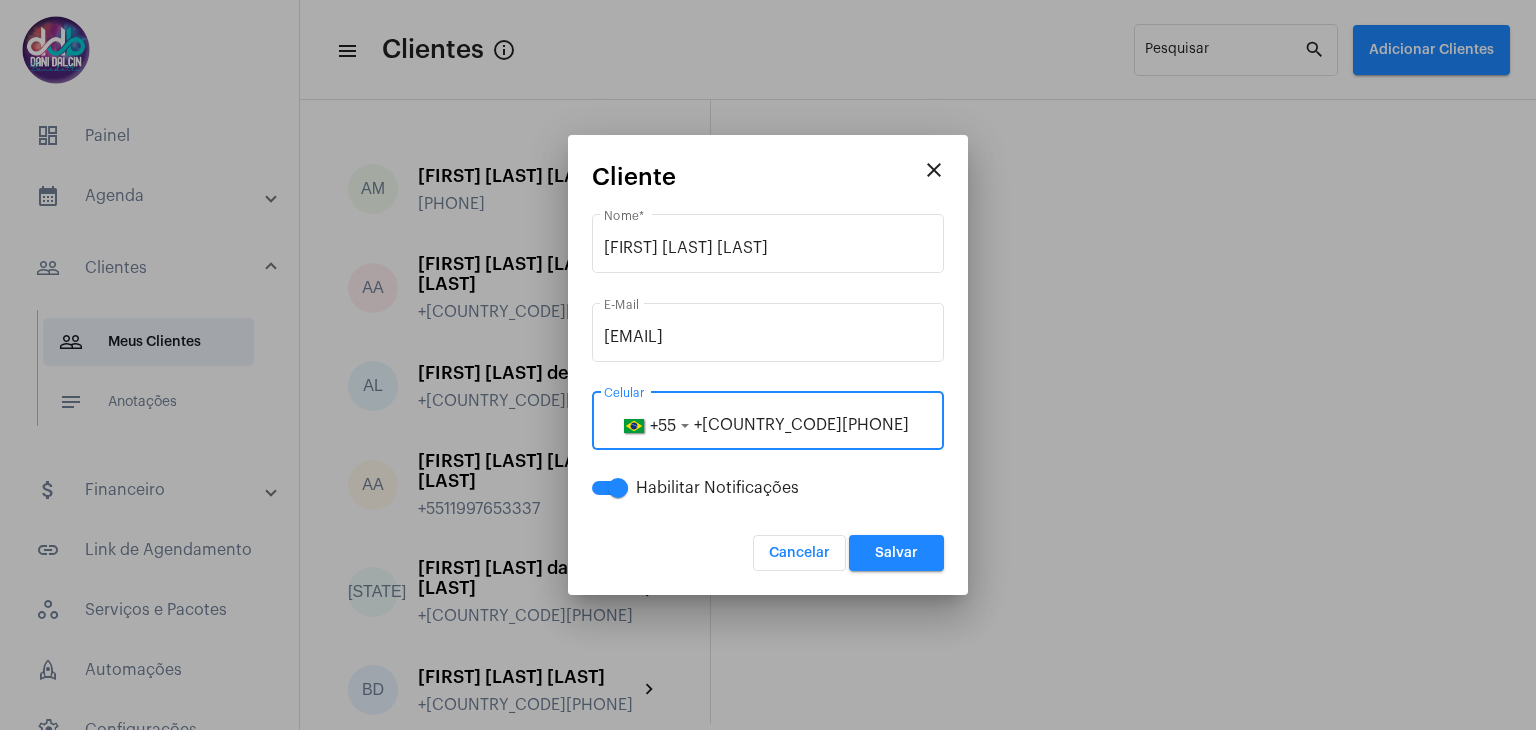 type on "+[COUNTRY_CODE][PHONE]" 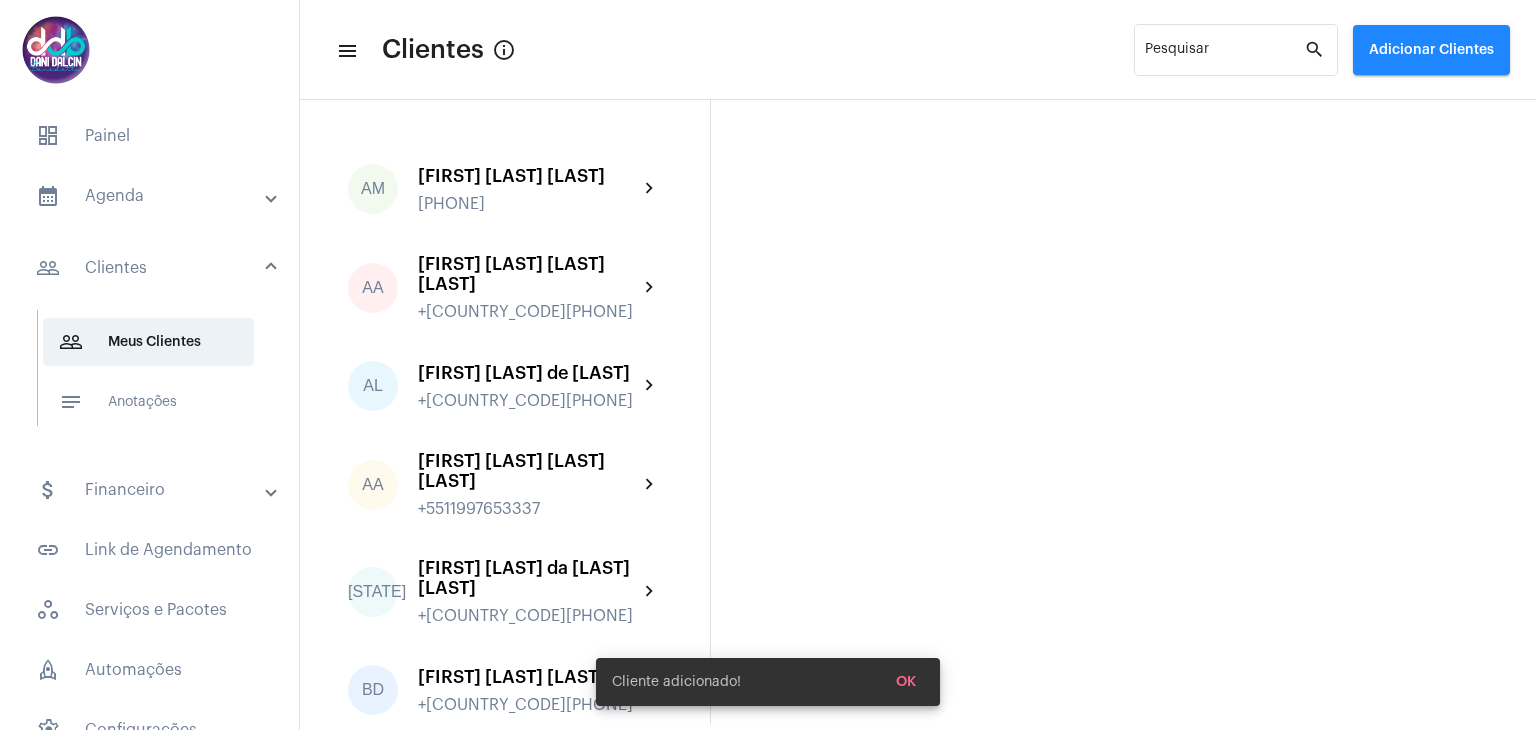 click on "calendar_month_outlined  Agenda" at bounding box center (155, 196) 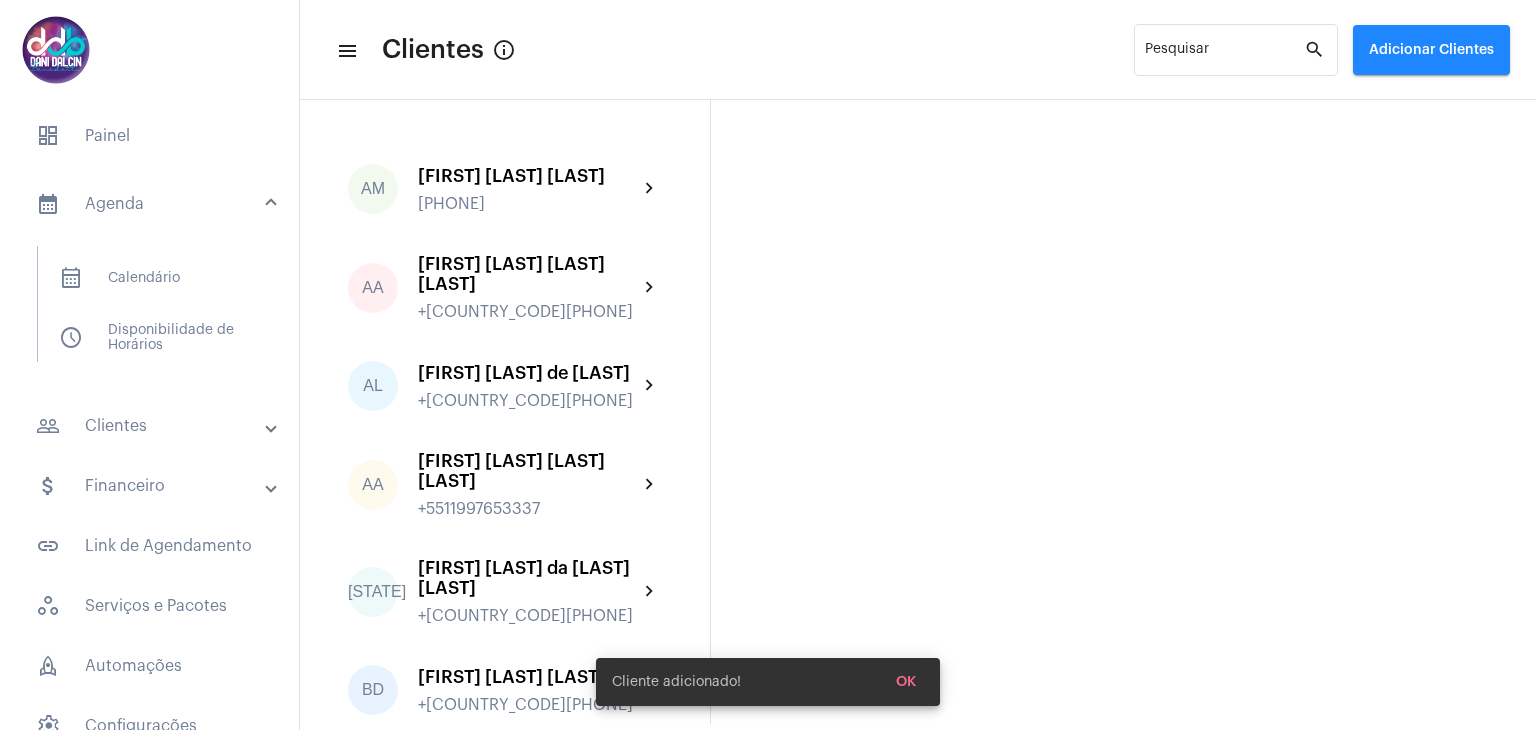 click on "calendar_month_outlined  Agenda" at bounding box center [155, 204] 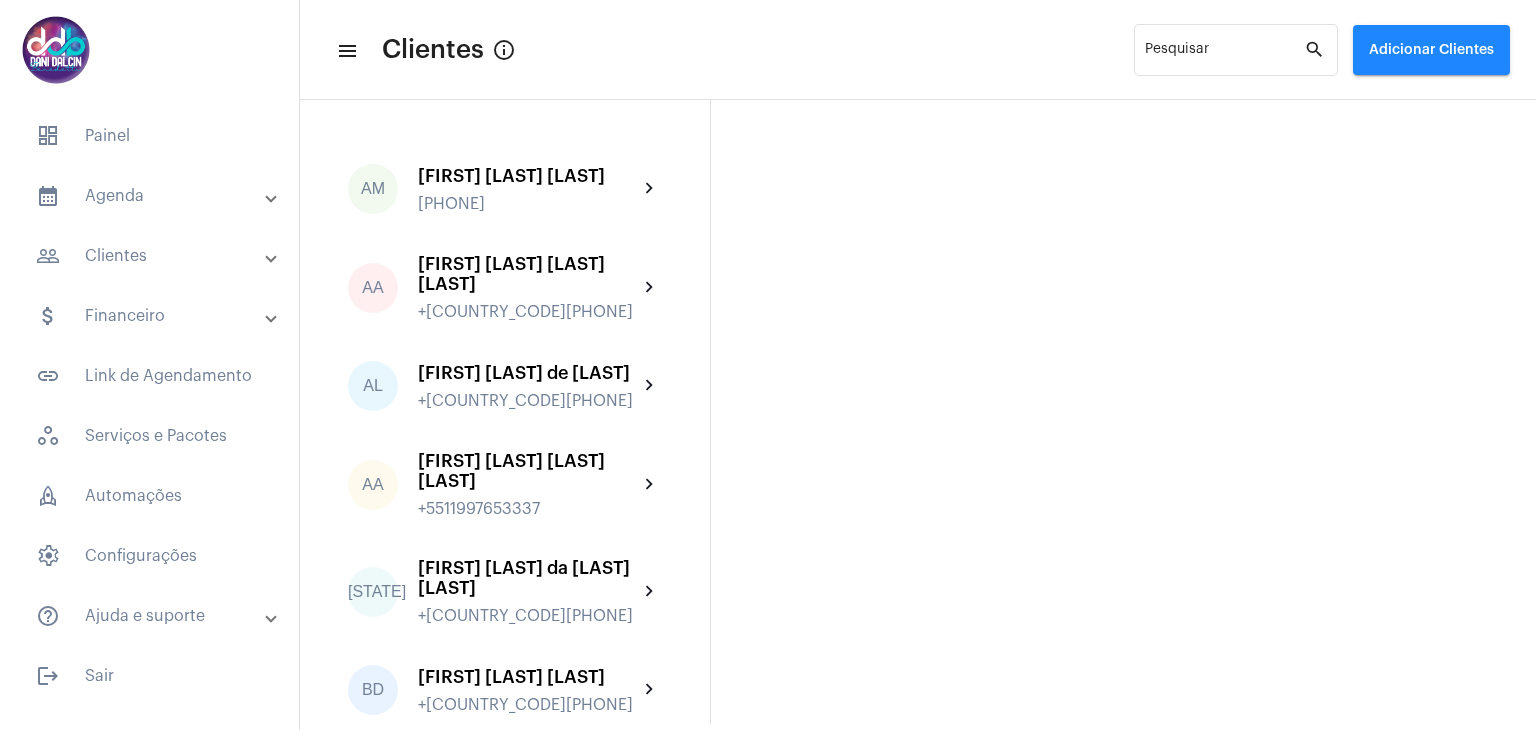 click on "people_outline  Clientes" at bounding box center [151, 256] 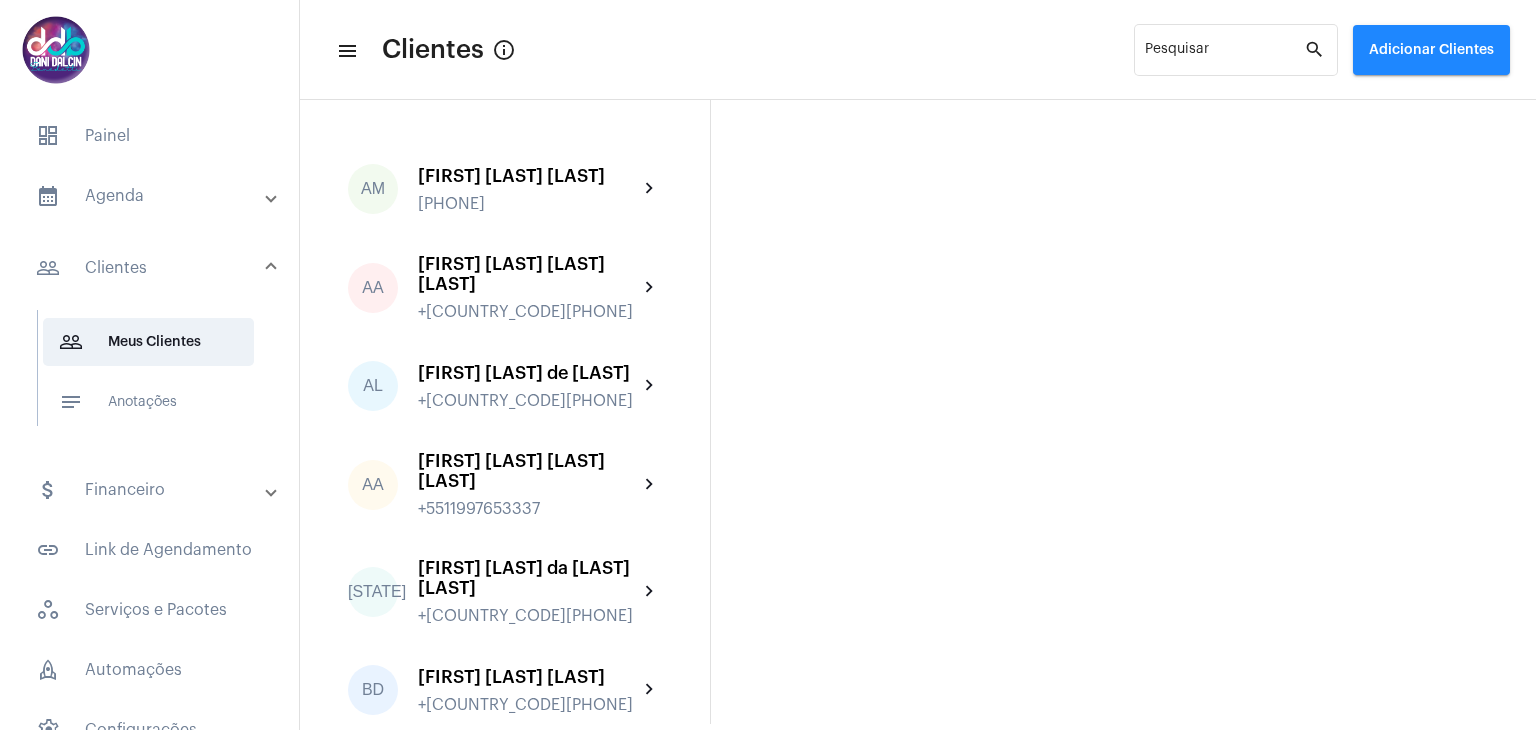 click on "calendar_month_outlined  Agenda" at bounding box center [151, 196] 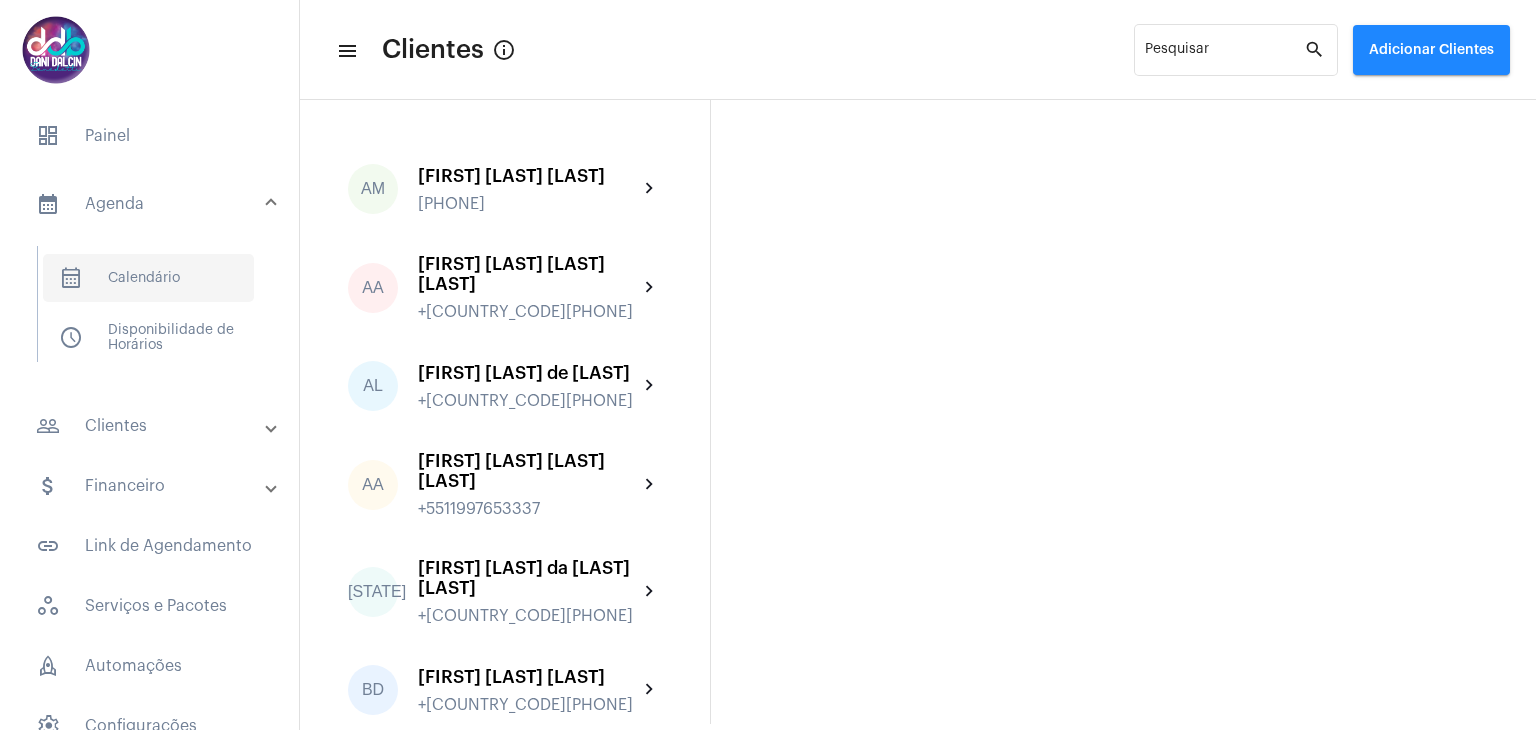 click on "calendar_month_outlined   Calendário" at bounding box center (148, 278) 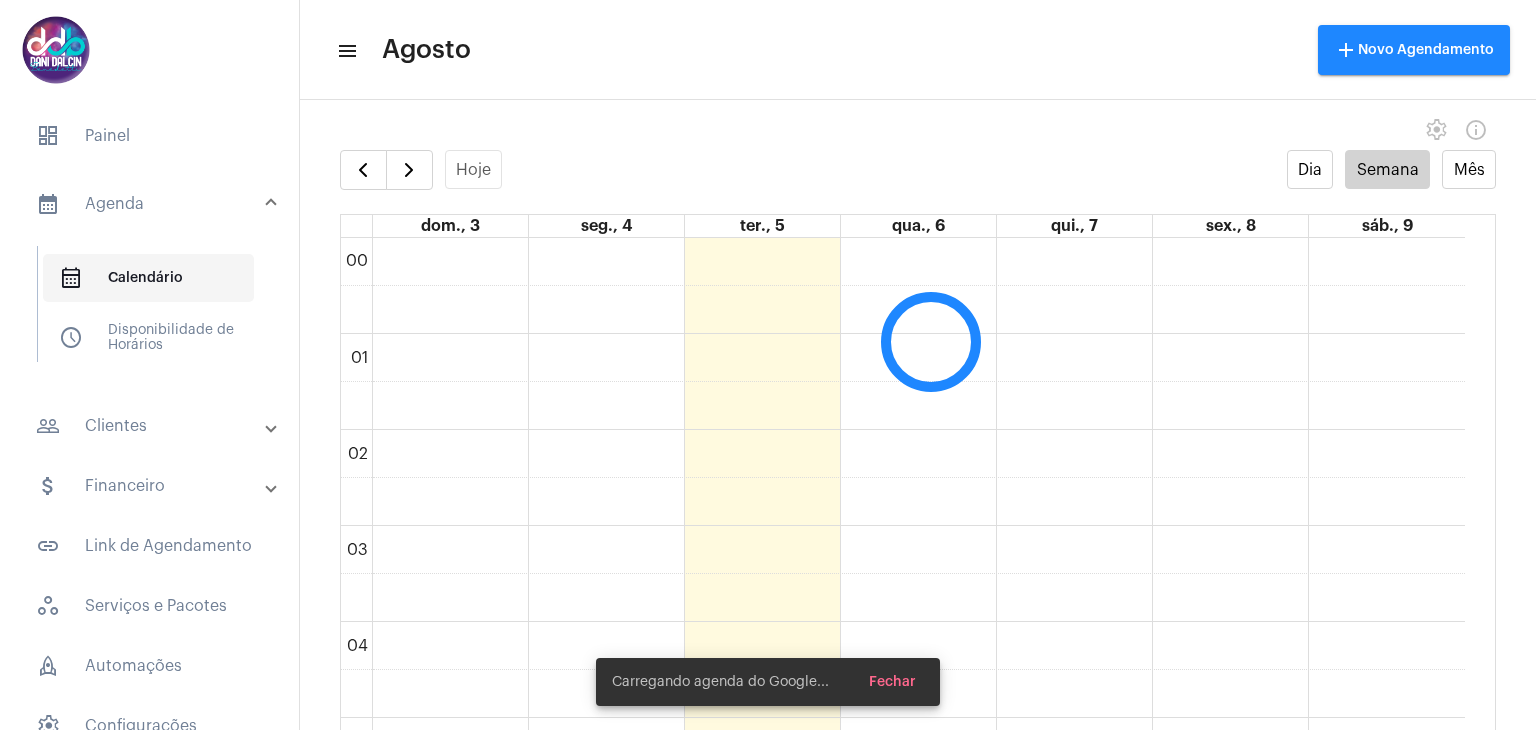 scroll, scrollTop: 578, scrollLeft: 0, axis: vertical 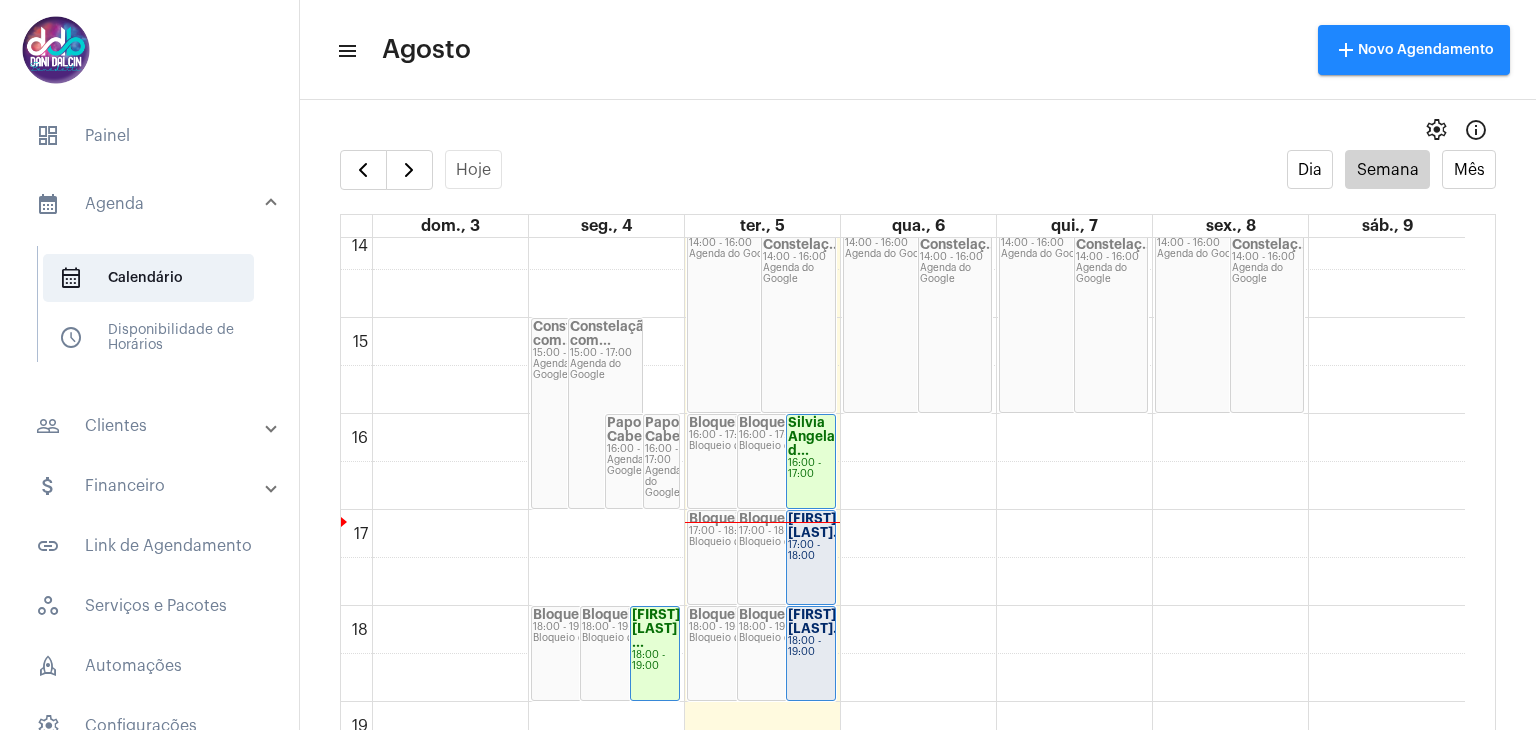 click on "00 01 02 03 04 05 06 07 08 09 10 11 12 13 14 15 16 17 18 19 20 21 22 23
Constelação com...
15:00 - 17:00
Agenda do Google
Constelação com...
15:00 - 17:00
Agenda do Google
Papo Cabeça
16:00 - 17:00
Agenda do Google
Papo Cabeça
16:00 - 17:00
Agenda do Google
Bloqueio
18:00 - 19:00
Bloqueio de agenda
Bloqueio
18:00 - 19:00
Bloqueio de agenda
[FIRST] [LAST] ...
18:00 - 19:00
Bloqueio
08:45 - 09:45
Bloqueio de agenda
Bloqueio
08:45 - 09:45
Bloqueio de agenda" 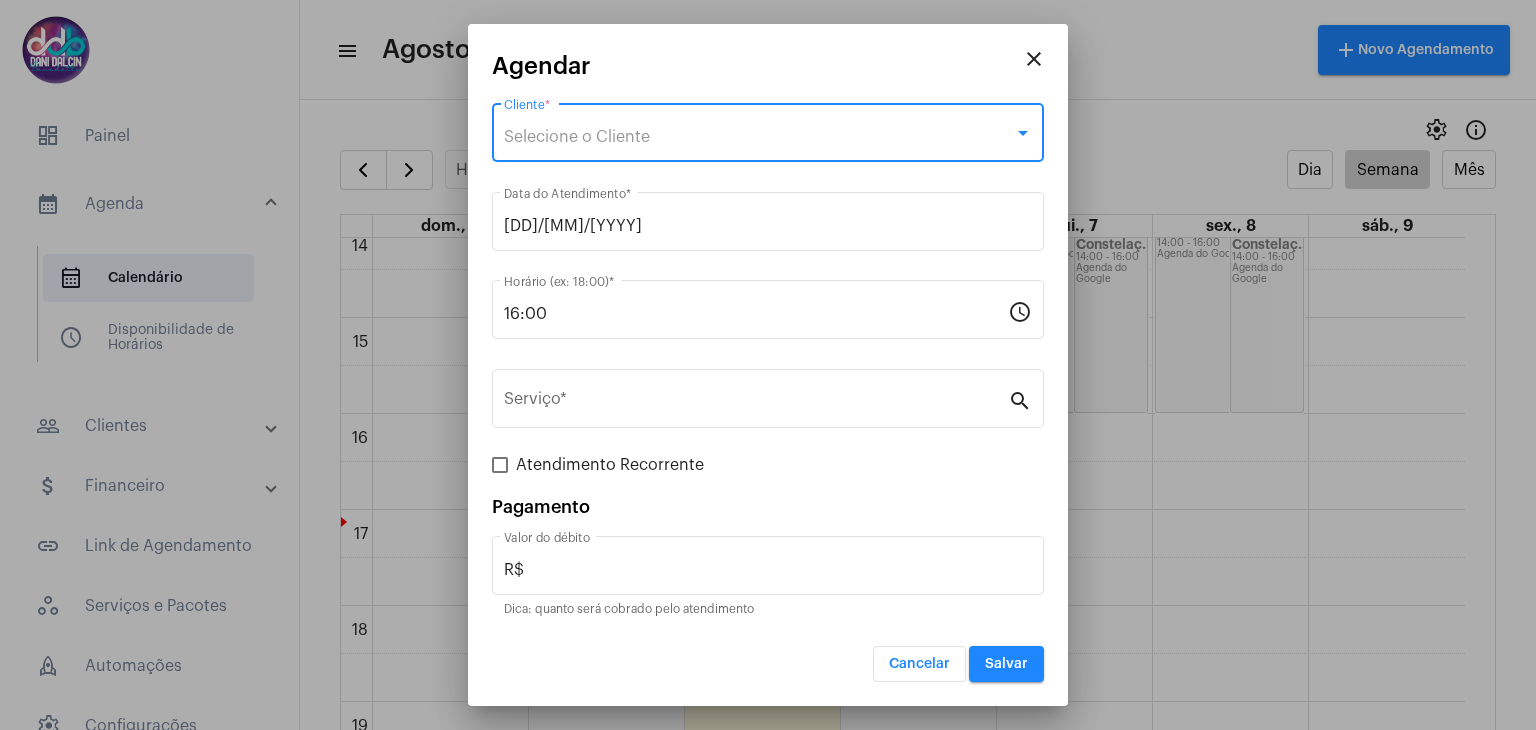 click on "Selecione o Cliente" at bounding box center [759, 137] 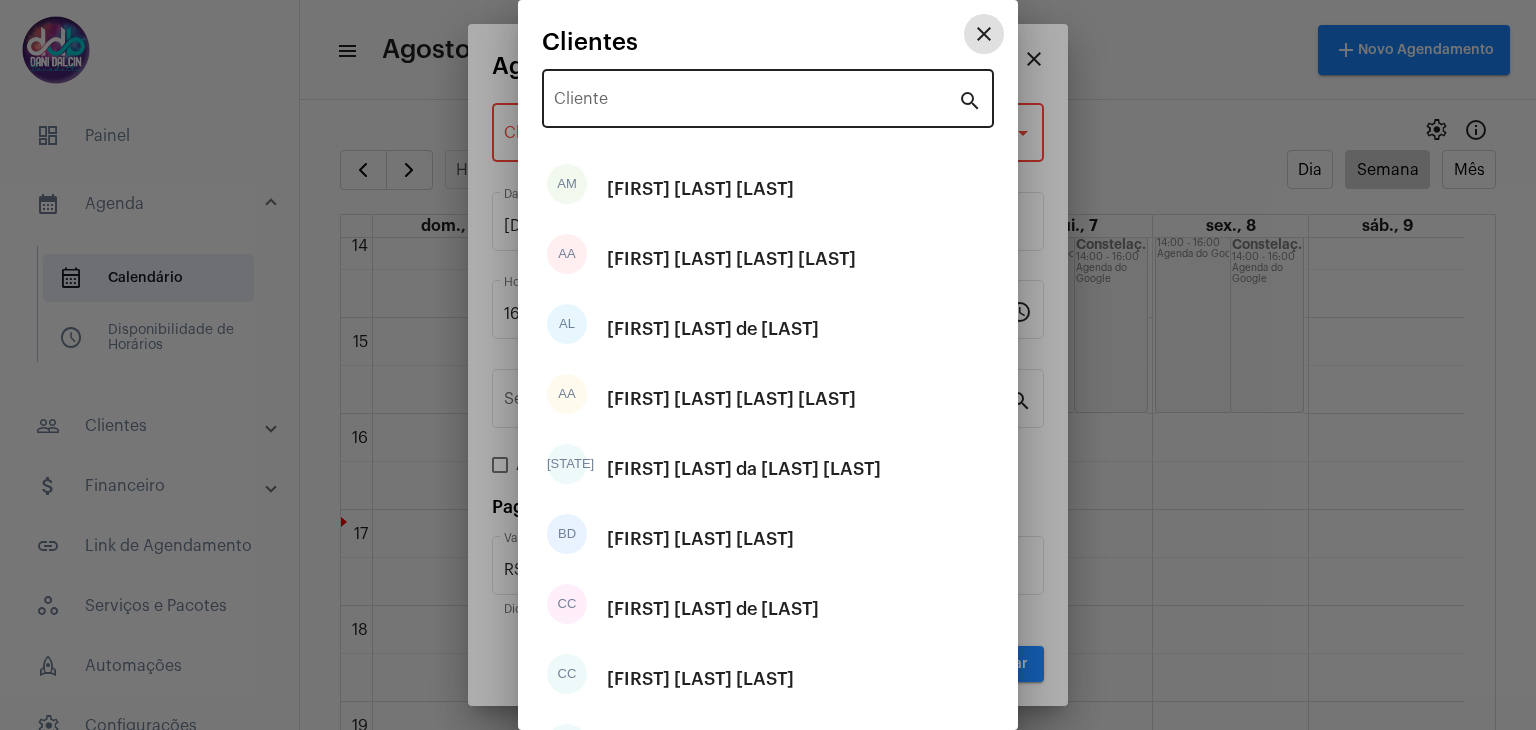 click on "Cliente" at bounding box center [756, 103] 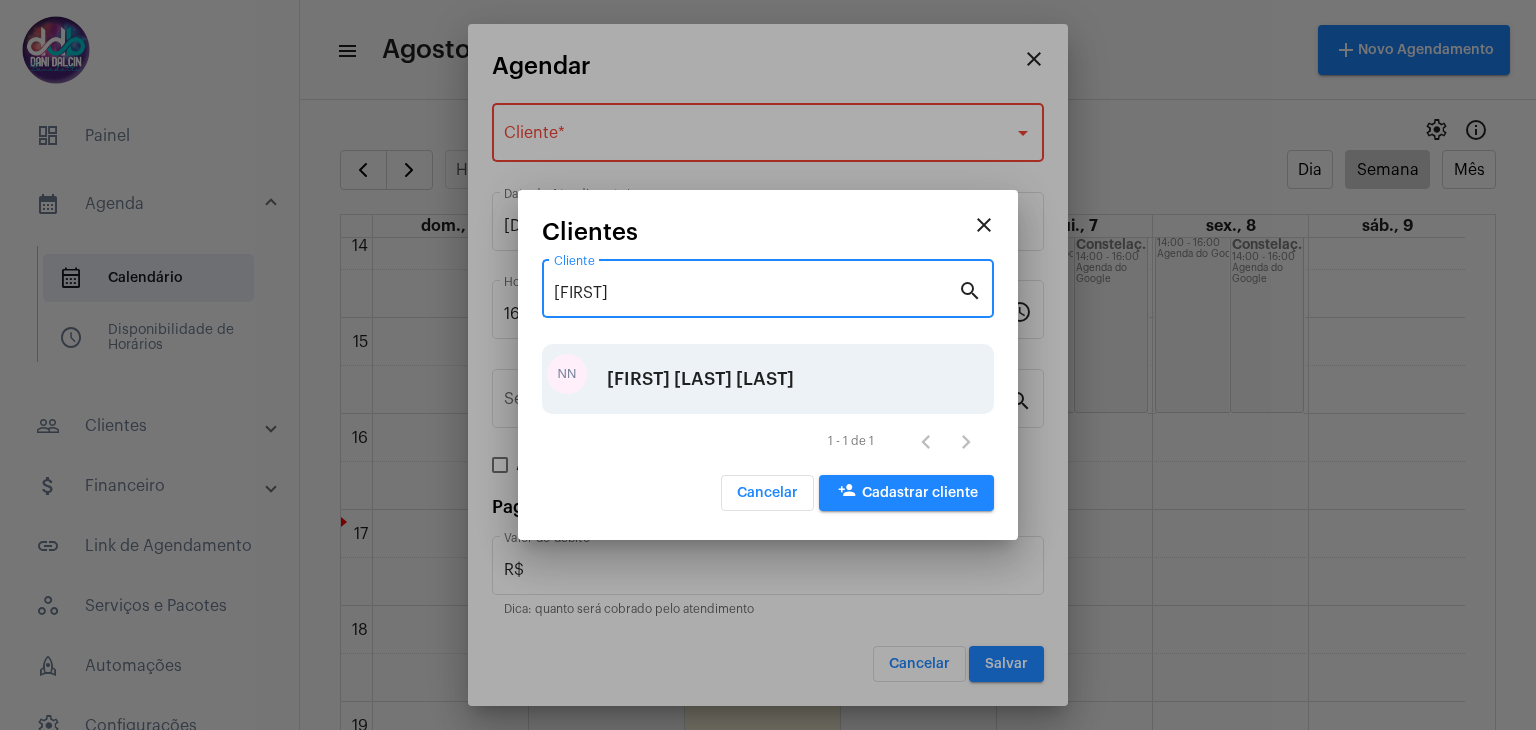 type on "[FIRST]" 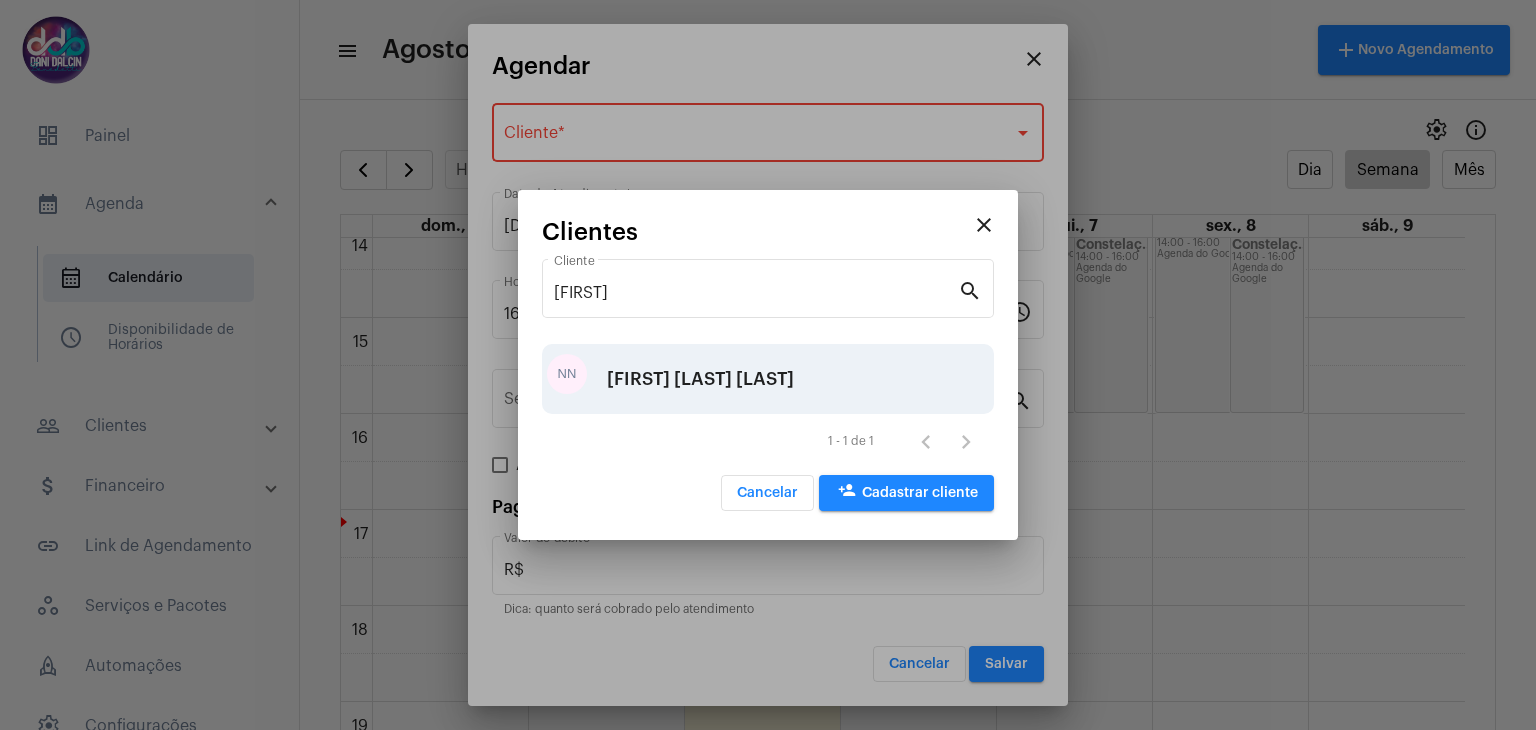 click on "[FIRST] [LAST] [LAST]" at bounding box center [700, 379] 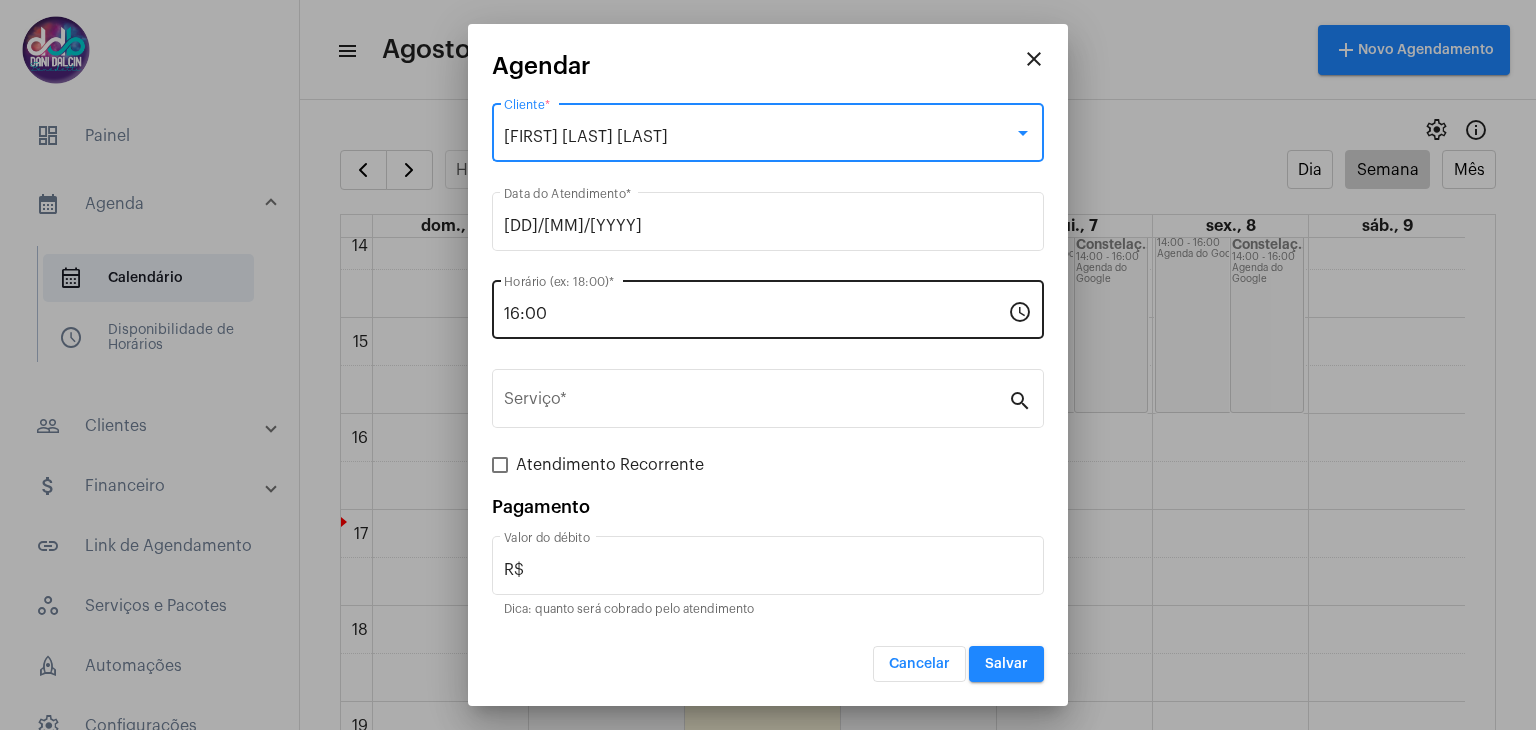 click on "16:00" at bounding box center (756, 314) 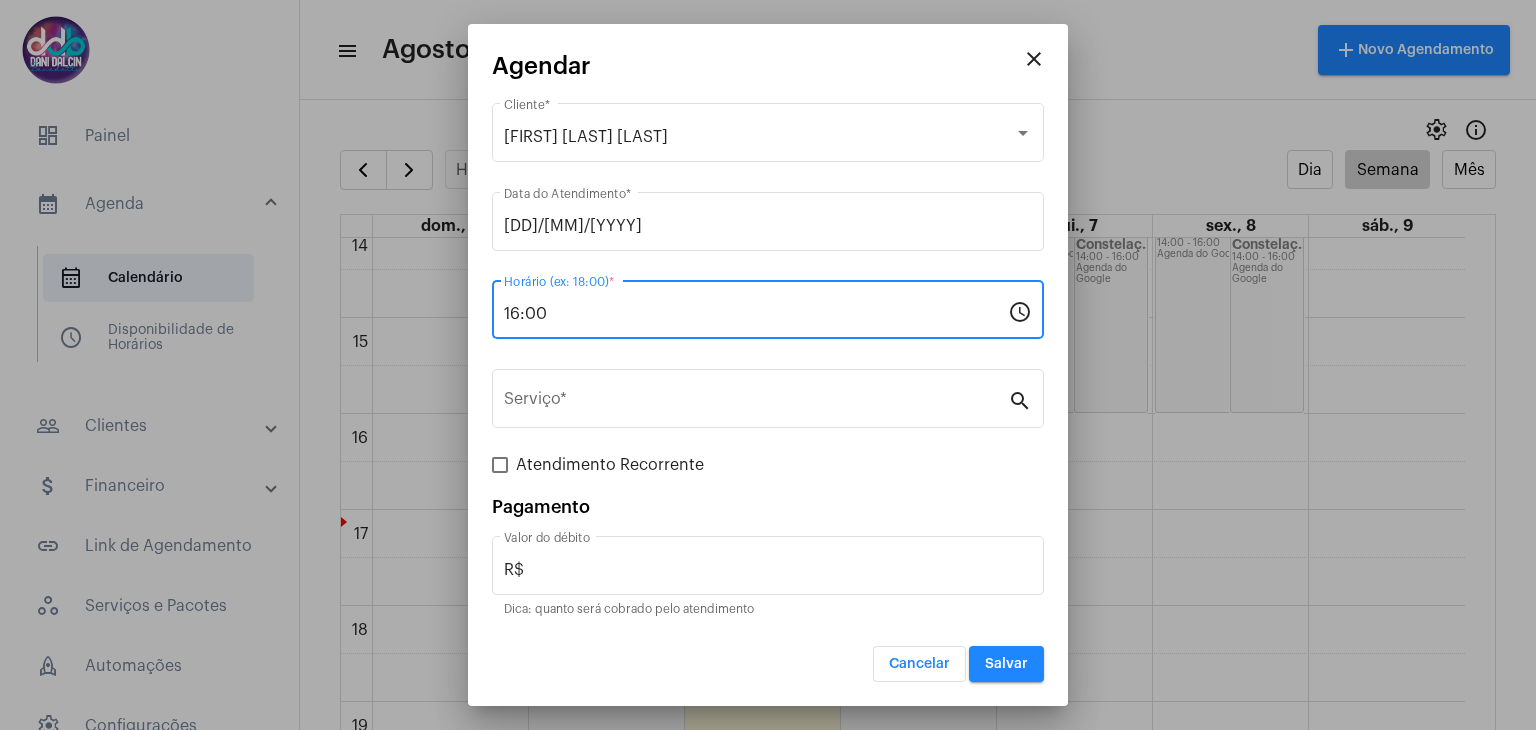 click on "16:00" at bounding box center [756, 314] 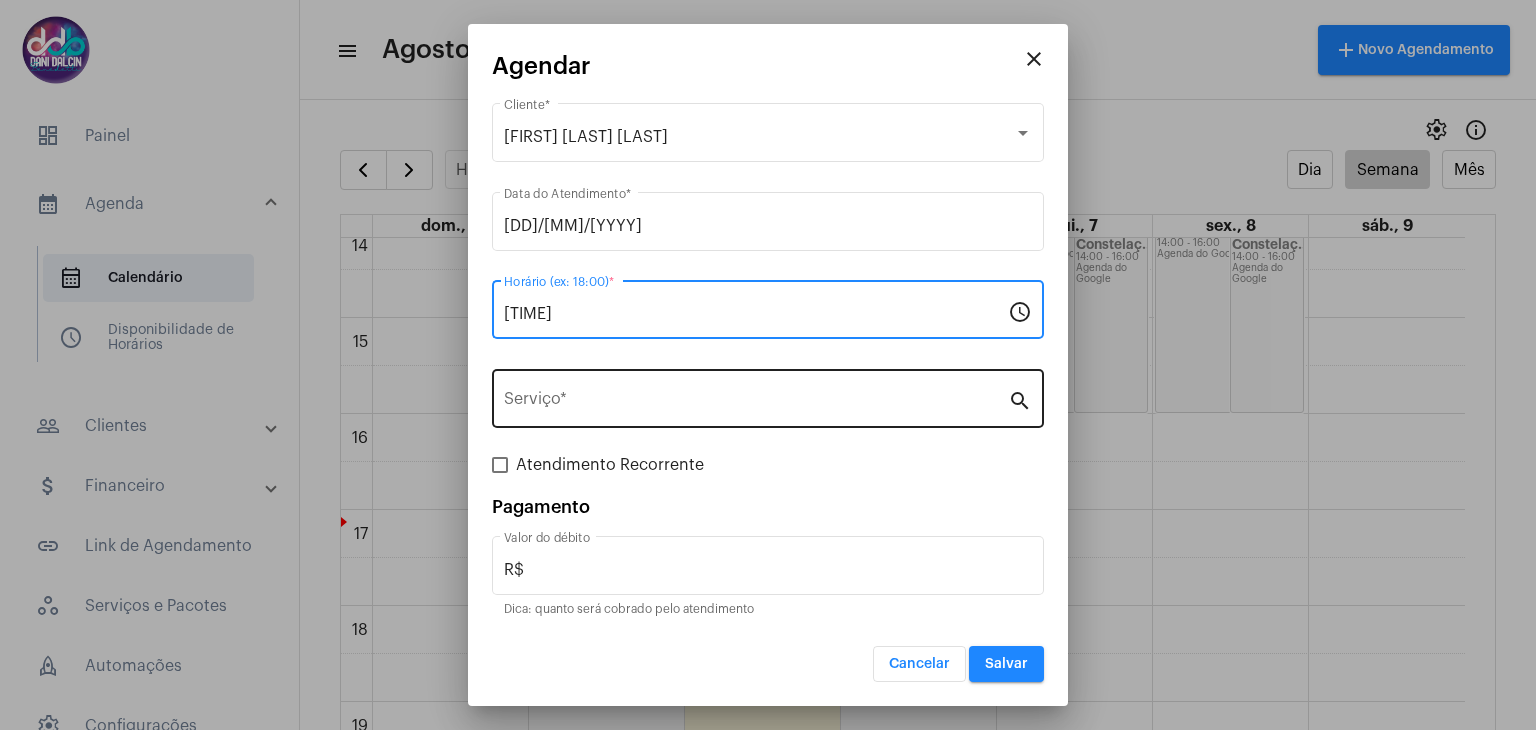 type on "[TIME]" 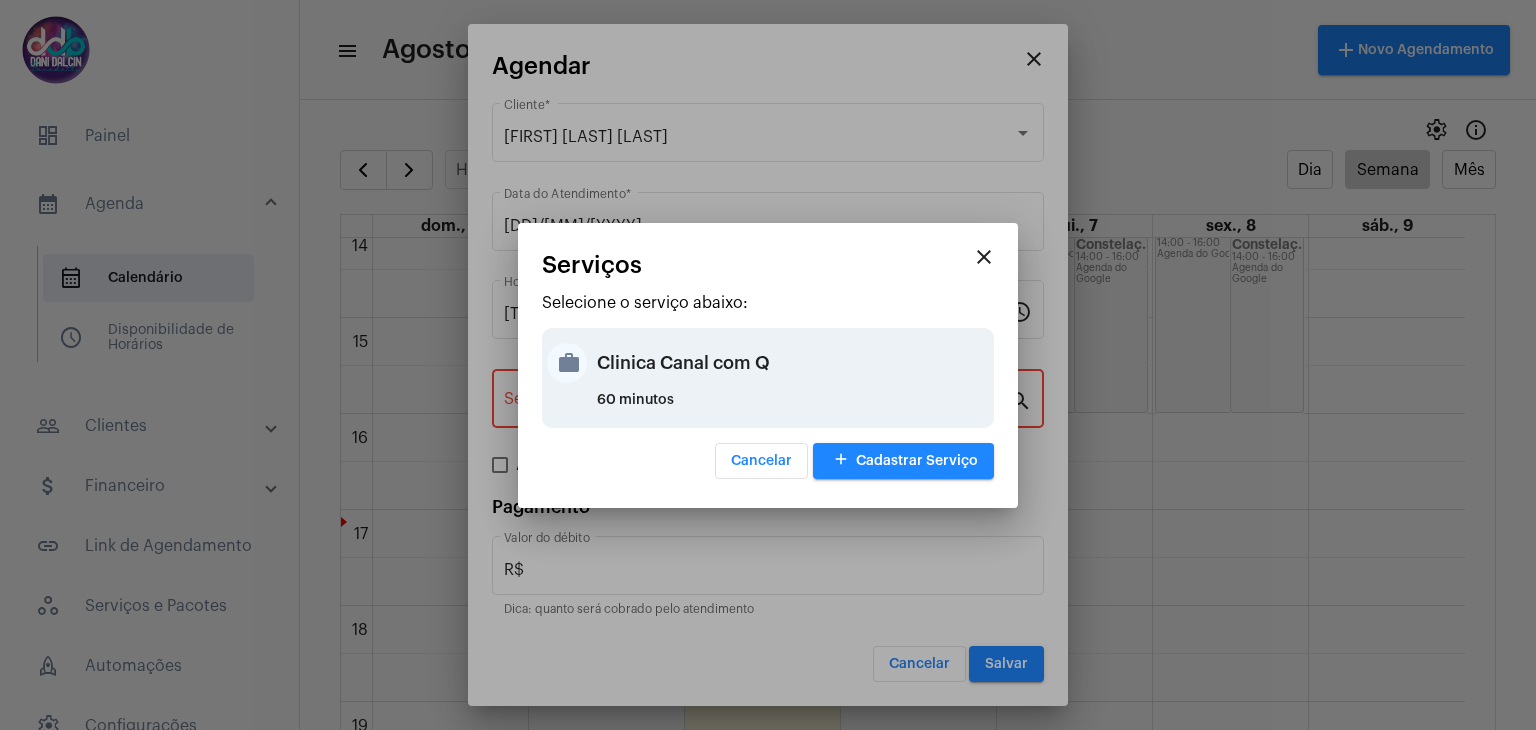 click on "Clinica Canal com Q" at bounding box center [793, 363] 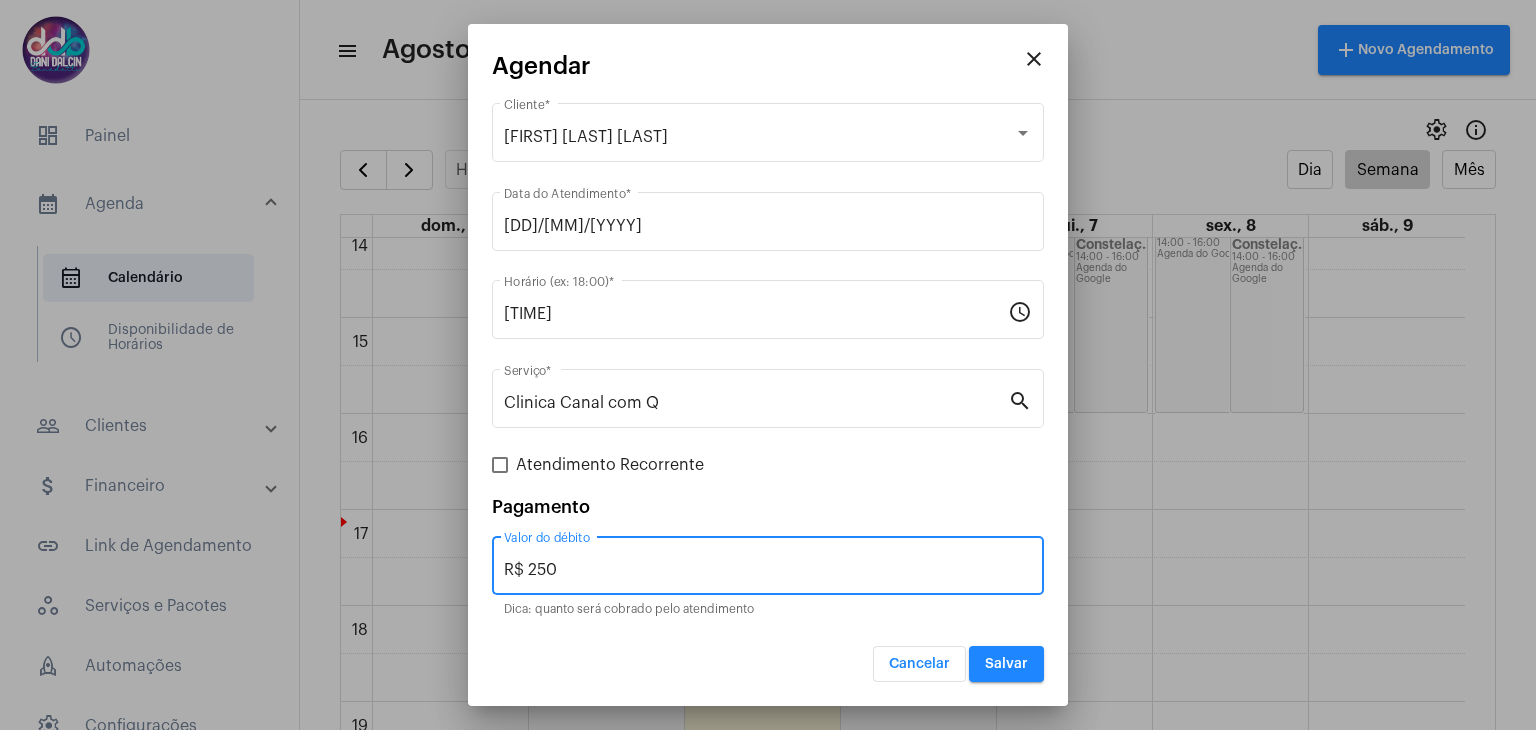 click on "R$ 250" at bounding box center [768, 570] 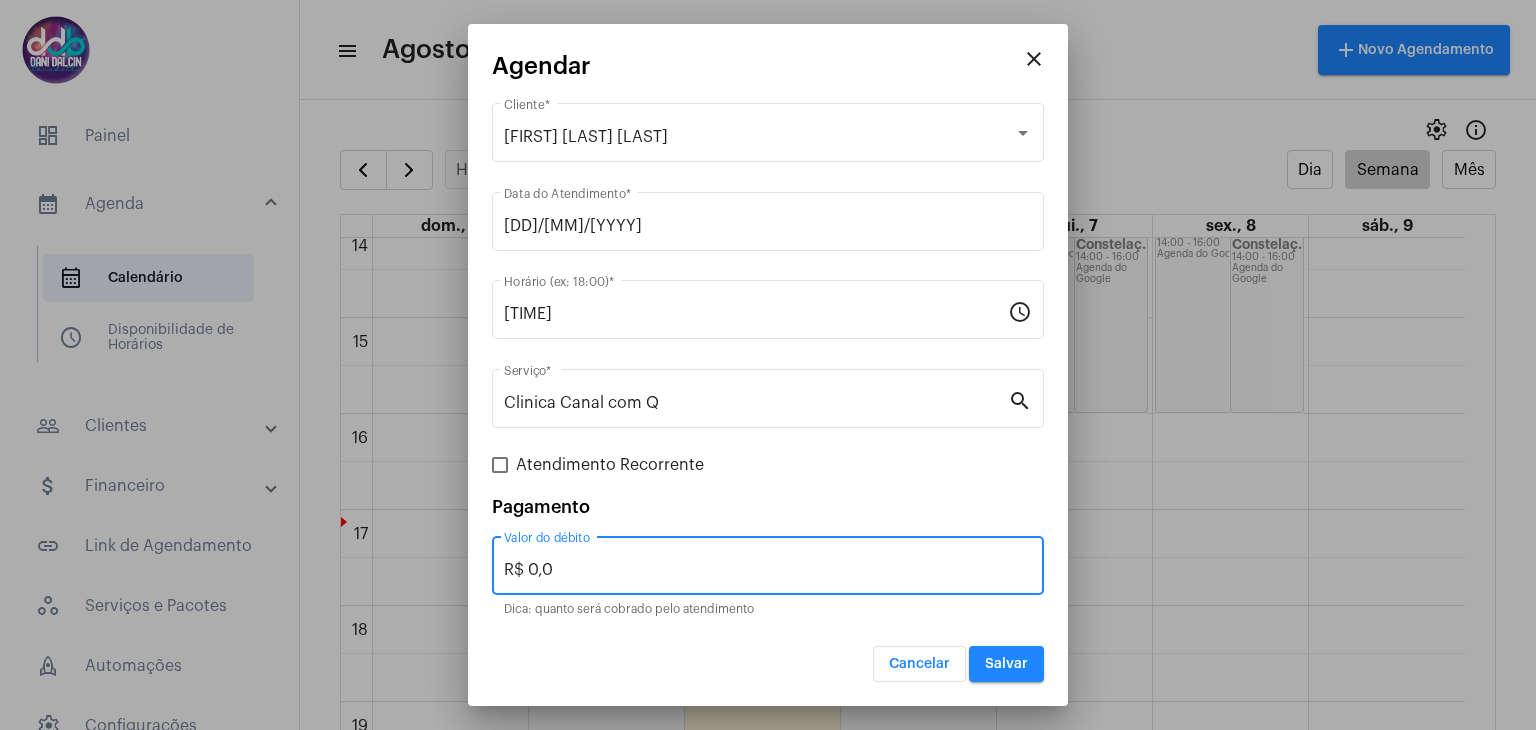type on "R$ 0,0" 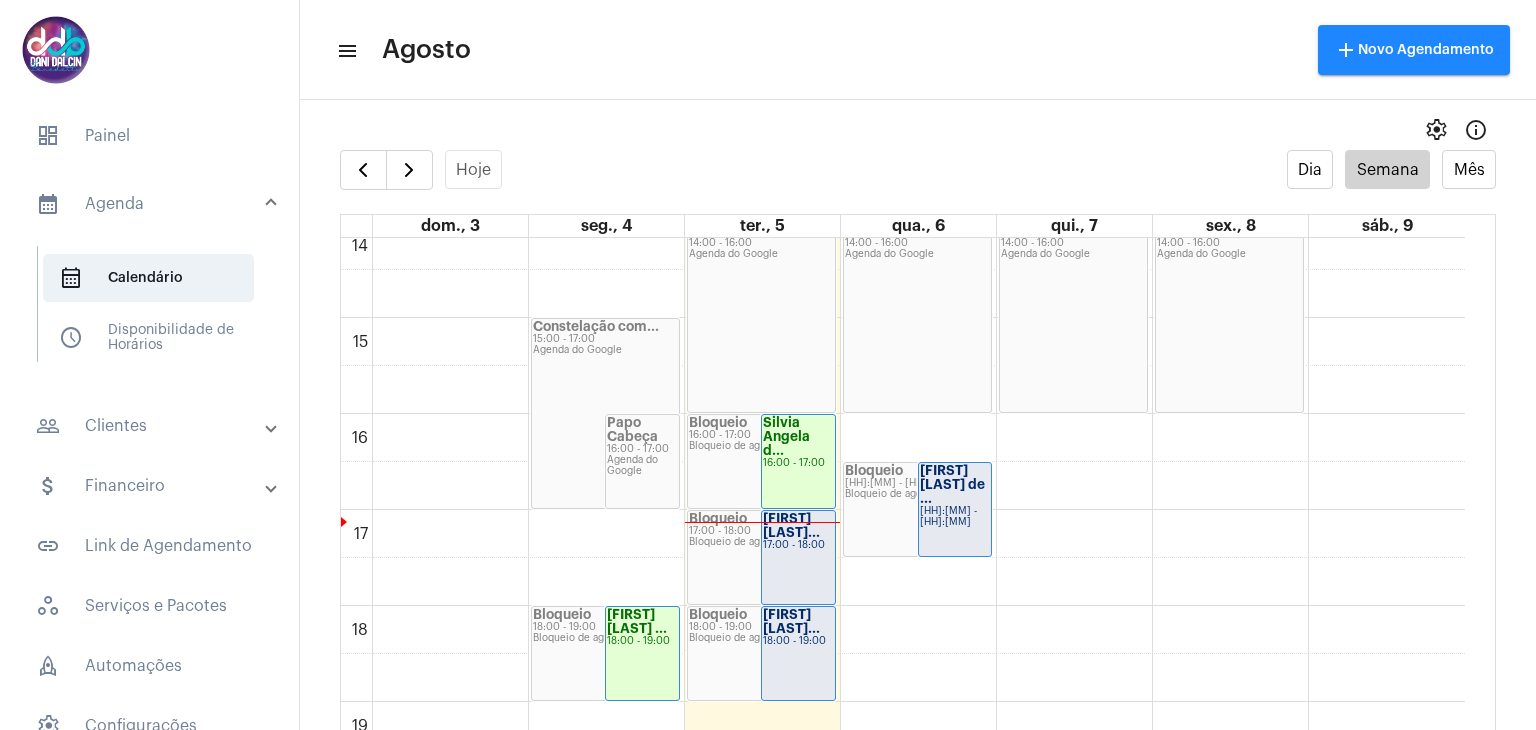 click on "00 01 02 03 04 05 06 07 08 09 10 11 12 13 14 15 16 17 18 19 20 21 22 23
Constelação com...
15:00 - 17:00
Agenda do Google
Papo Cabeça
16:00 - 17:00
Agenda do Google
Bloqueio
18:00 - 19:00
Bloqueio de agenda
[FIRST] [LAST] ...
18:00 - 19:00
Bloqueio
08:45 - 09:45
Bloqueio de agenda
[FIRST] [LAST]...
08:45 - 09:45
Bloqueio
10:00 - 11:00
Bloqueio de agenda
[FIRST] [LAST] ...
10:00 - 11:00
Bloqueio
11:00 - 12:00
Bloqueio de agenda" 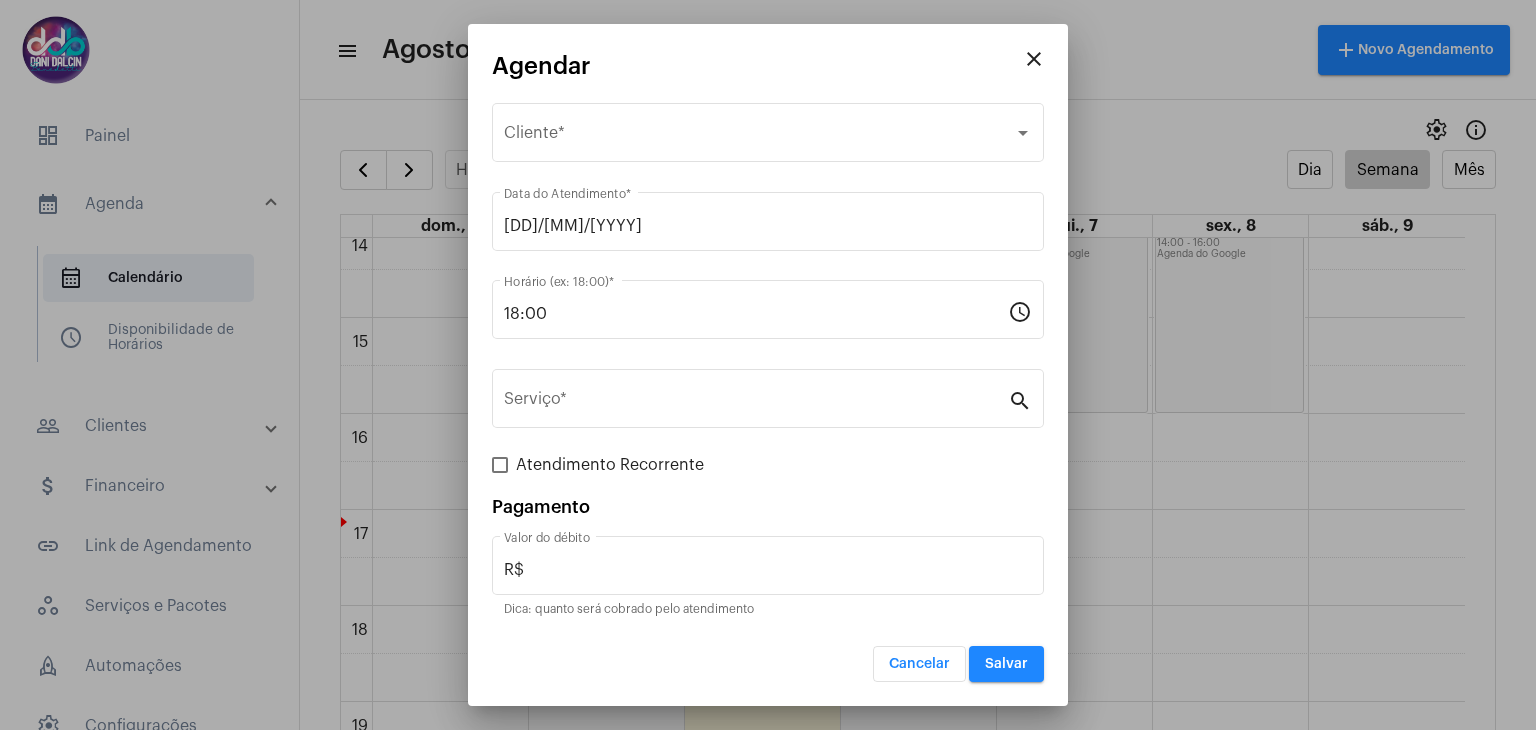 click on "close" at bounding box center [1034, 59] 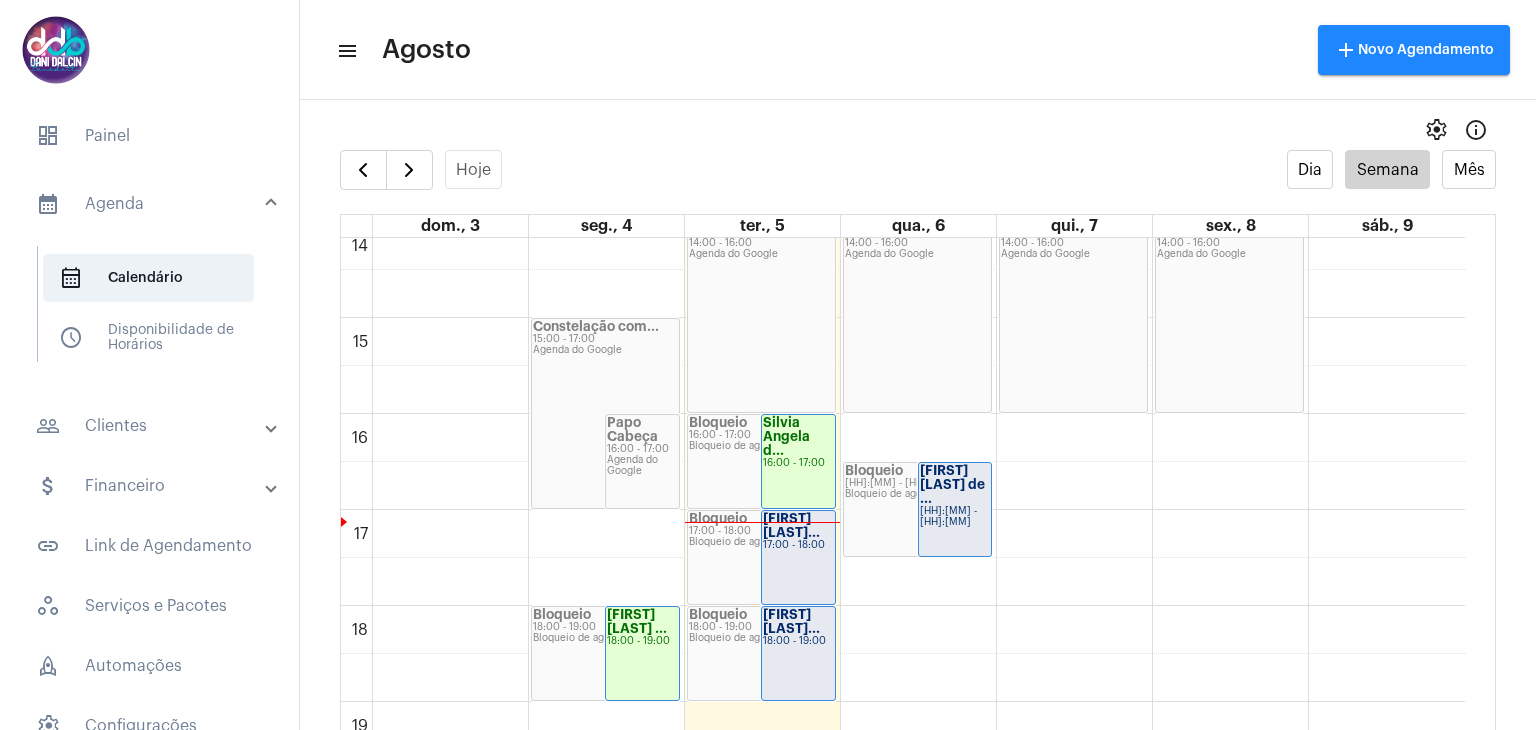 click on "[FIRST] [LAST]
17:00 - 18:00" 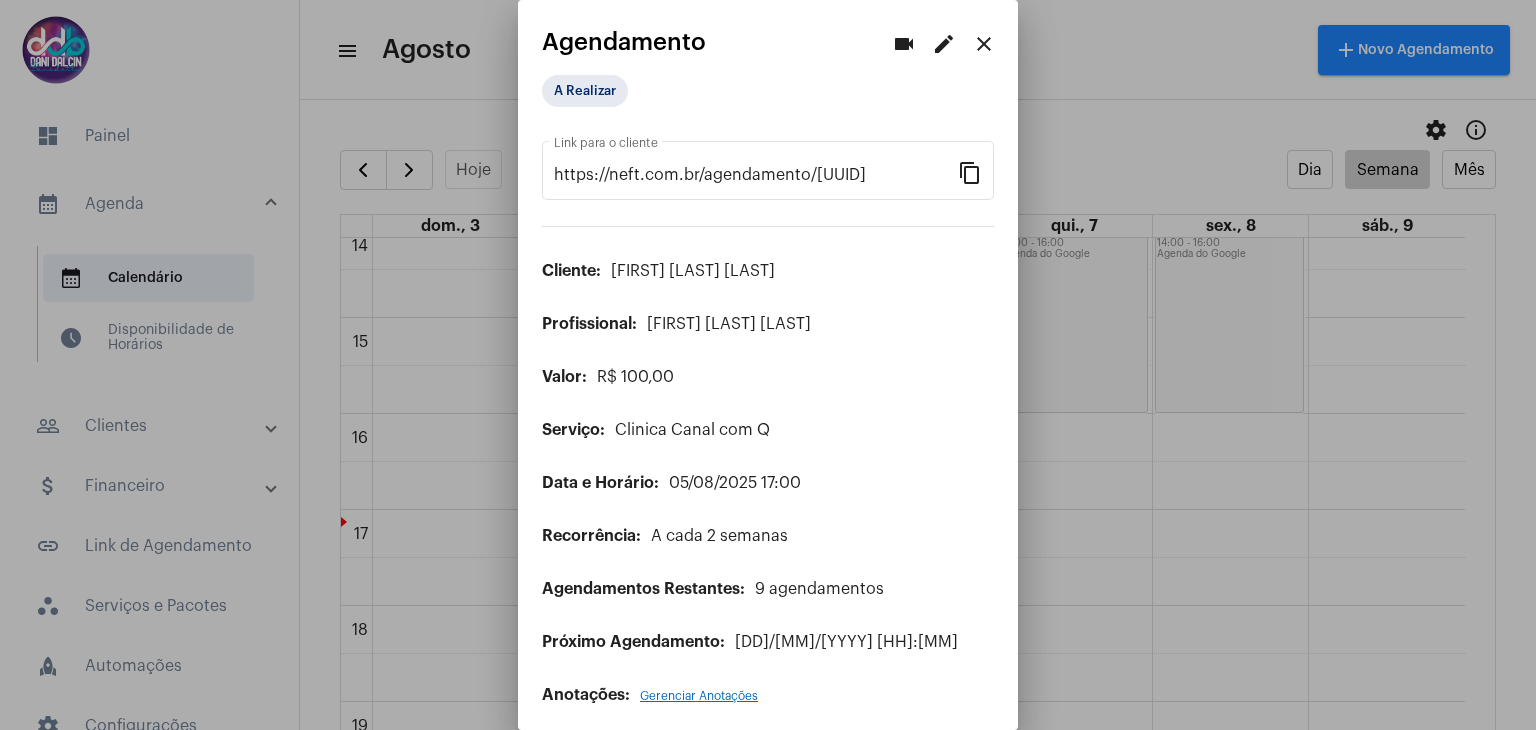 click on "edit" at bounding box center (944, 44) 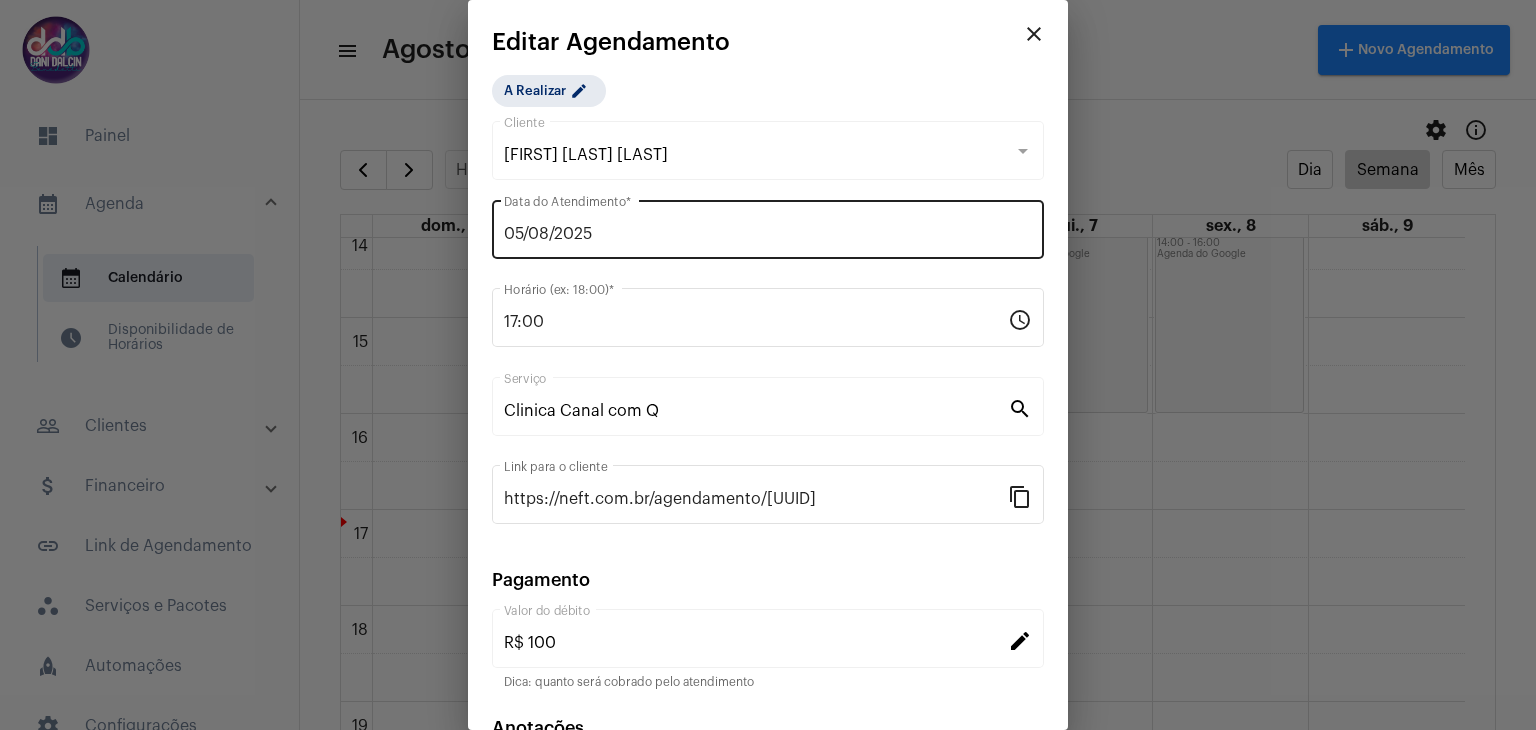 click on "05/08/2025" at bounding box center [768, 234] 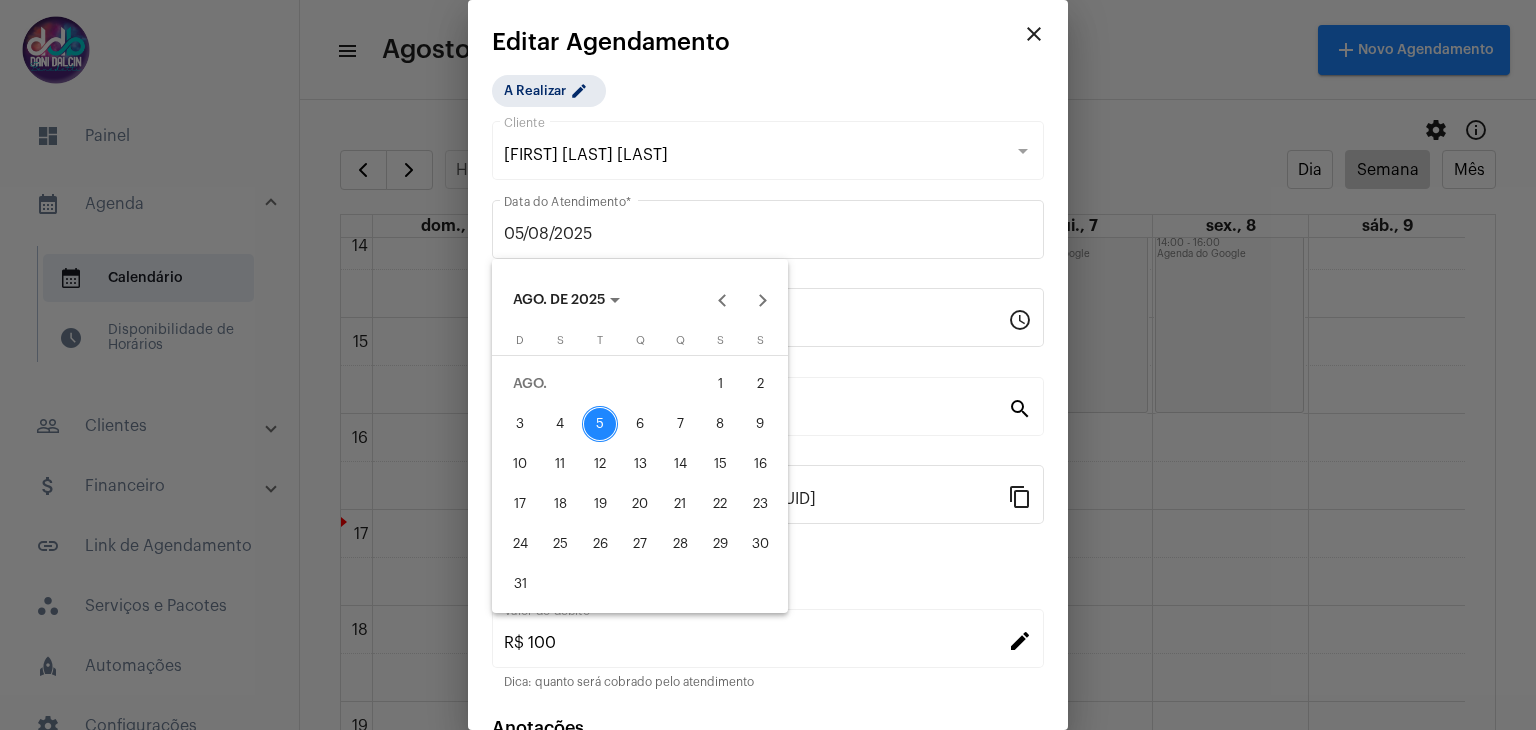 click on "6" at bounding box center (640, 424) 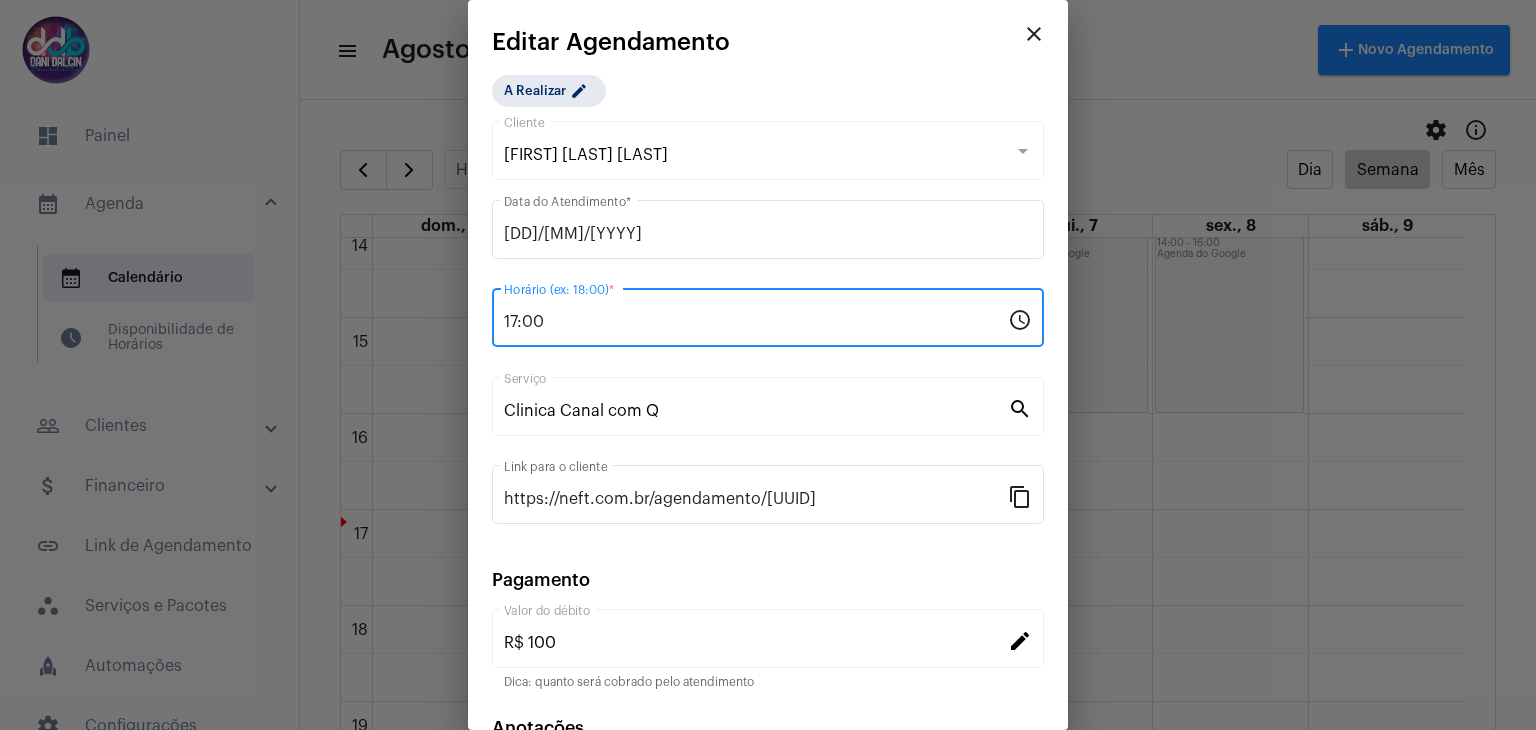 click on "17:00" at bounding box center [756, 322] 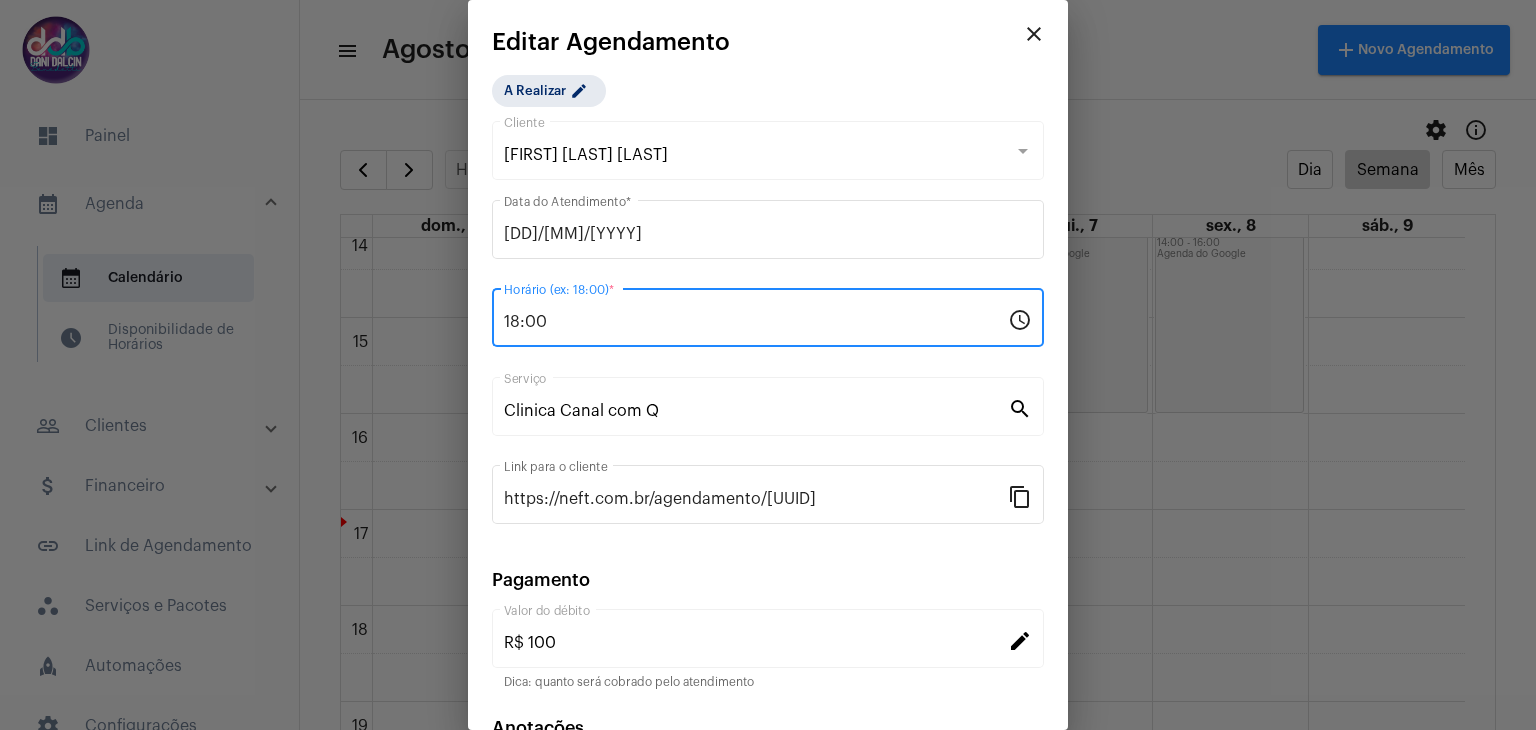 type on "18:00" 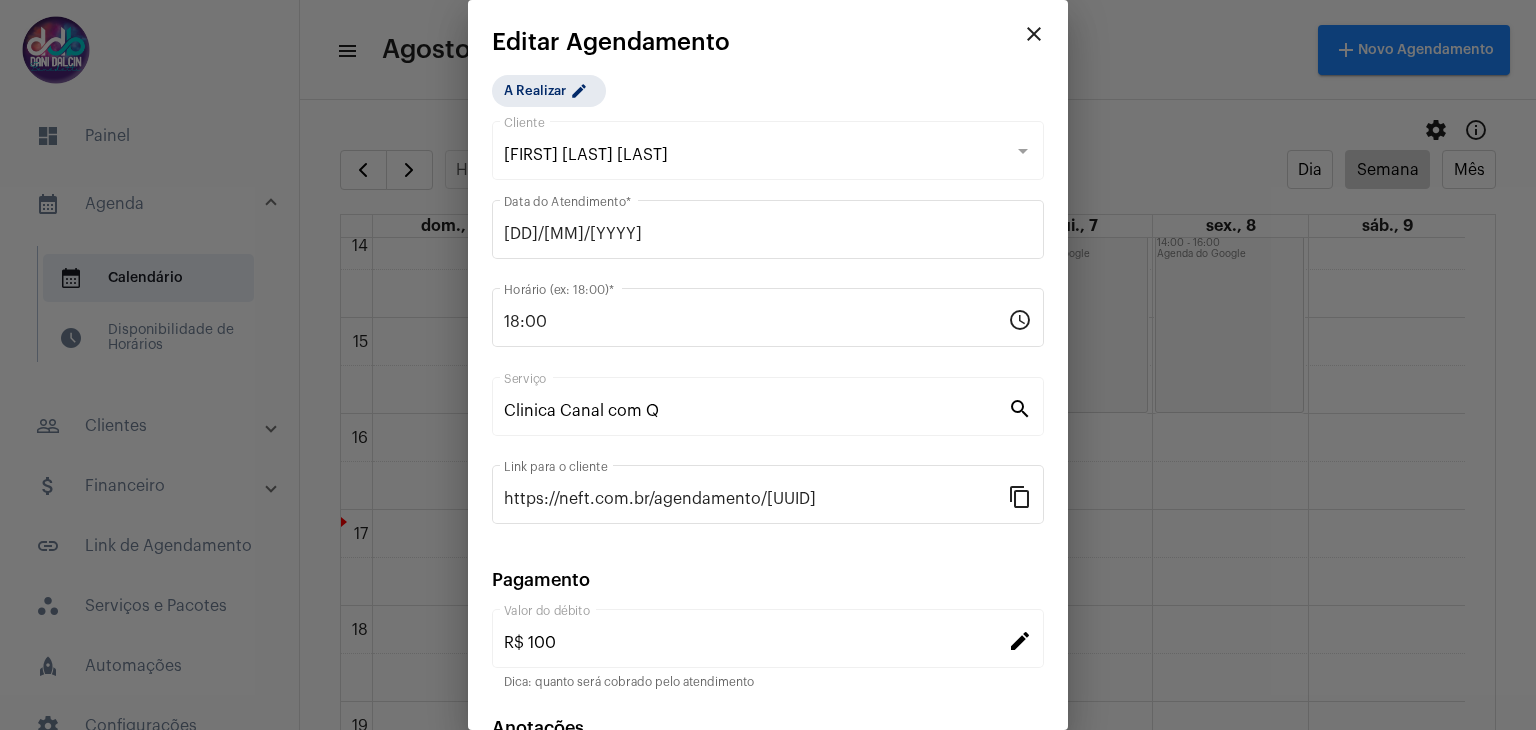 scroll, scrollTop: 128, scrollLeft: 0, axis: vertical 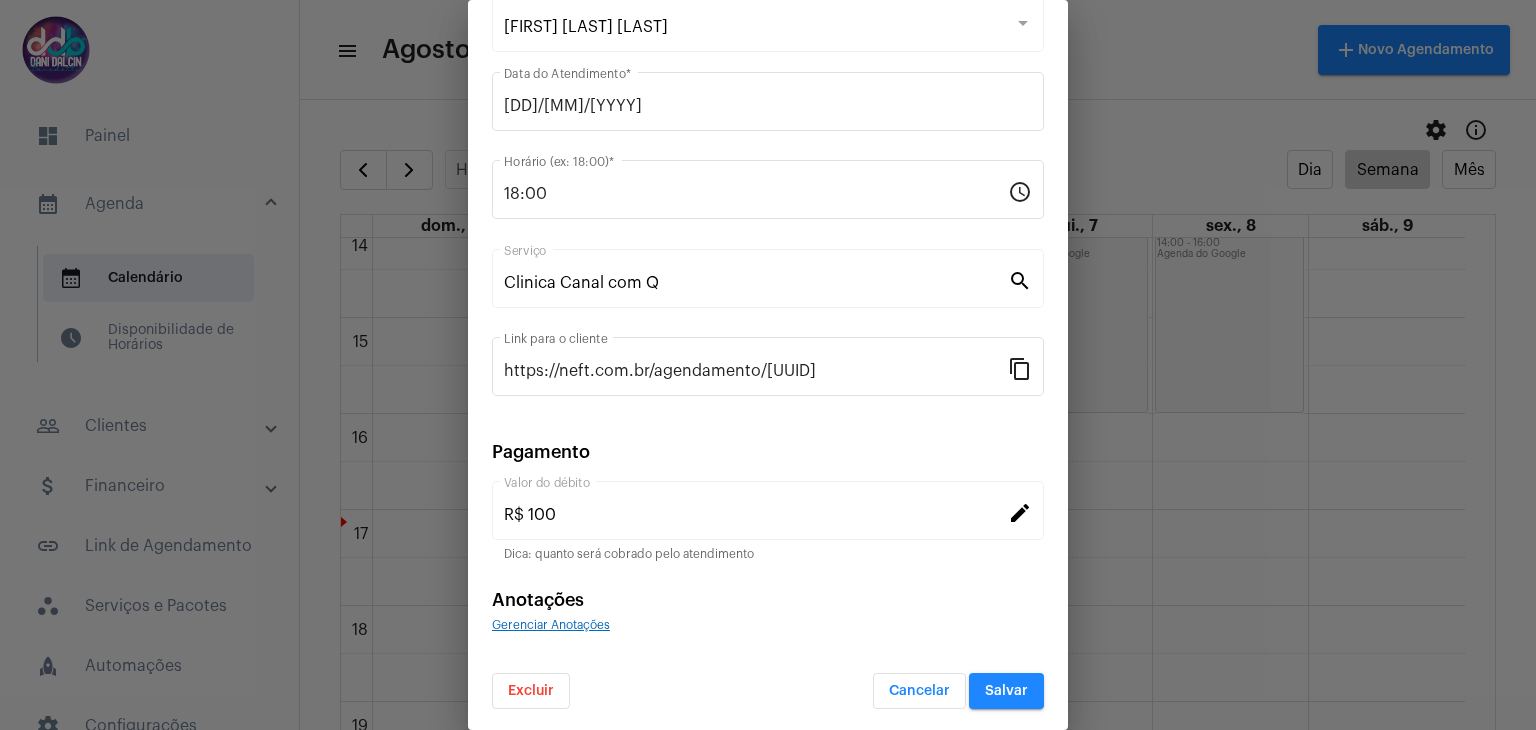 click on "Salvar" at bounding box center (1006, 691) 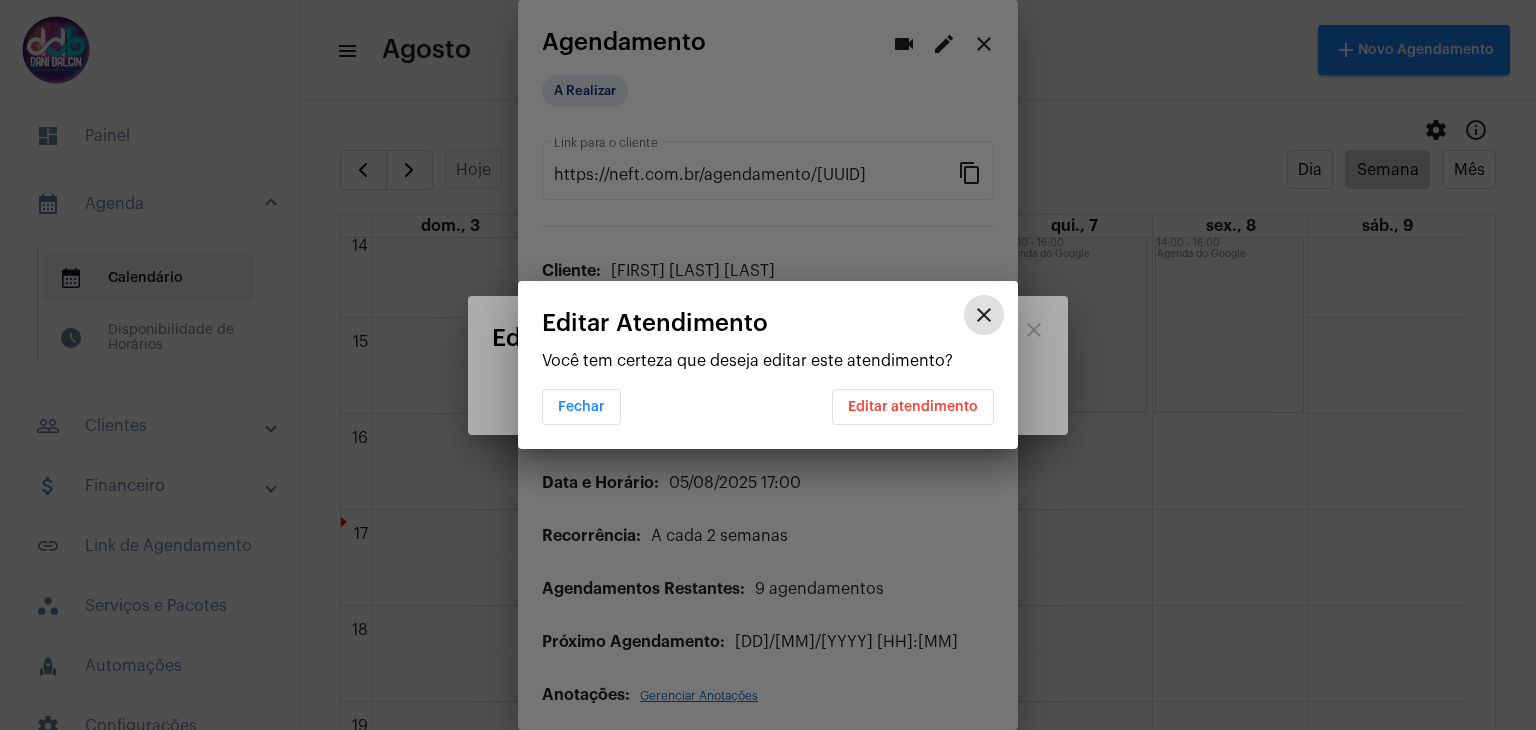 click on "Editar atendimento" at bounding box center [913, 407] 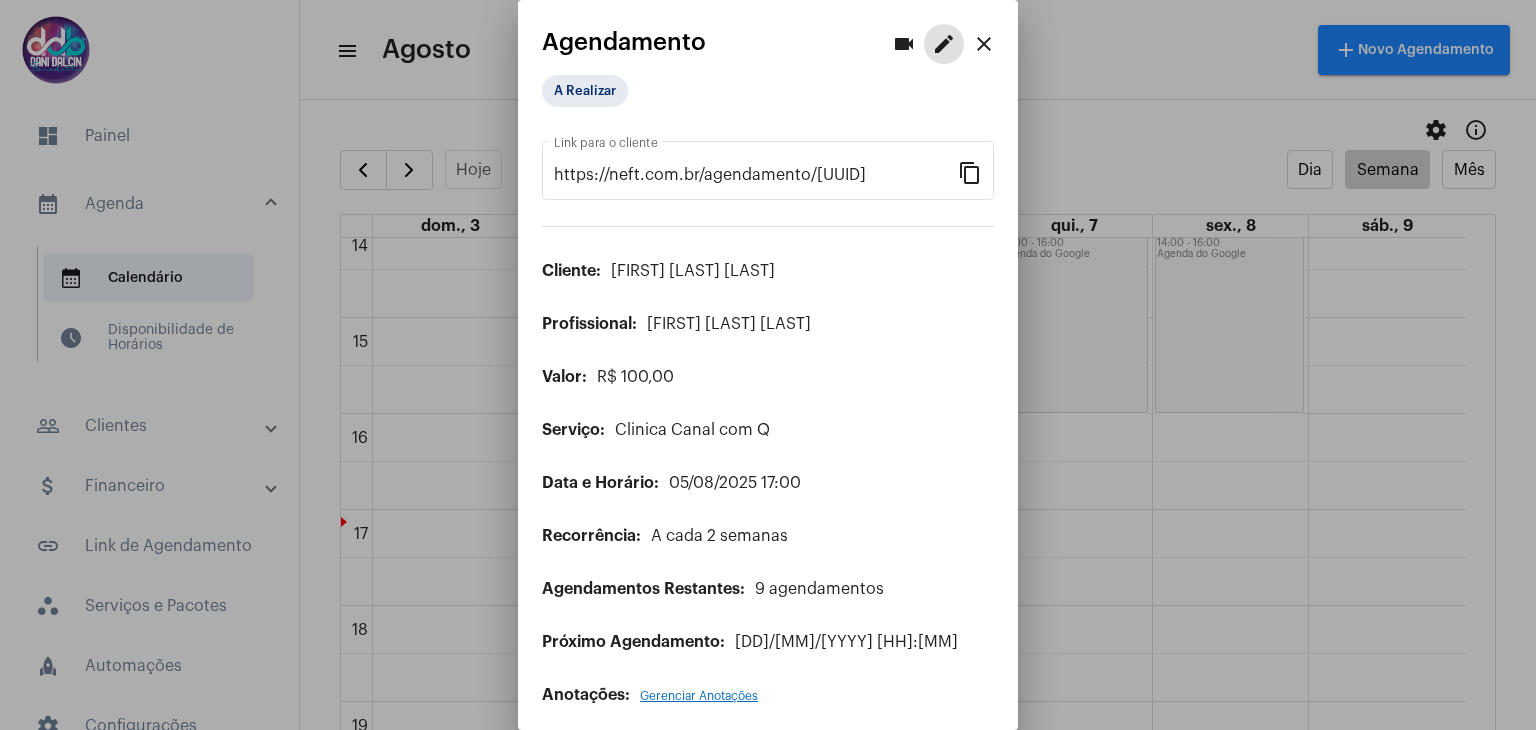 click on "close" at bounding box center [984, 44] 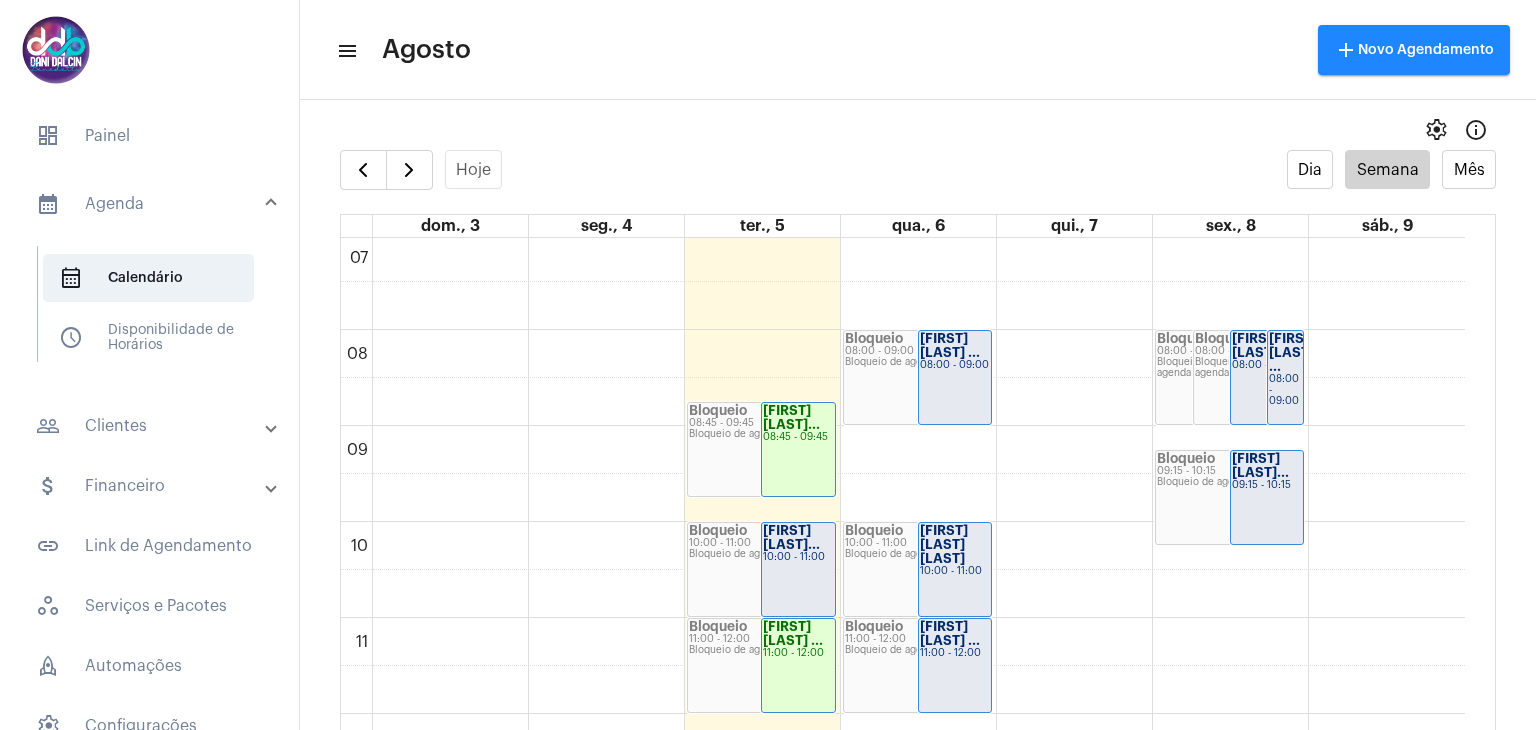 scroll, scrollTop: 680, scrollLeft: 0, axis: vertical 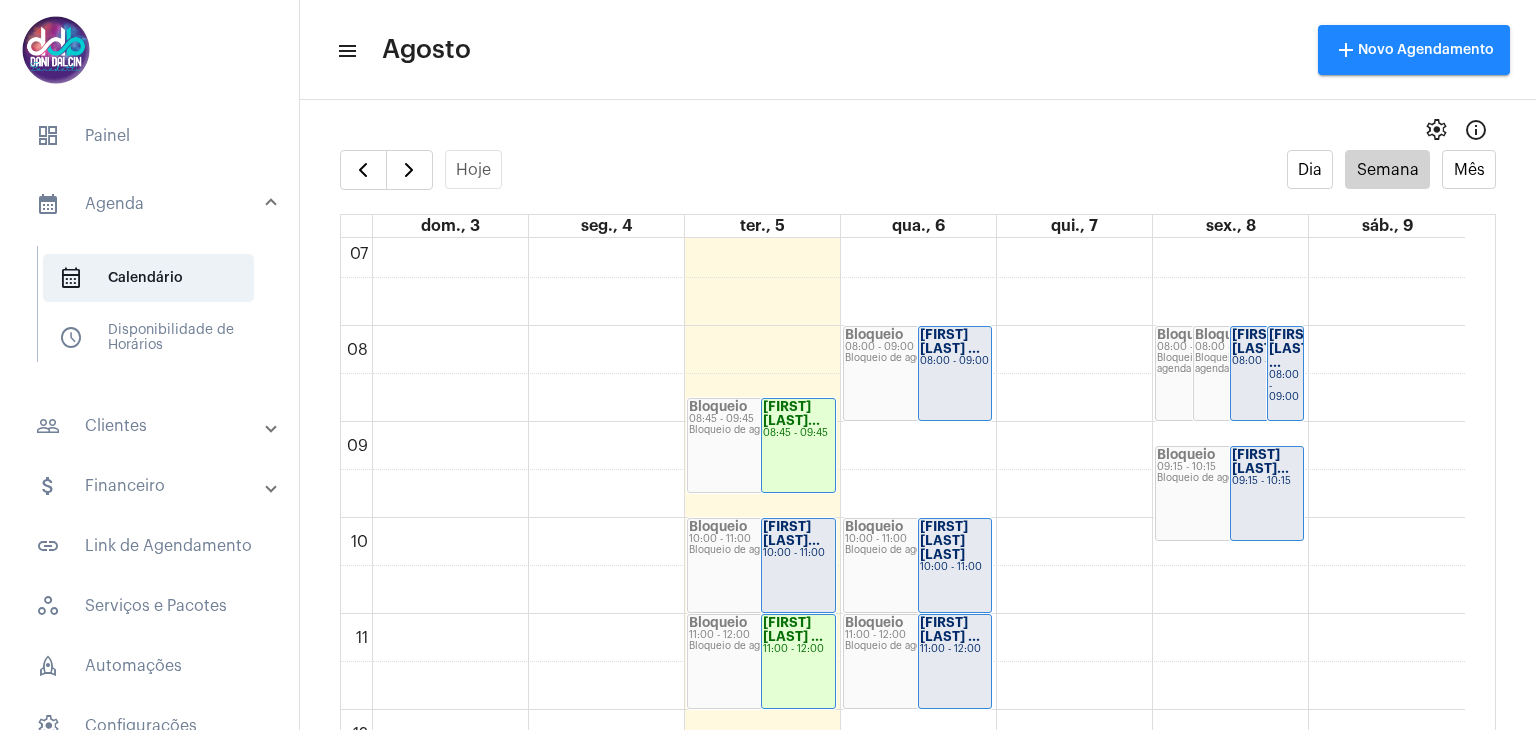 click on "10:00 - 11:00" 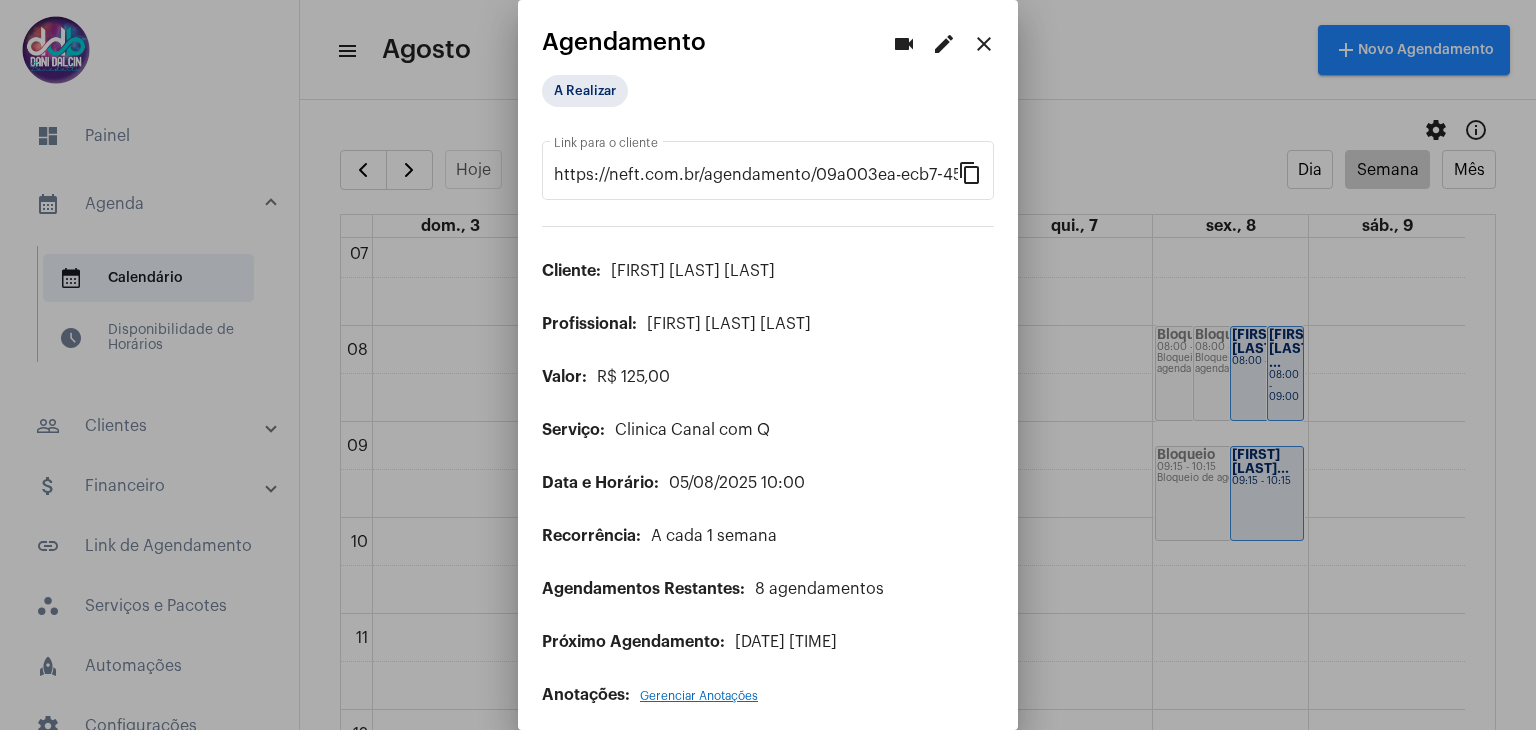 click on "edit" at bounding box center (944, 44) 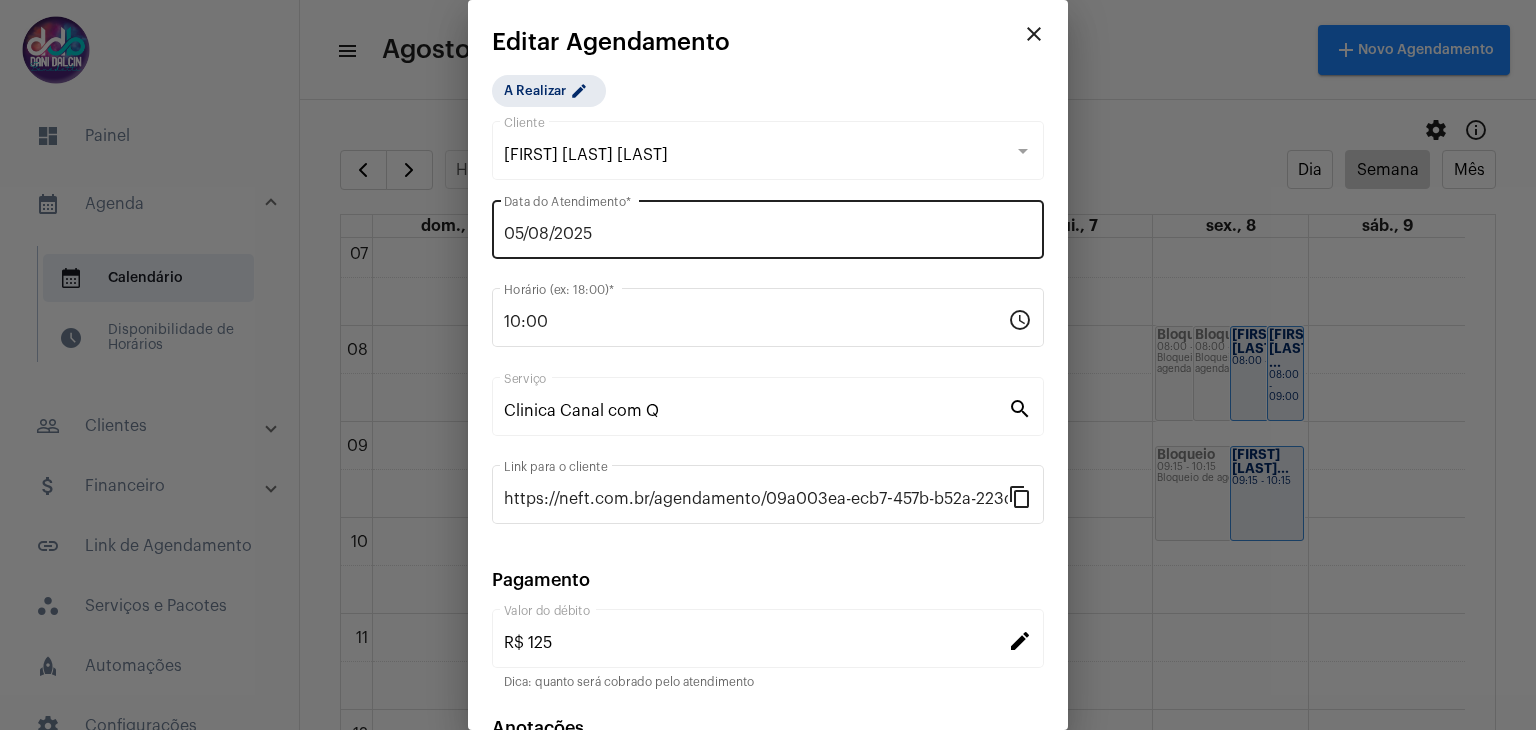 click on "05/08/2025" at bounding box center (768, 234) 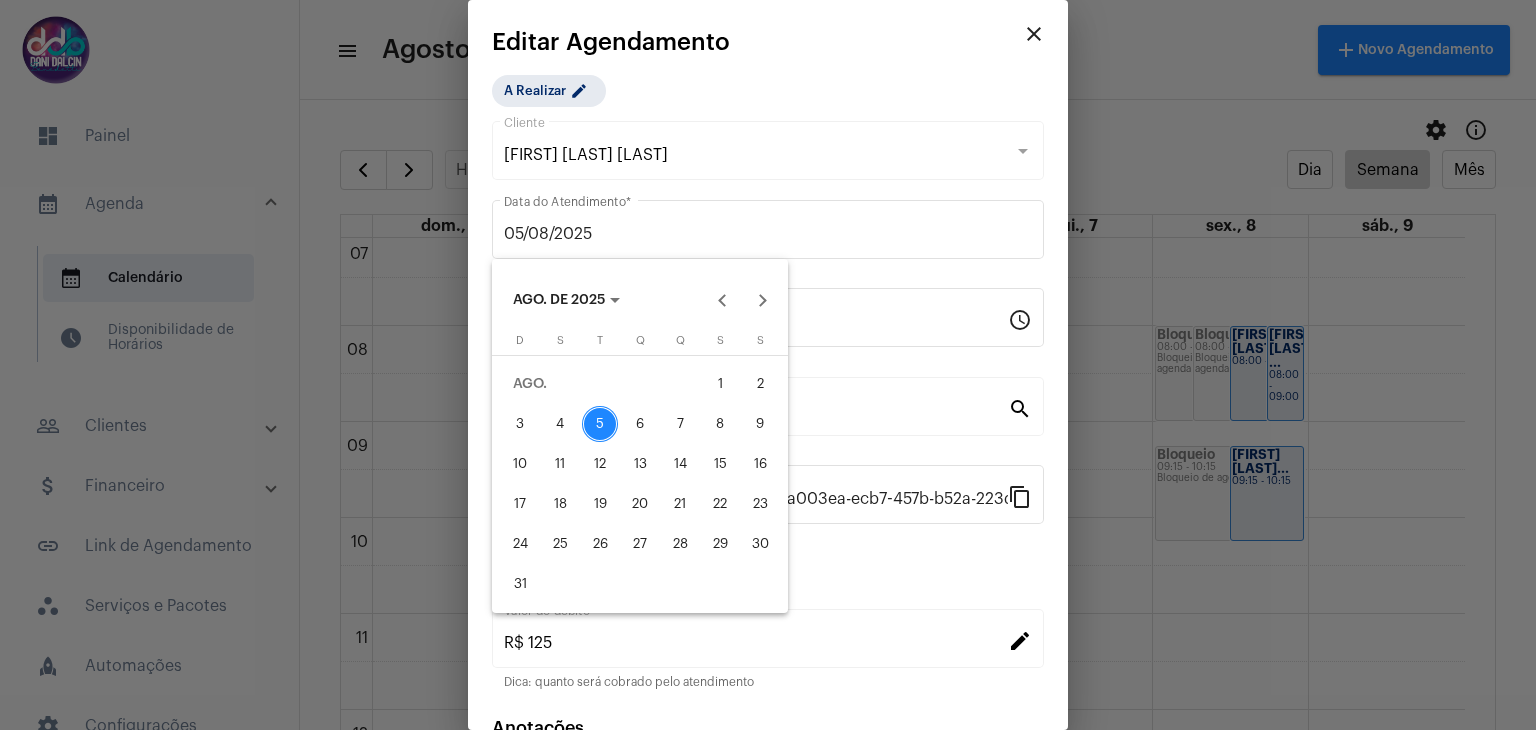click on "6" at bounding box center [640, 424] 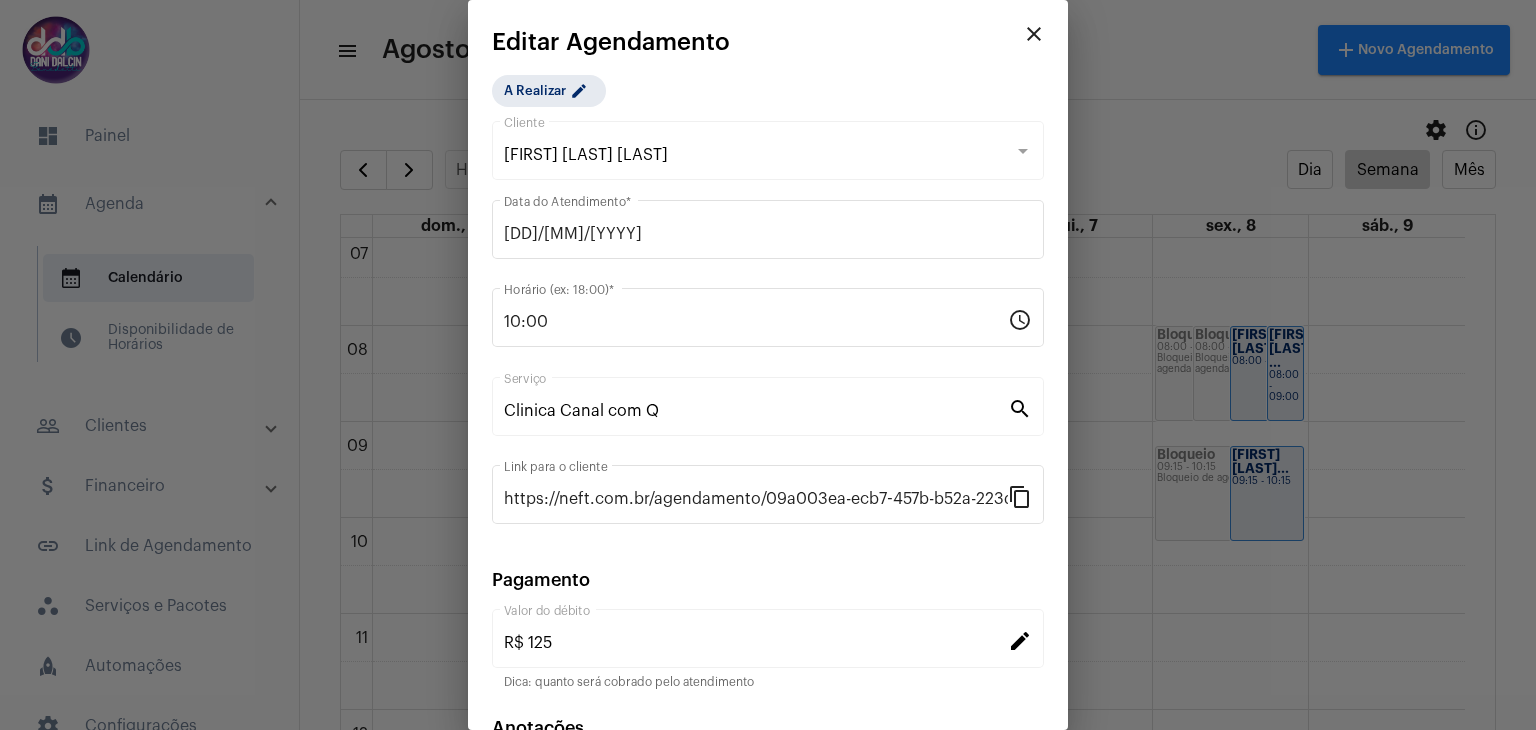 scroll, scrollTop: 128, scrollLeft: 0, axis: vertical 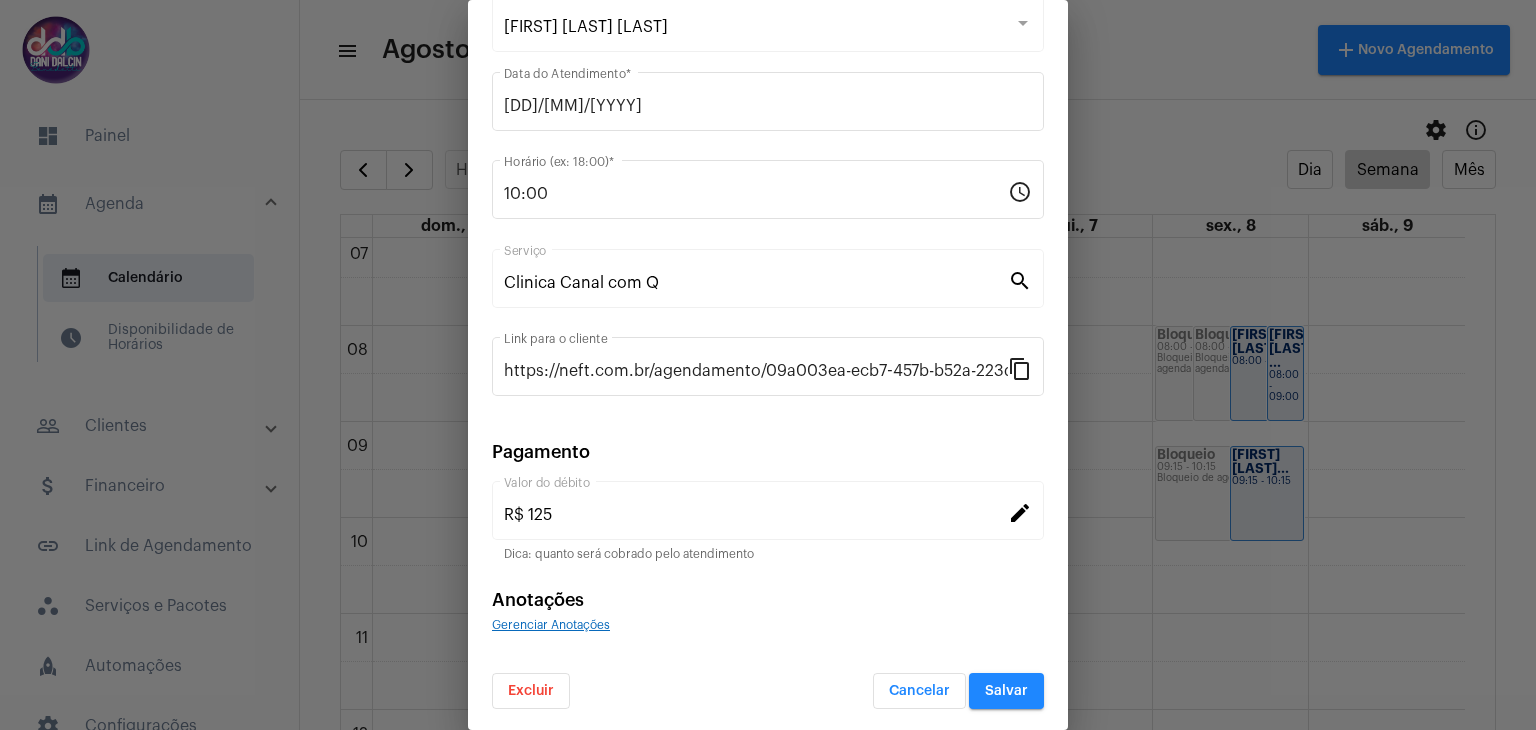 click on "Salvar" at bounding box center [1006, 691] 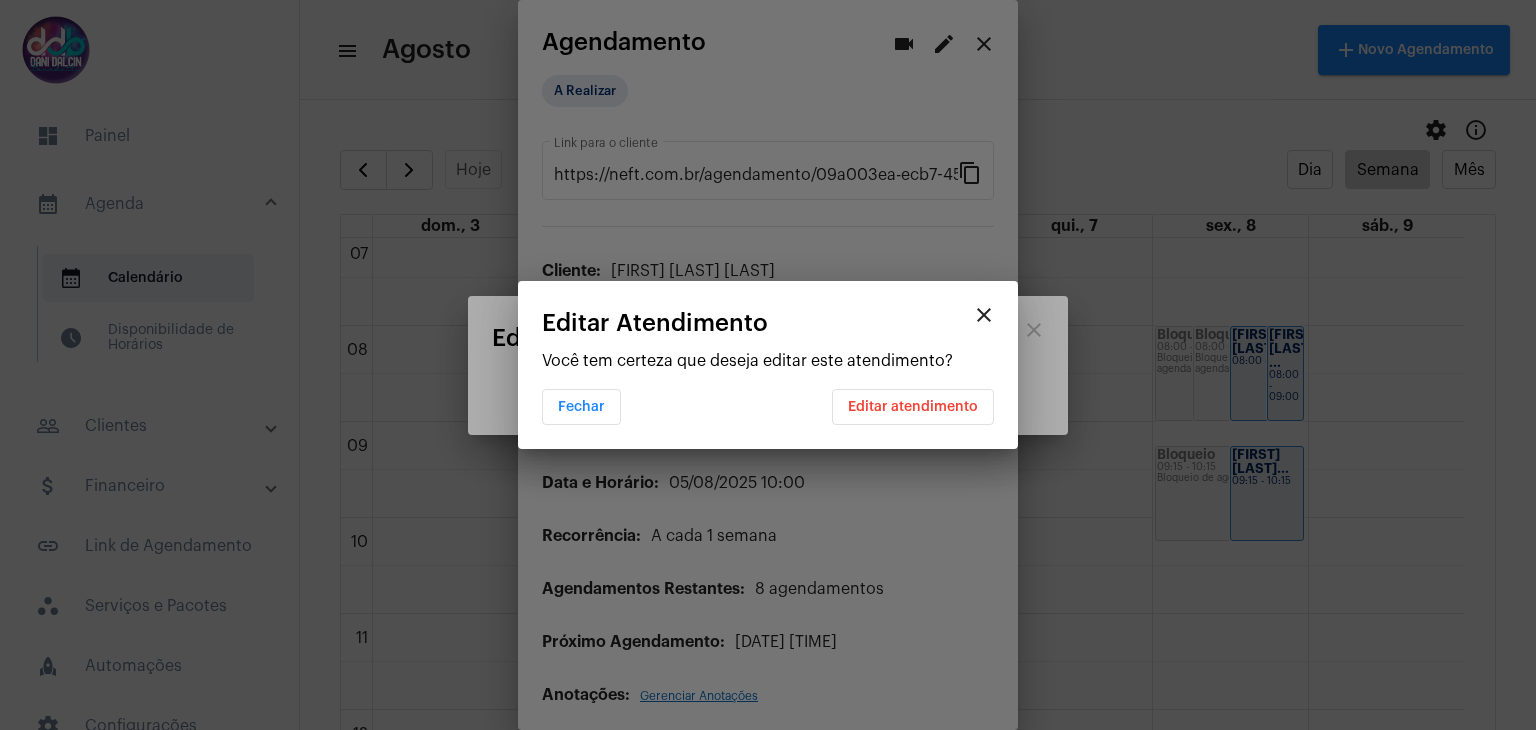 scroll, scrollTop: 0, scrollLeft: 0, axis: both 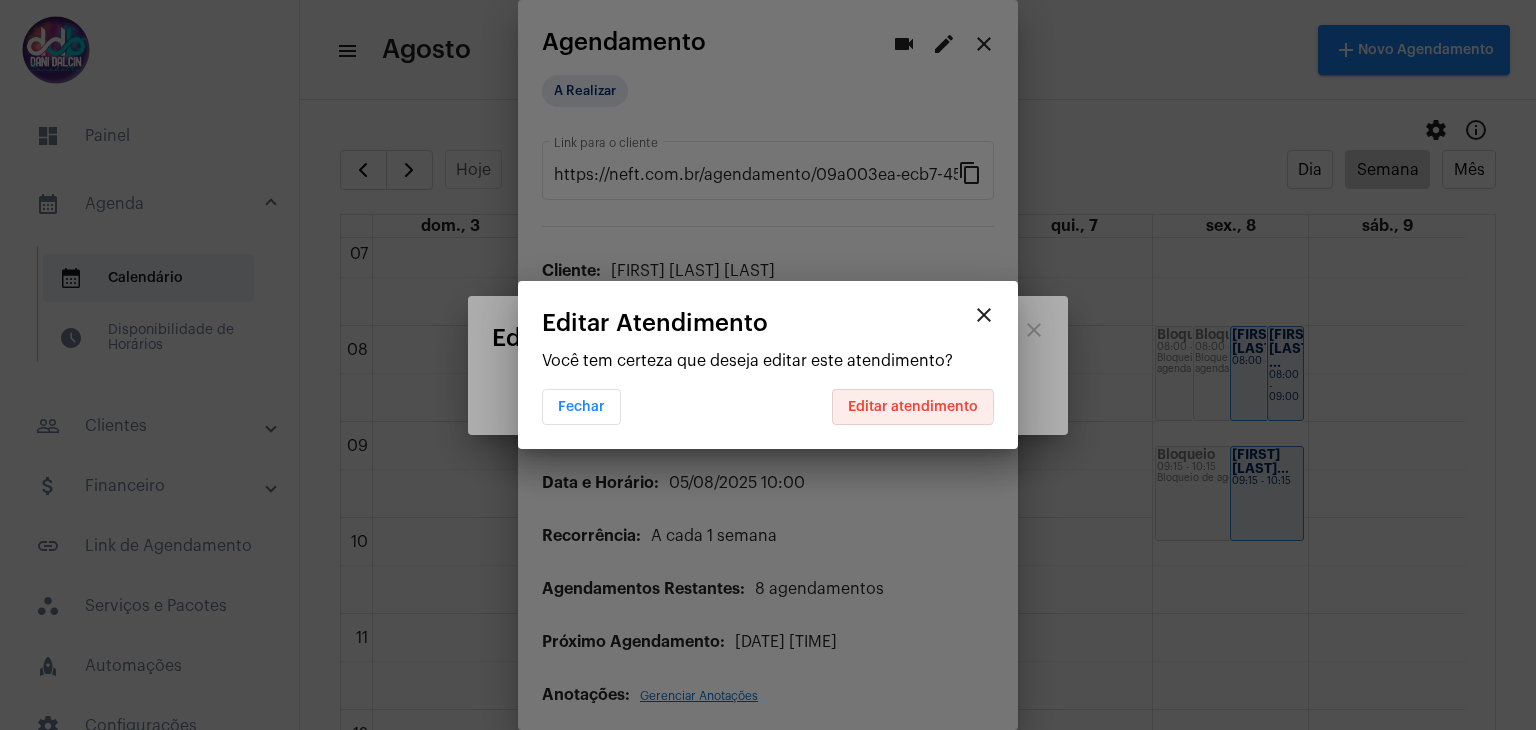 click on "Editar atendimento" at bounding box center (913, 407) 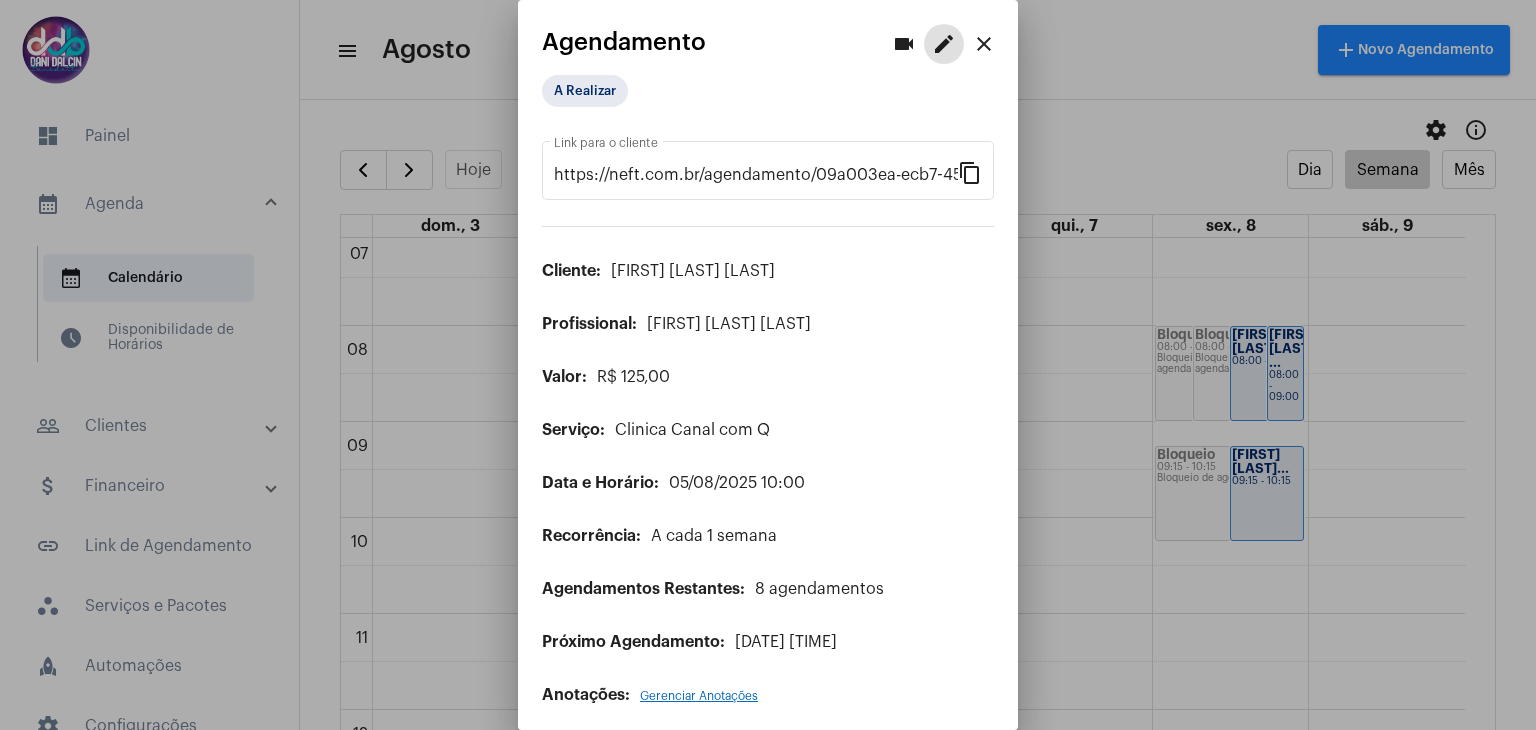 click on "close" at bounding box center (984, 44) 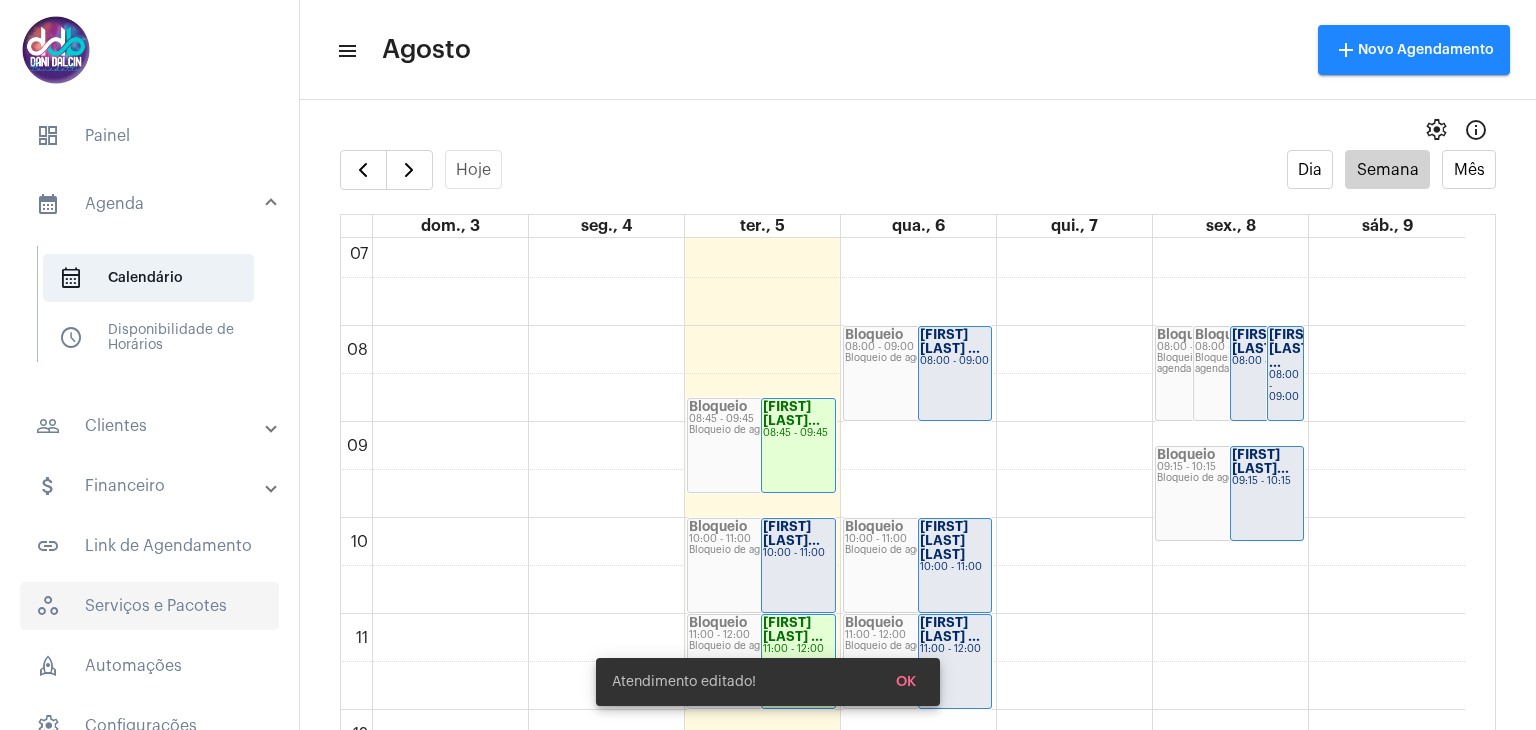 click on "workspaces_outlined   Serviços e Pacotes" 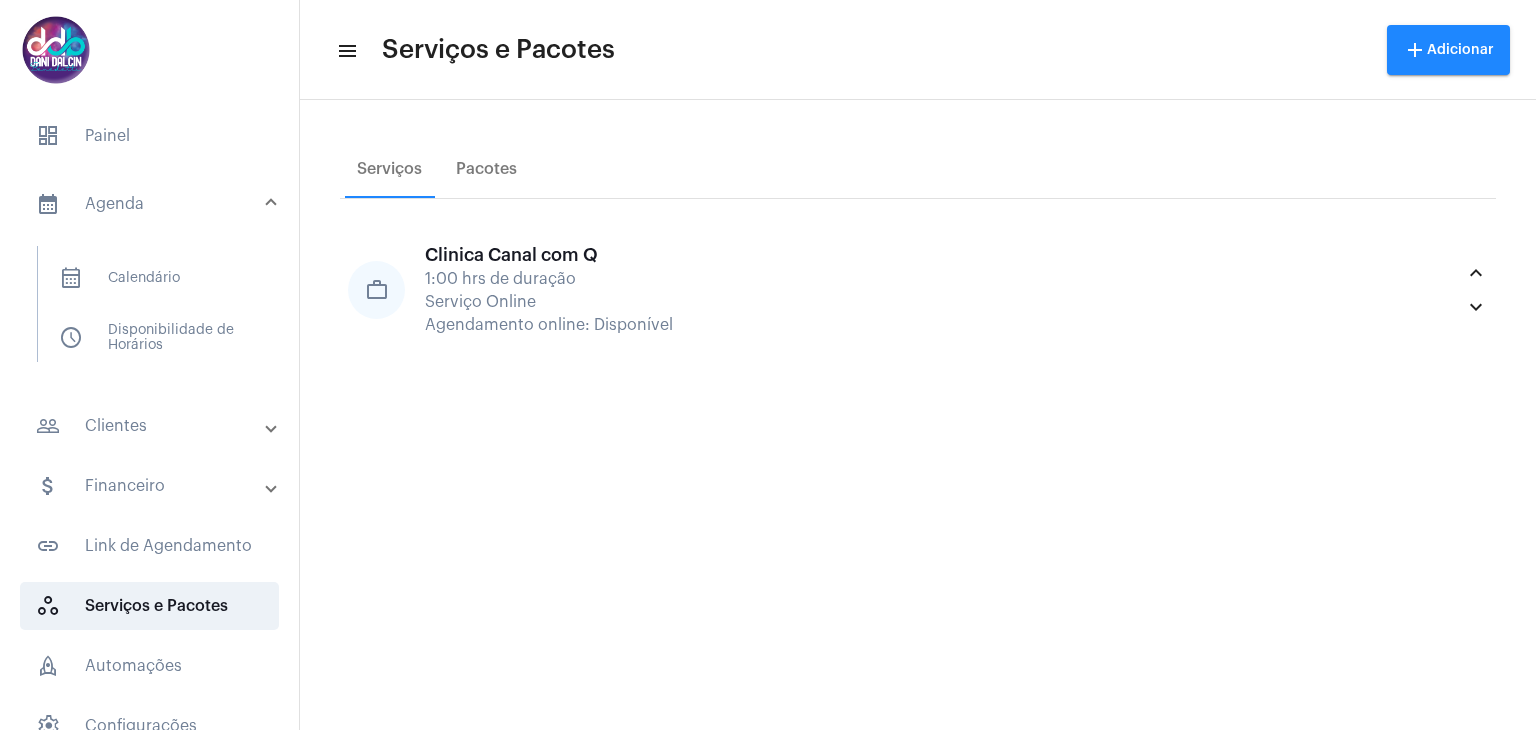 click on "workspaces_outlined   Serviços e Pacotes" at bounding box center [918, 278] 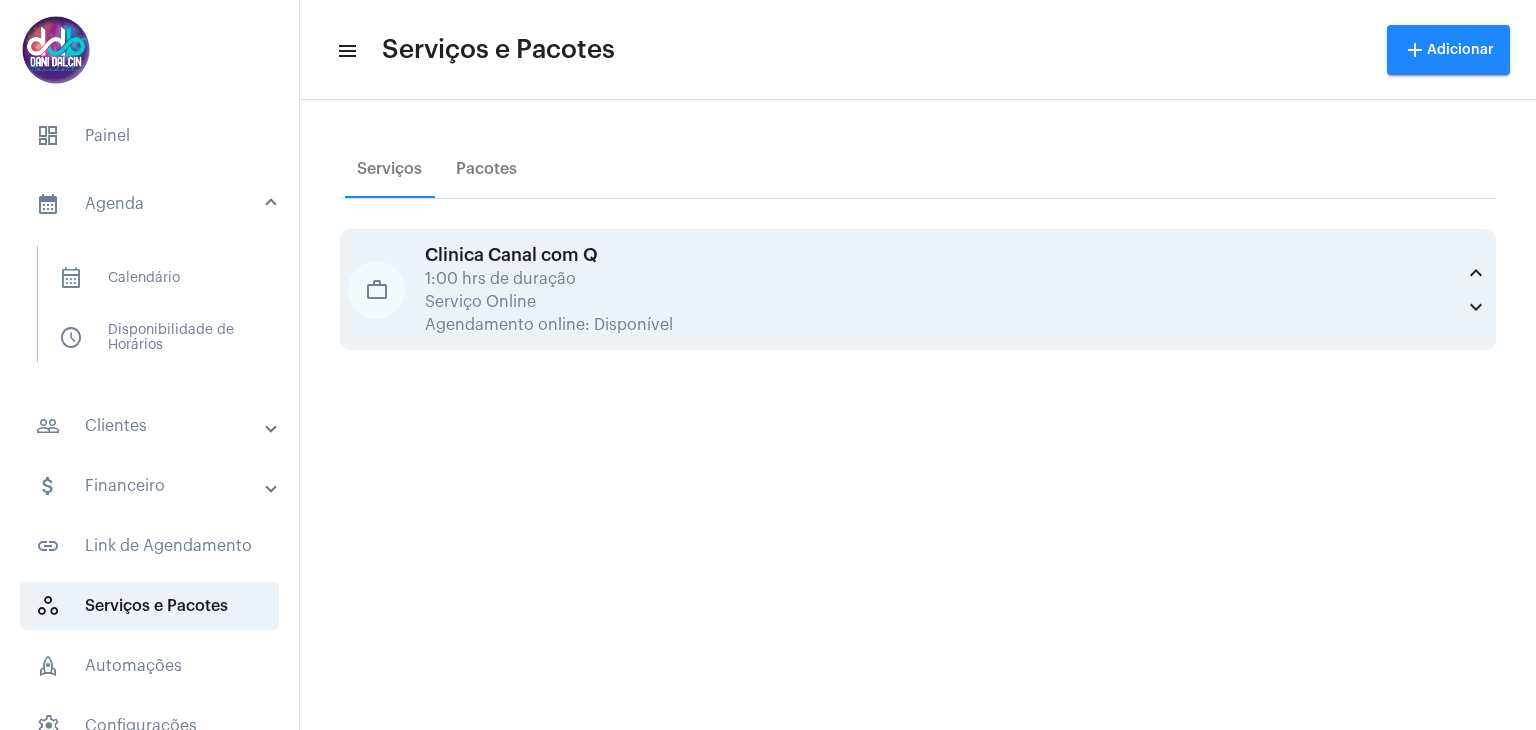 click on "workspaces_outlined   Serviços e Pacotes" at bounding box center [918, 289] 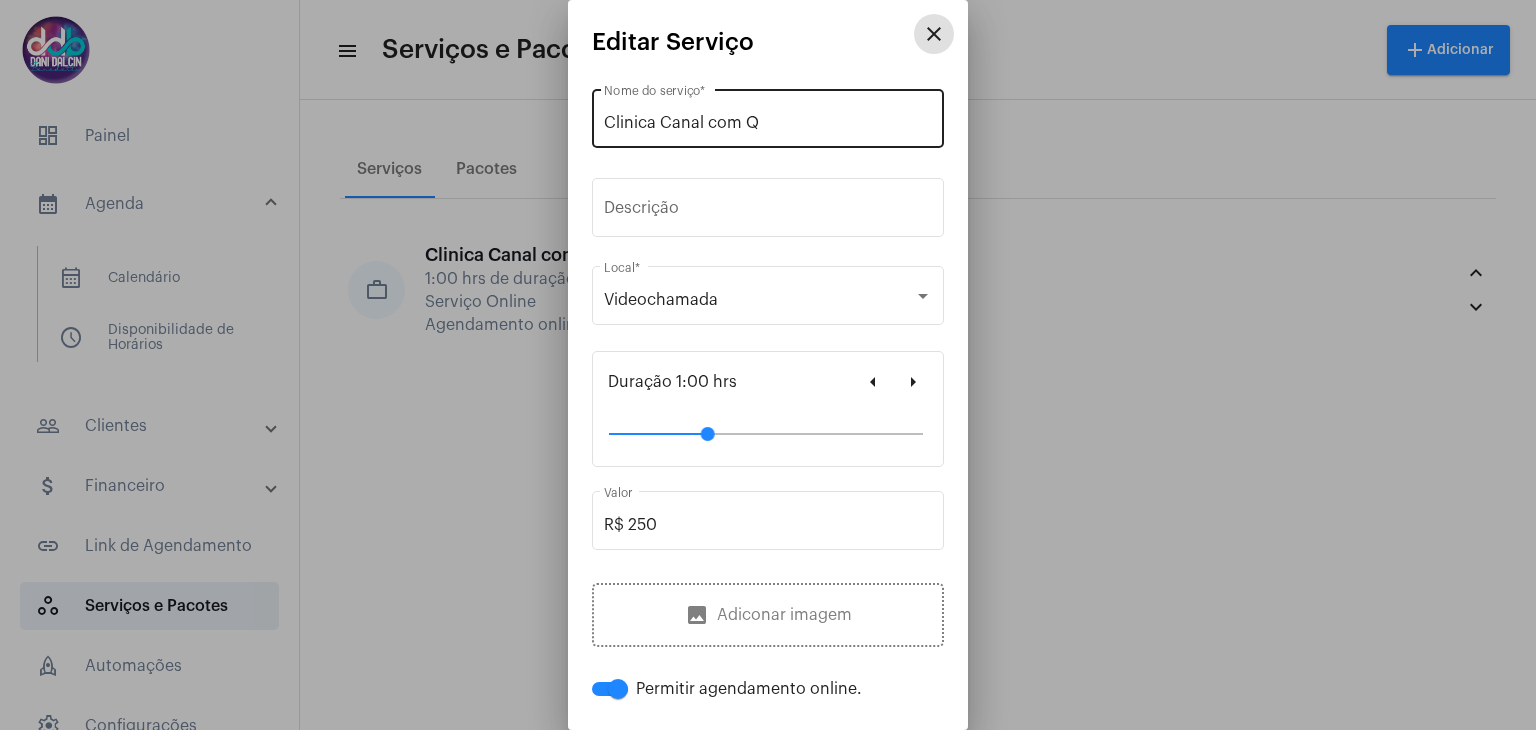 click on "Clinica Canal com Q" at bounding box center (768, 123) 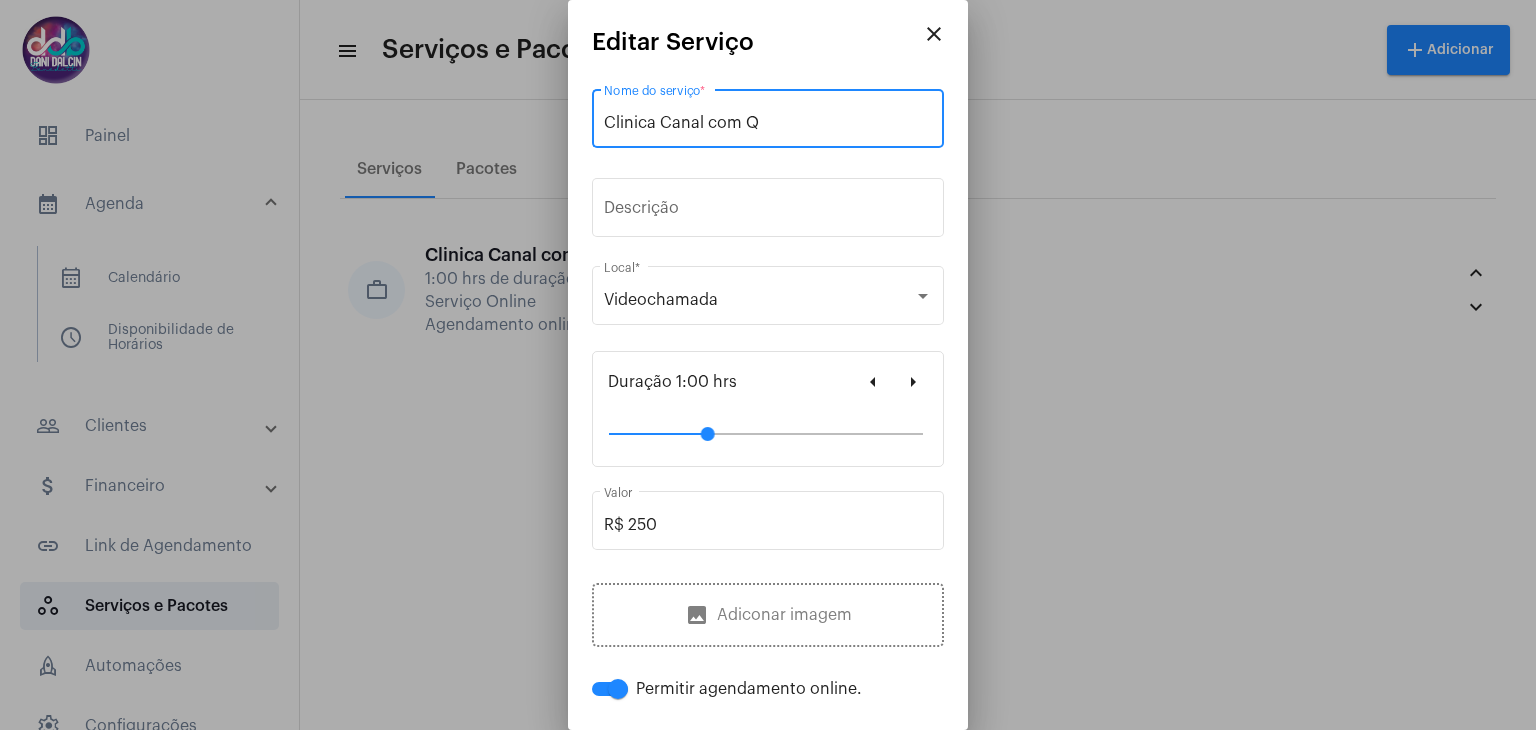 click on "Clinica Canal com Q" at bounding box center [768, 123] 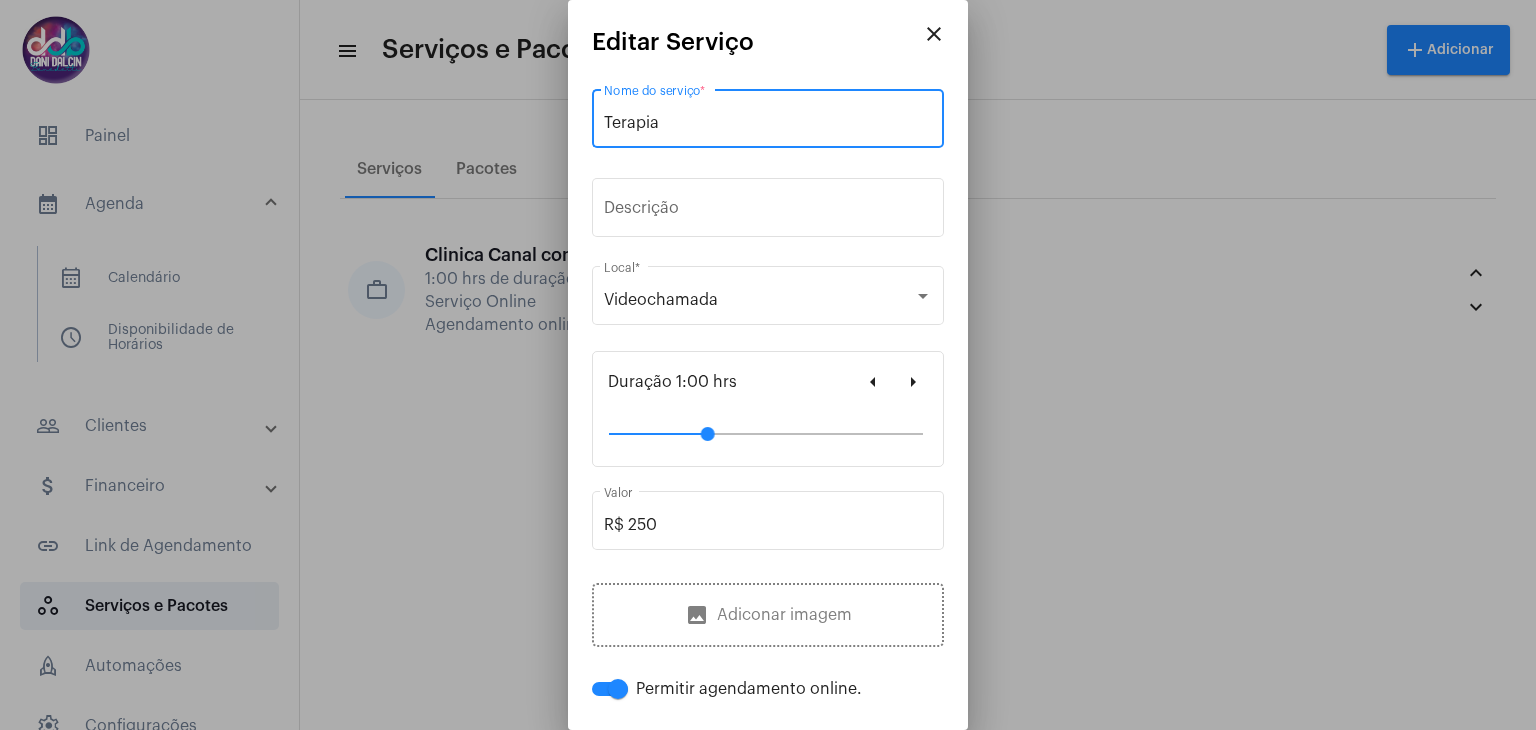type on "Terapia" 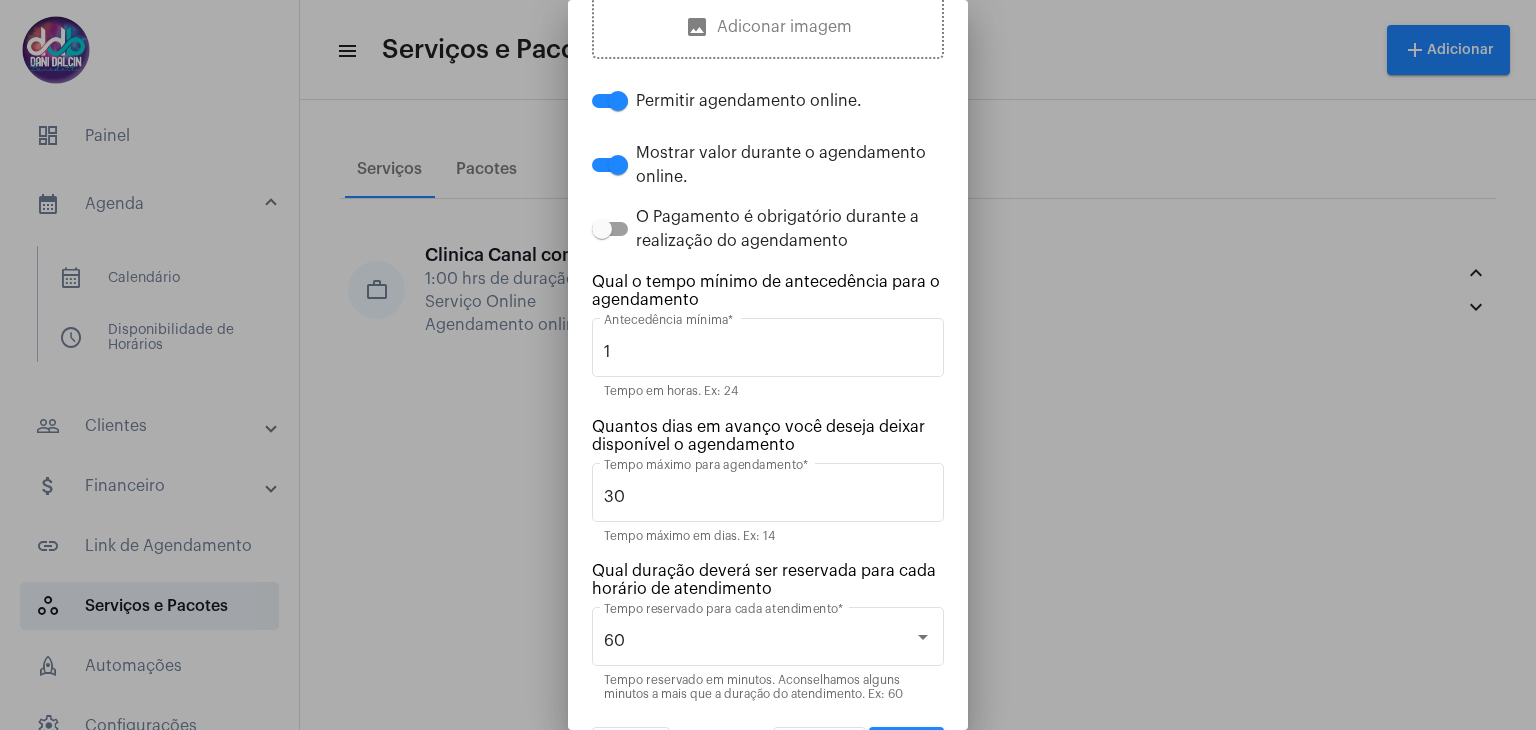scroll, scrollTop: 608, scrollLeft: 0, axis: vertical 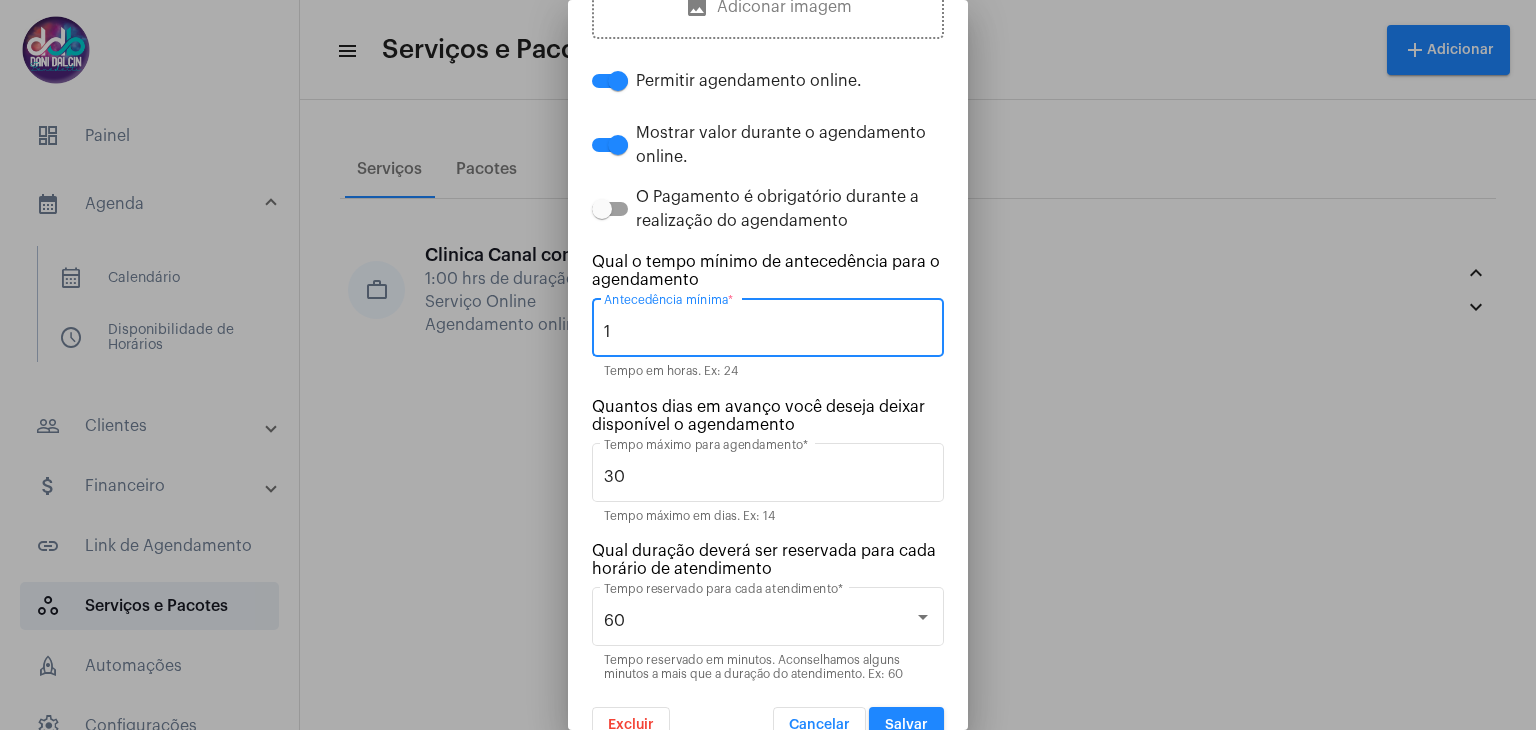 click on "1" at bounding box center (768, 332) 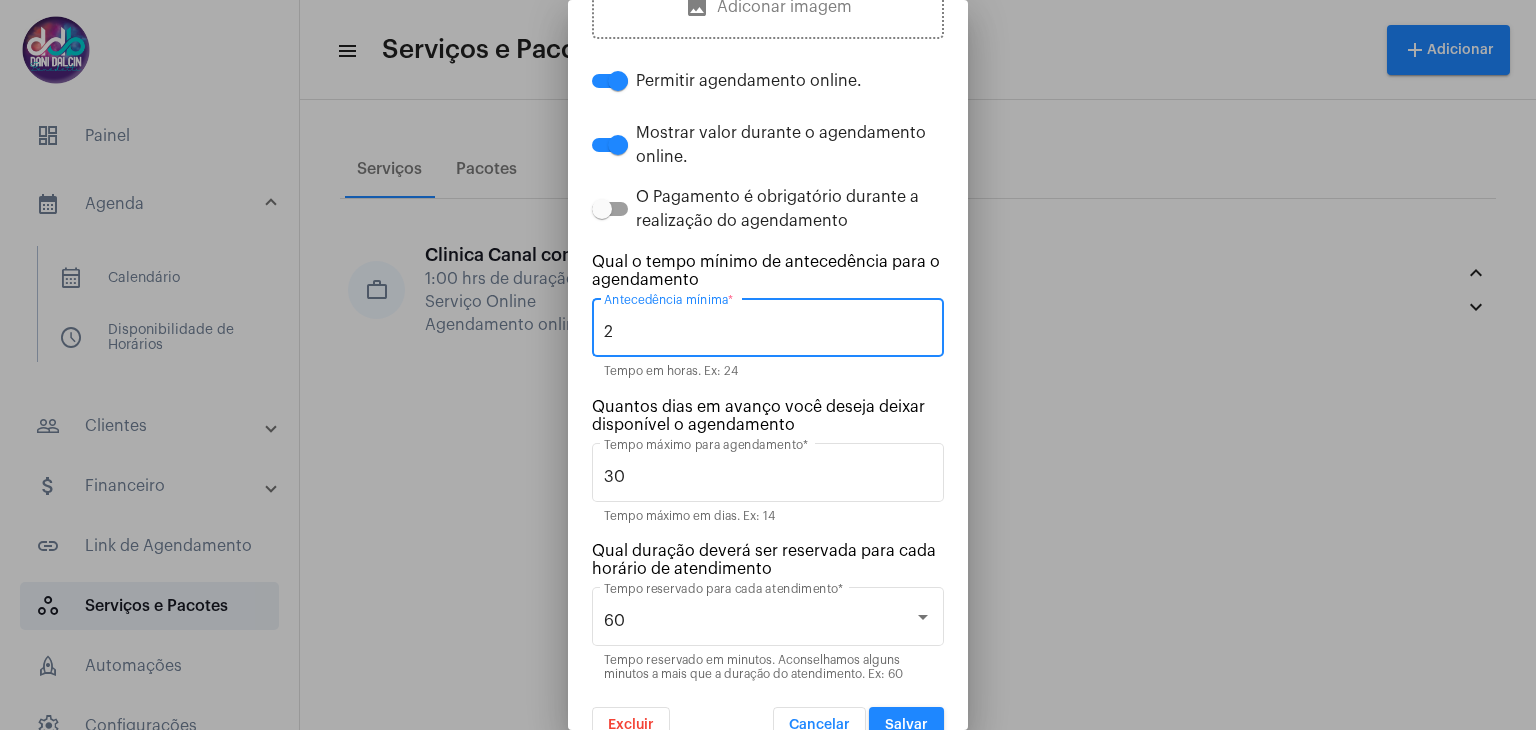 click on "2" at bounding box center [768, 332] 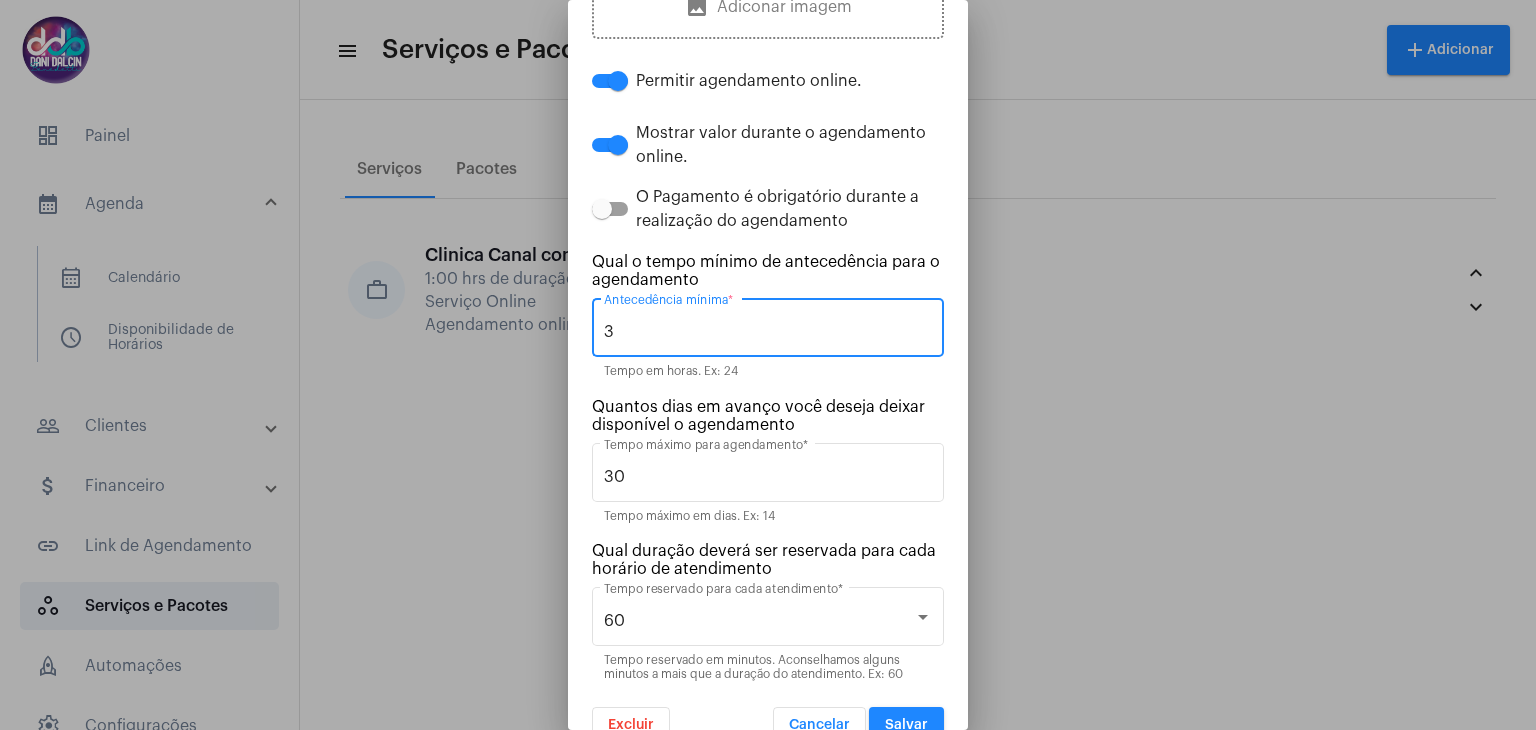 type on "3" 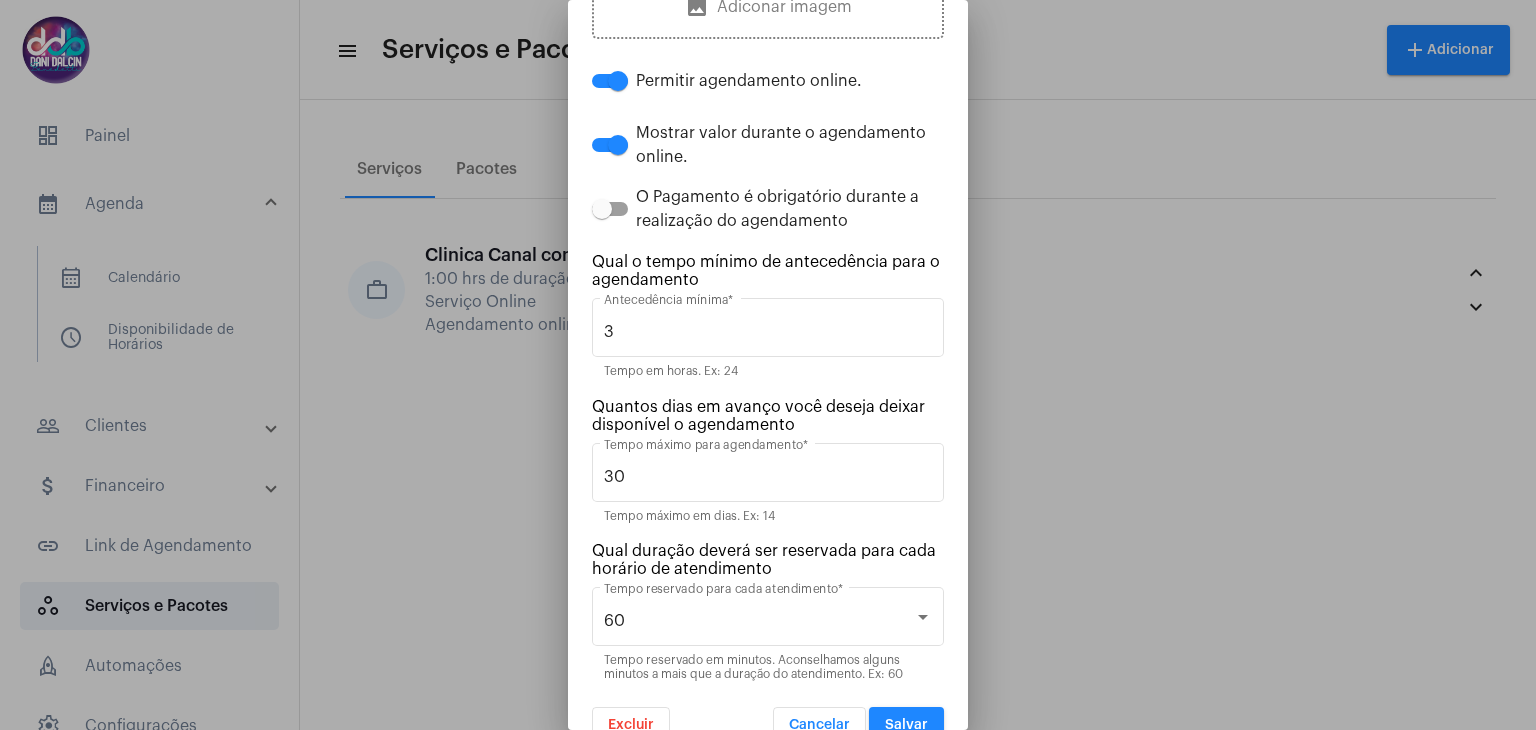 scroll, scrollTop: 641, scrollLeft: 0, axis: vertical 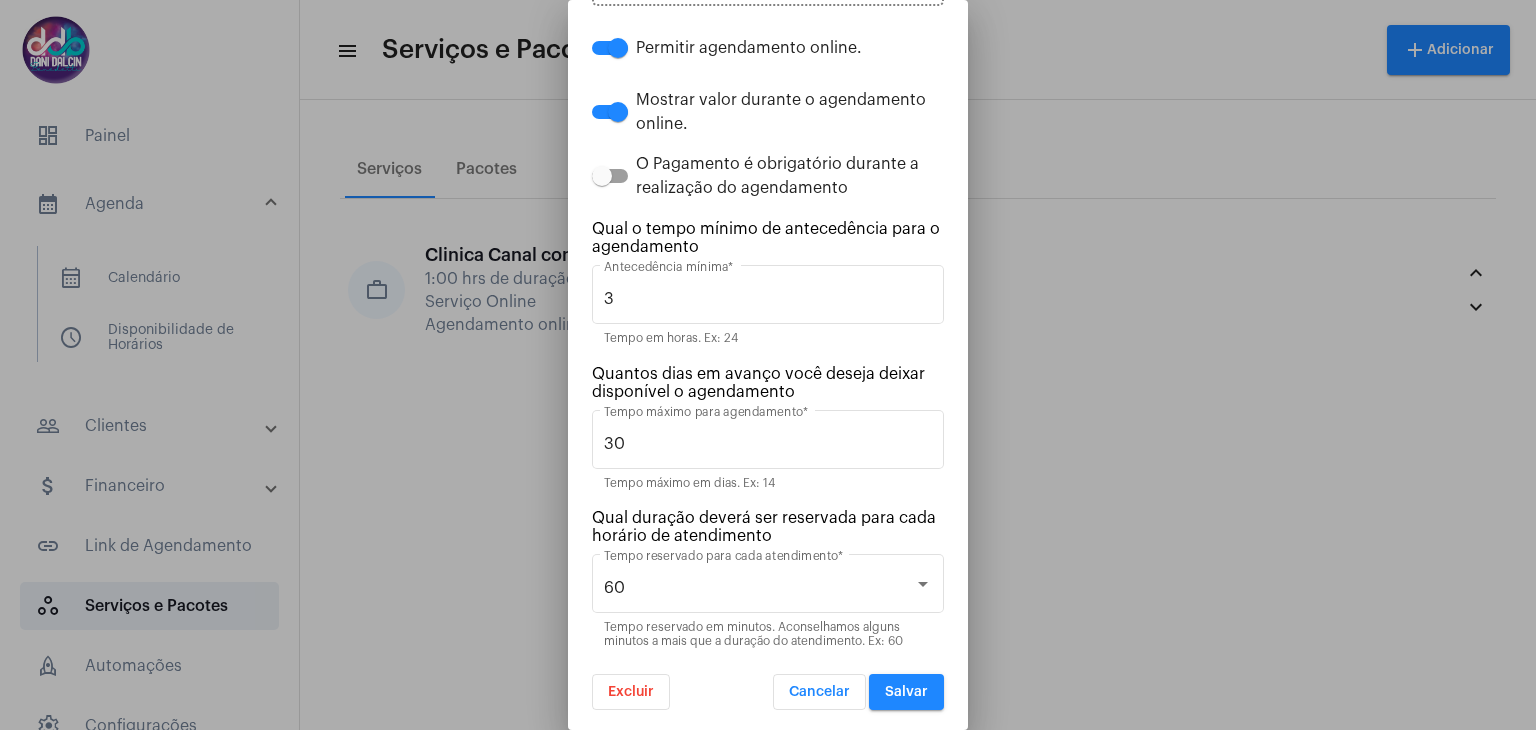 click on "Salvar" at bounding box center [906, 692] 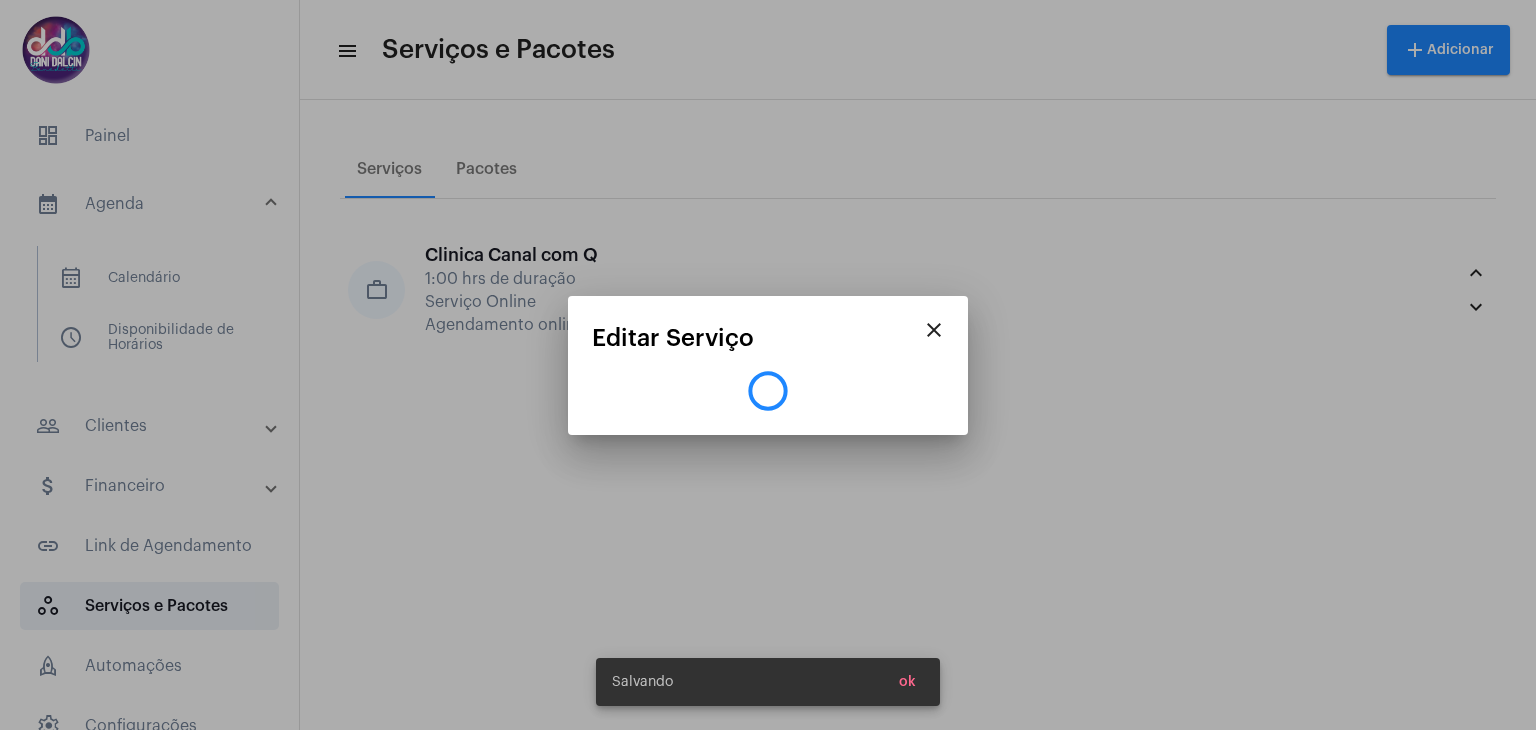 scroll, scrollTop: 0, scrollLeft: 0, axis: both 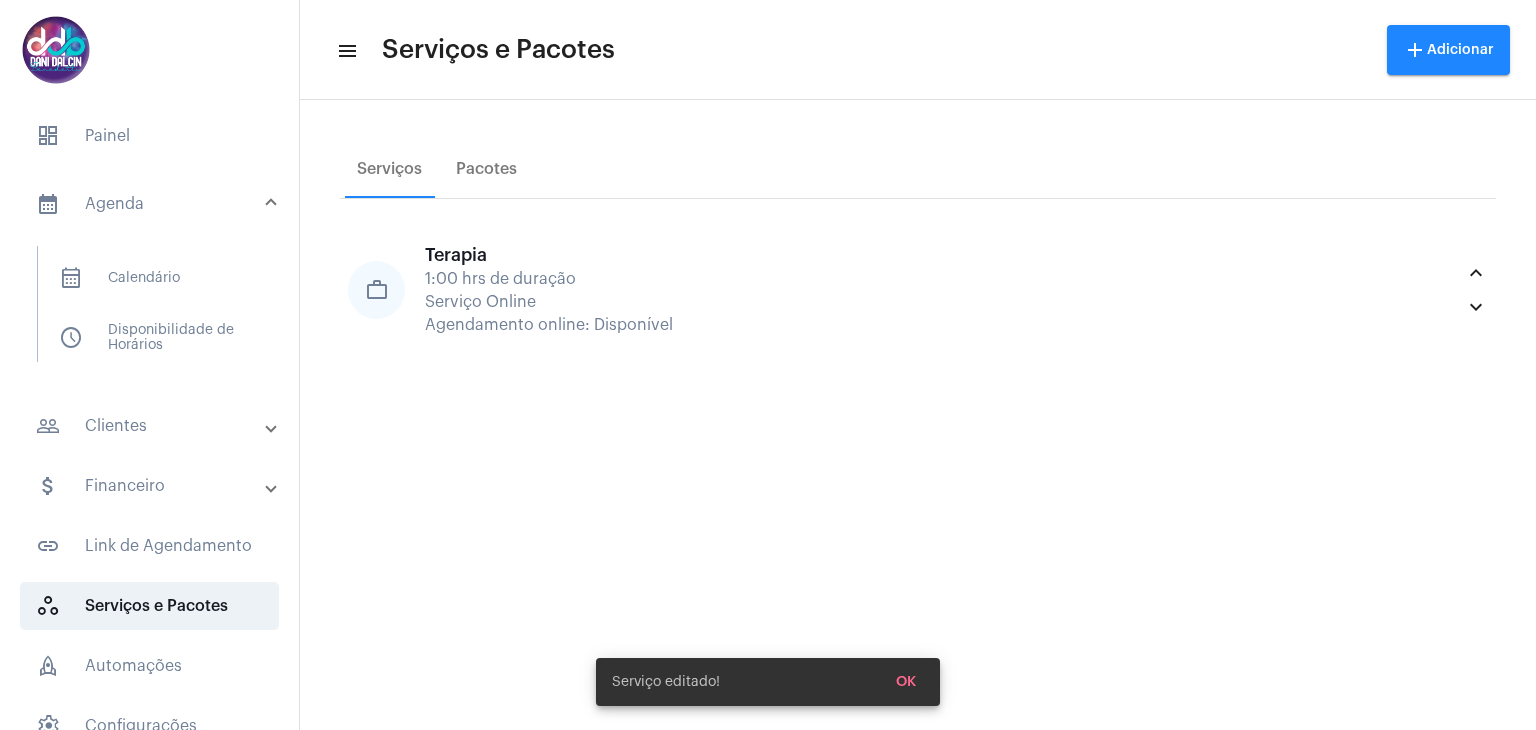 click on "add Adicionar" 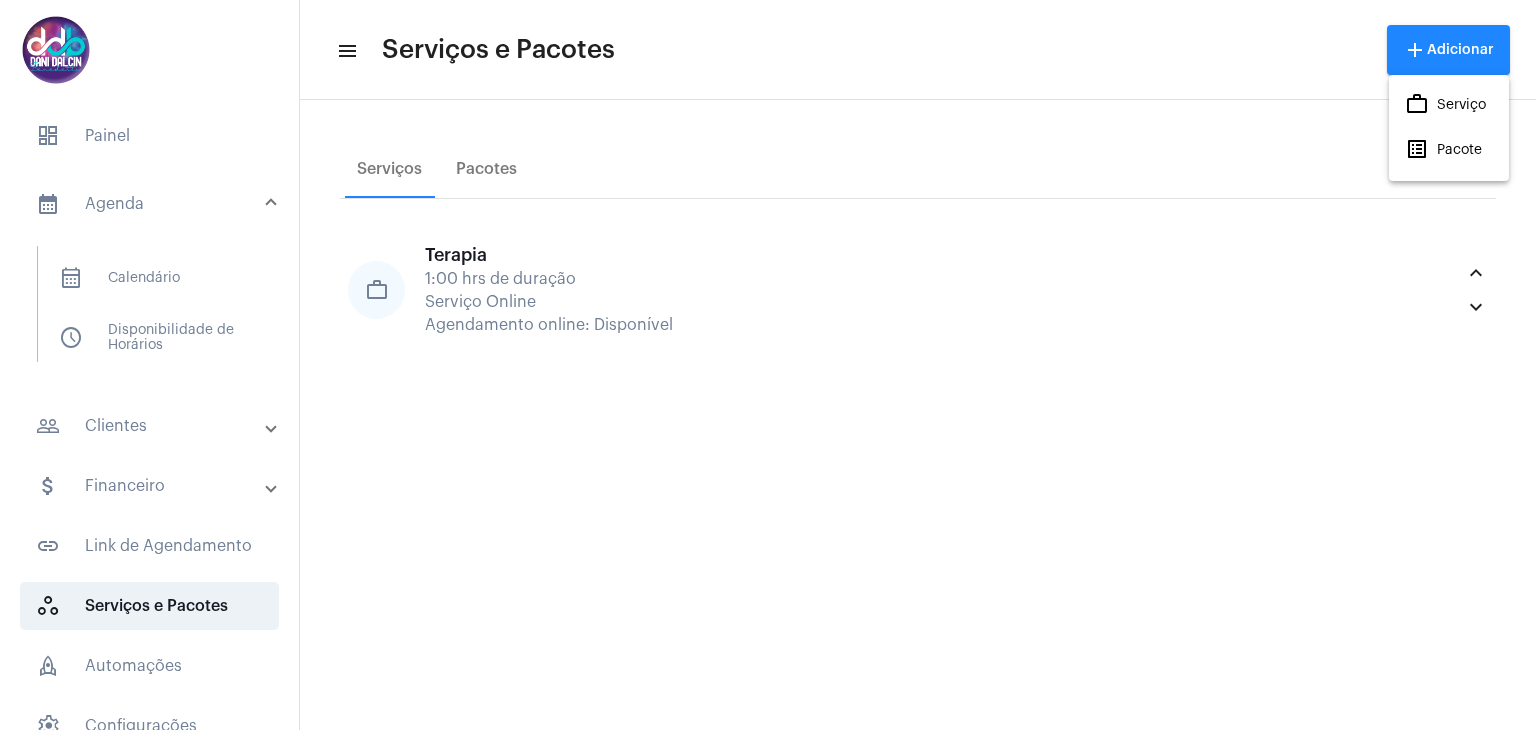 click on "work_outlined  Serviço" at bounding box center (1445, 105) 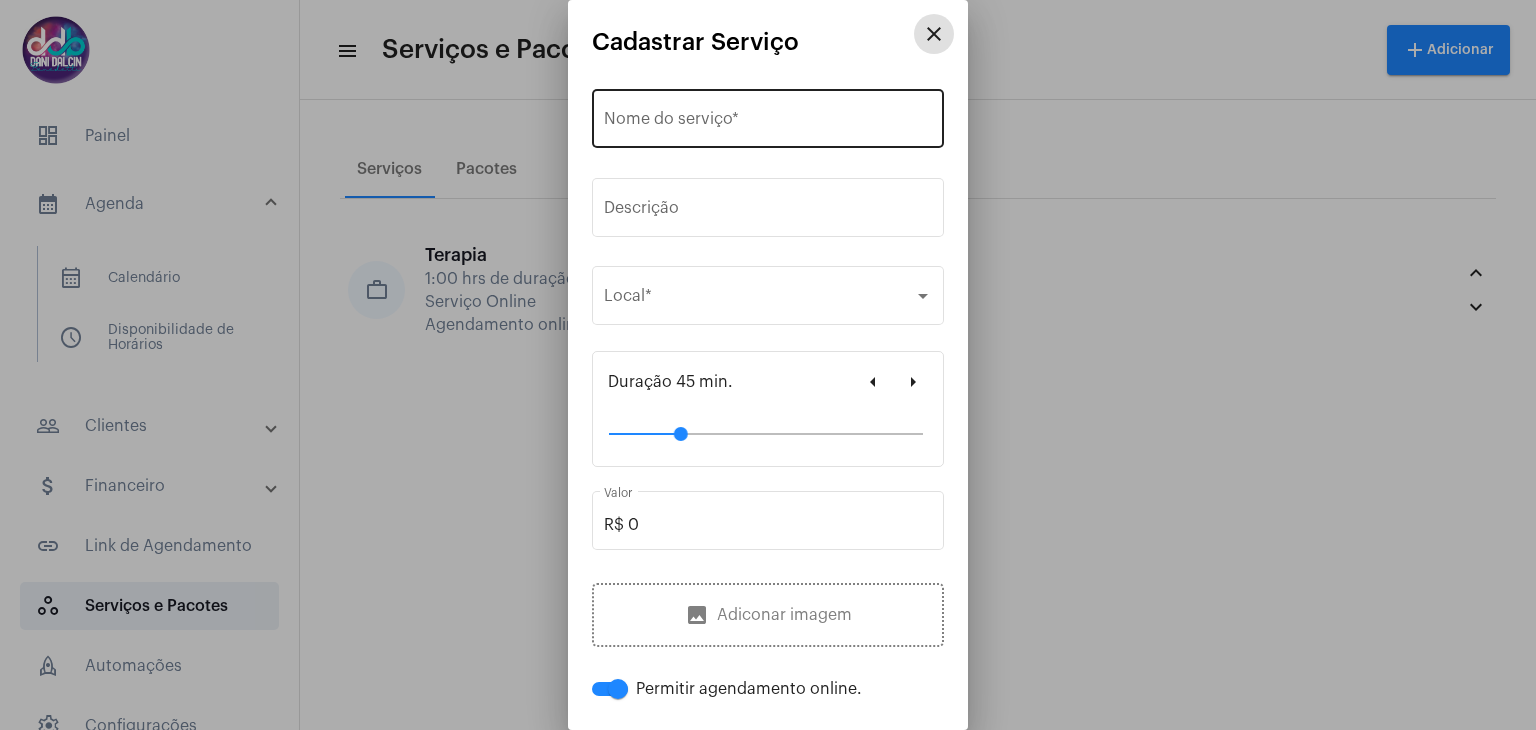 click on "Nome do serviço  *" at bounding box center [768, 123] 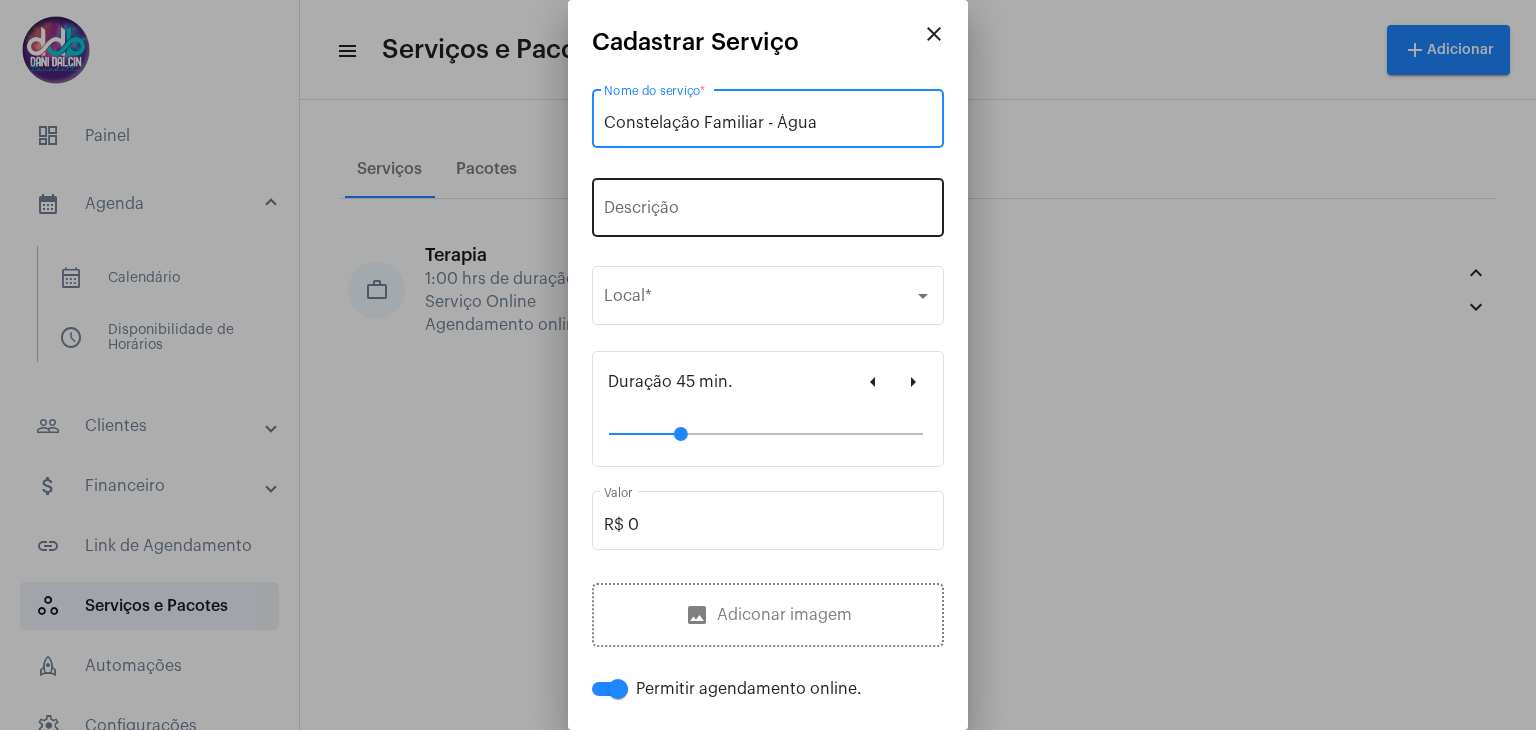 type on "Constelação Familiar - Água" 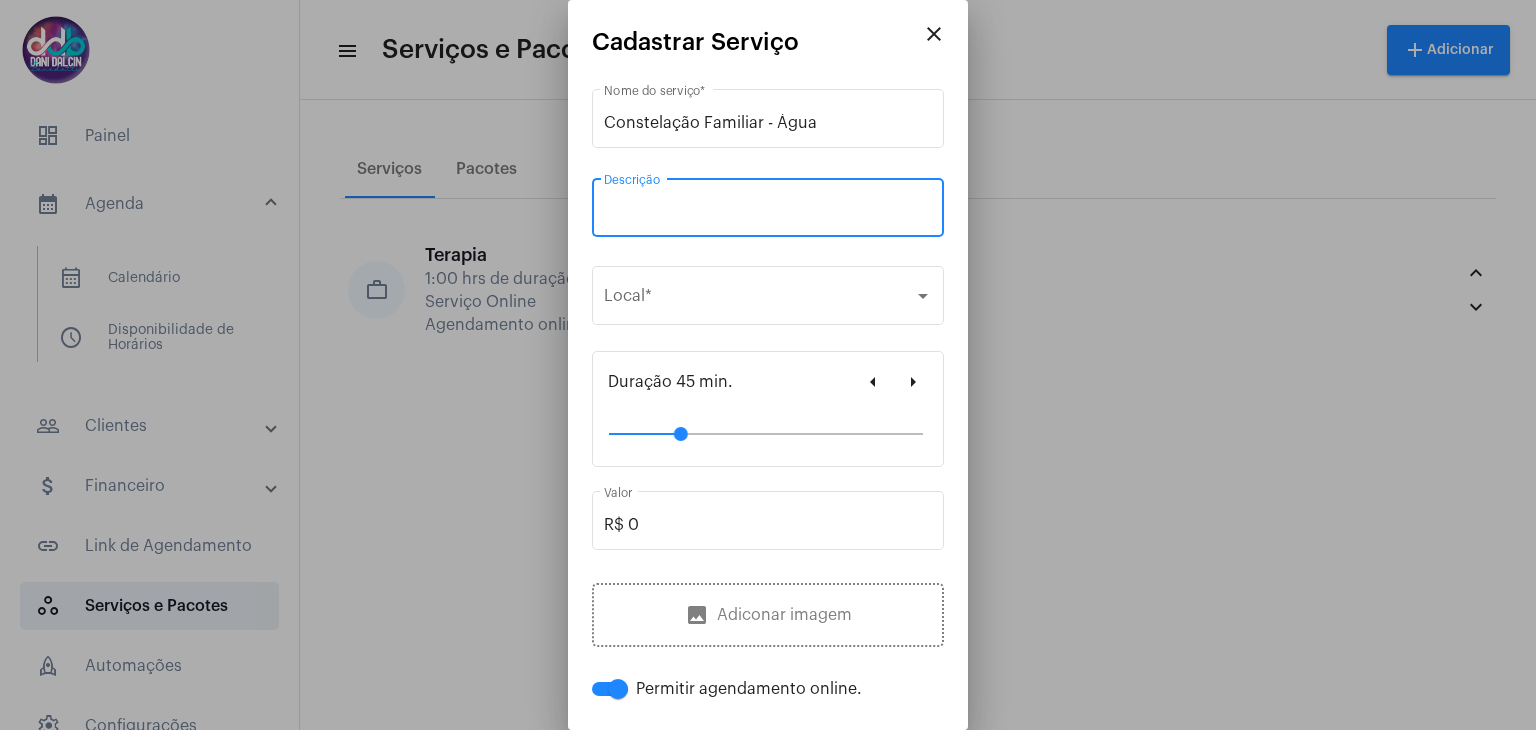 click on "Descrição" at bounding box center (768, 212) 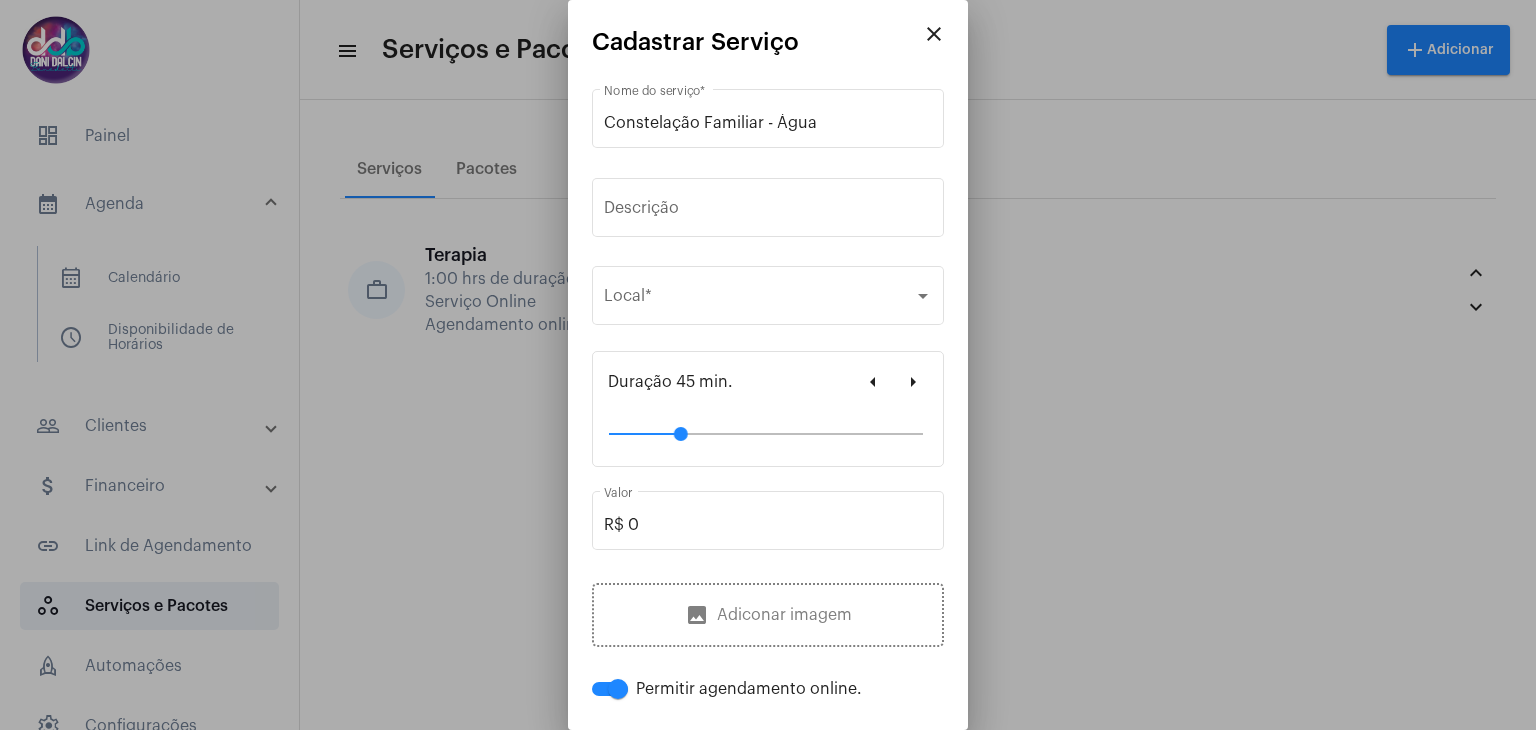click on "Constelação Familiar - Água Nome do serviço  *" at bounding box center (768, 129) 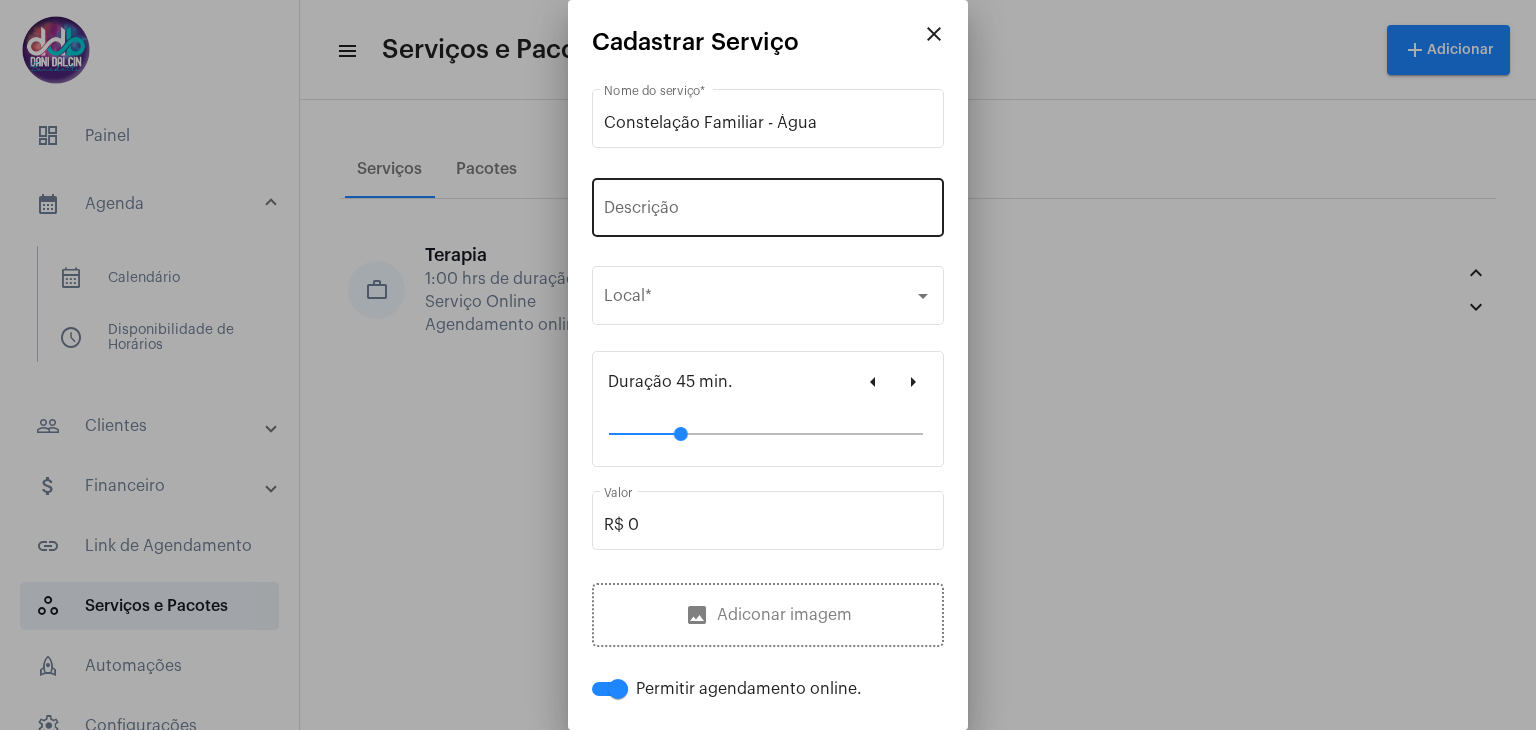 click on "Descrição" at bounding box center (768, 205) 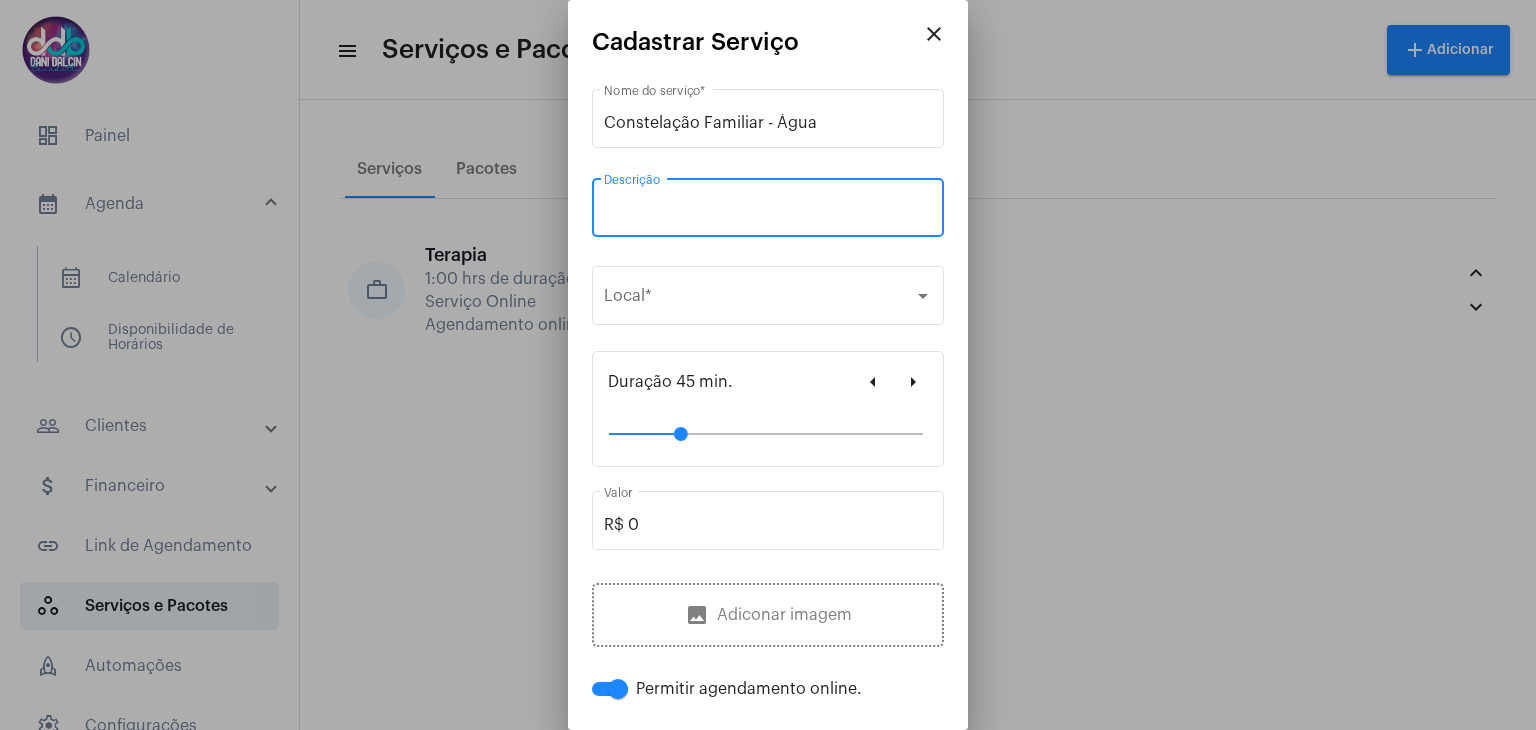 paste on "A constelação na água é uma técnica terapêutica que usa o campo aquático para revelar dinâmicas familiares inconscientes, promovendo liberação emocional e cura por meio da fluidez e do simbolismo da água." 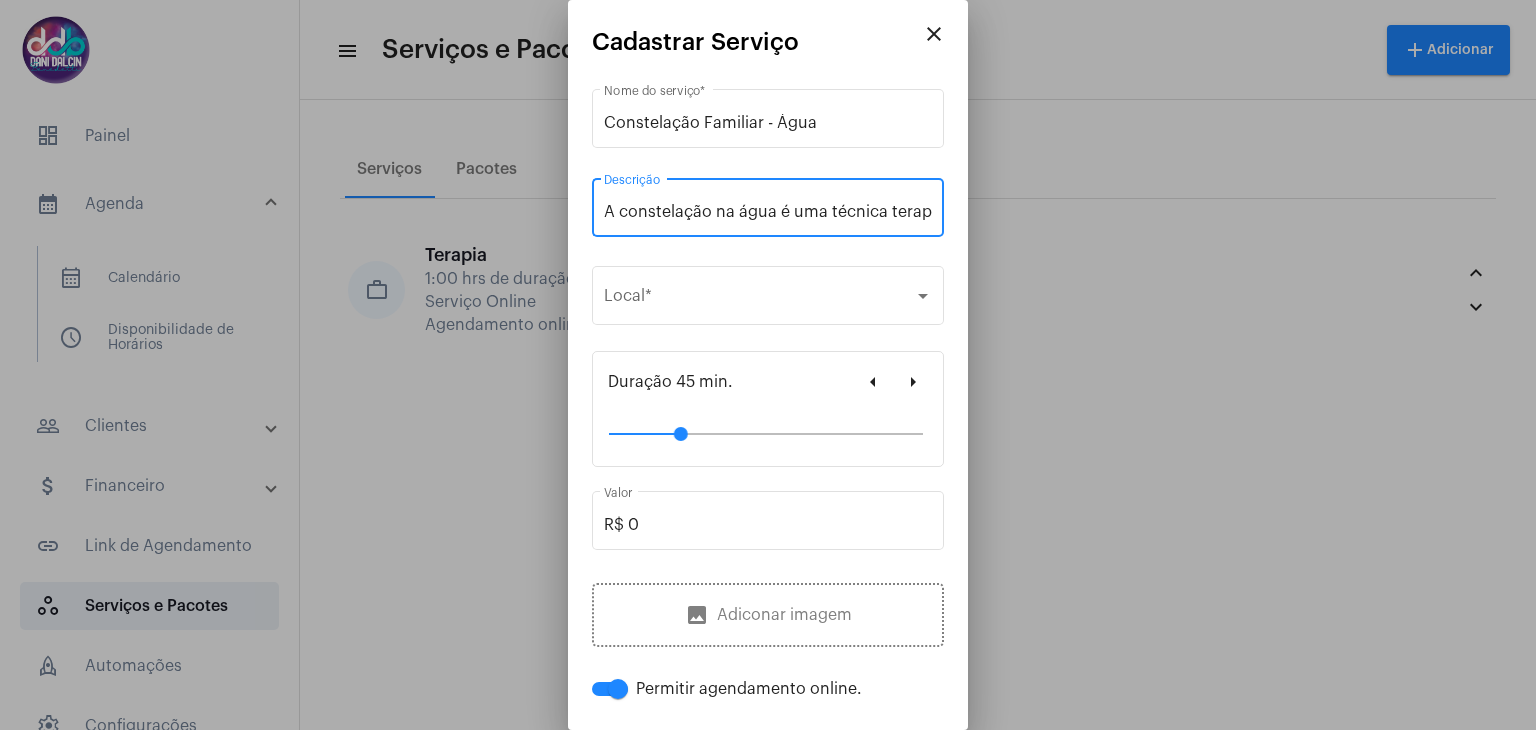 scroll, scrollTop: 0, scrollLeft: 1273, axis: horizontal 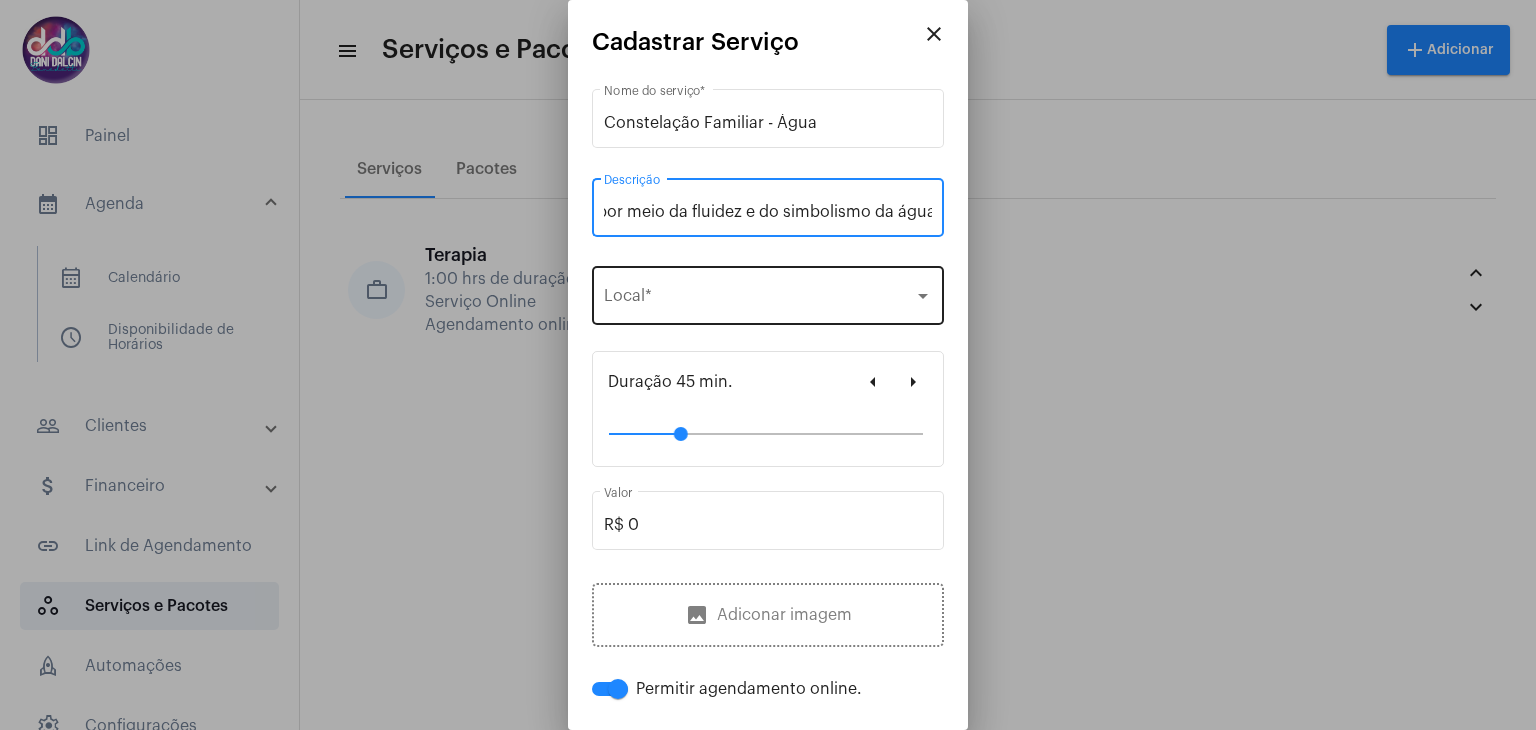 type on "A constelação na água é uma técnica terapêutica que usa o campo aquático para revelar dinâmicas familiares inconscientes, promovendo liberação emocional e cura por meio da fluidez e do simbolismo da água." 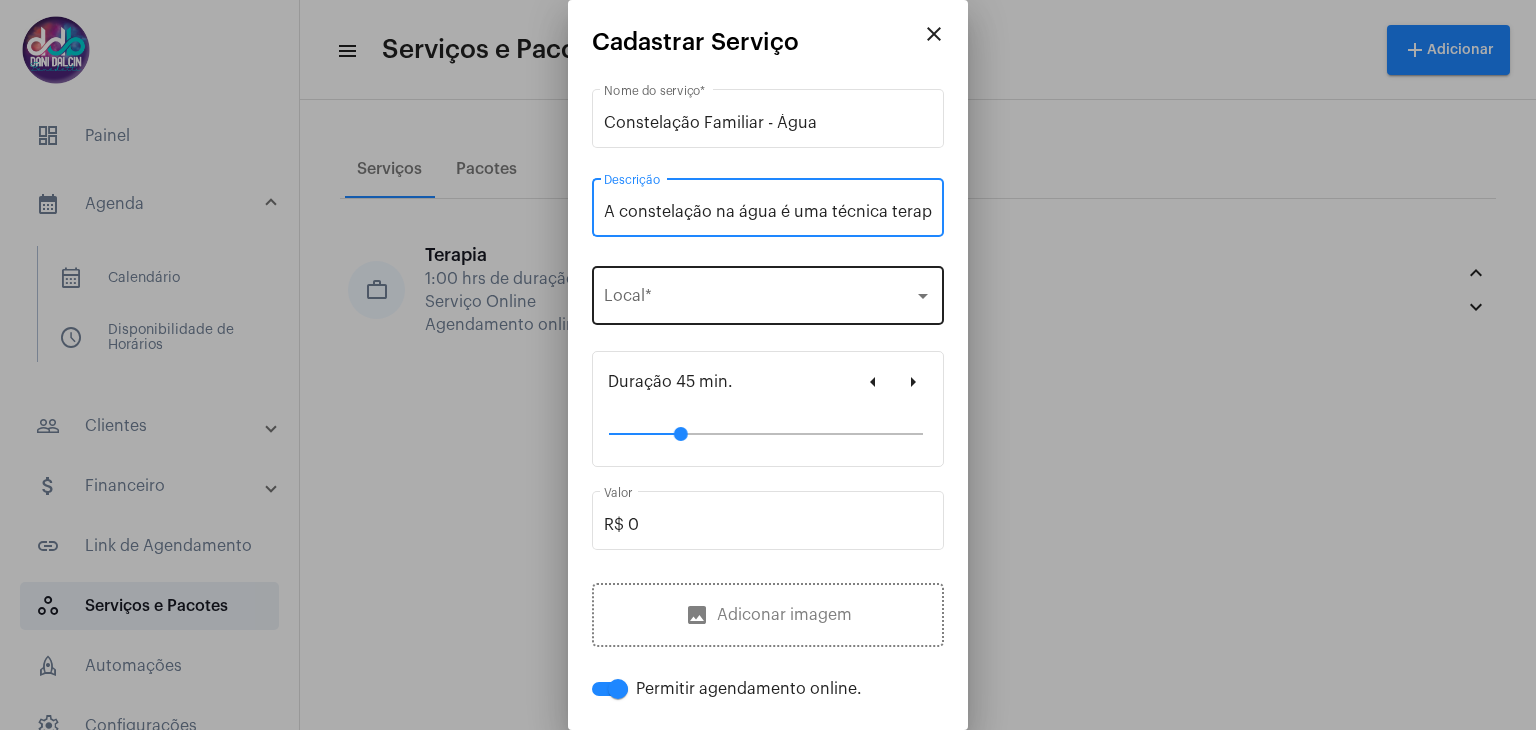 click on "Selecione o local Local  *" at bounding box center (768, 293) 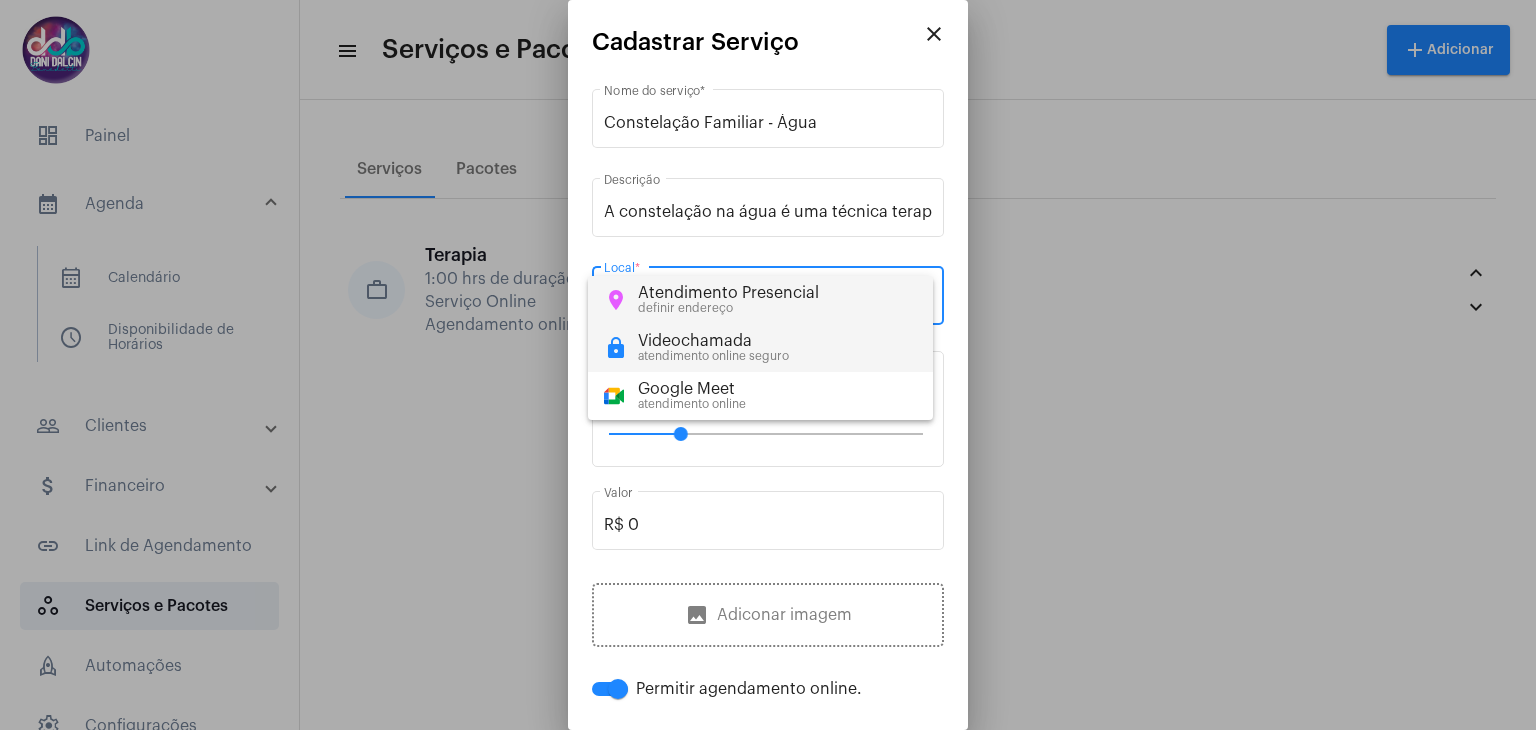 click on "Videochamada" at bounding box center [713, 341] 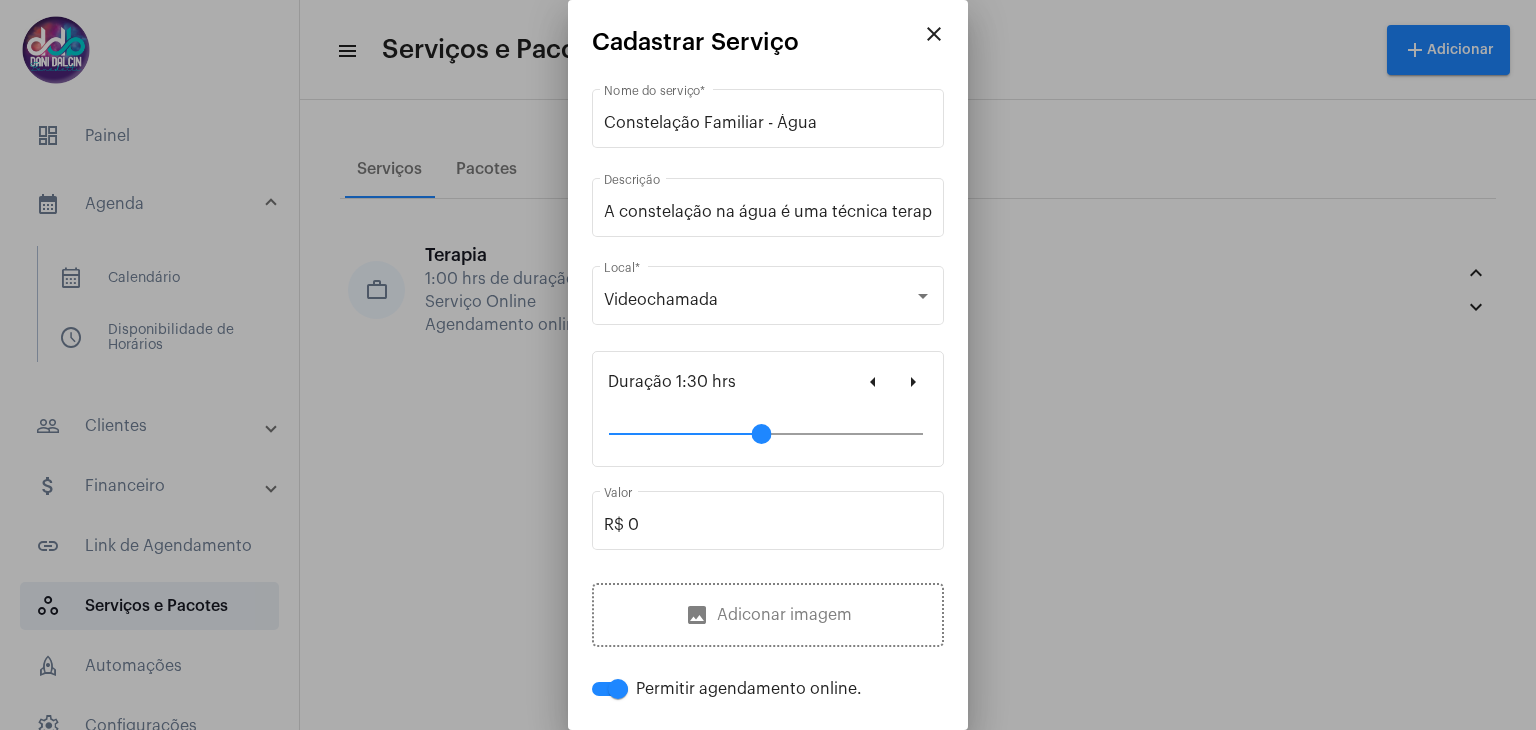 drag, startPoint x: 679, startPoint y: 434, endPoint x: 754, endPoint y: 442, distance: 75.42546 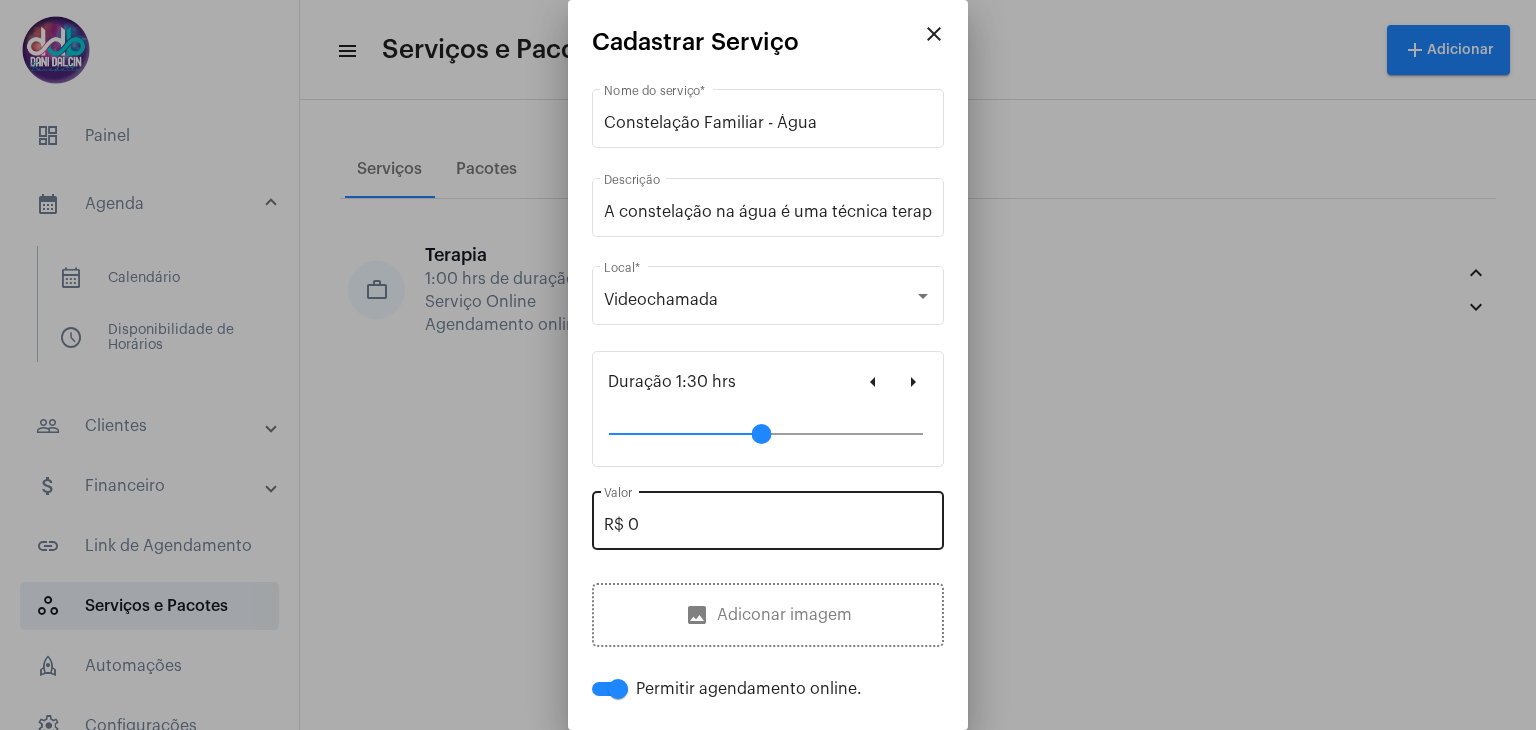 click on "R$ 0" at bounding box center [768, 525] 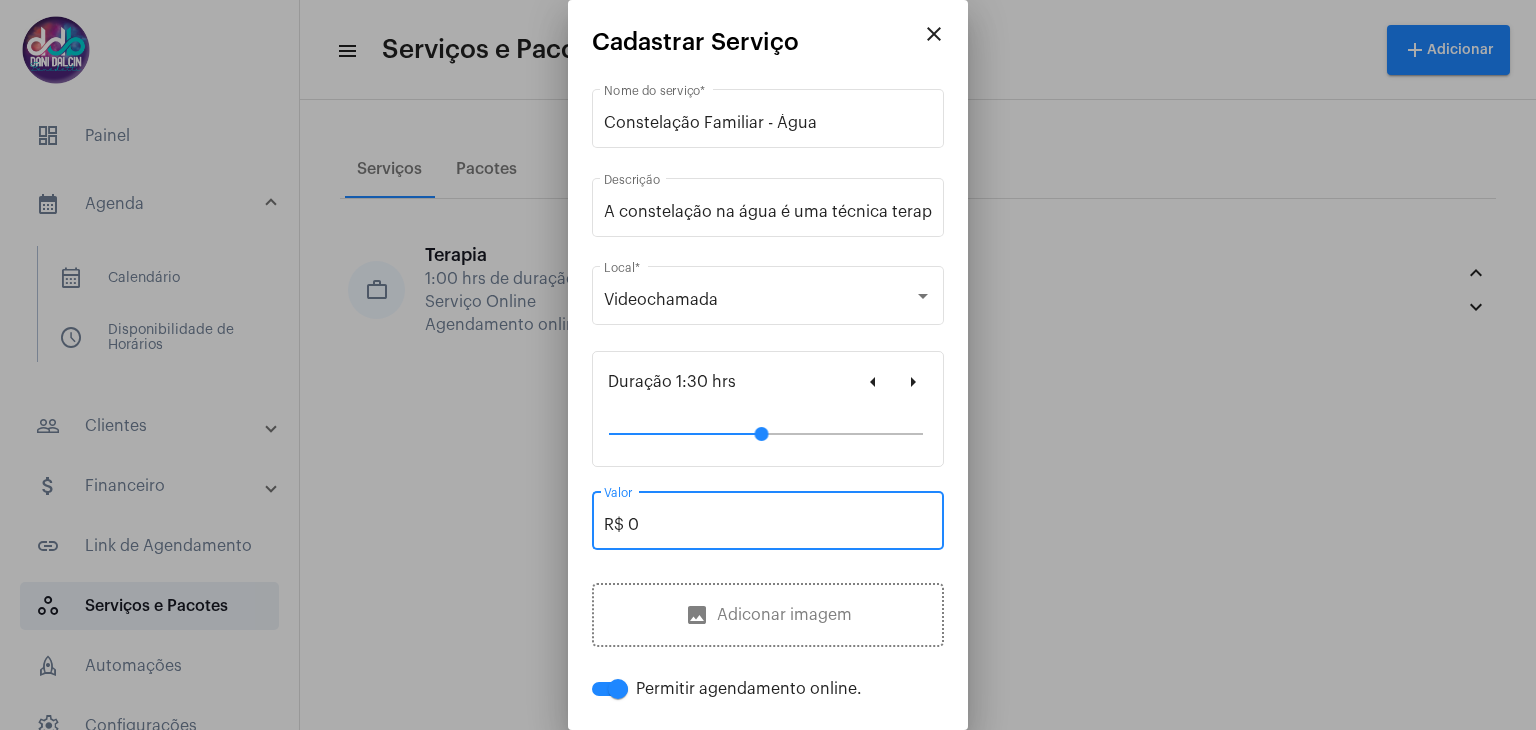 click on "R$ 0" at bounding box center [768, 525] 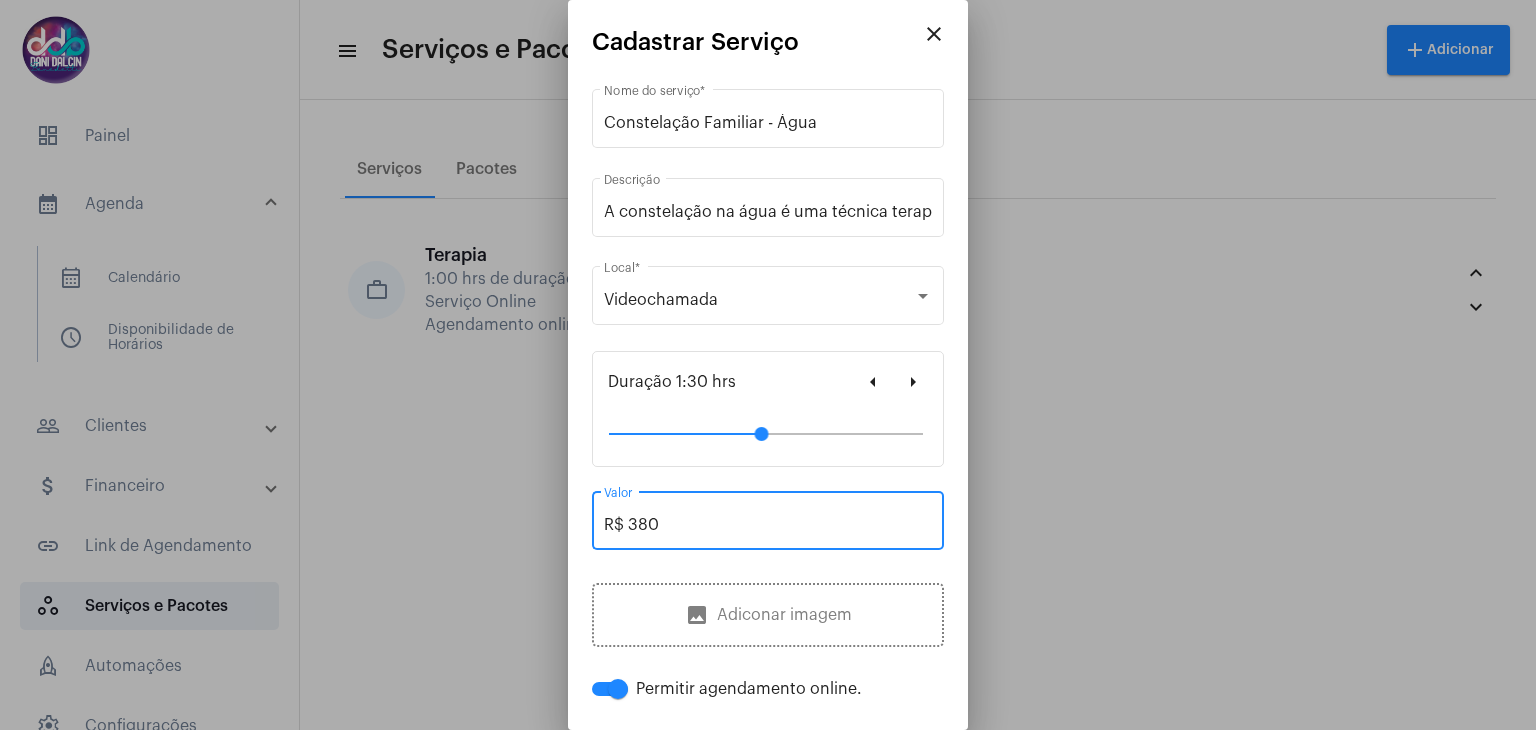 type on "R$ 380" 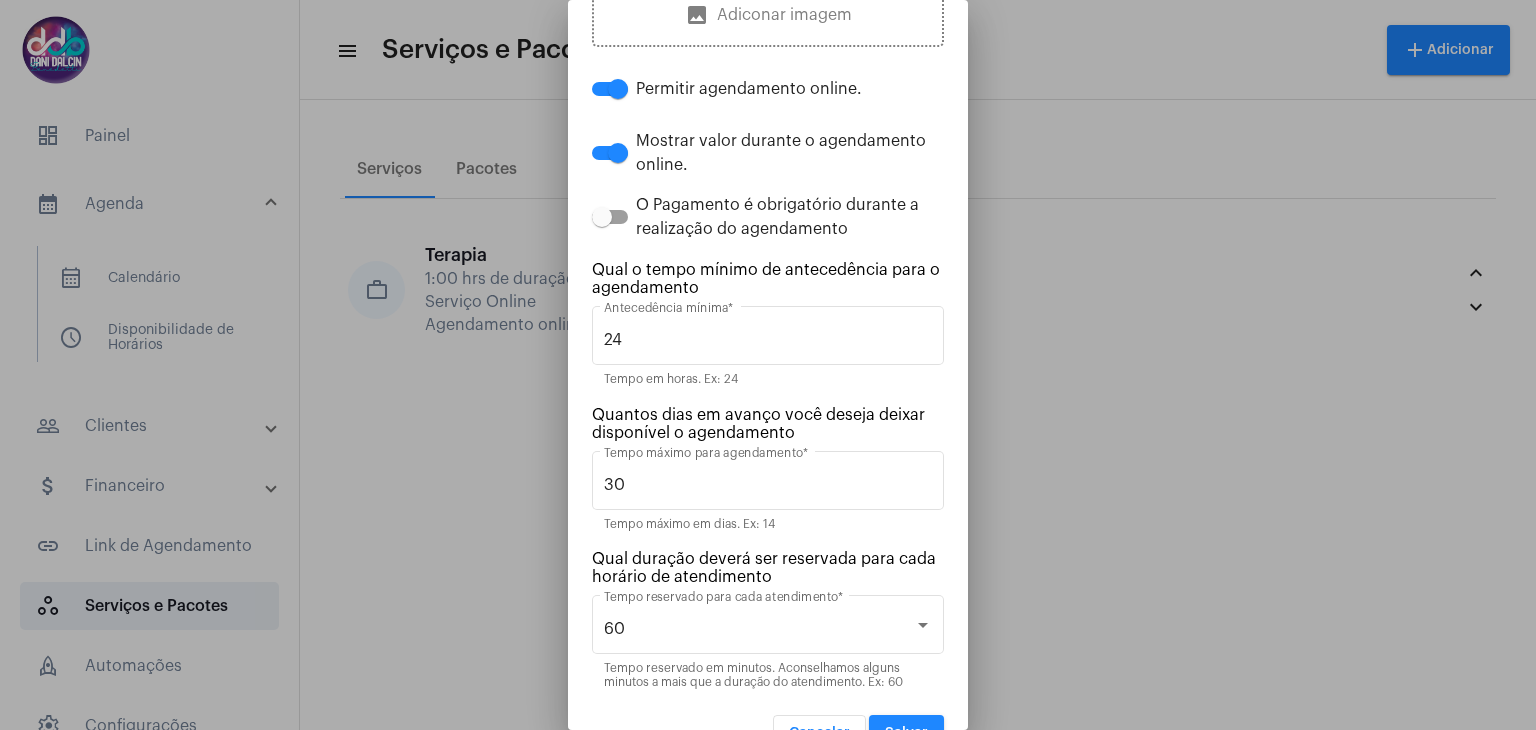 scroll, scrollTop: 616, scrollLeft: 0, axis: vertical 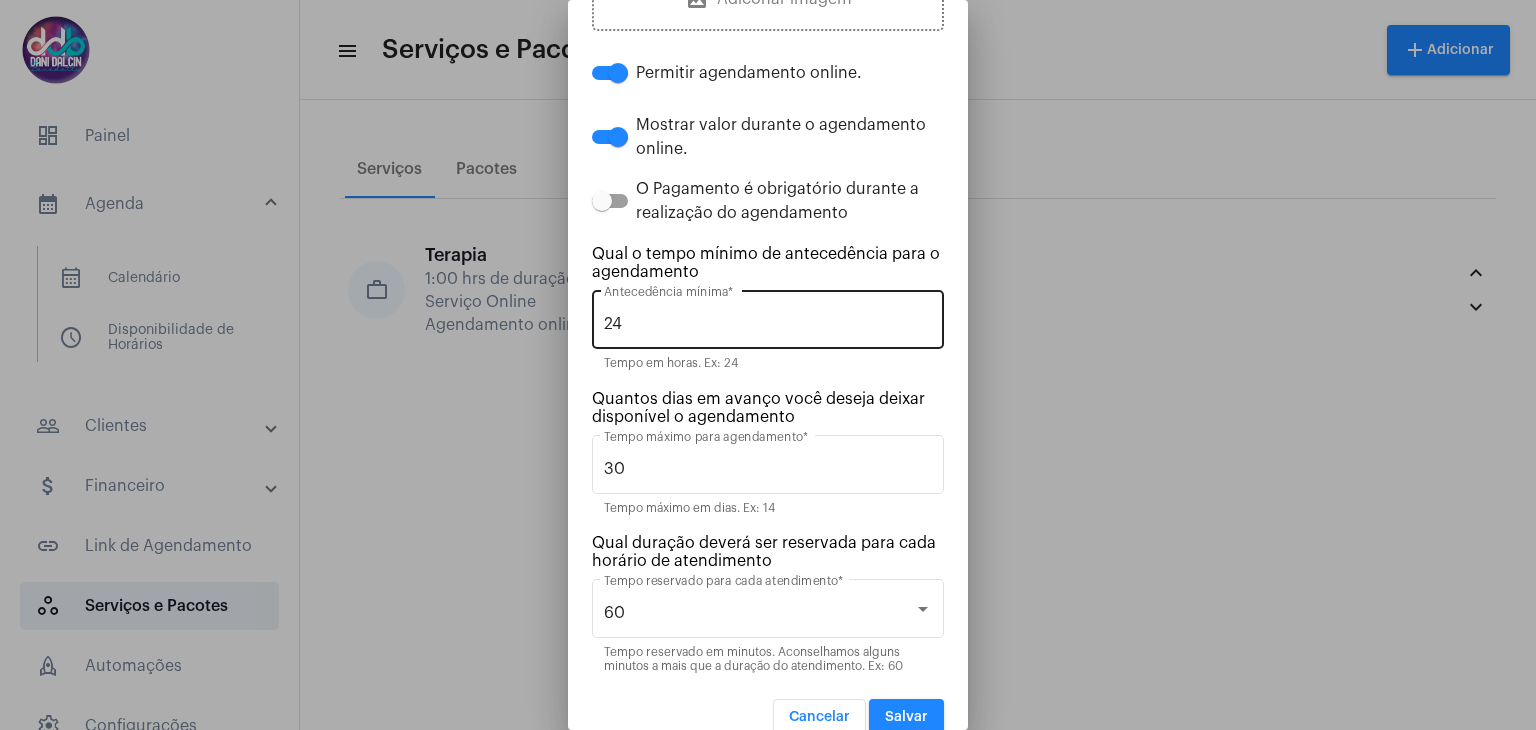 click on "24" at bounding box center (768, 324) 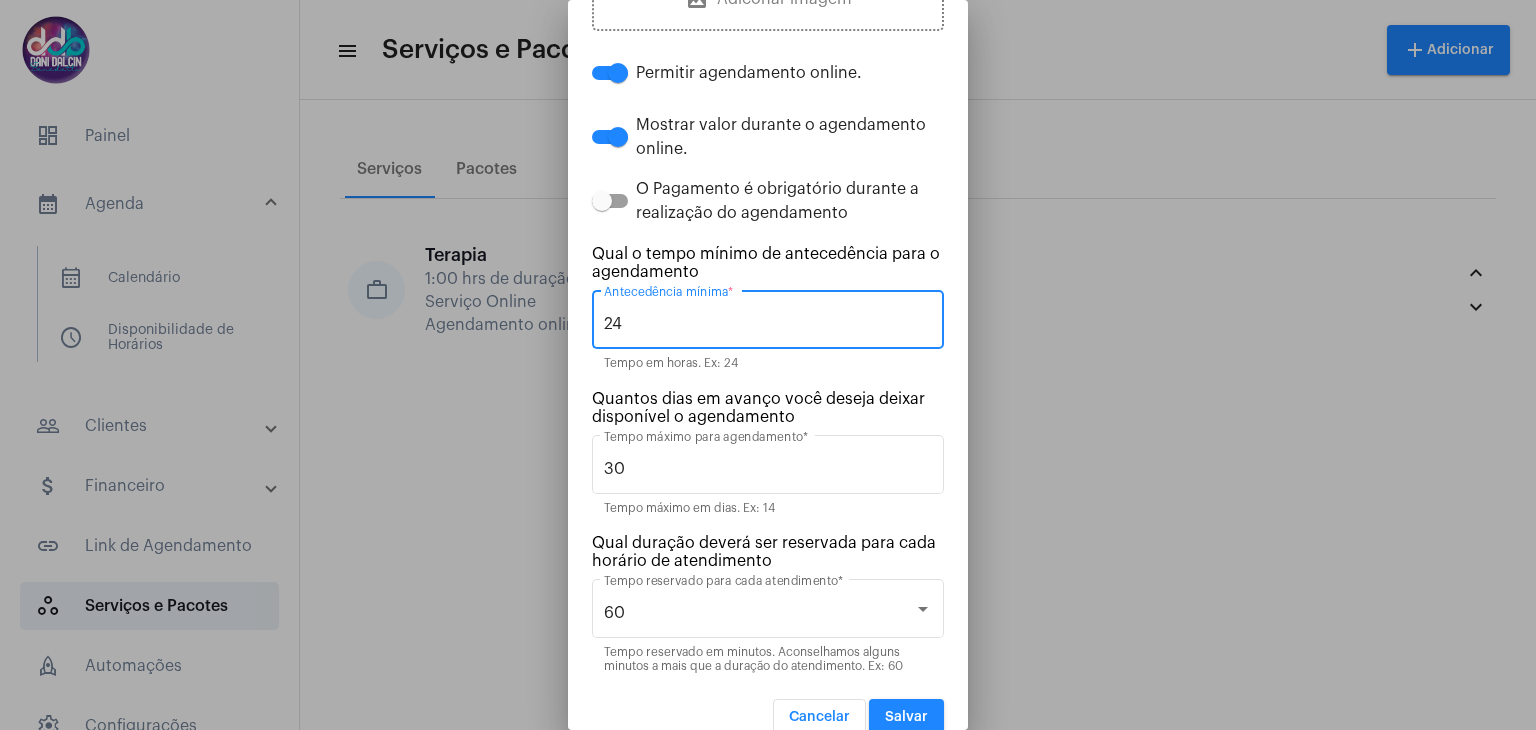 click on "24" at bounding box center [768, 324] 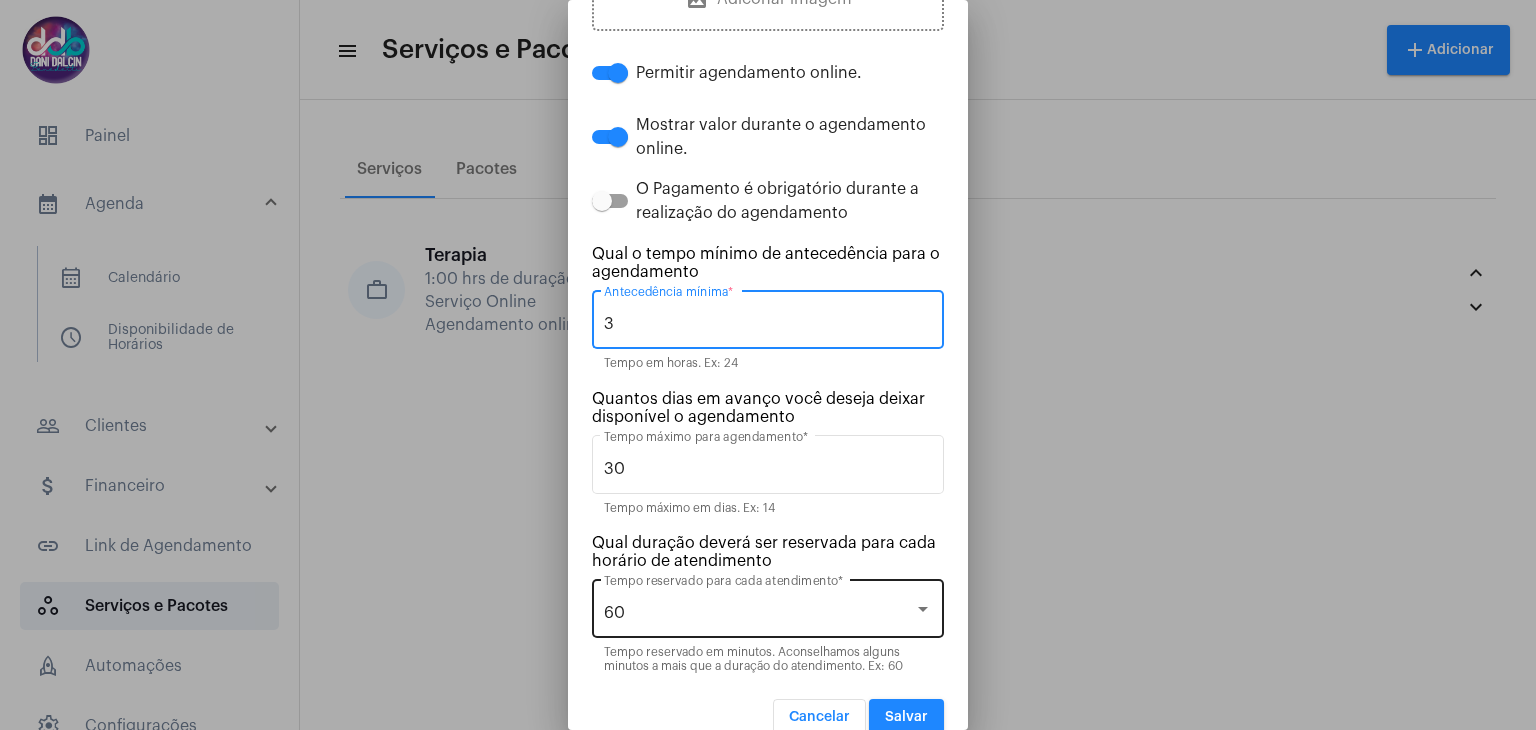 type on "3" 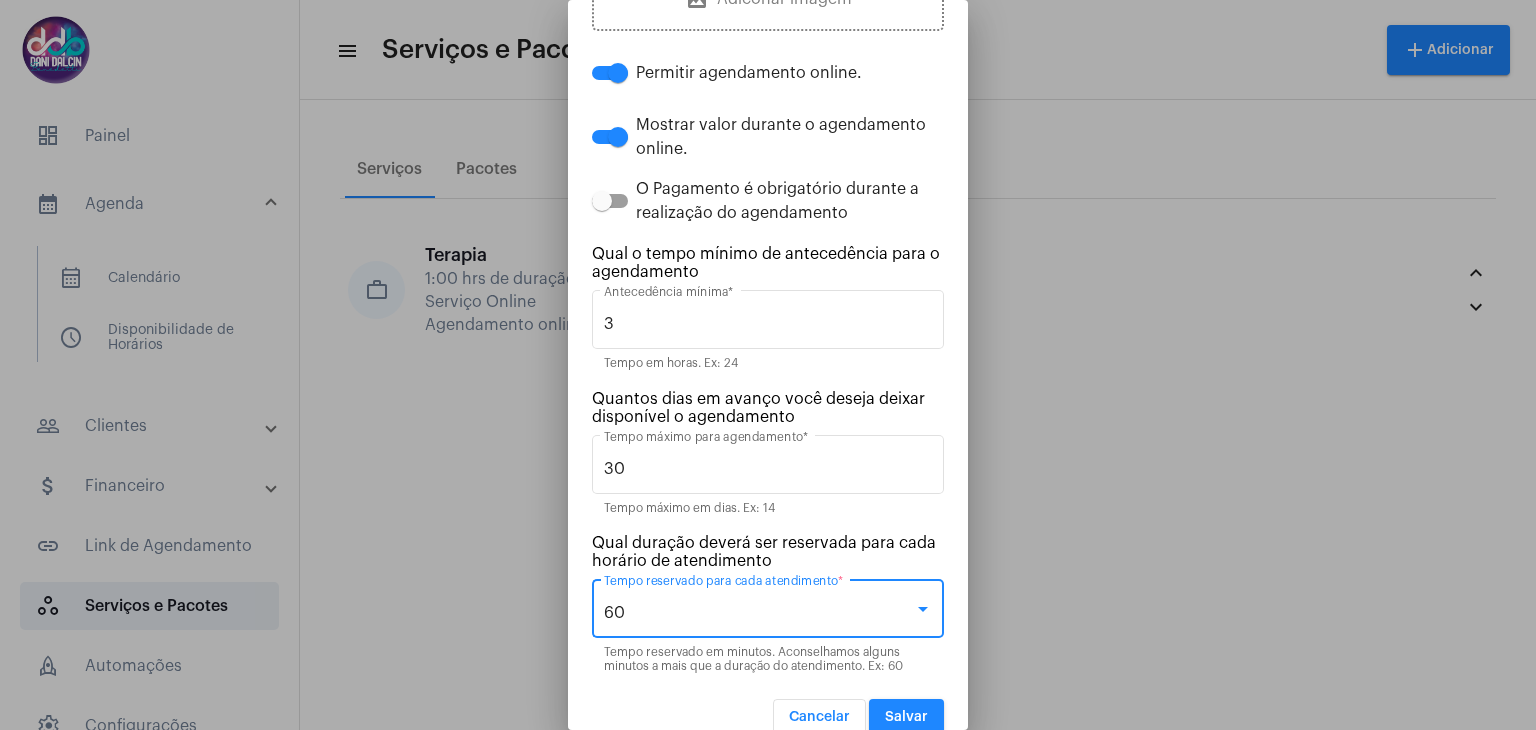 click on "60" at bounding box center [768, 613] 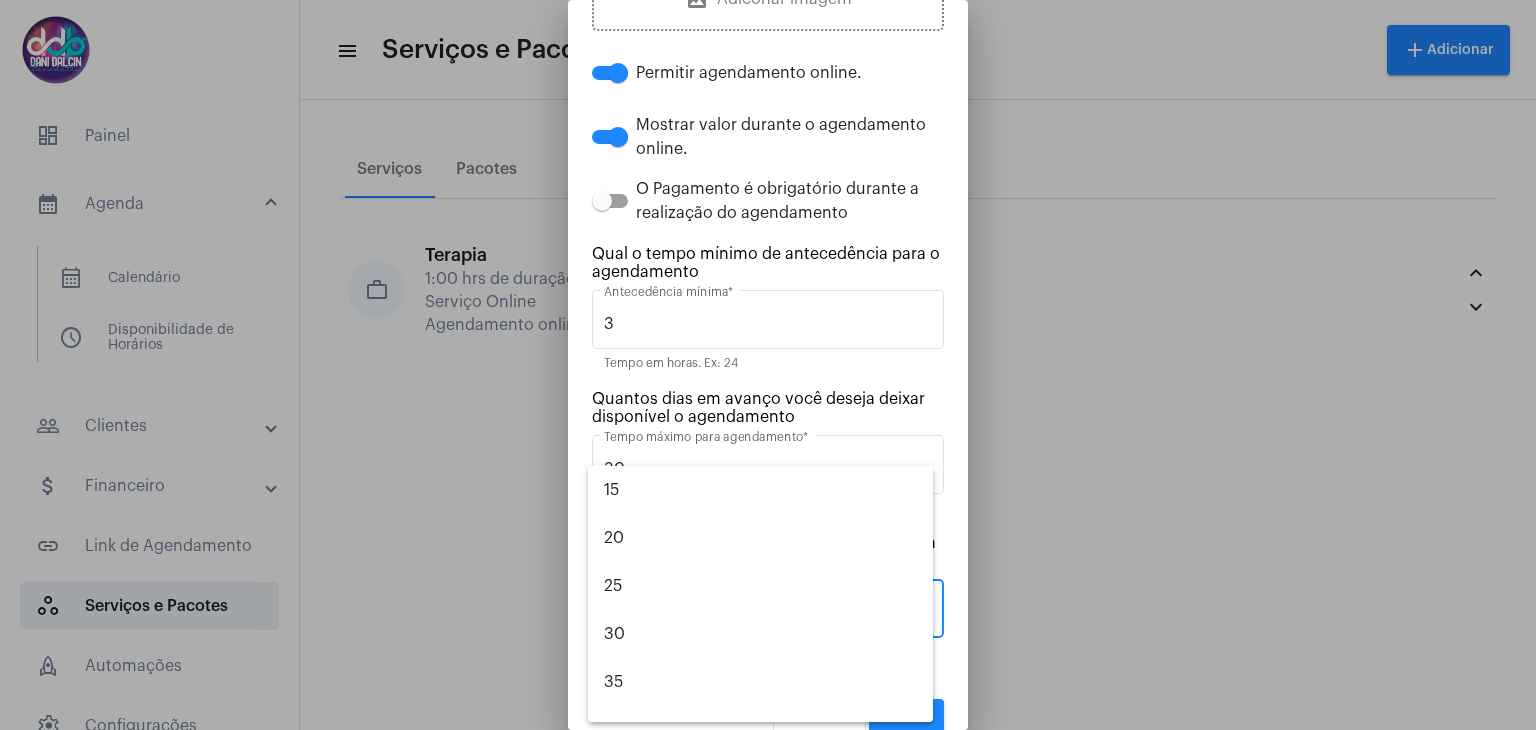 scroll, scrollTop: 312, scrollLeft: 0, axis: vertical 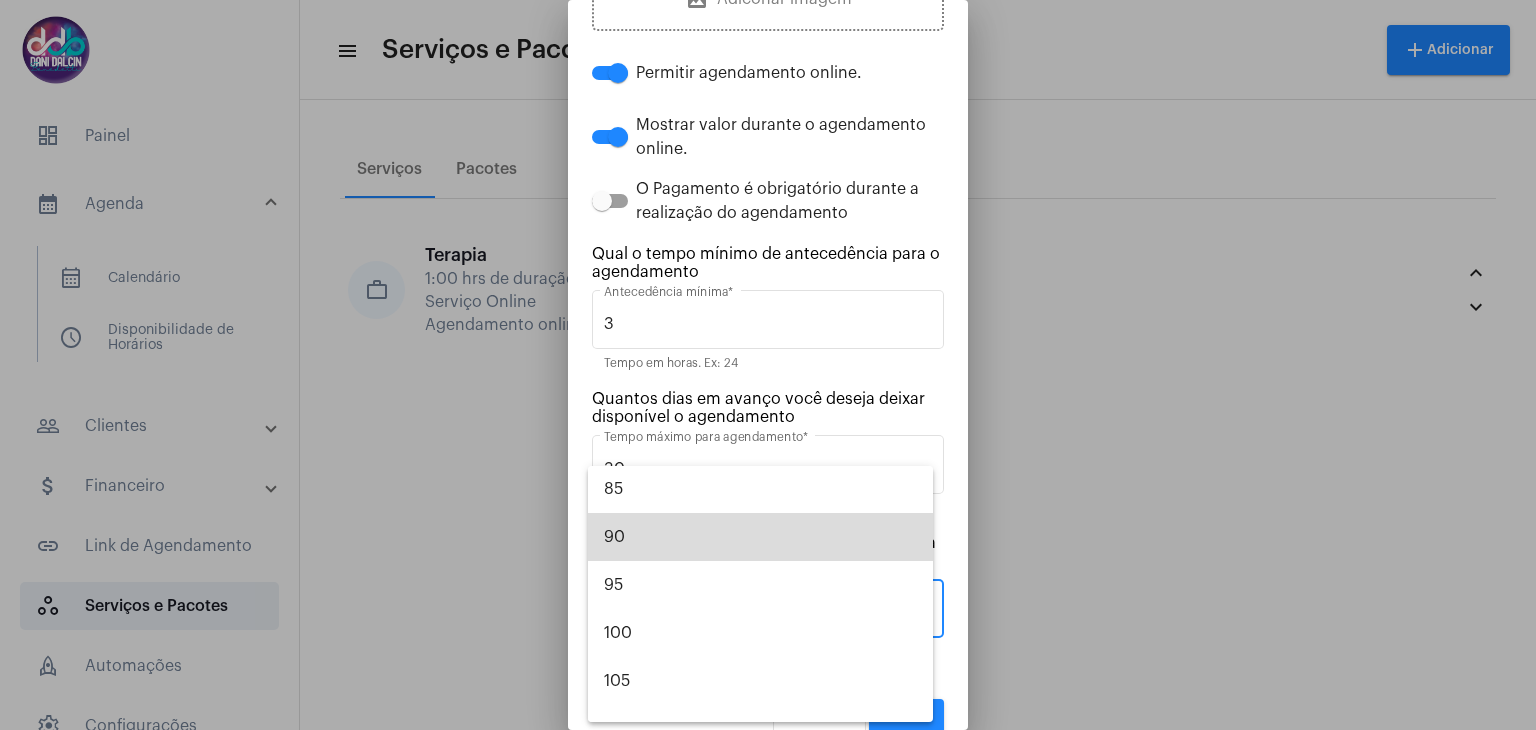 click on "90" at bounding box center [760, 537] 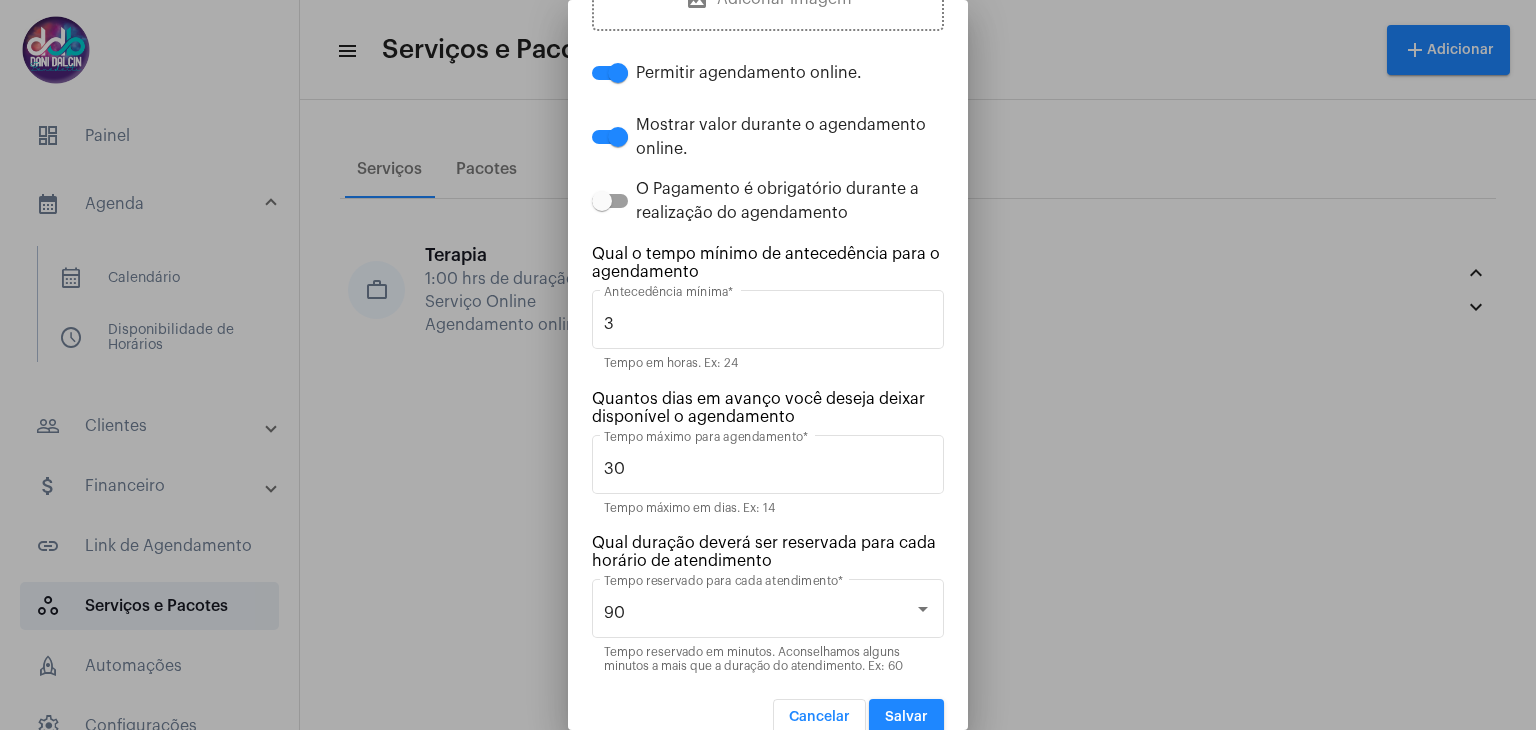 scroll, scrollTop: 641, scrollLeft: 0, axis: vertical 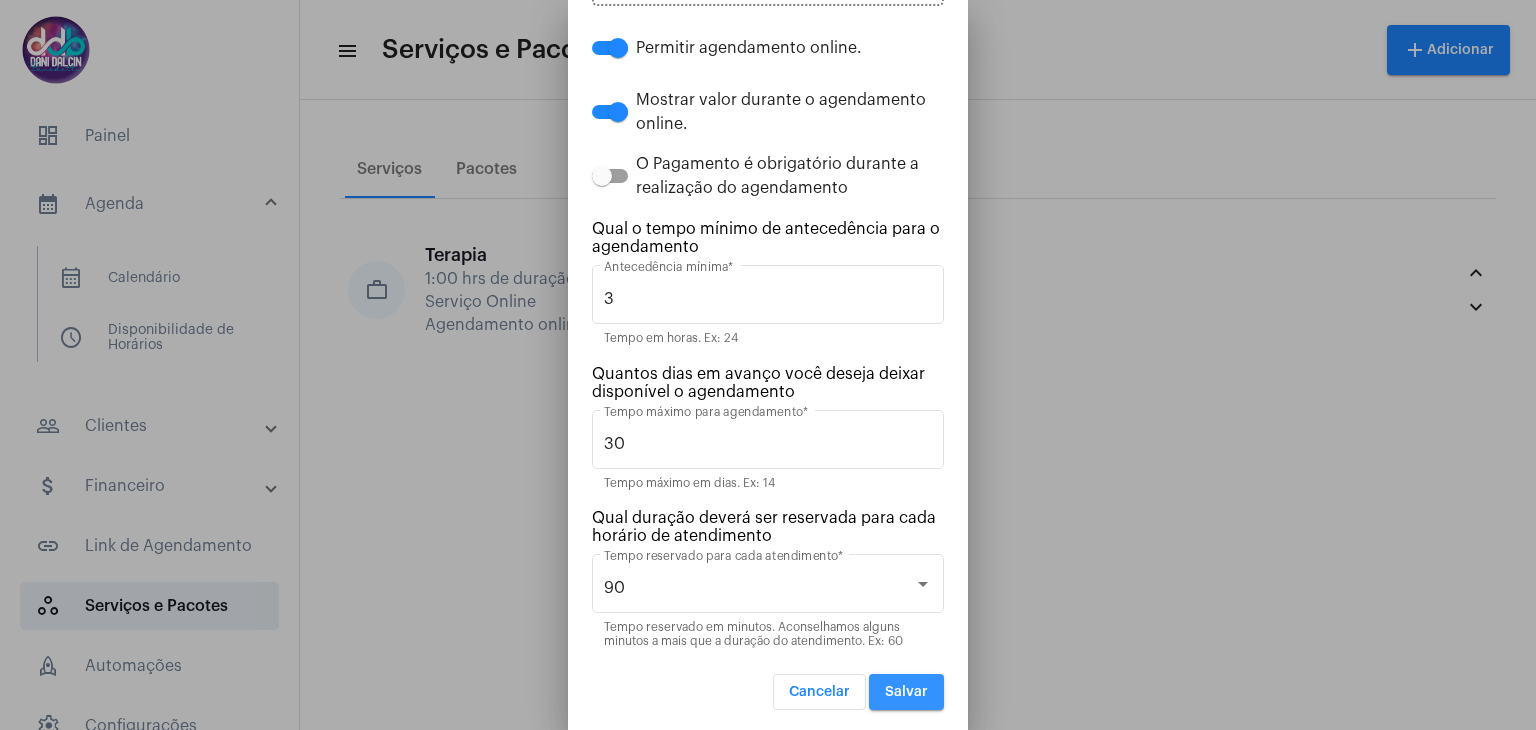 click on "Salvar" at bounding box center [906, 692] 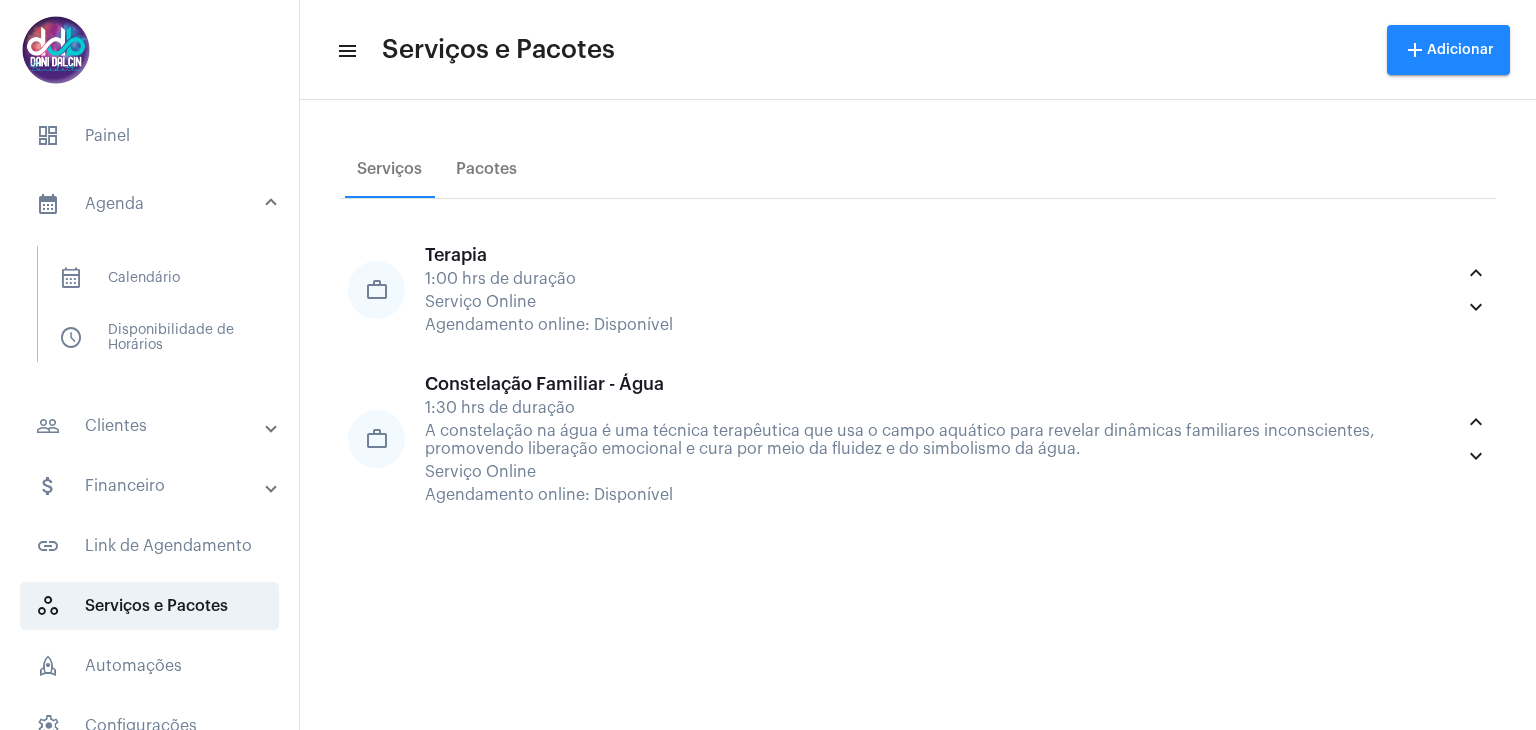 click on "calendar_month_outlined  Agenda" at bounding box center (155, 204) 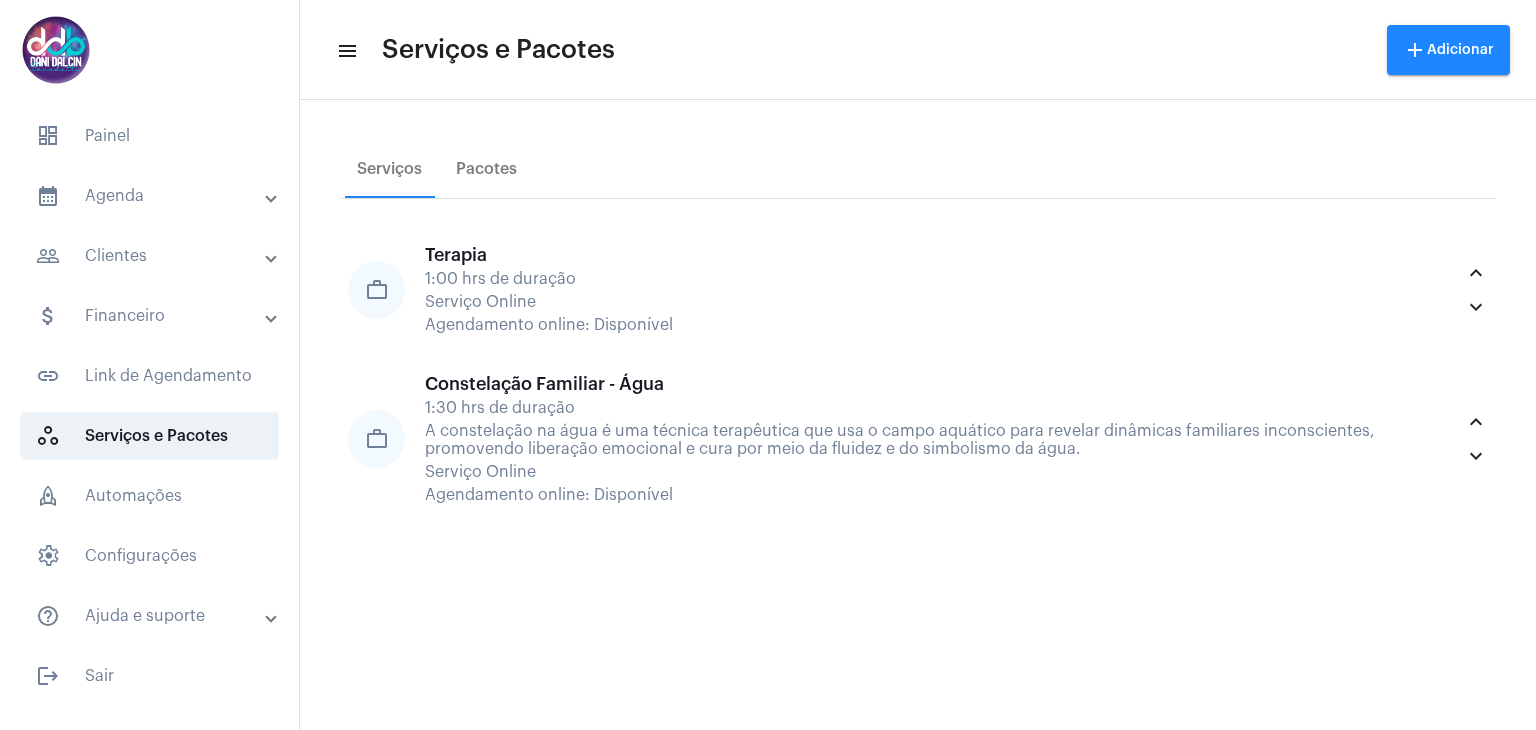click on "people_outline  Clientes" at bounding box center (155, 256) 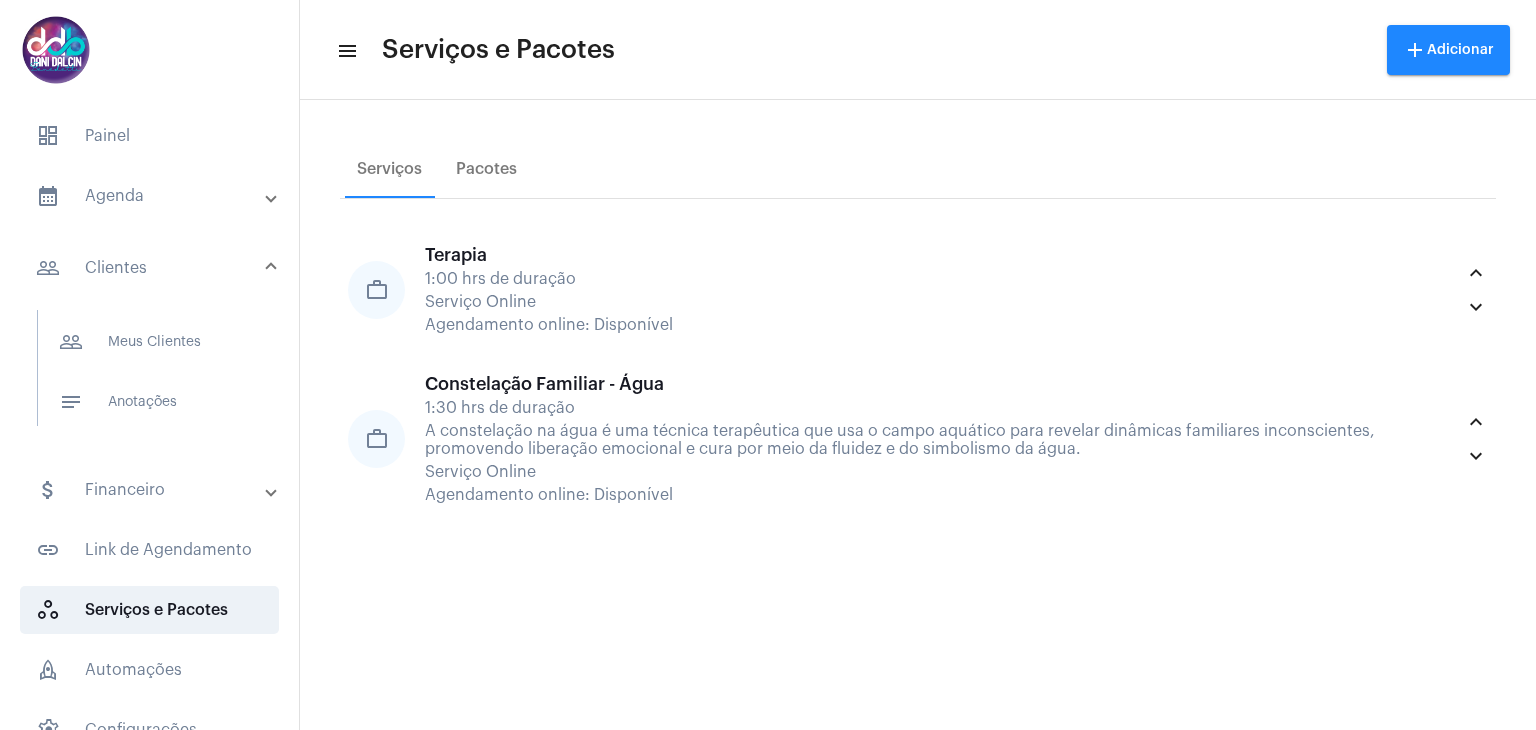click on "calendar_month_outlined  Agenda" at bounding box center (151, 196) 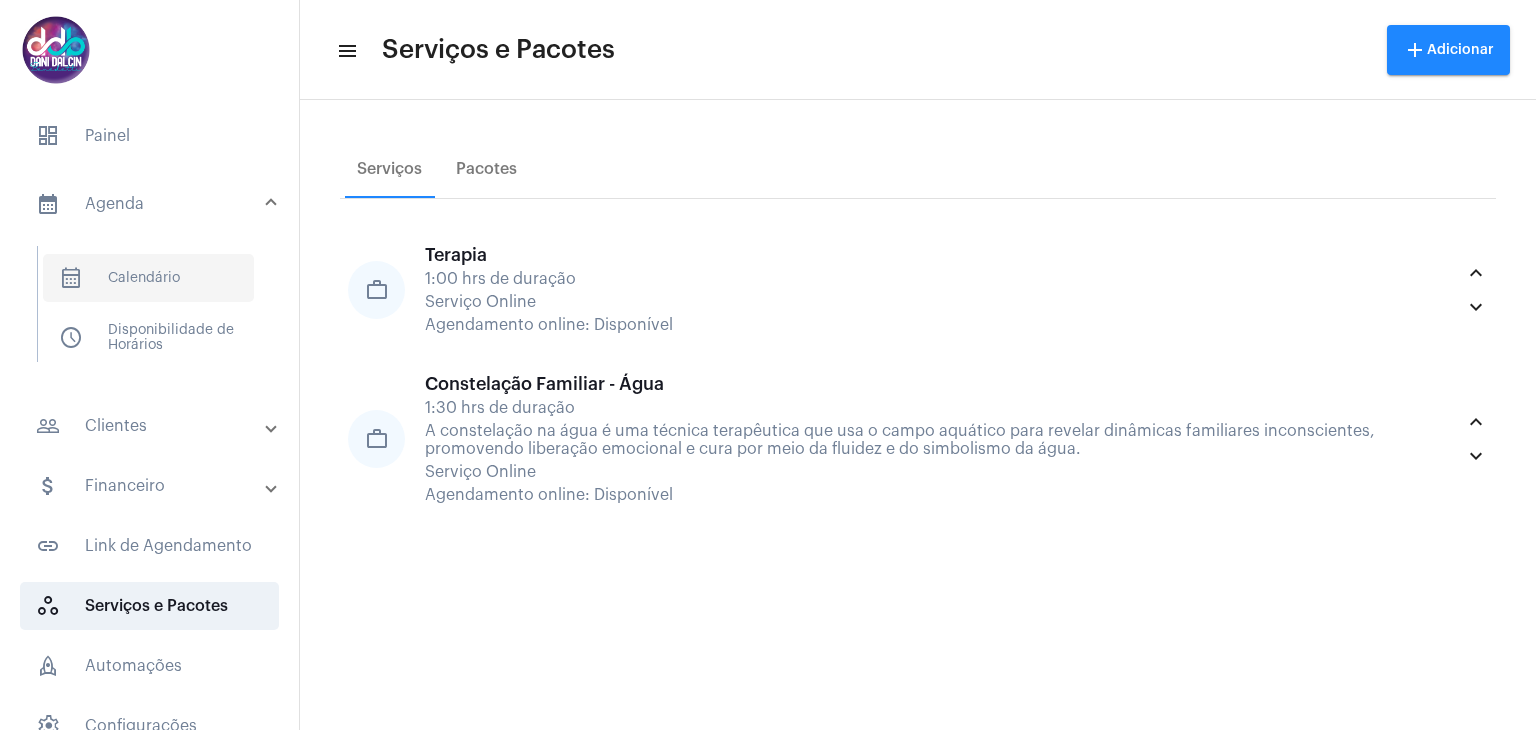 click on "calendar_month_outlined   Calendário" at bounding box center (148, 278) 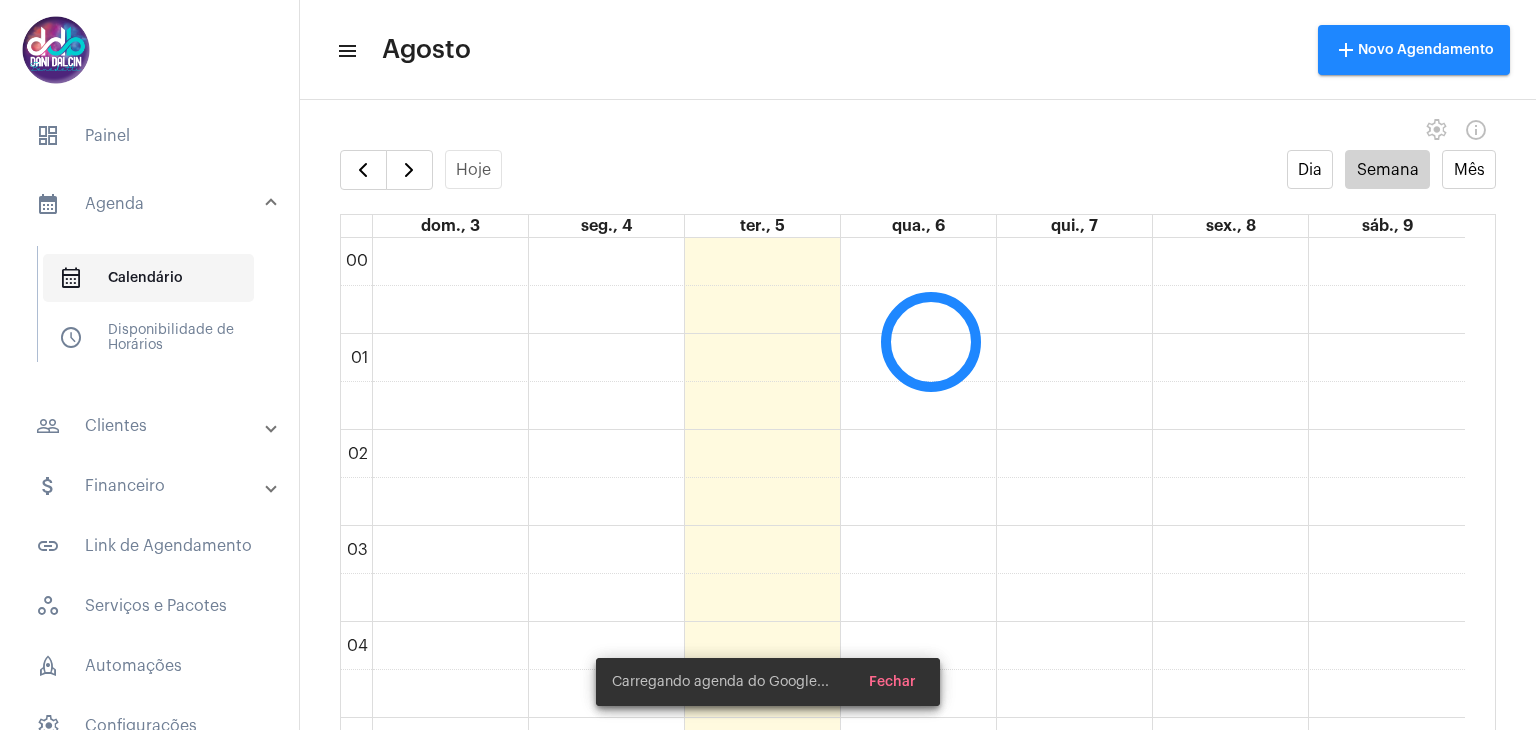 scroll, scrollTop: 576, scrollLeft: 0, axis: vertical 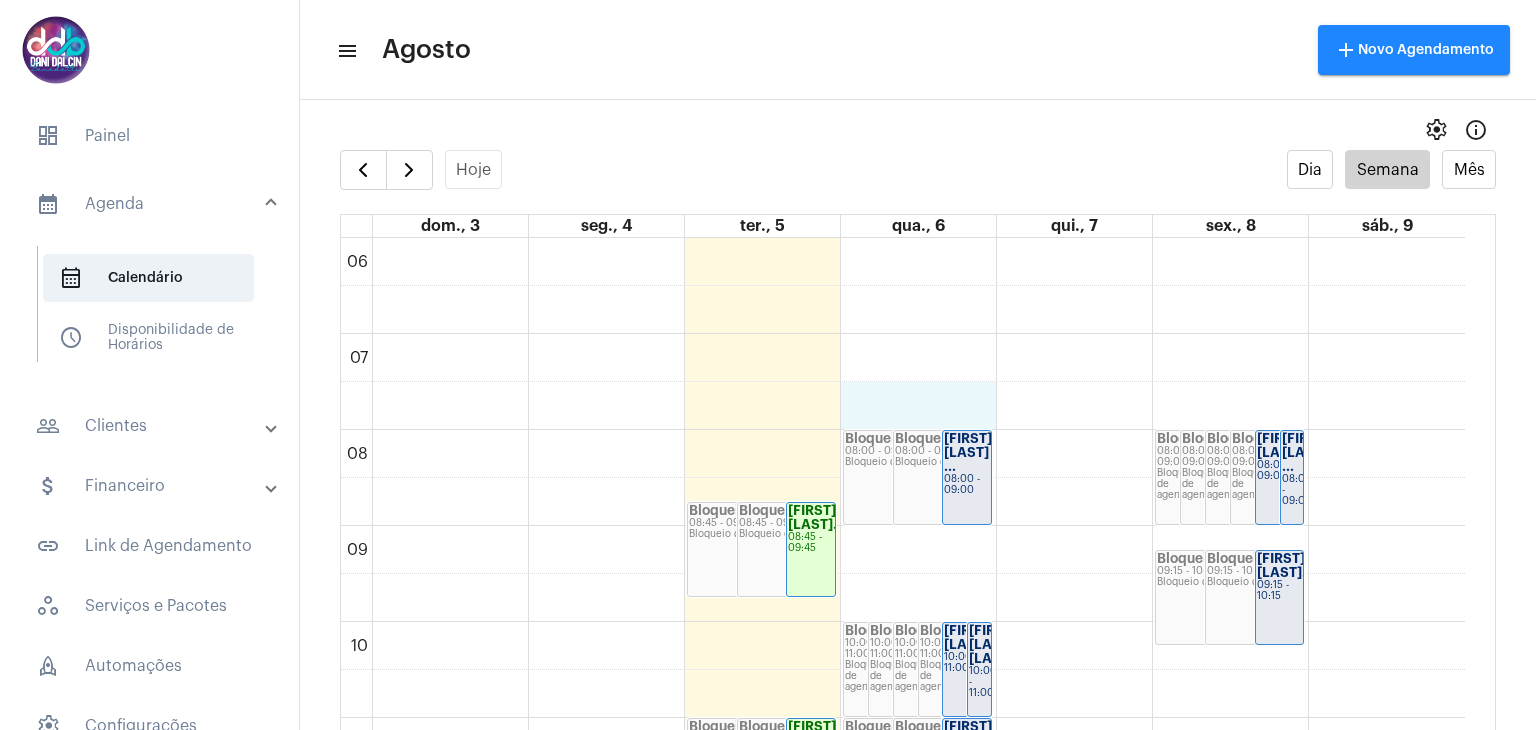 click on "00 01 02 03 04 05 06 07 08 09 10 11 12 13 14 15 16 17 18 19 20 21 22 23
Constelação com...
15:00 - 17:00
Agenda do Google
Constelação com...
15:00 - 17:00
Agenda do Google
Papo Cabeça
16:00 - 17:00
Agenda do Google
Papo Cabeça
16:00 - 17:00
Agenda do Google
Bloqueio
18:00 - 19:00
Bloqueio de agenda
Bloqueio
18:00 - 19:00
Bloqueio de agenda
[FIRST] [LAST] ...
18:00 - 19:00
Bloqueio
08:45 - 09:45
Bloqueio de agenda
Bloqueio
08:45 - 09:45
Bloqueio de agenda" 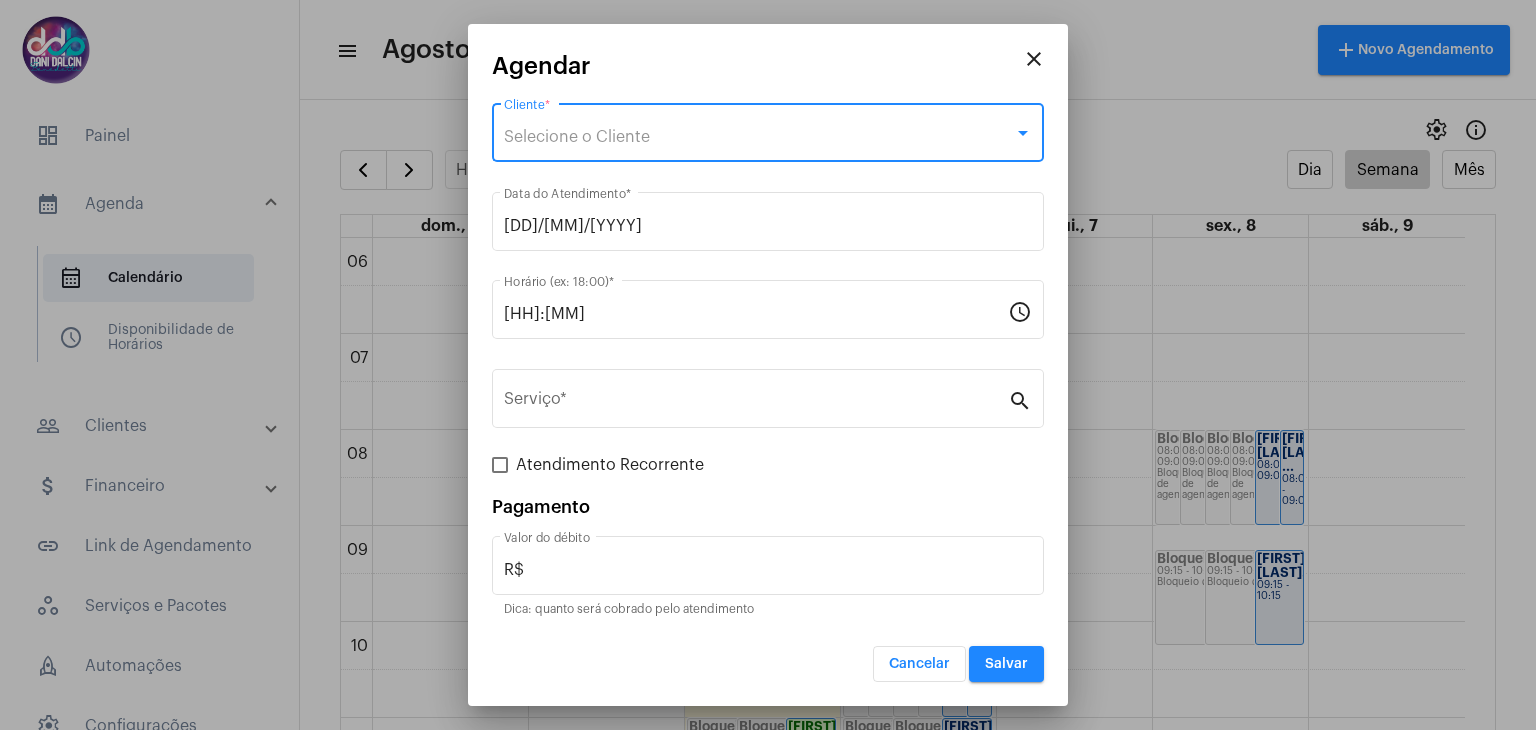 click on "Selecione o Cliente" at bounding box center [759, 137] 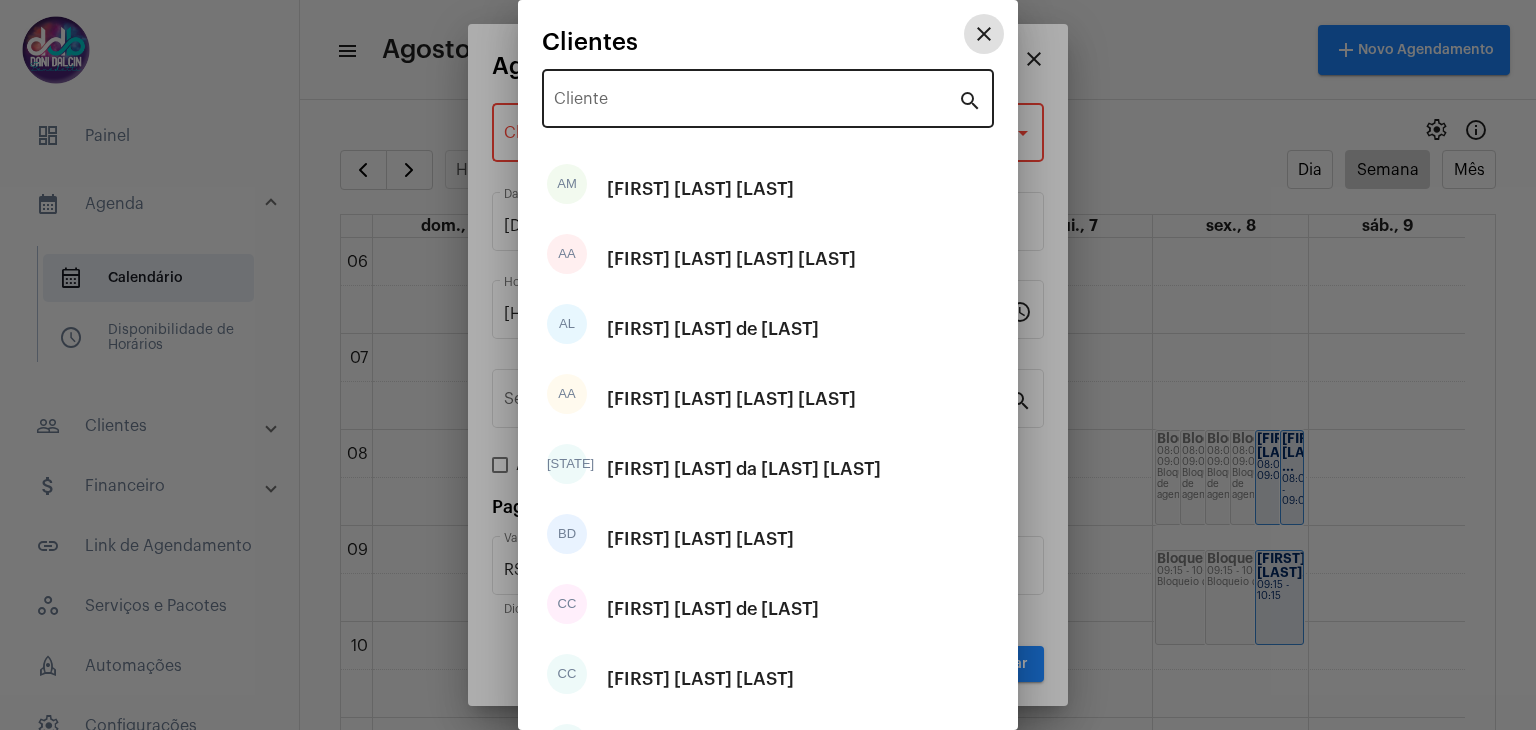click on "Cliente" at bounding box center (756, 96) 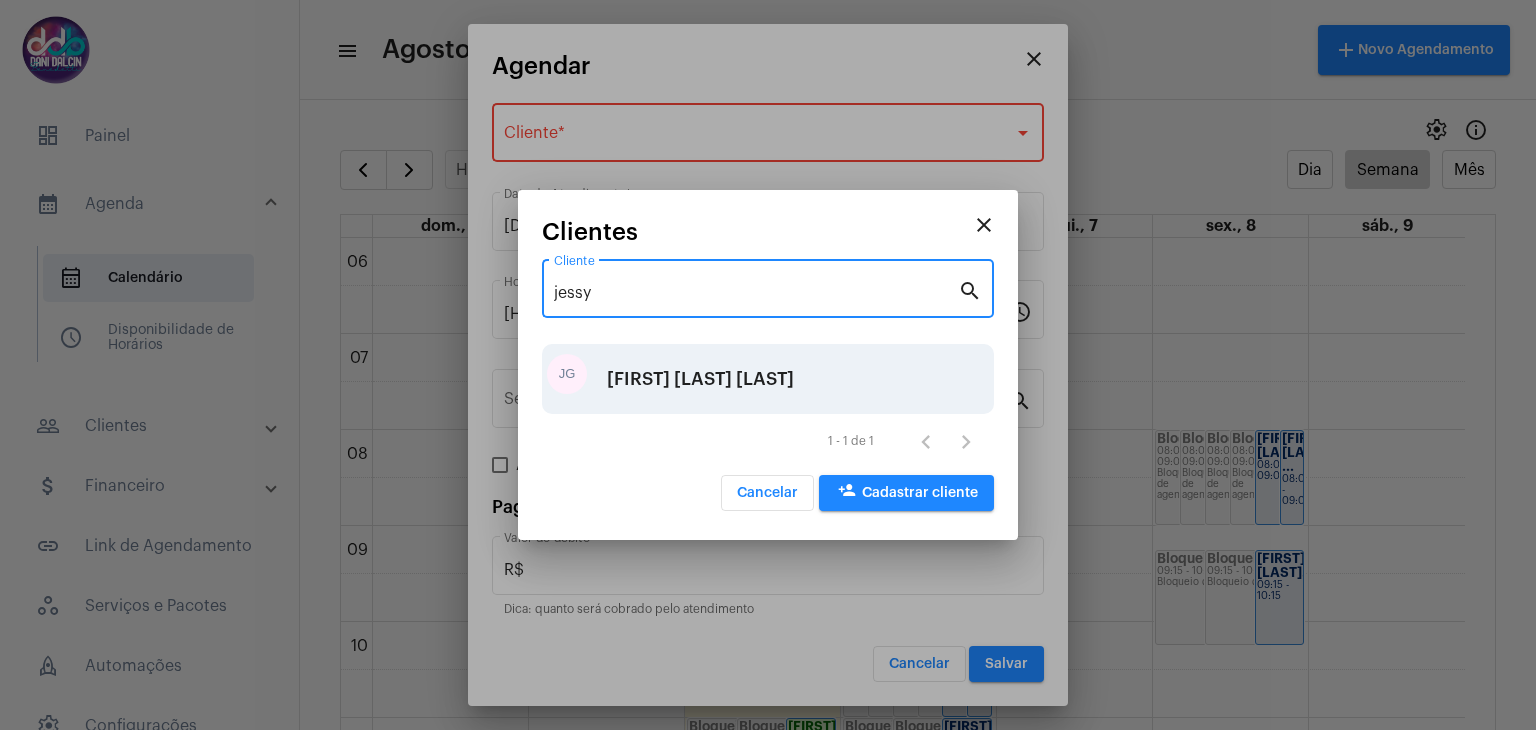 type on "jessy" 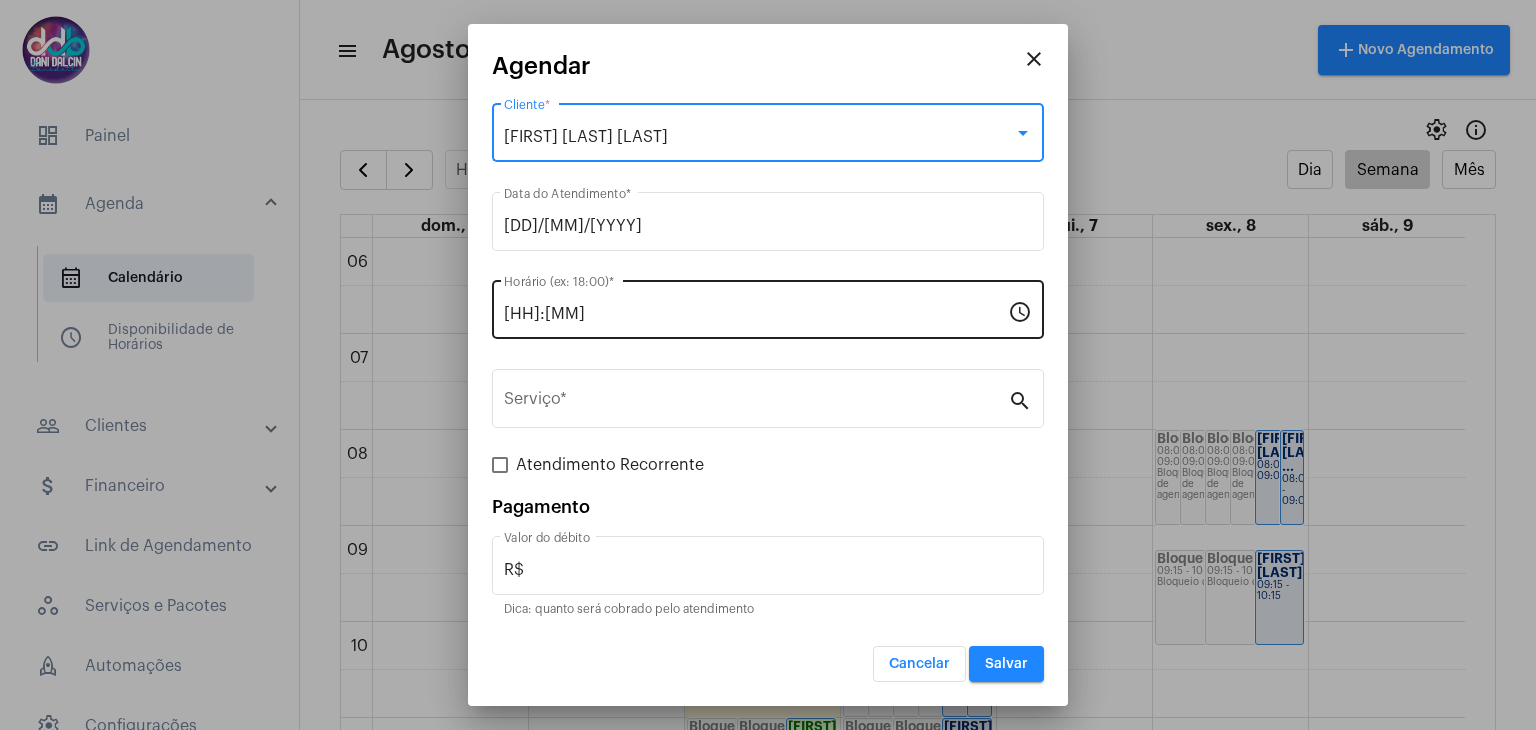 click on "[HH]:[MM]" at bounding box center (756, 314) 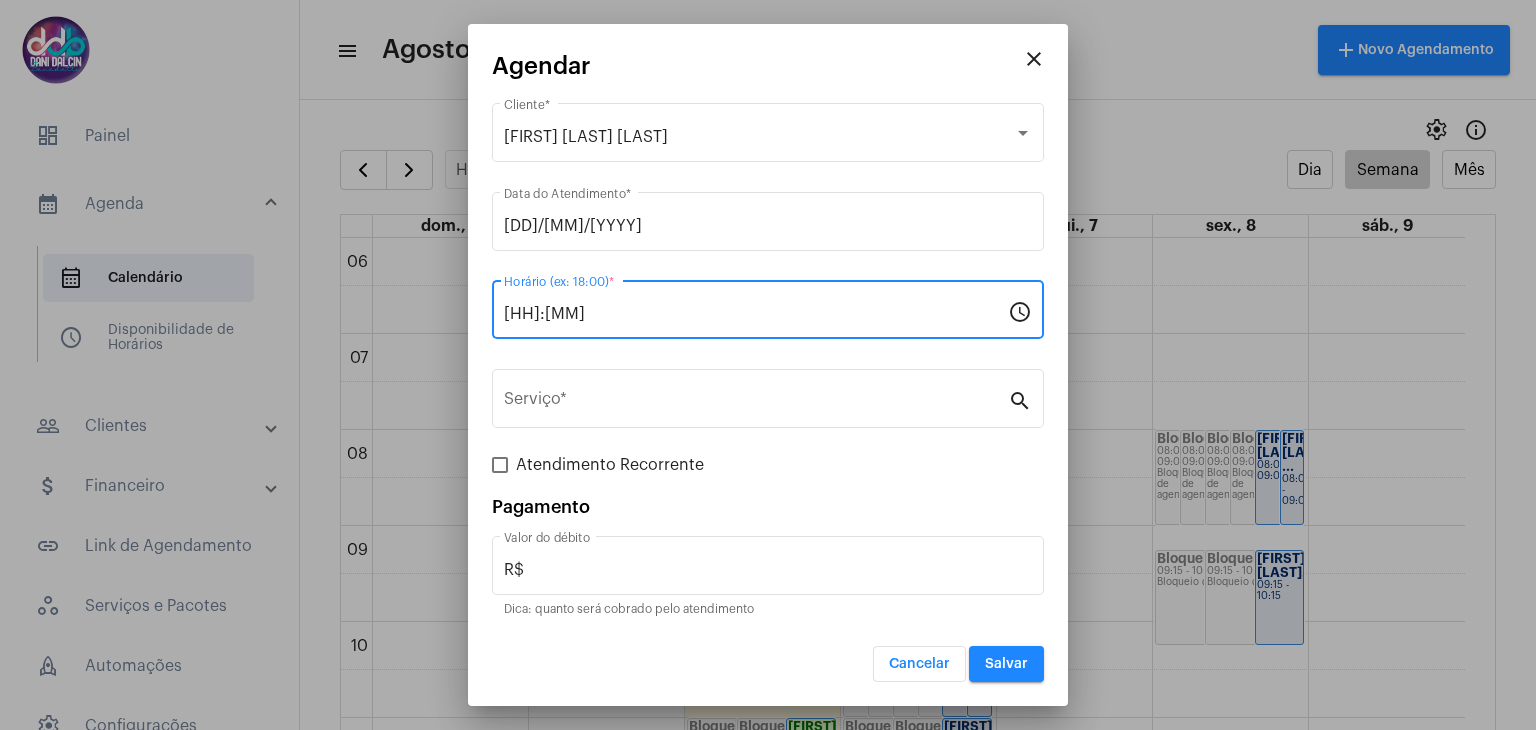 click on "[HH]:[MM]" at bounding box center (756, 314) 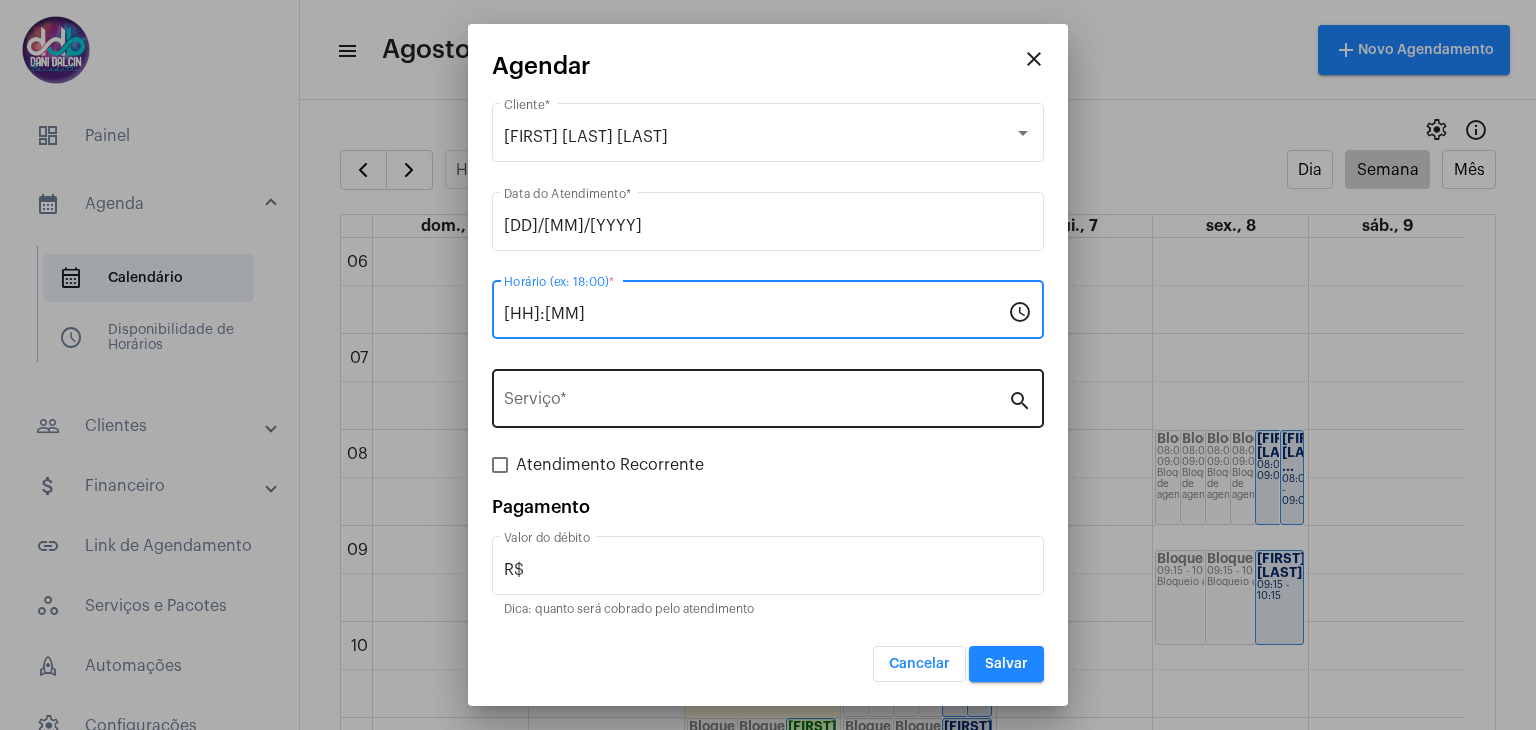 type on "[HH]:[MM]" 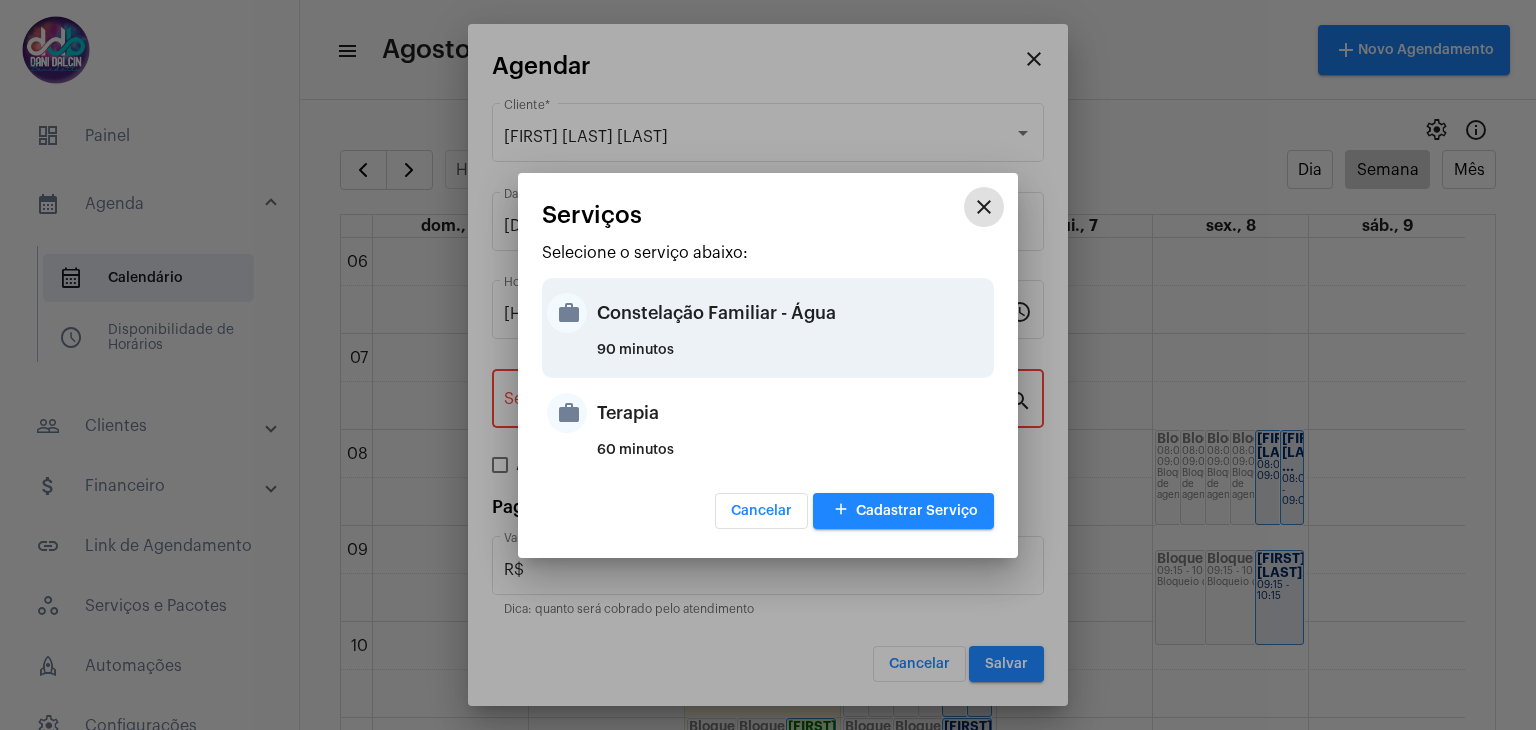 click on "Constelação Familiar - Água" at bounding box center (793, 313) 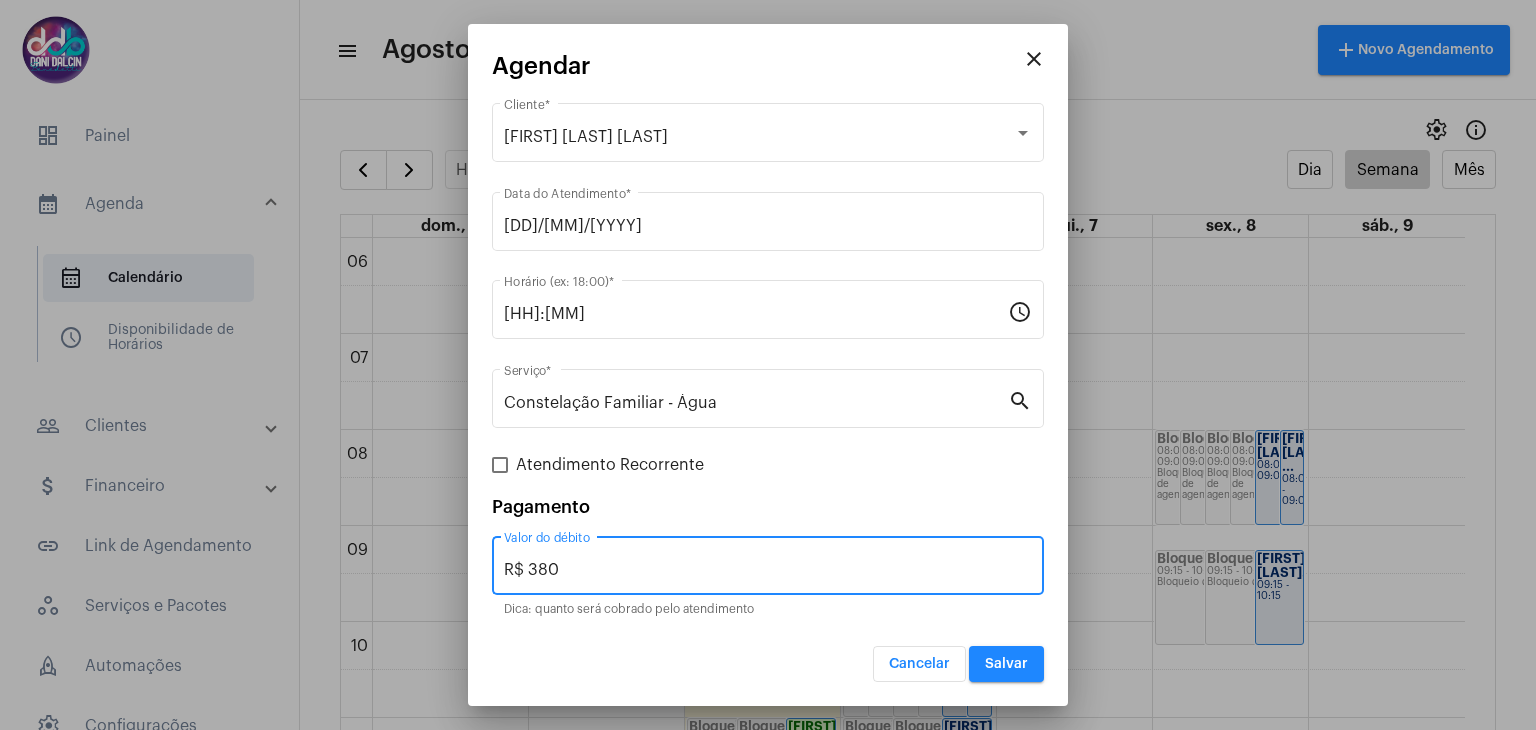 click on "R$ 380" at bounding box center (768, 570) 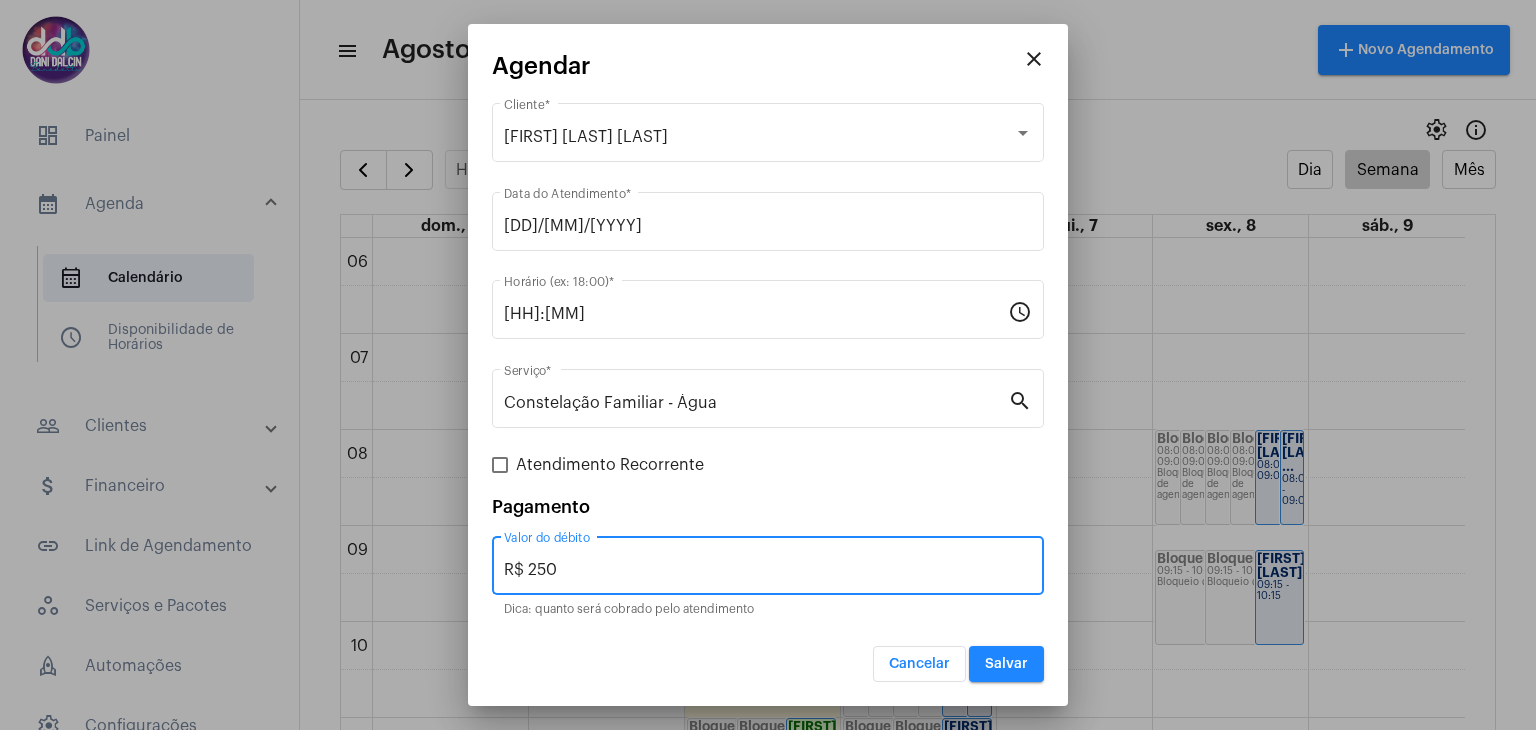 type on "R$ 250" 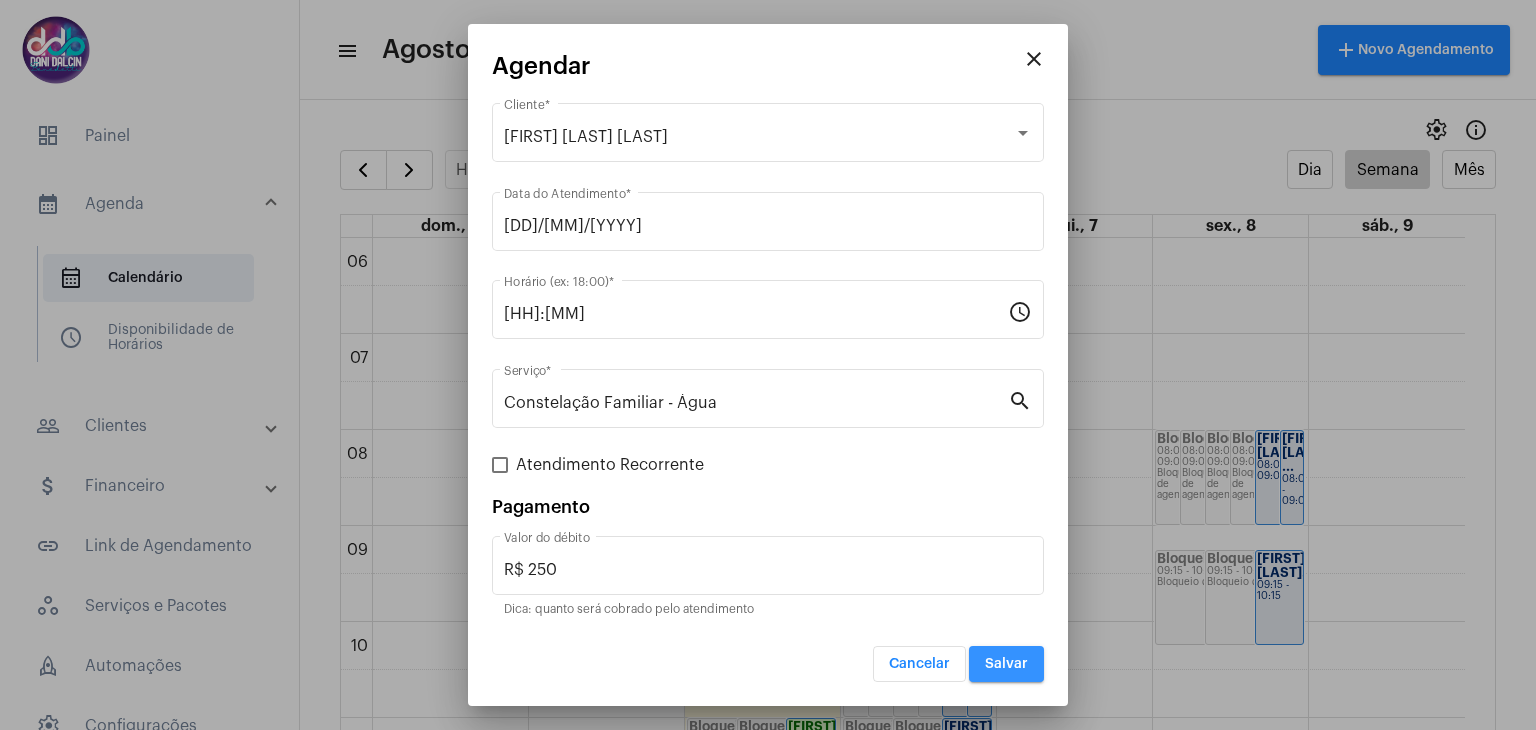 click on "Salvar" at bounding box center (1006, 664) 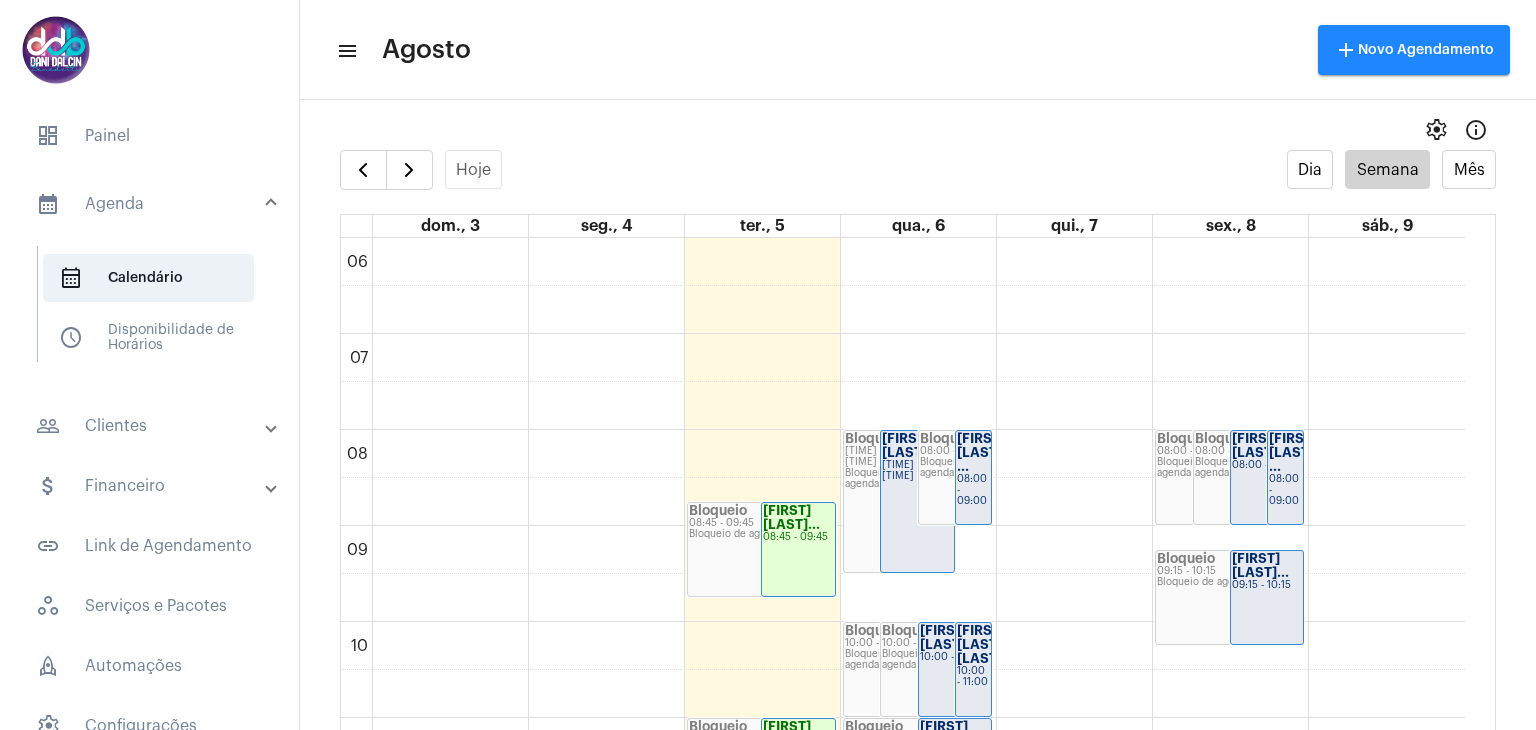 click on "[FIRST] [LAST] ..." 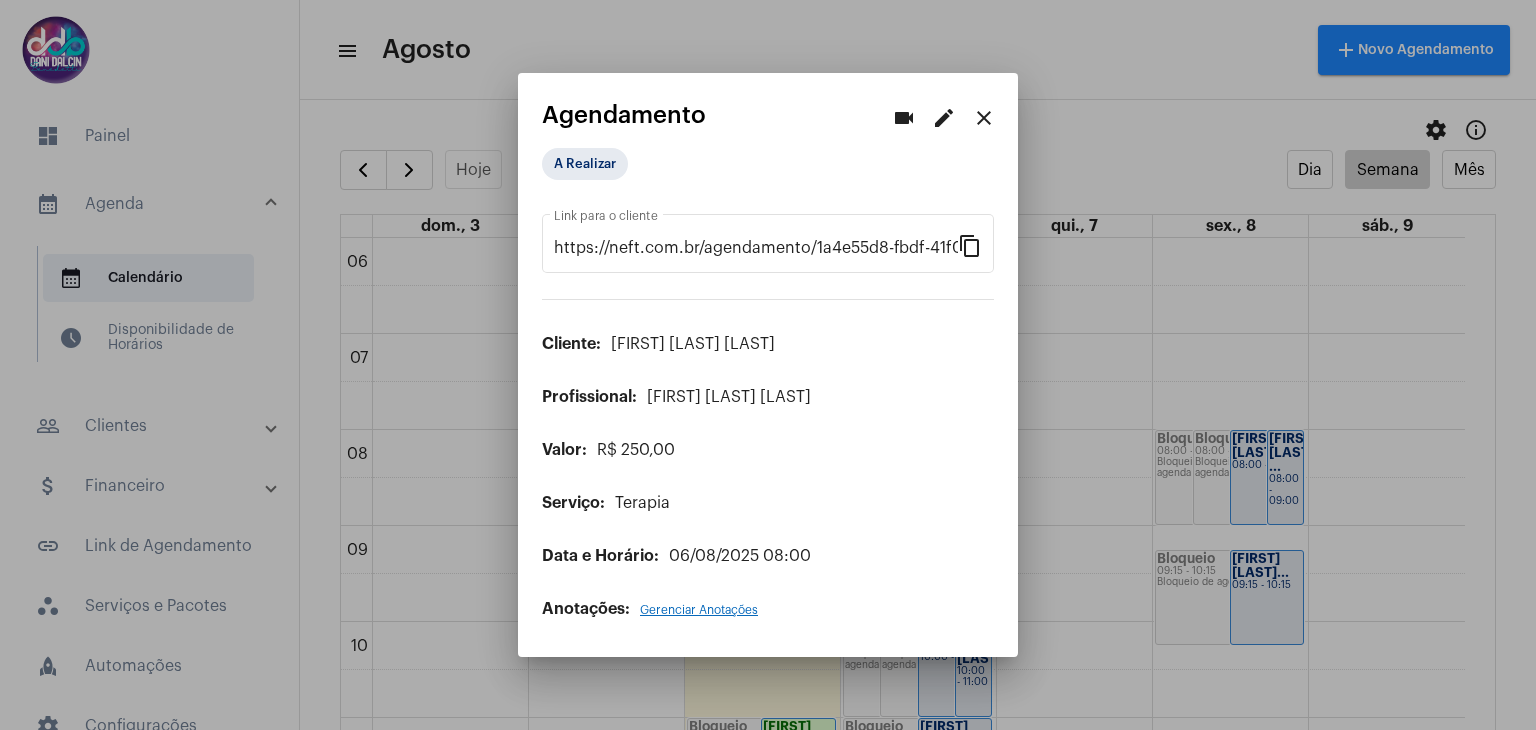 click on "edit" at bounding box center [944, 117] 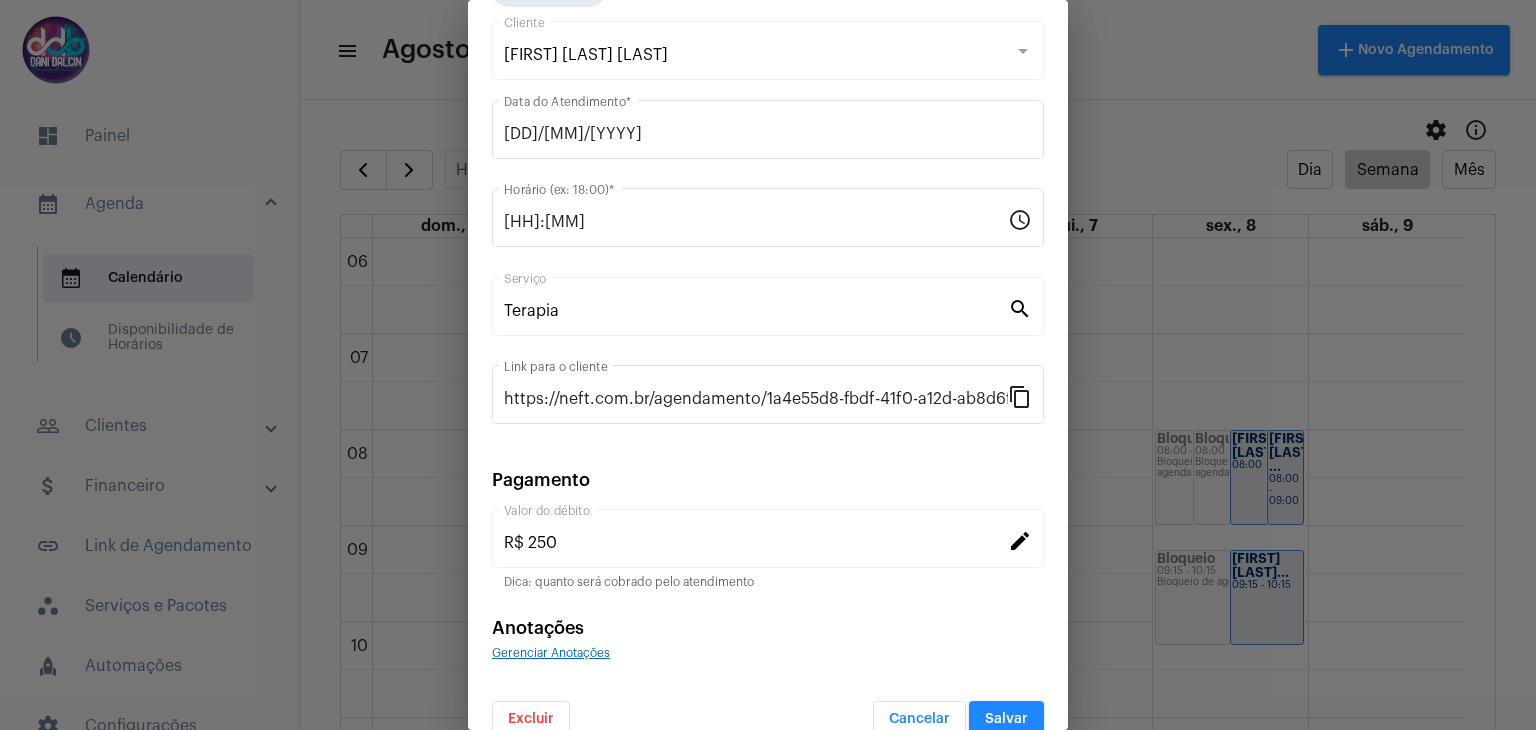 scroll, scrollTop: 128, scrollLeft: 0, axis: vertical 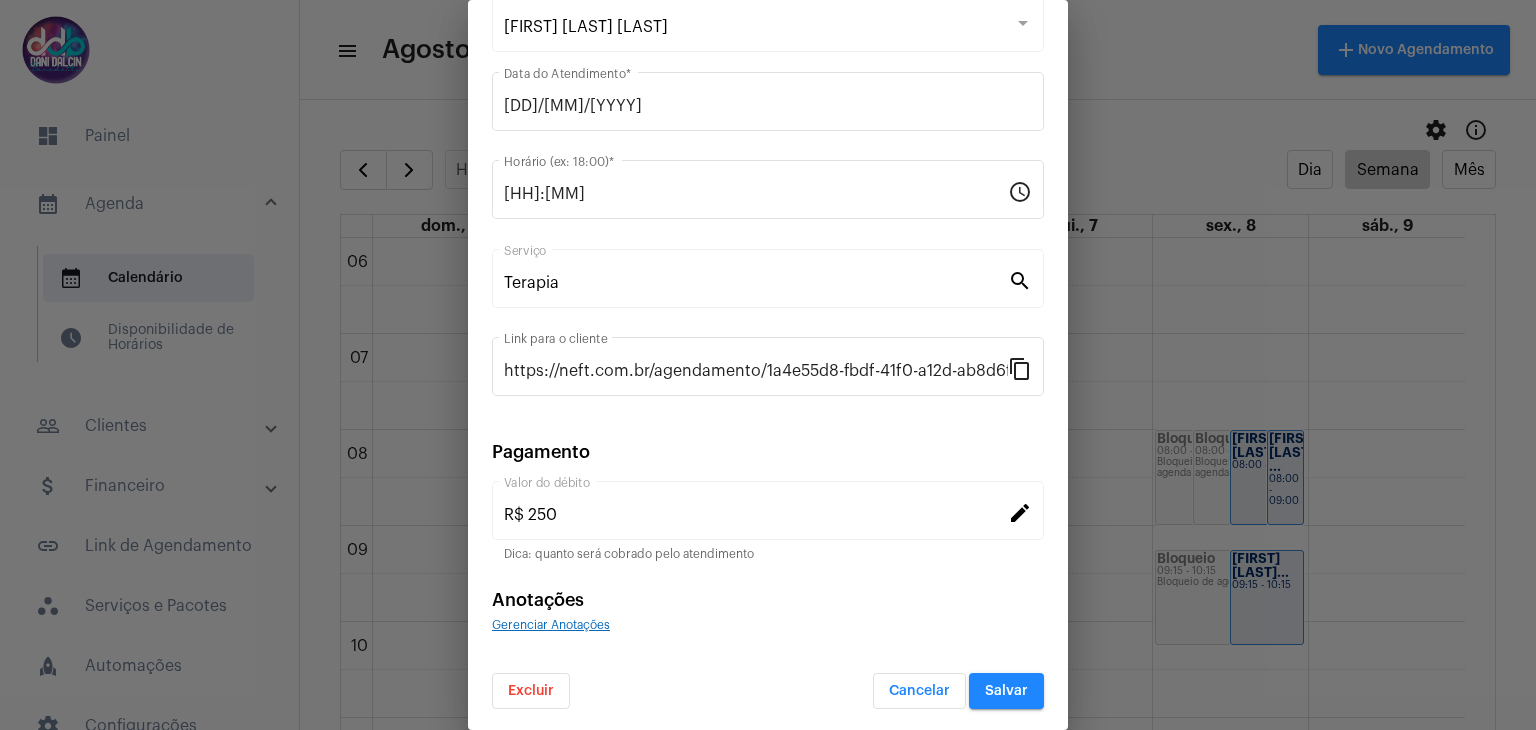 click on "Excluir" at bounding box center [531, 691] 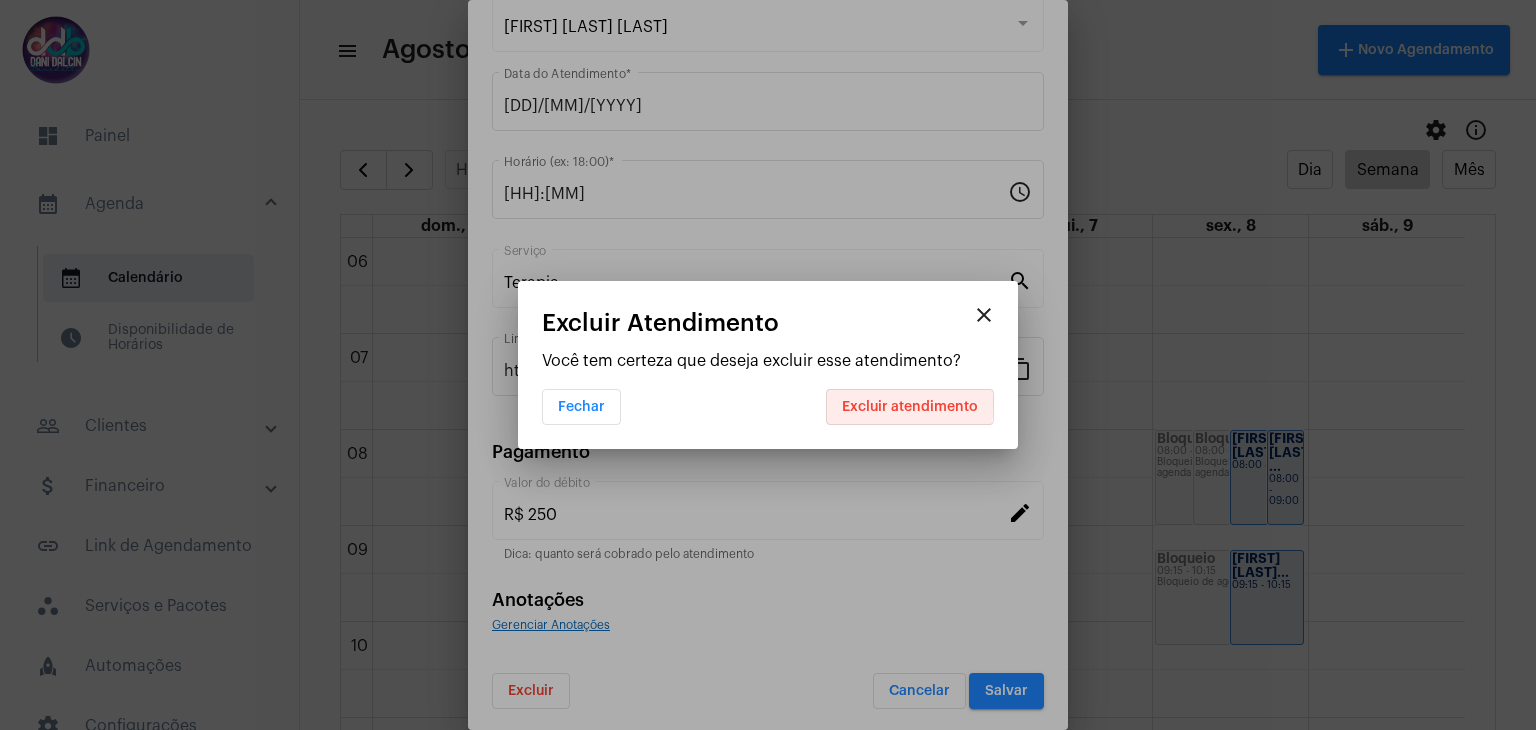 click on "Excluir atendimento" at bounding box center [910, 407] 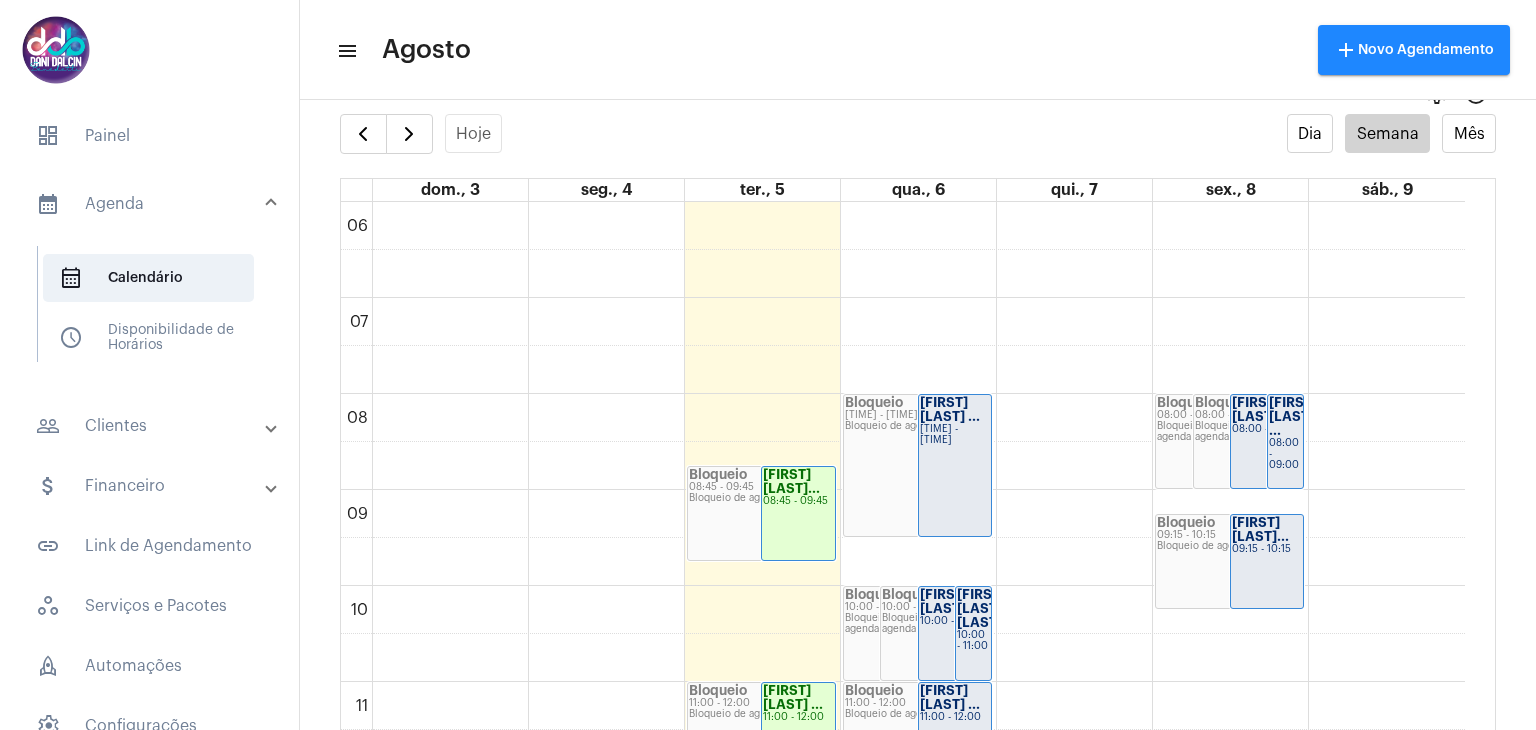 scroll, scrollTop: 40, scrollLeft: 0, axis: vertical 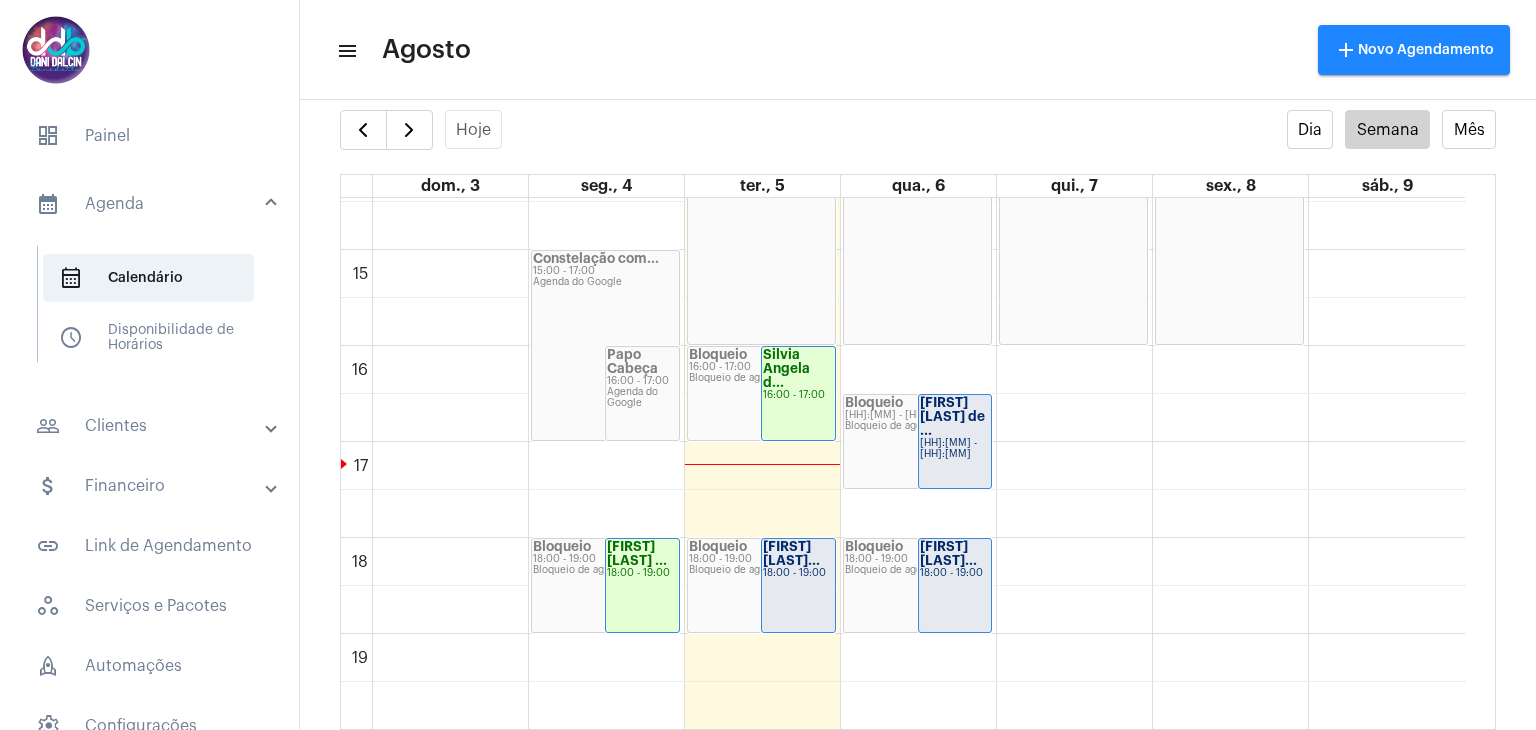 click on "[FIRST] [LAST] de ..." 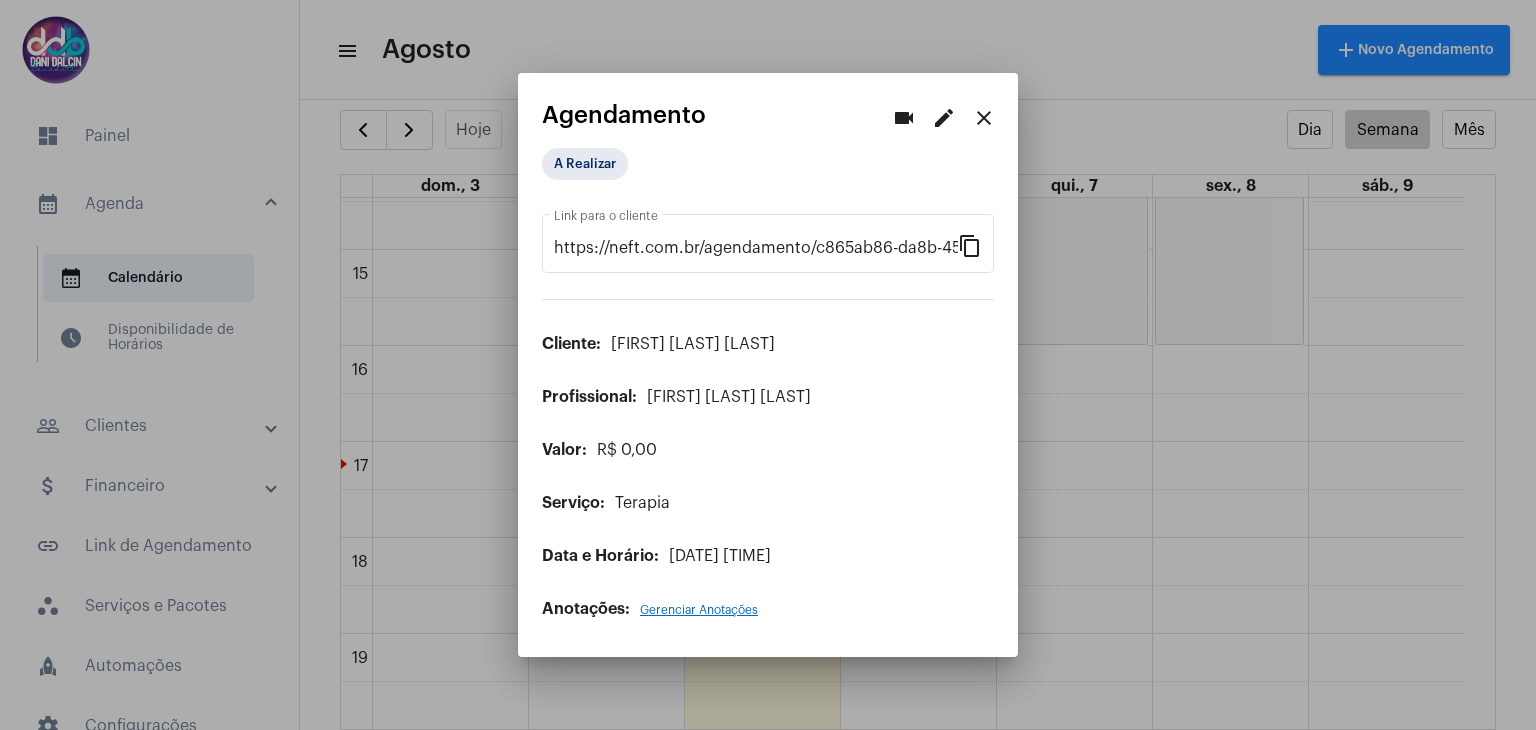 click on "edit" at bounding box center [944, 118] 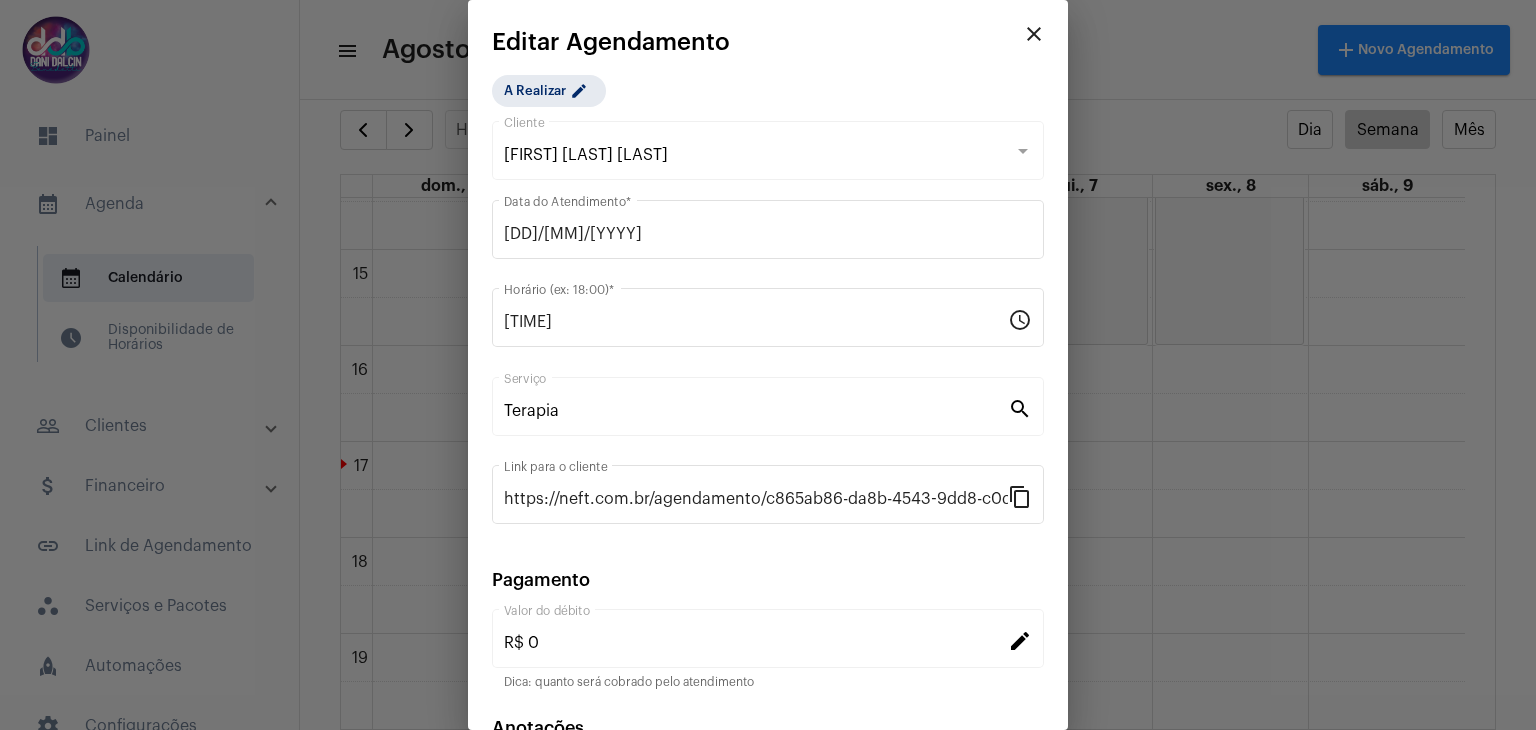 scroll, scrollTop: 128, scrollLeft: 0, axis: vertical 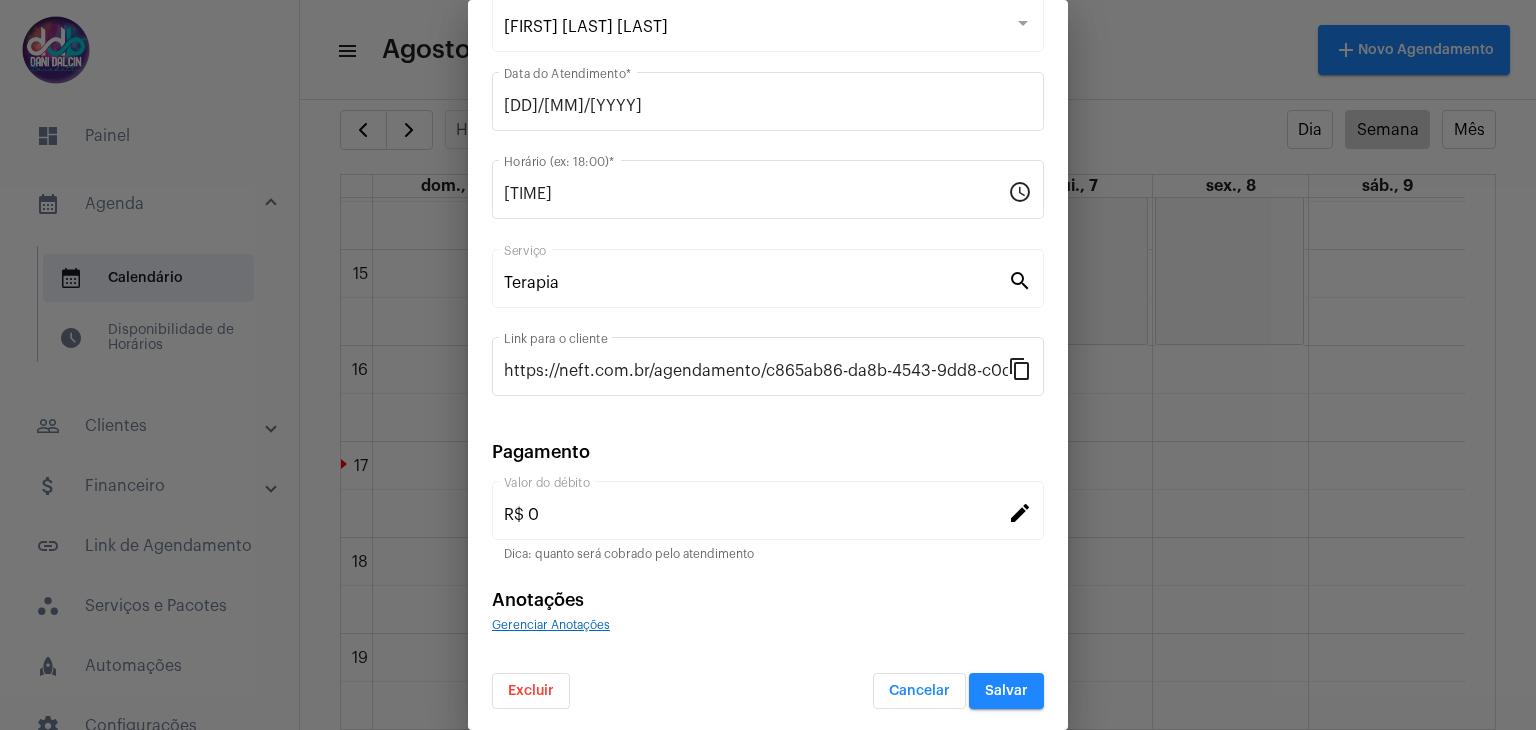 click on "Excluir" at bounding box center [531, 691] 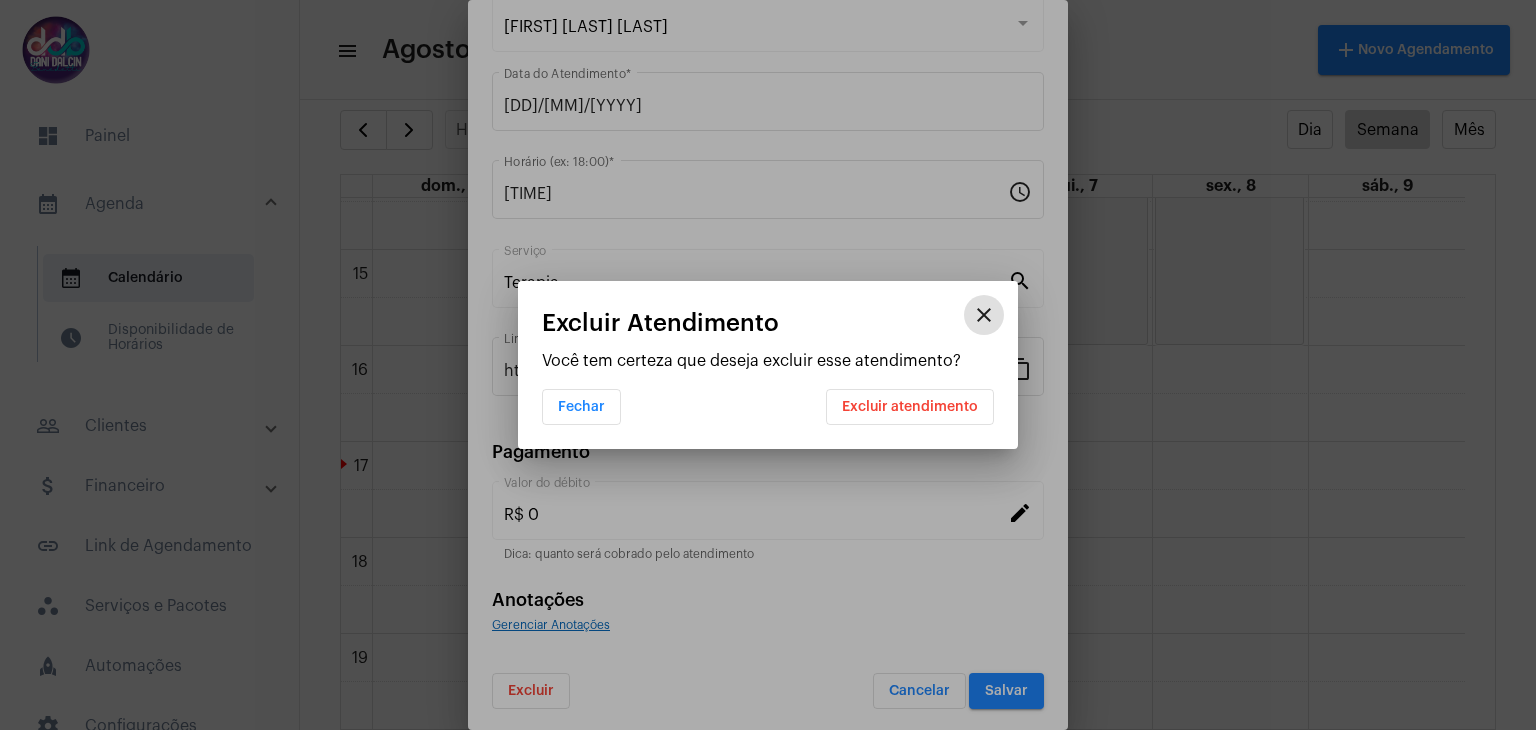 click on "Excluir atendimento" at bounding box center [910, 407] 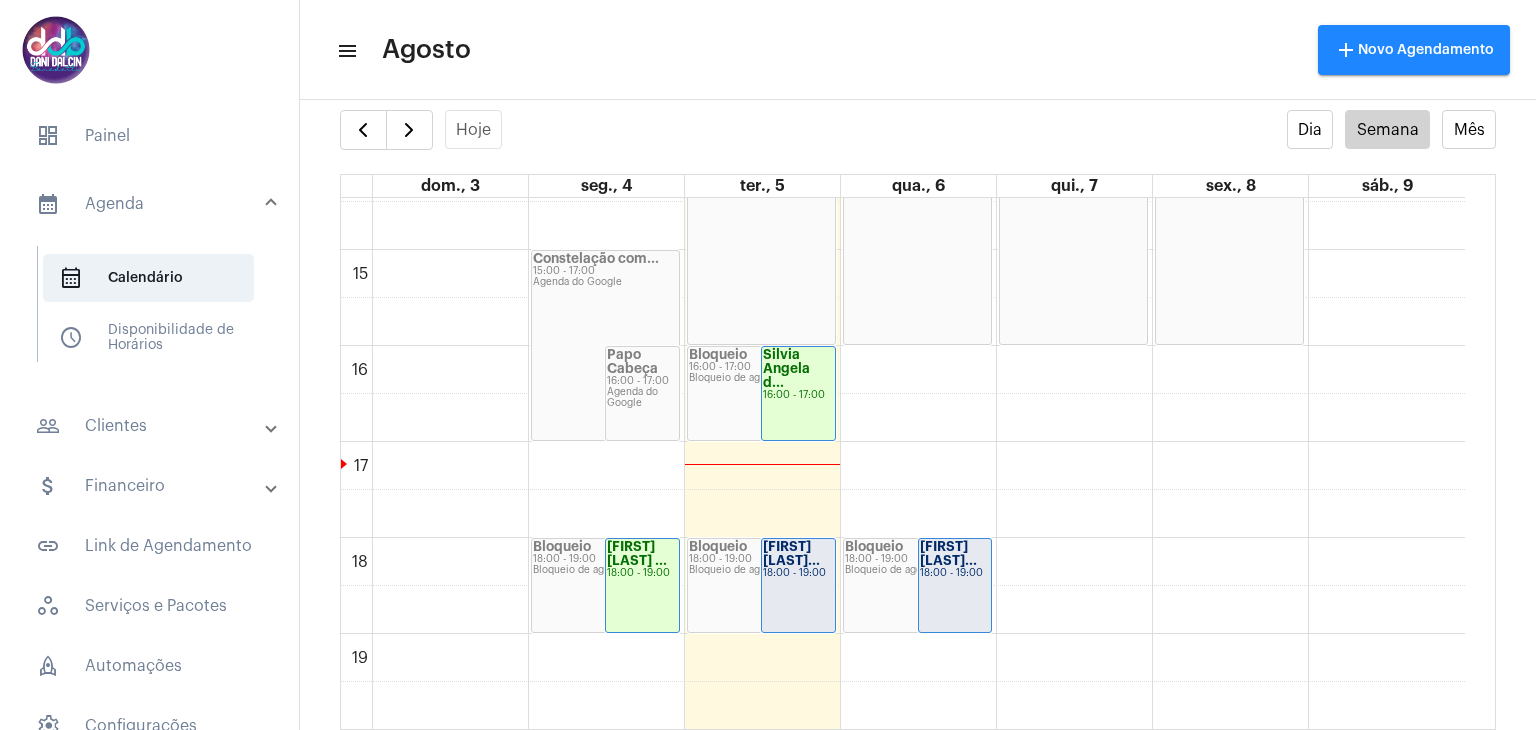 click on "00 01 02 03 04 05 06 07 08 09 10 11 12 13 14 15 16 17 18 19 20 21 22 23
Constelação com...
[HH]:[MM] - [HH]:[MM]
Agenda do Google
Papo Cabeça
[HH]:[MM] - [HH]:[MM]
Agenda do Google
Bloqueio
[HH]:[MM] - [HH]:[MM]
Bloqueio de agenda
Jessyca Guerra ...
[HH]:[MM] - [HH]:[MM]
Bloqueio
[HH]:[MM] - [HH]:[MM]
Bloqueio de agenda
Magda Rodrigues...
[HH]:[MM] - [HH]:[MM]
Bloqueio
[HH]:[MM] - [HH]:[MM]
Bloqueio de agenda
Wesley Belgini ...
[HH]:[MM] - [HH]:[MM]
Bloqueio
[HH]:[MM] - [HH]:[MM]
Bloqueio de agenda" 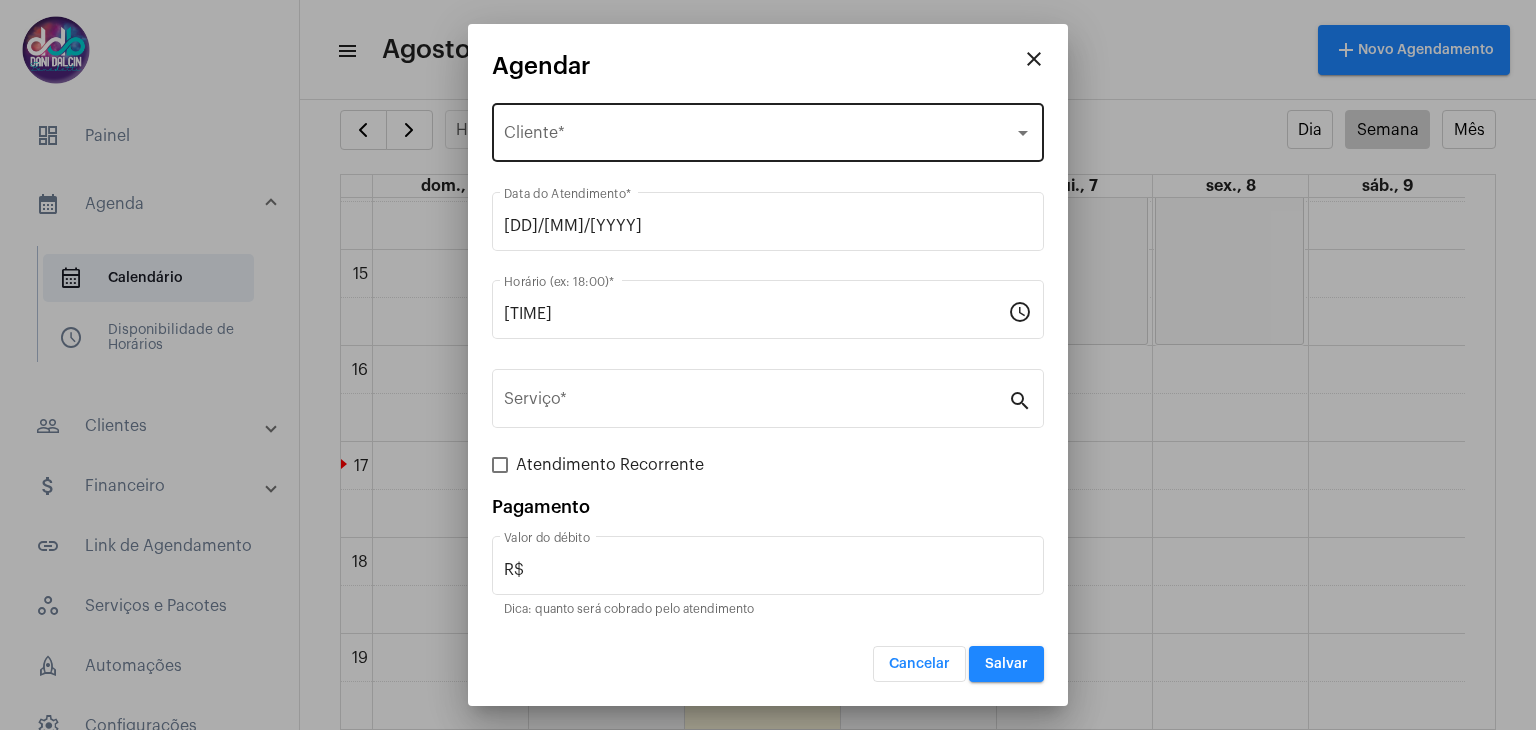 click on "Selecione o Cliente" at bounding box center (759, 137) 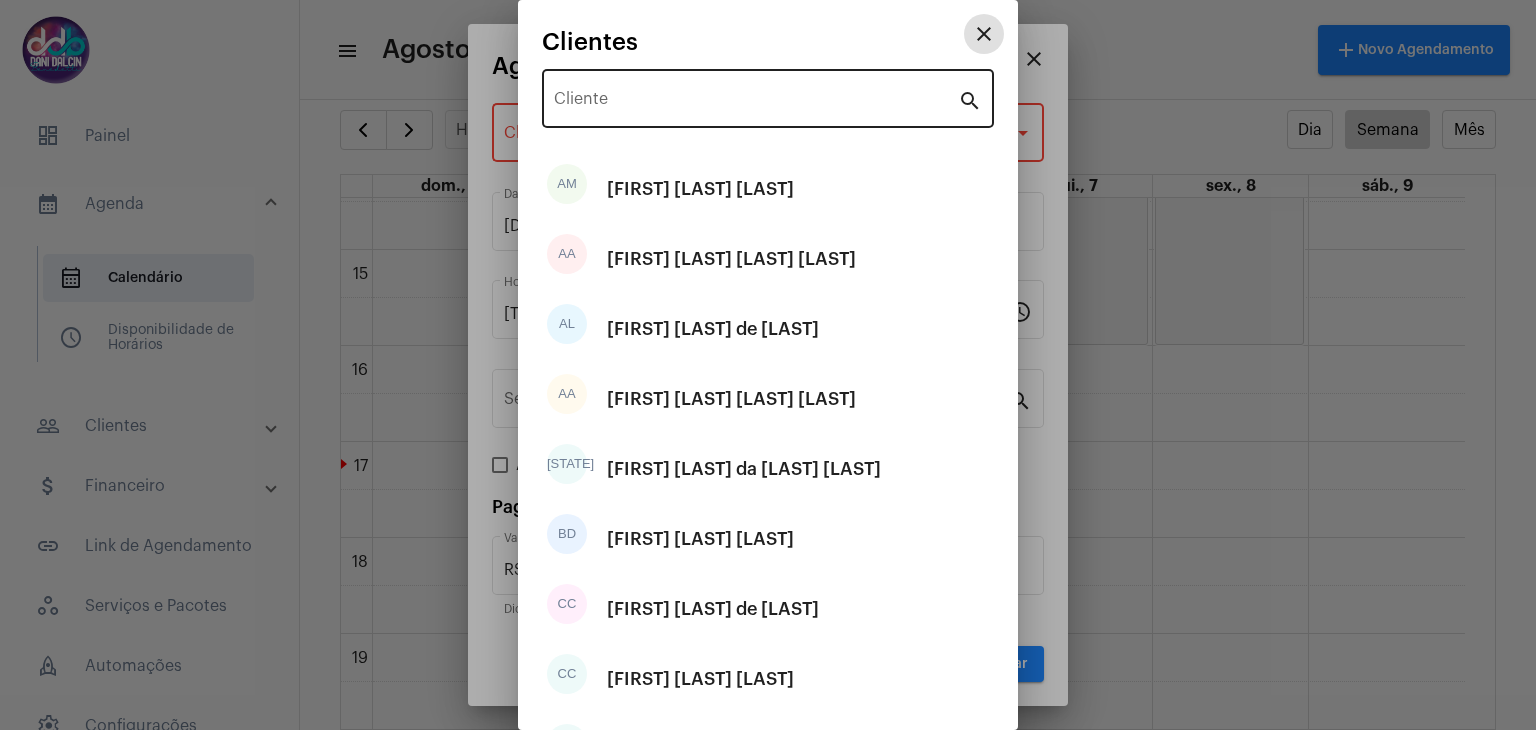 click on "Cliente" at bounding box center [756, 96] 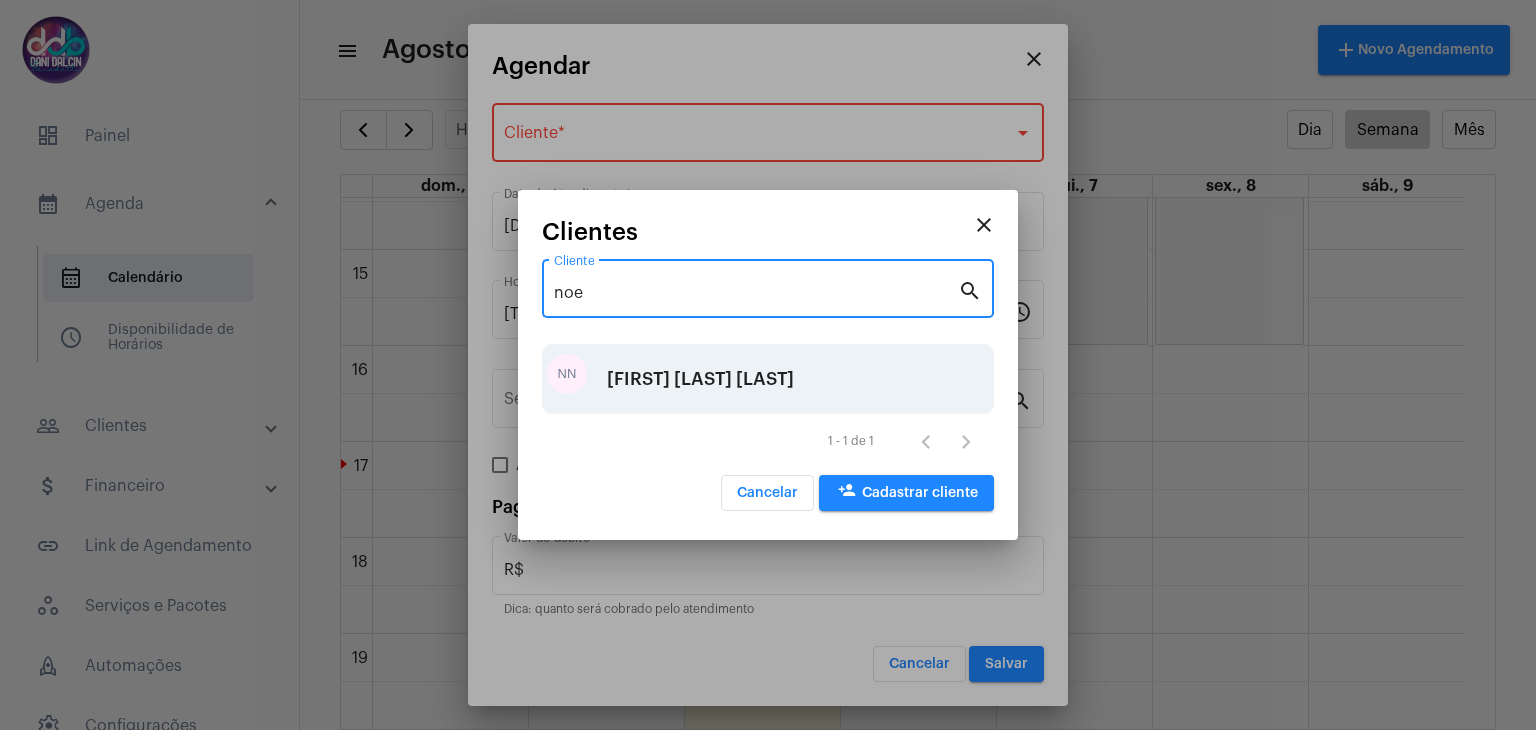 type on "noe" 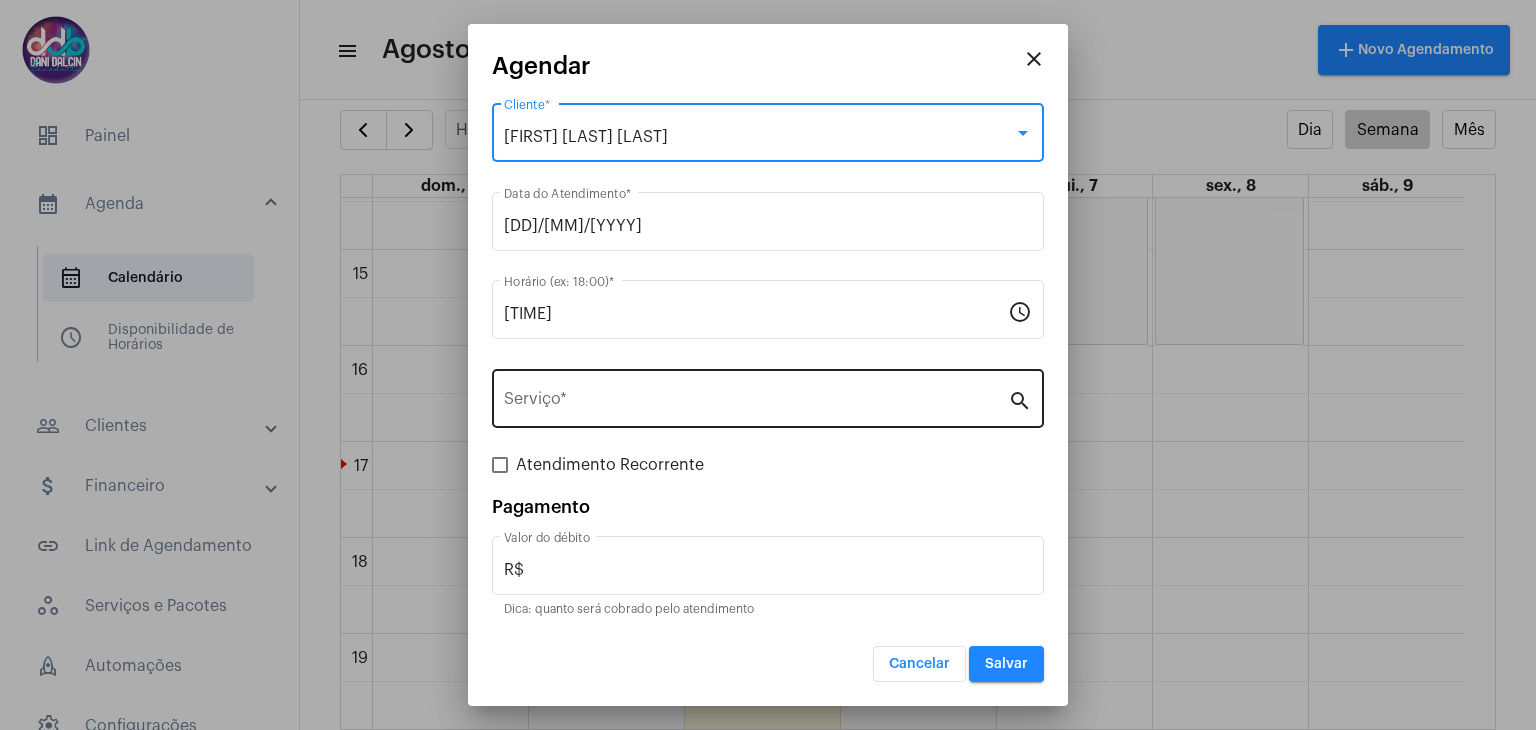 click on "Serviço  *" at bounding box center (756, 396) 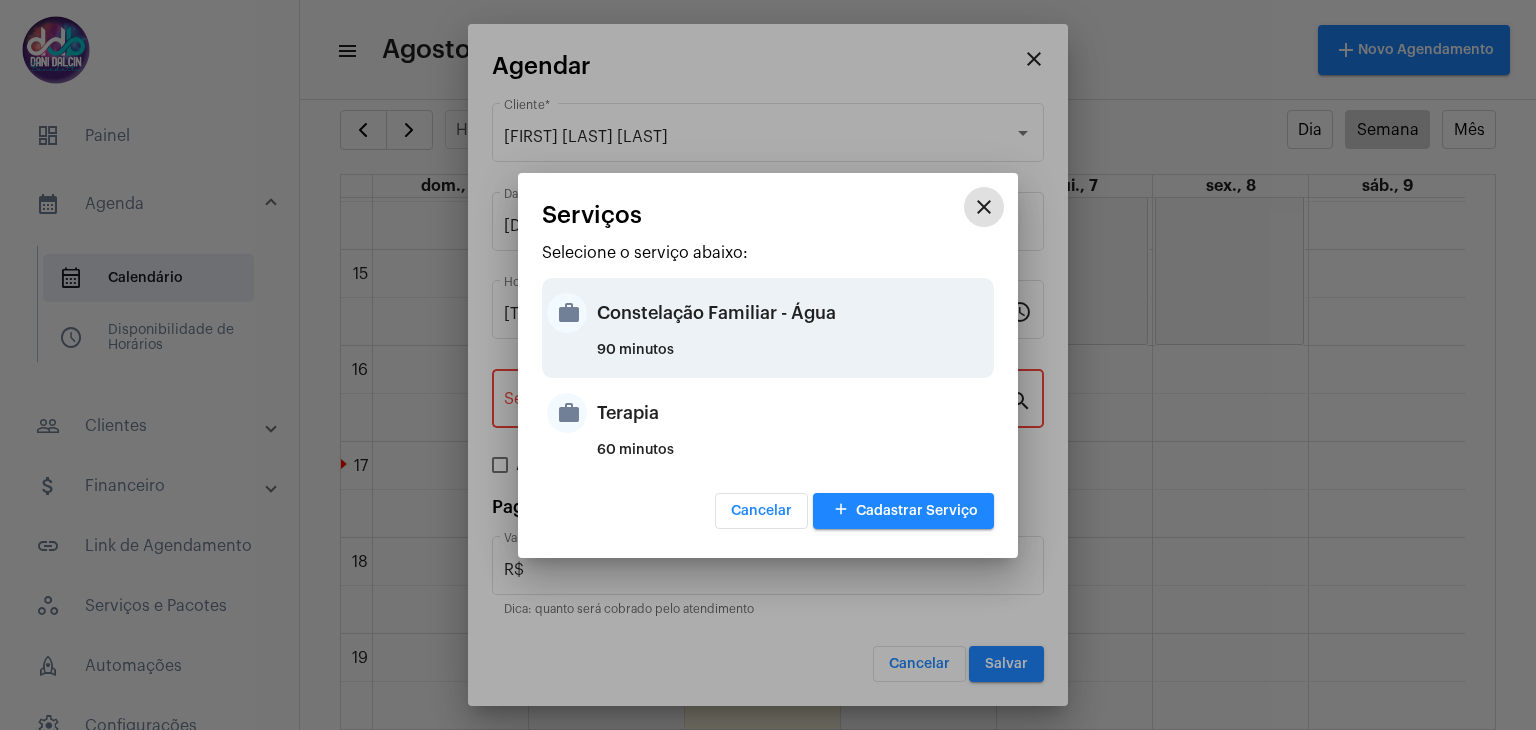 click on "90 minutos" at bounding box center [793, 358] 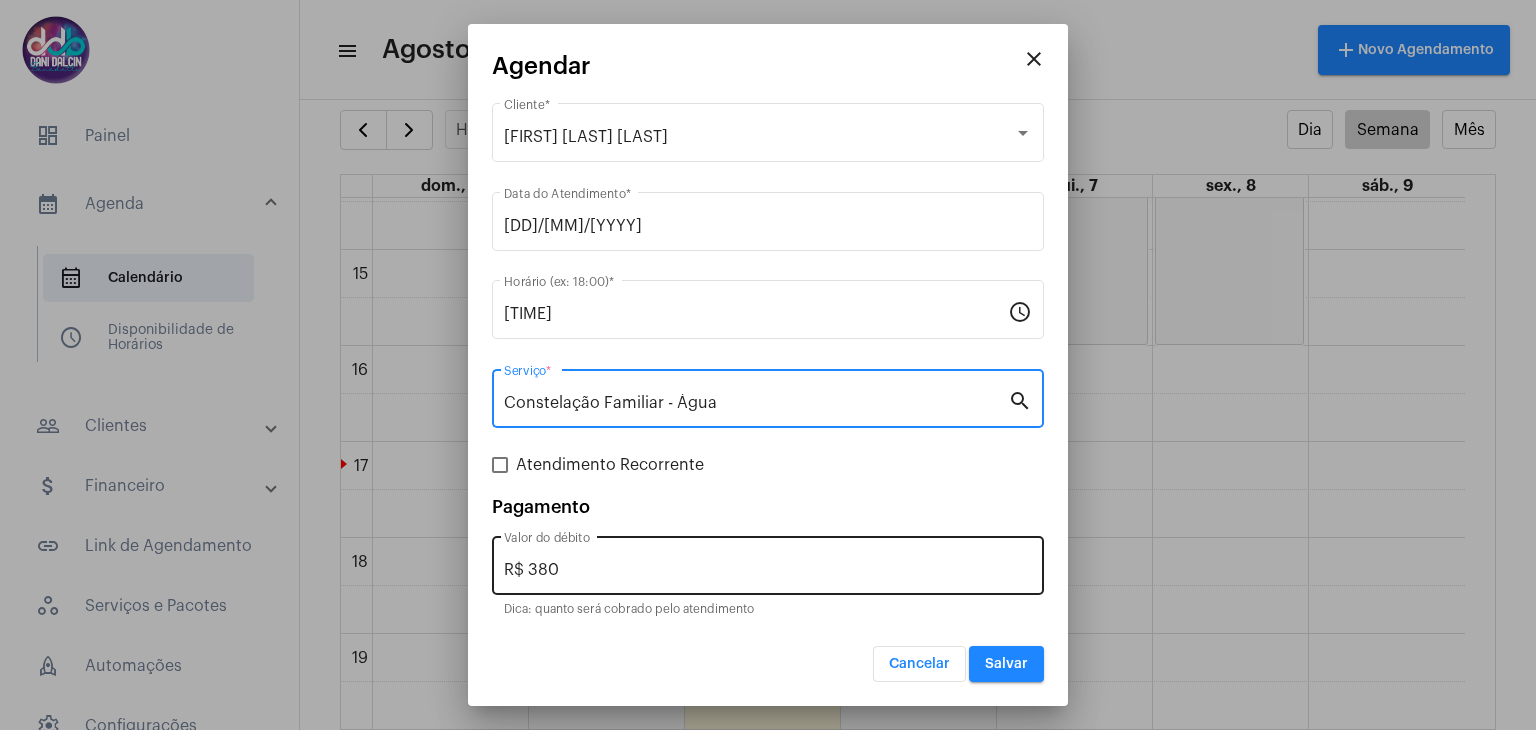 click on "R$ [PRICE] Valor do débito" at bounding box center (768, 563) 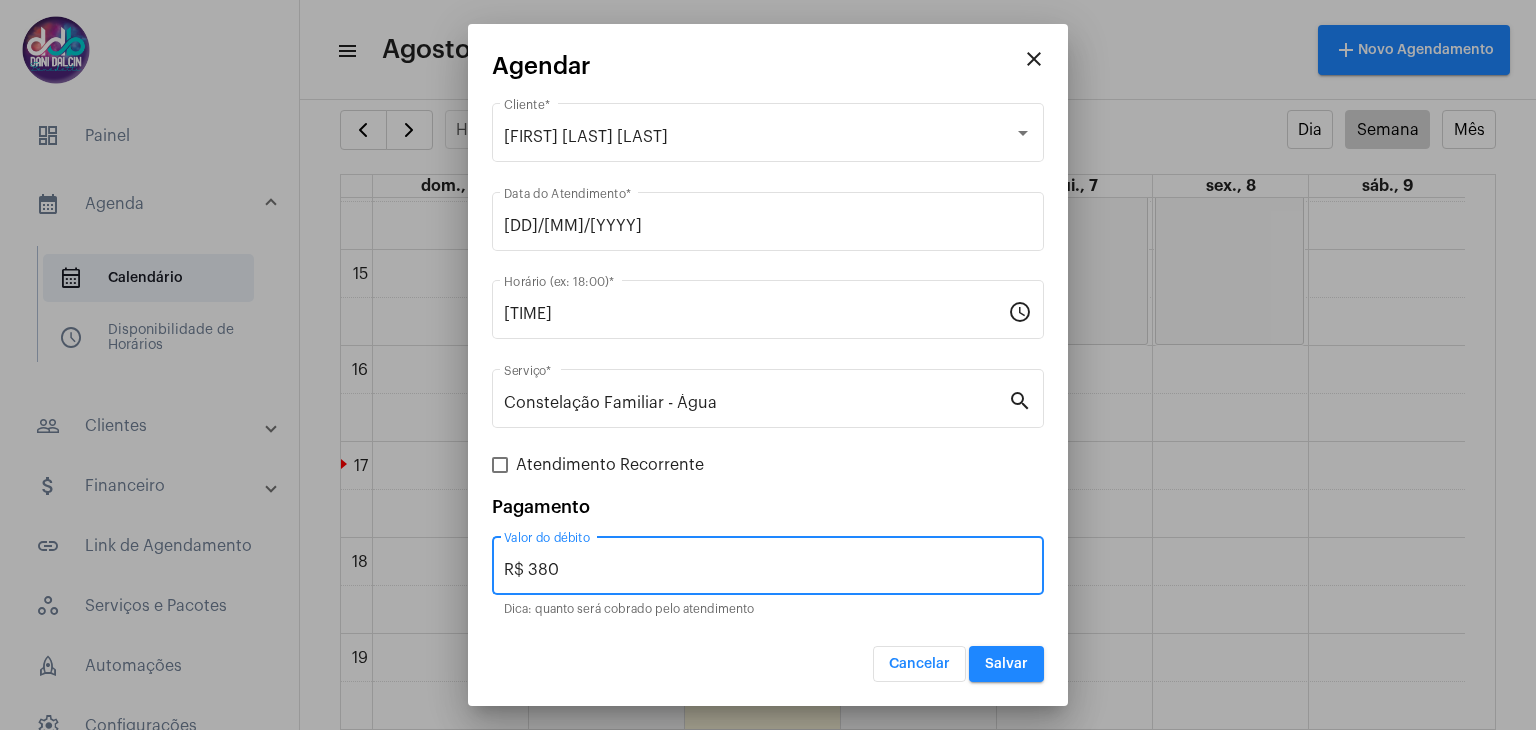 click on "R$ 380" at bounding box center (768, 570) 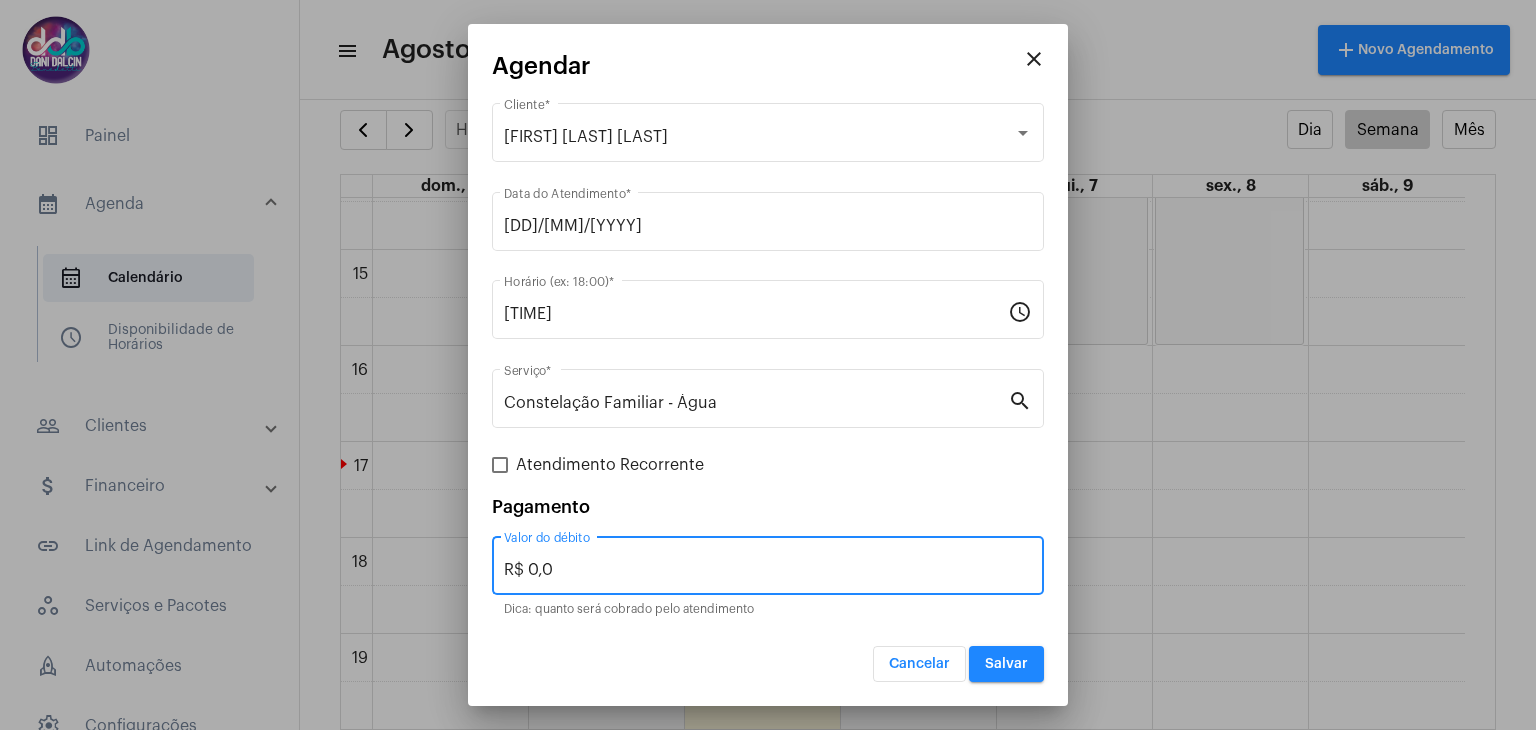 type on "R$ 0,0" 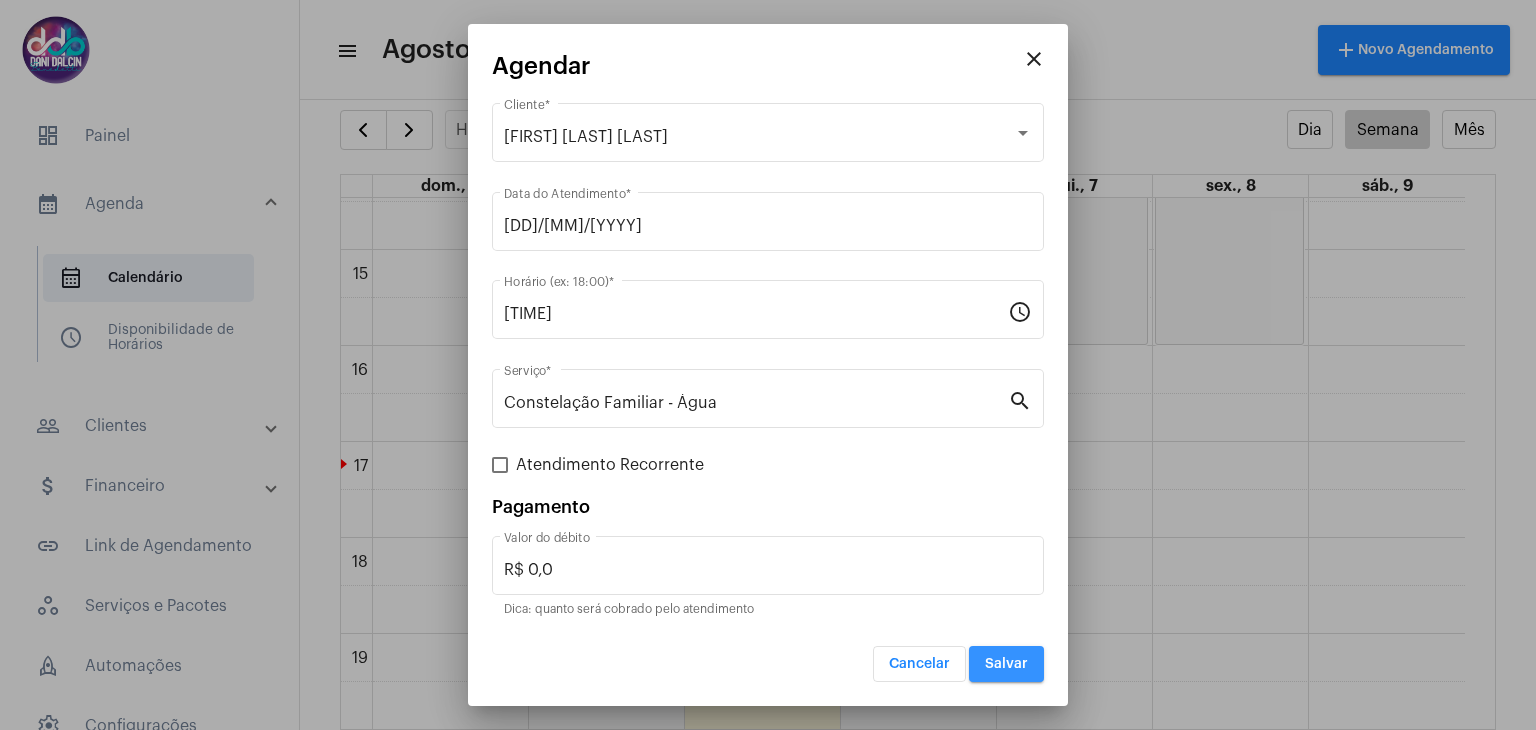 click on "Salvar" at bounding box center [1006, 664] 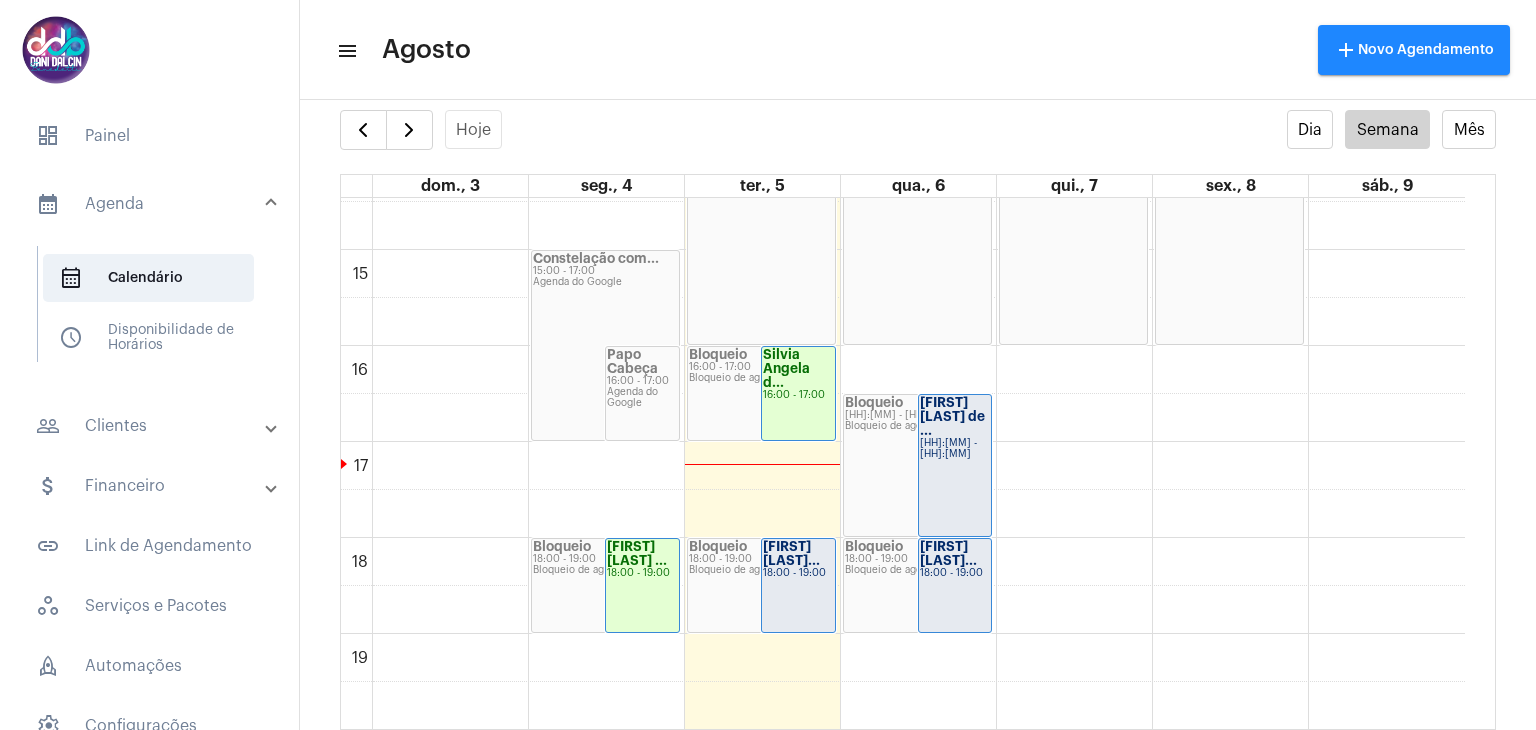 click on "[FIRST] [LAST]..." 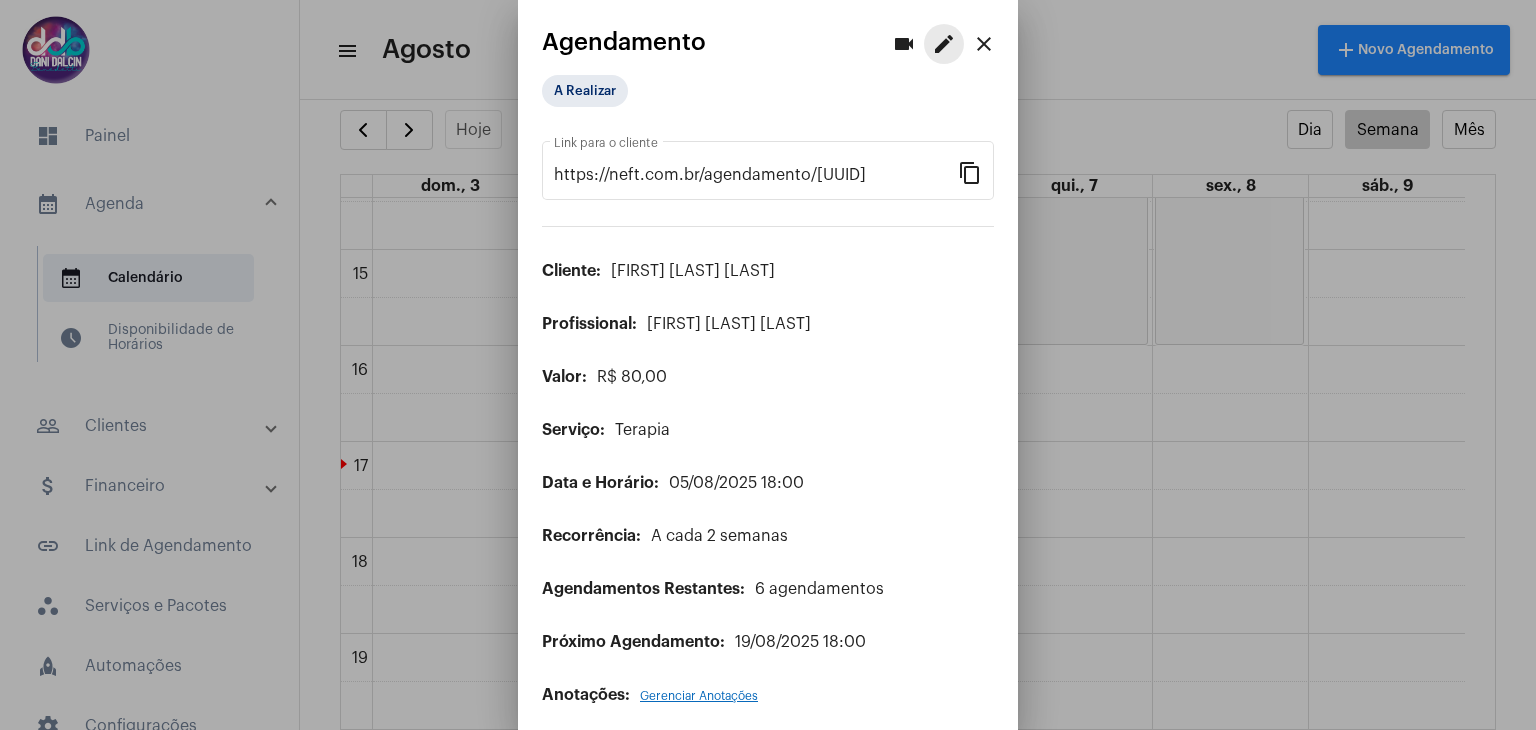 click on "edit" at bounding box center [944, 44] 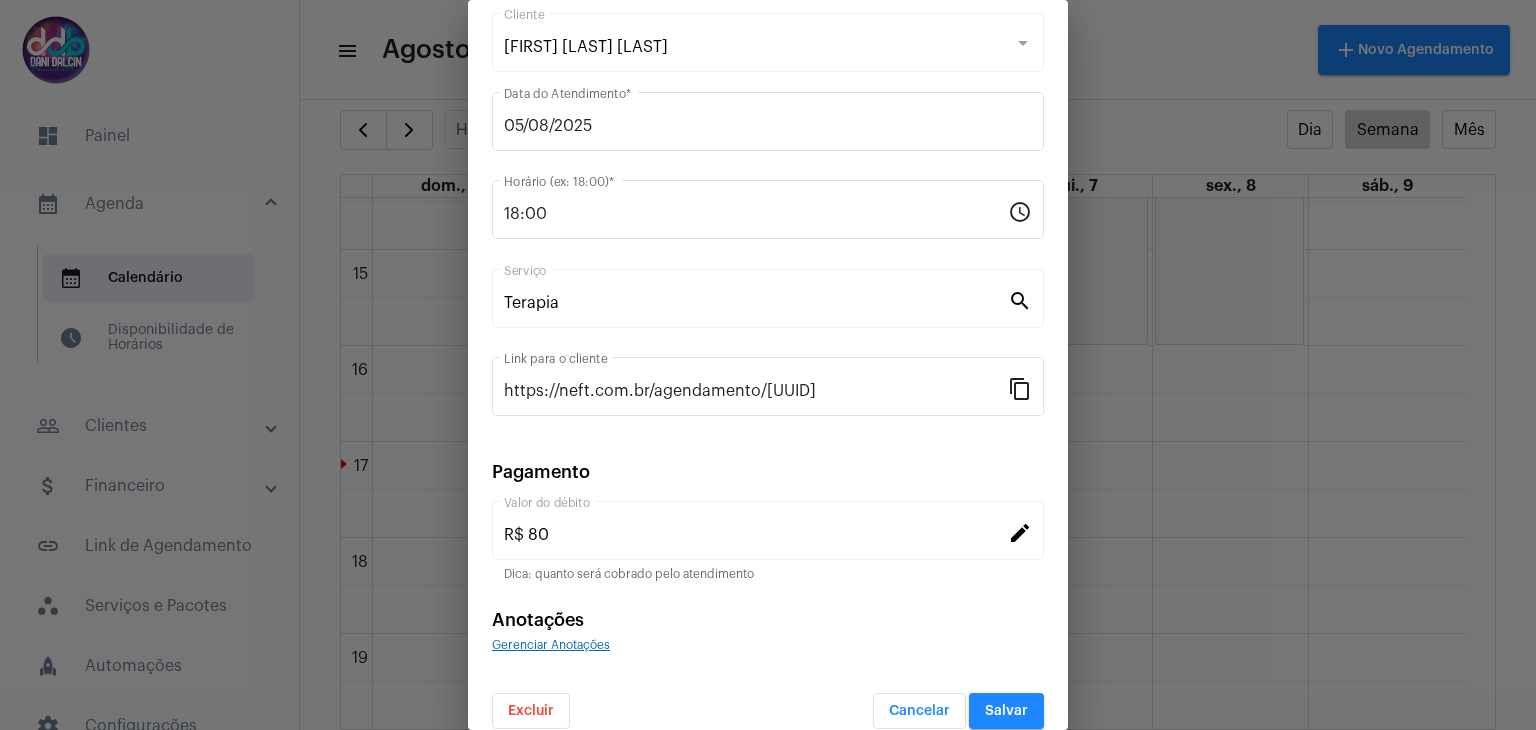 scroll, scrollTop: 128, scrollLeft: 0, axis: vertical 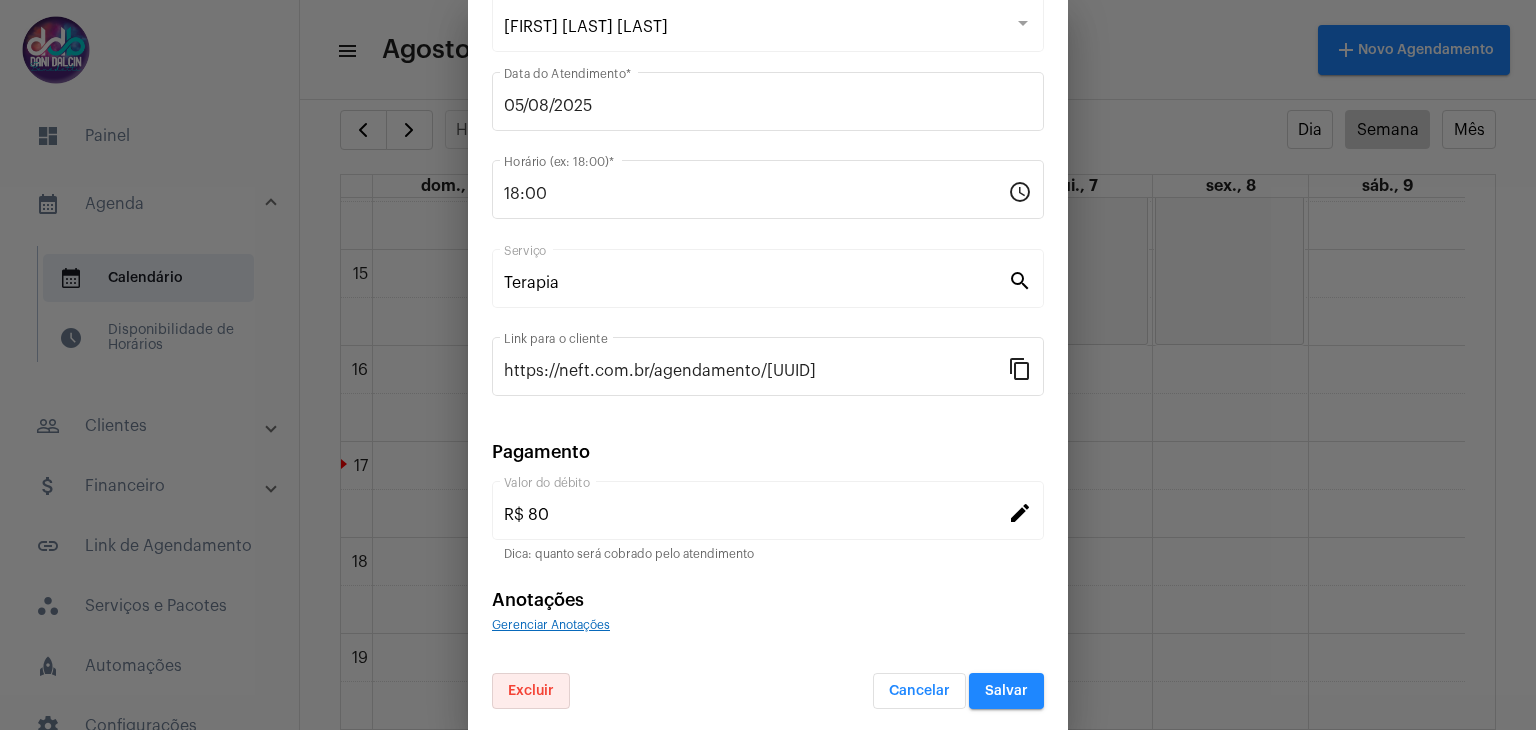 click on "Excluir" at bounding box center (531, 691) 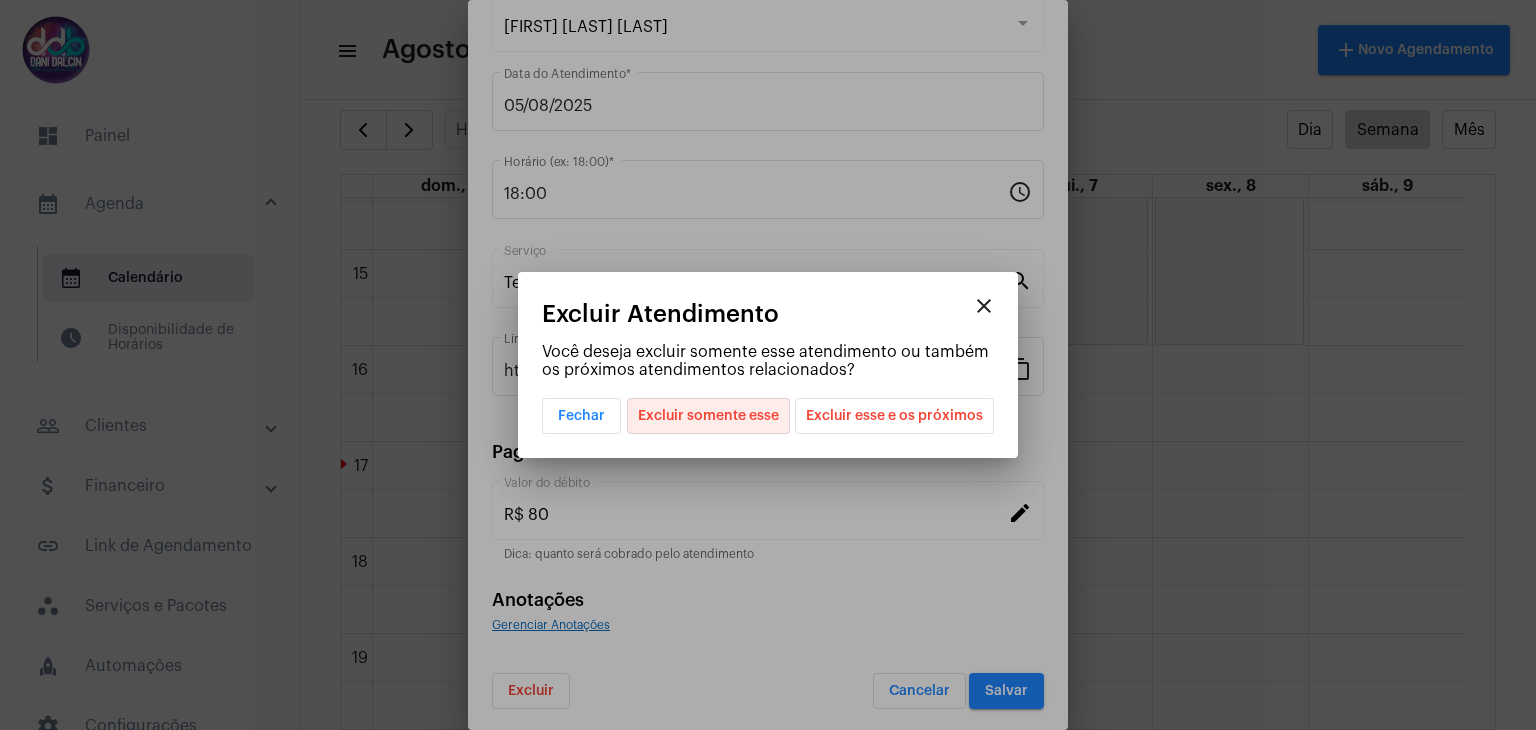 click on "Excluir somente esse" at bounding box center [708, 416] 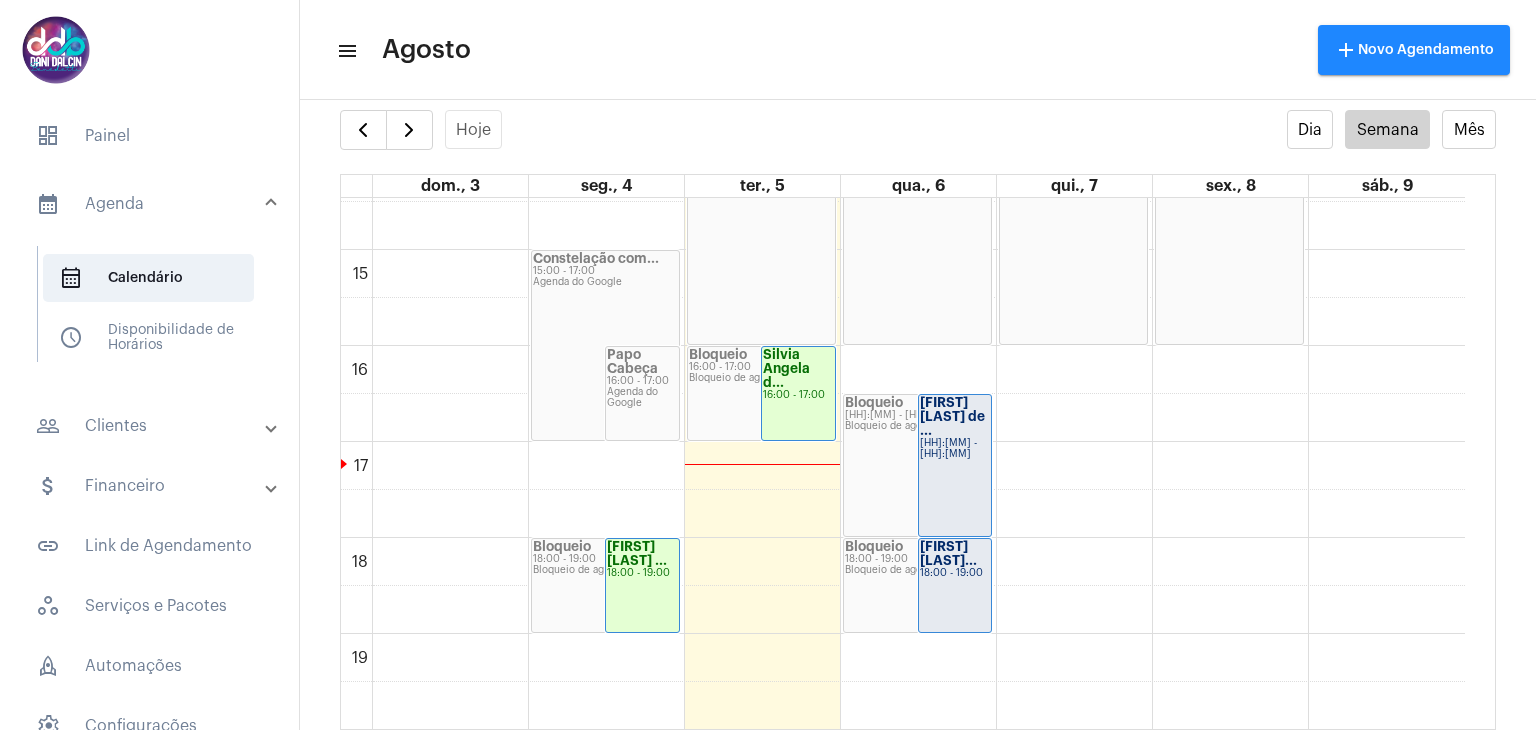 click on "00 01 02 03 04 05 06 07 08 09 10 11 12 13 14 15 16 17 18 19 20 21 22 23
Constelação com...
[HH]:[MM] - [HH]:[MM]
Agenda do Google
Papo Cabeça
[HH]:[MM] - [HH]:[MM]
Agenda do Google
Bloqueio
[HH]:[MM] - [HH]:[MM]
Bloqueio de agenda
Jessyca Guerra ...
[HH]:[MM] - [HH]:[MM]
Bloqueio
[HH]:[MM] - [HH]:[MM]
Bloqueio de agenda
Magda Rodrigues...
[HH]:[MM] - [HH]:[MM]
Bloqueio
[HH]:[MM] - [HH]:[MM]
Bloqueio de agenda
Wesley Belgini ...
[HH]:[MM] - [HH]:[MM]
Bloqueio
[HH]:[MM] - [HH]:[MM]
Bloqueio de agenda" 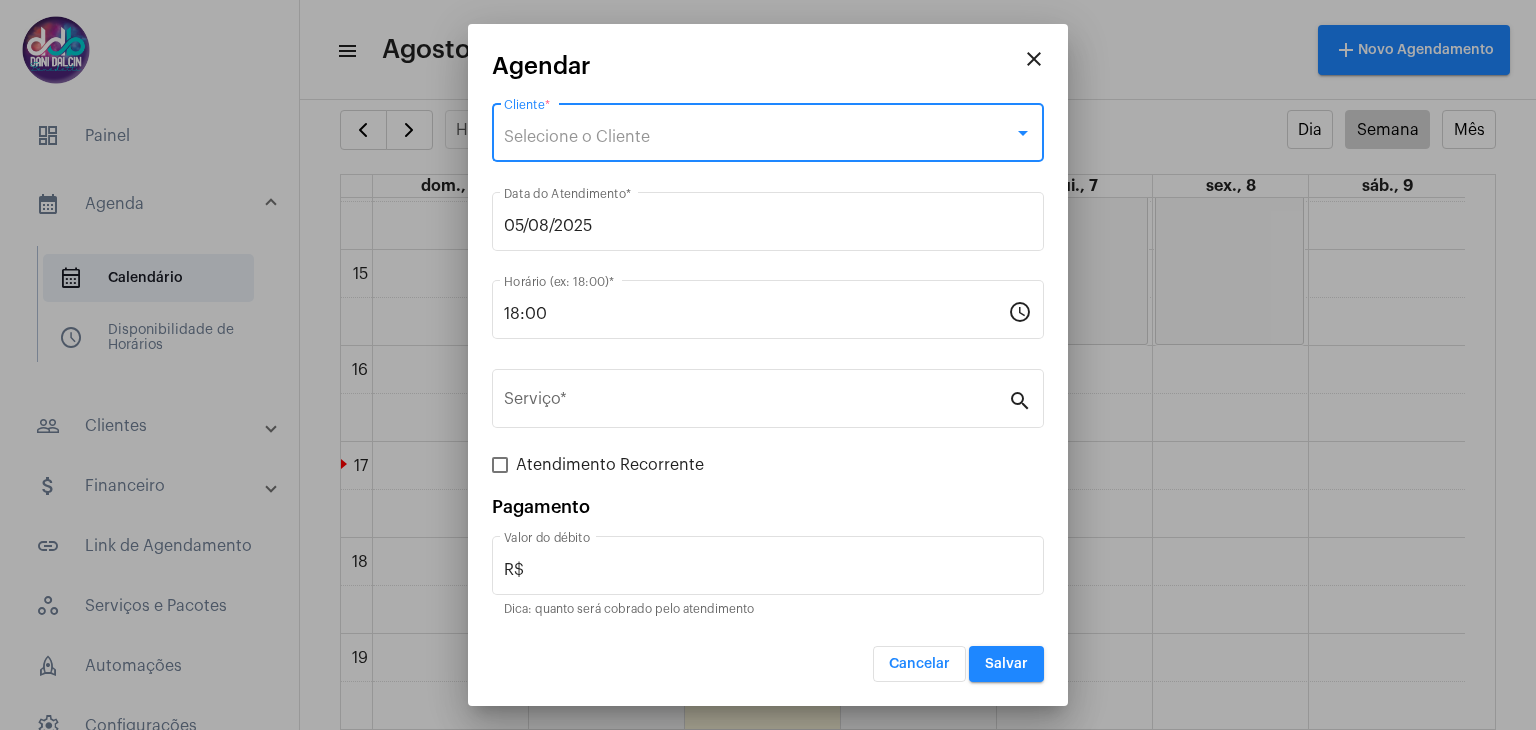 click on "Selecione o Cliente" at bounding box center (577, 137) 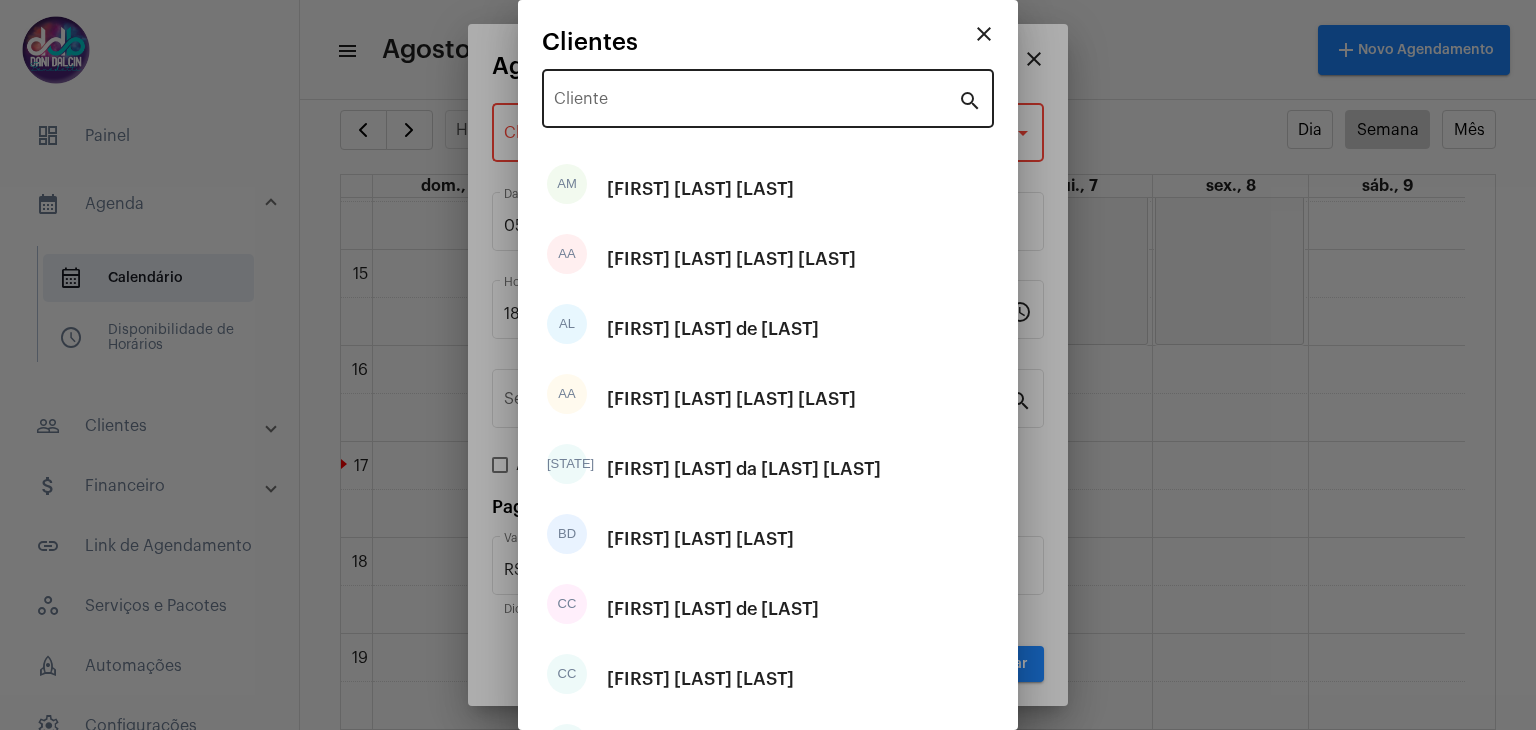 click on "Cliente" at bounding box center (756, 96) 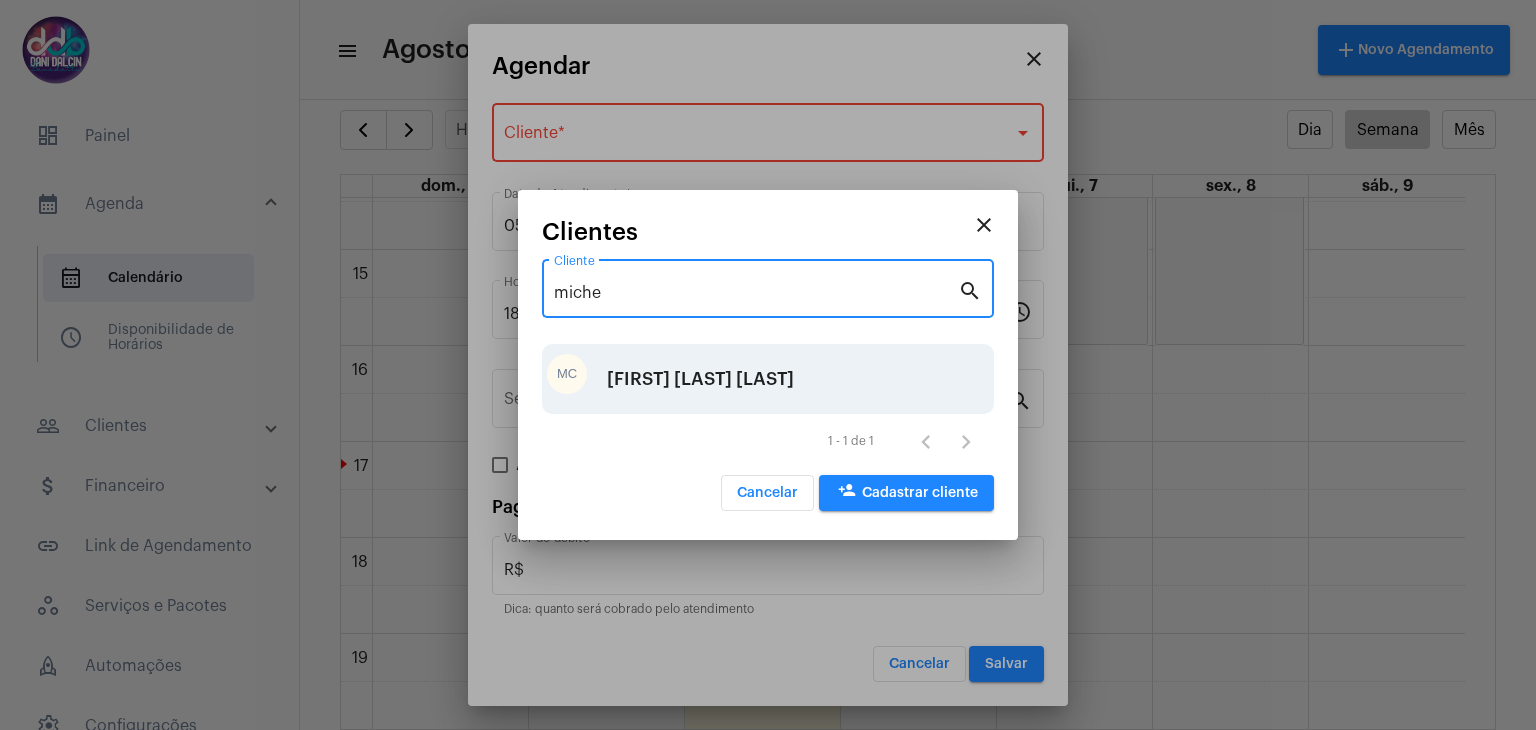 type on "miche" 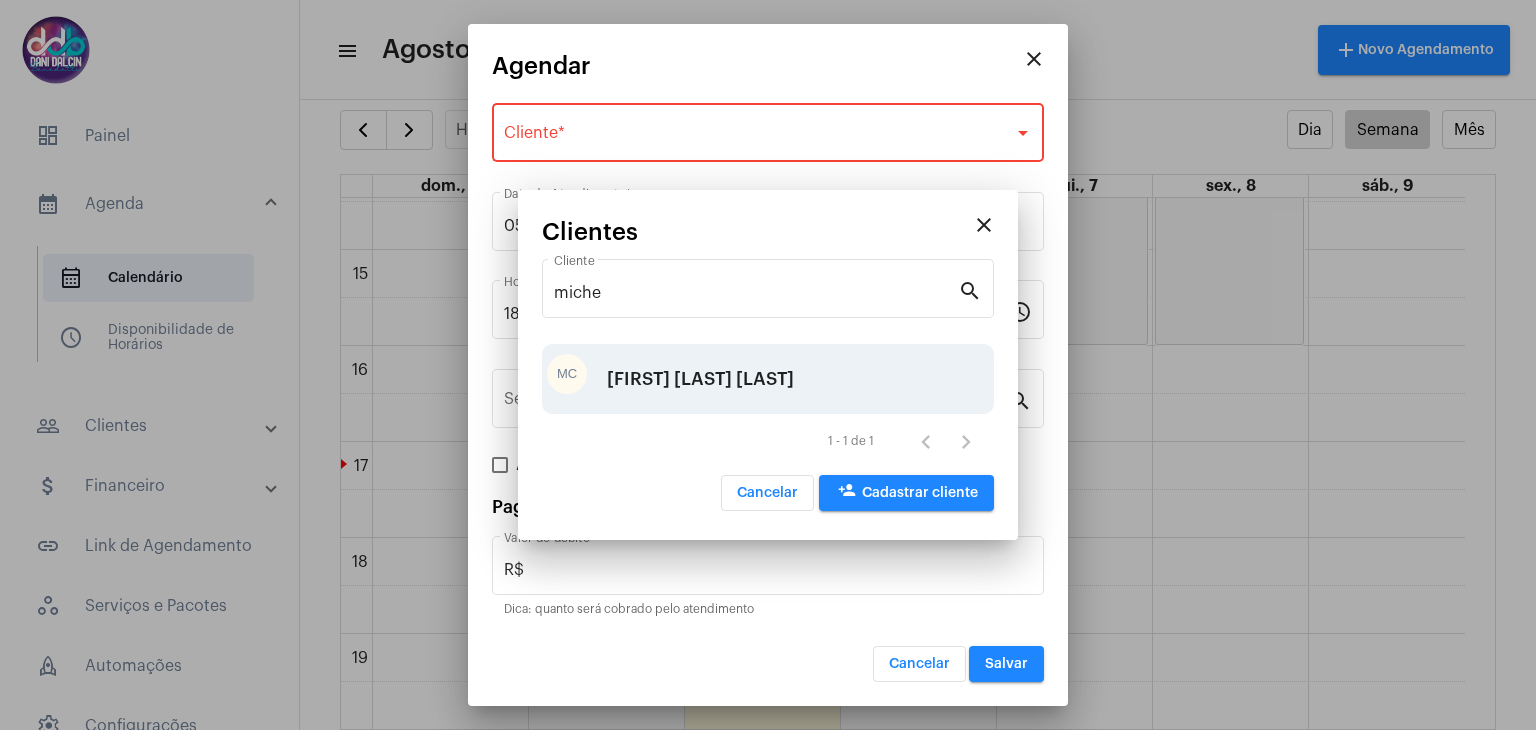 type on "R$ 80" 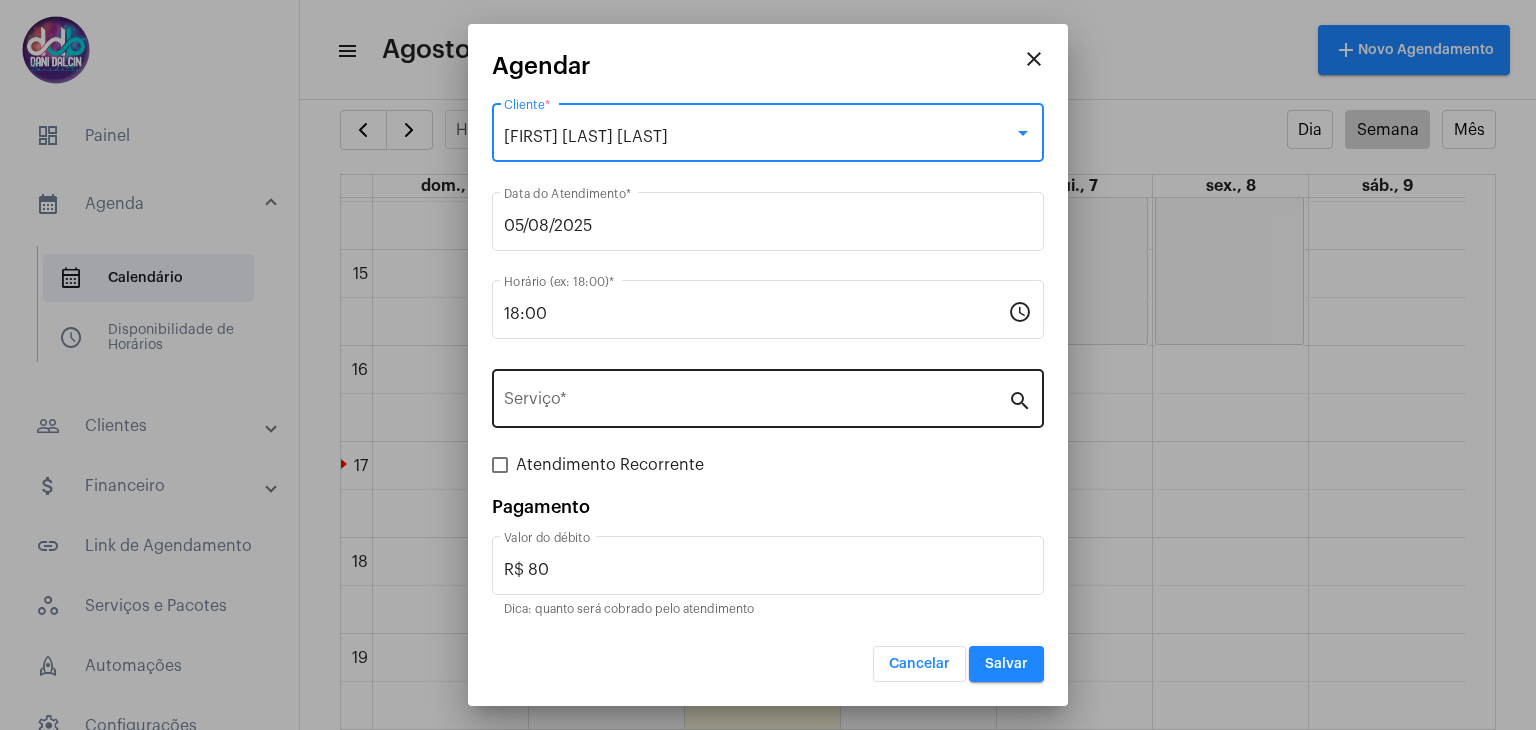 click on "Serviço  *" at bounding box center (756, 396) 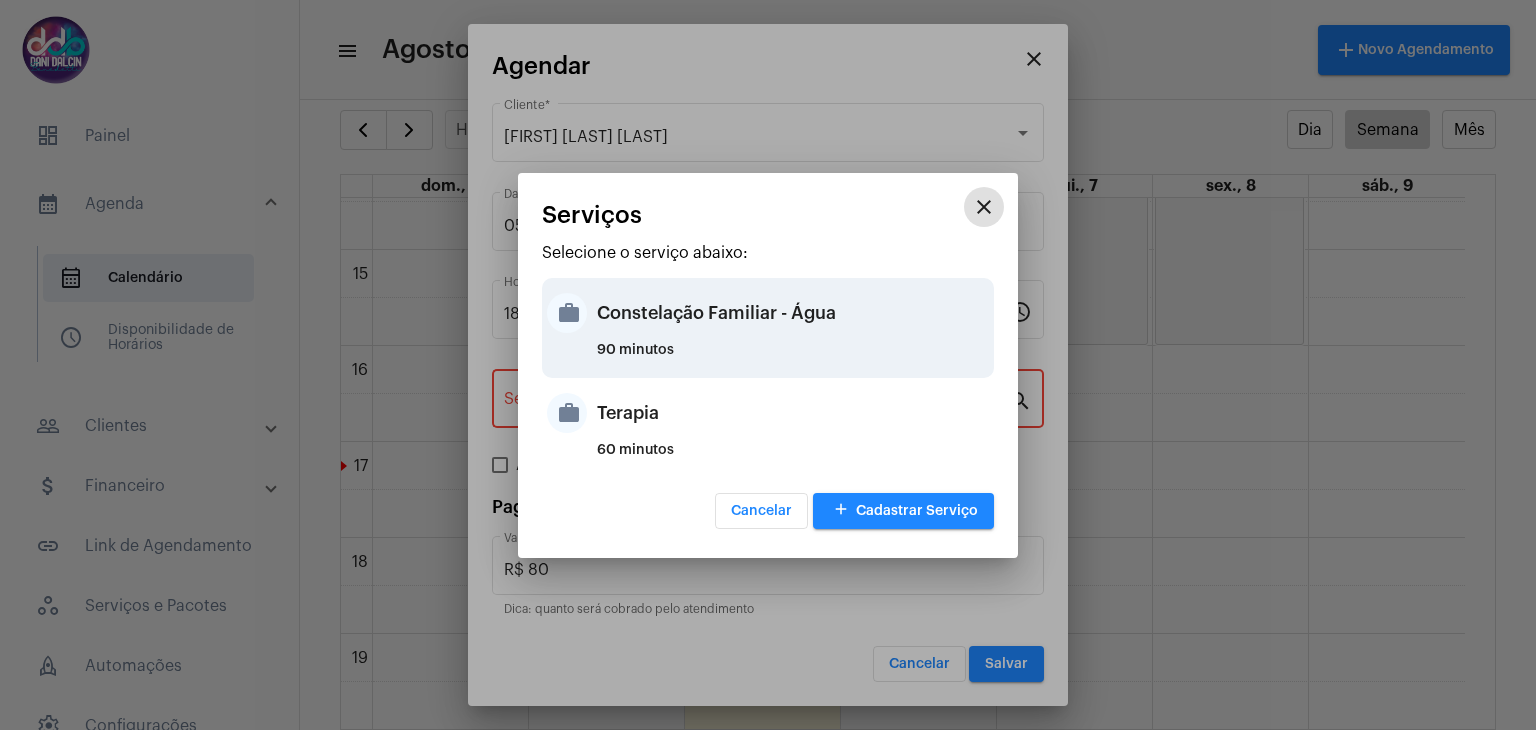 click on "90 minutos" at bounding box center [793, 358] 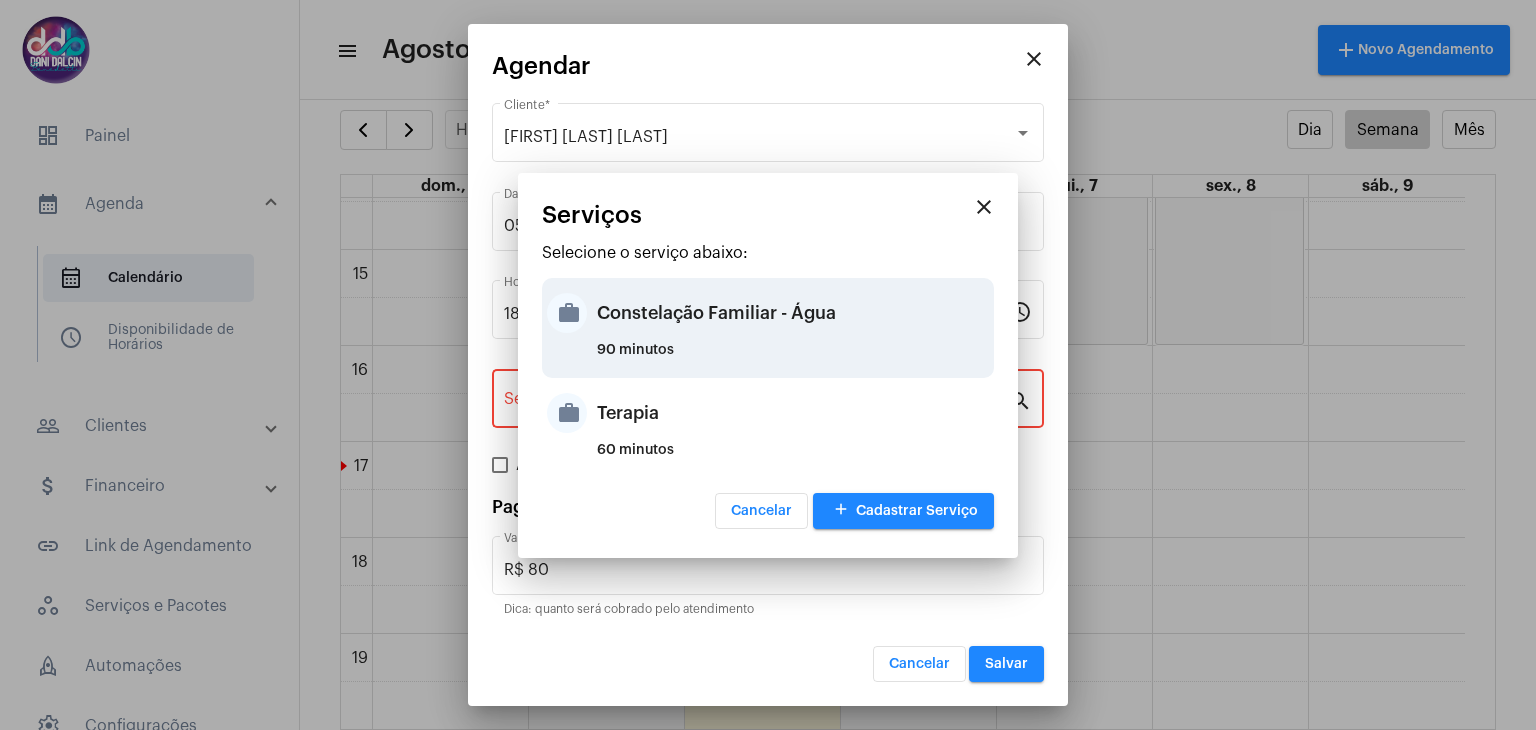 type on "Constelação Familiar - Água" 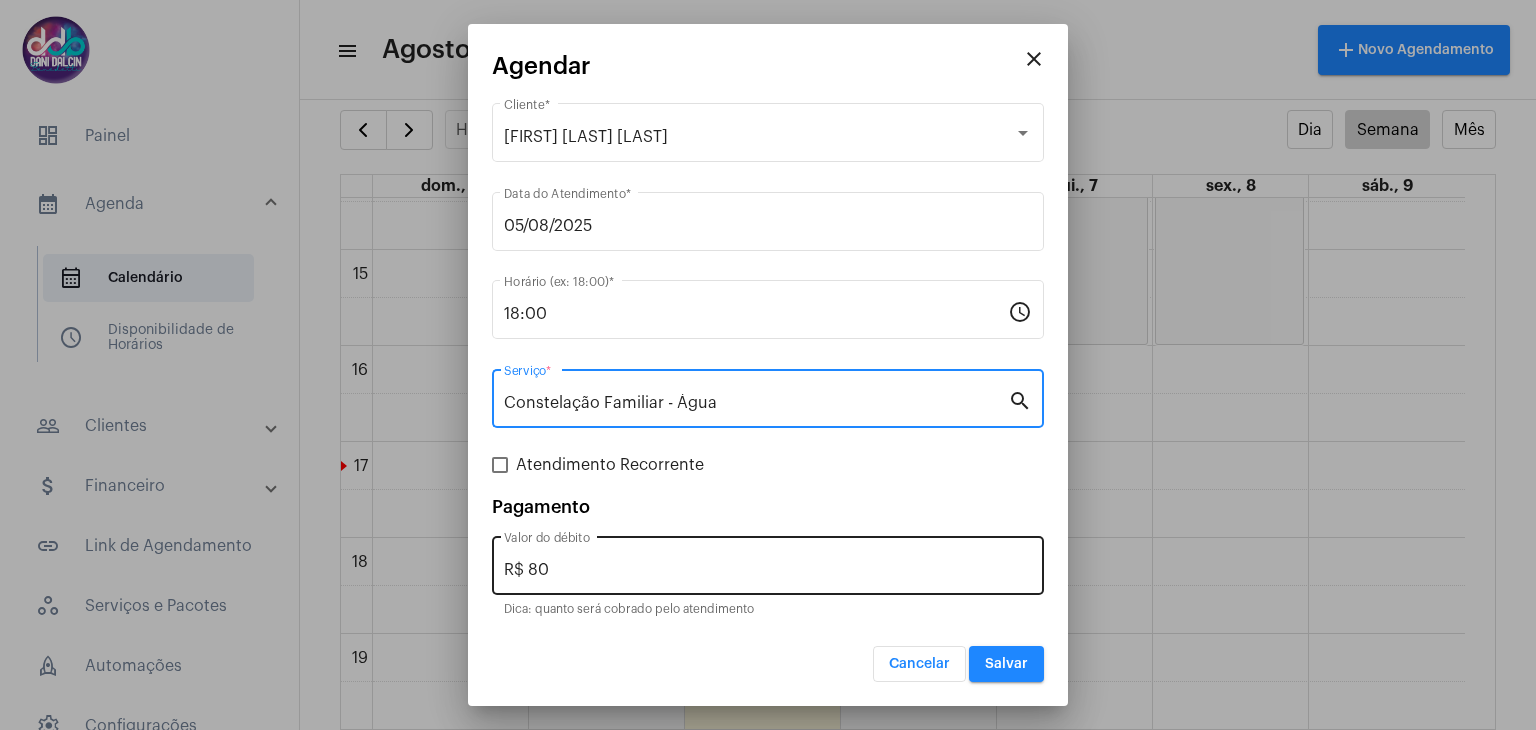 click on "R$ 80" at bounding box center (768, 570) 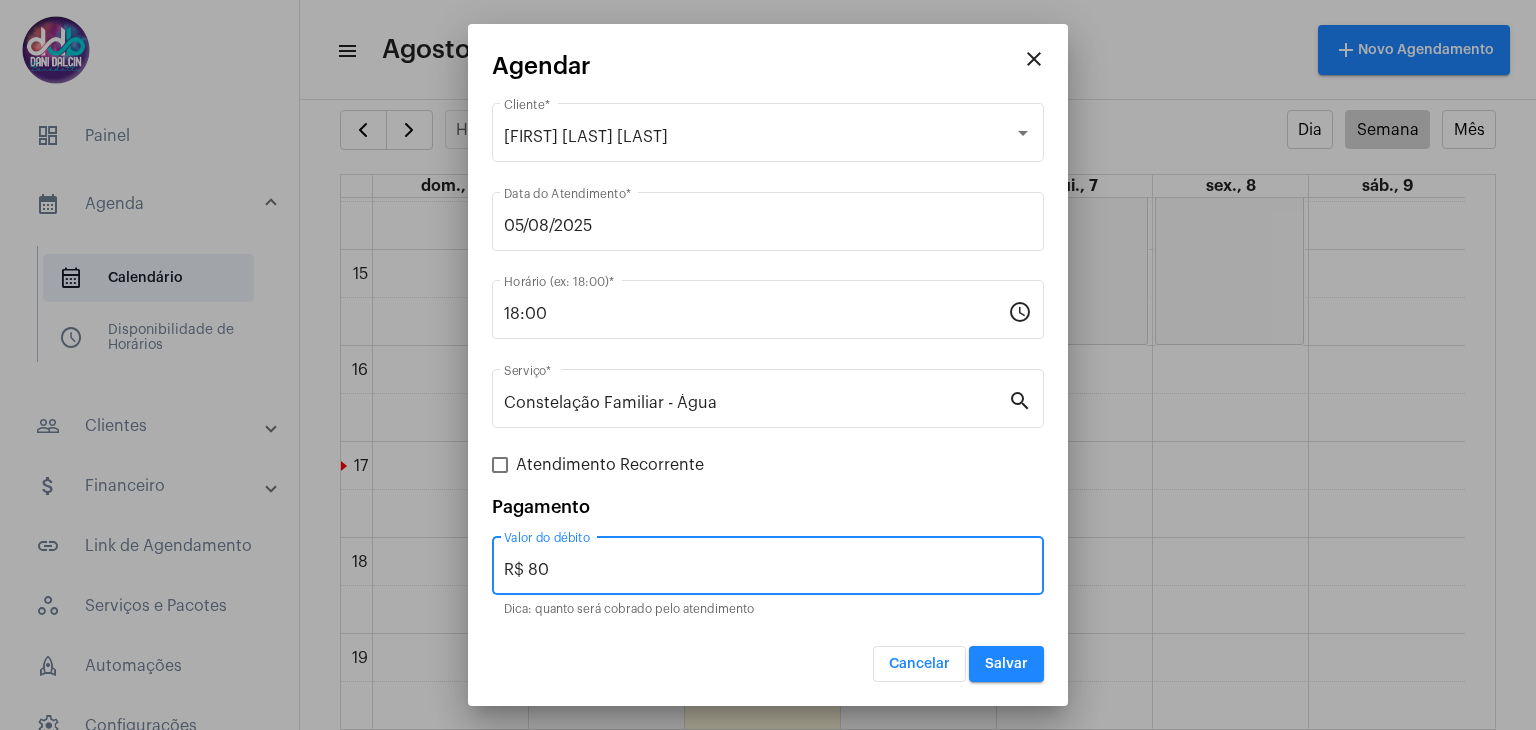 click on "R$ 80" at bounding box center (768, 570) 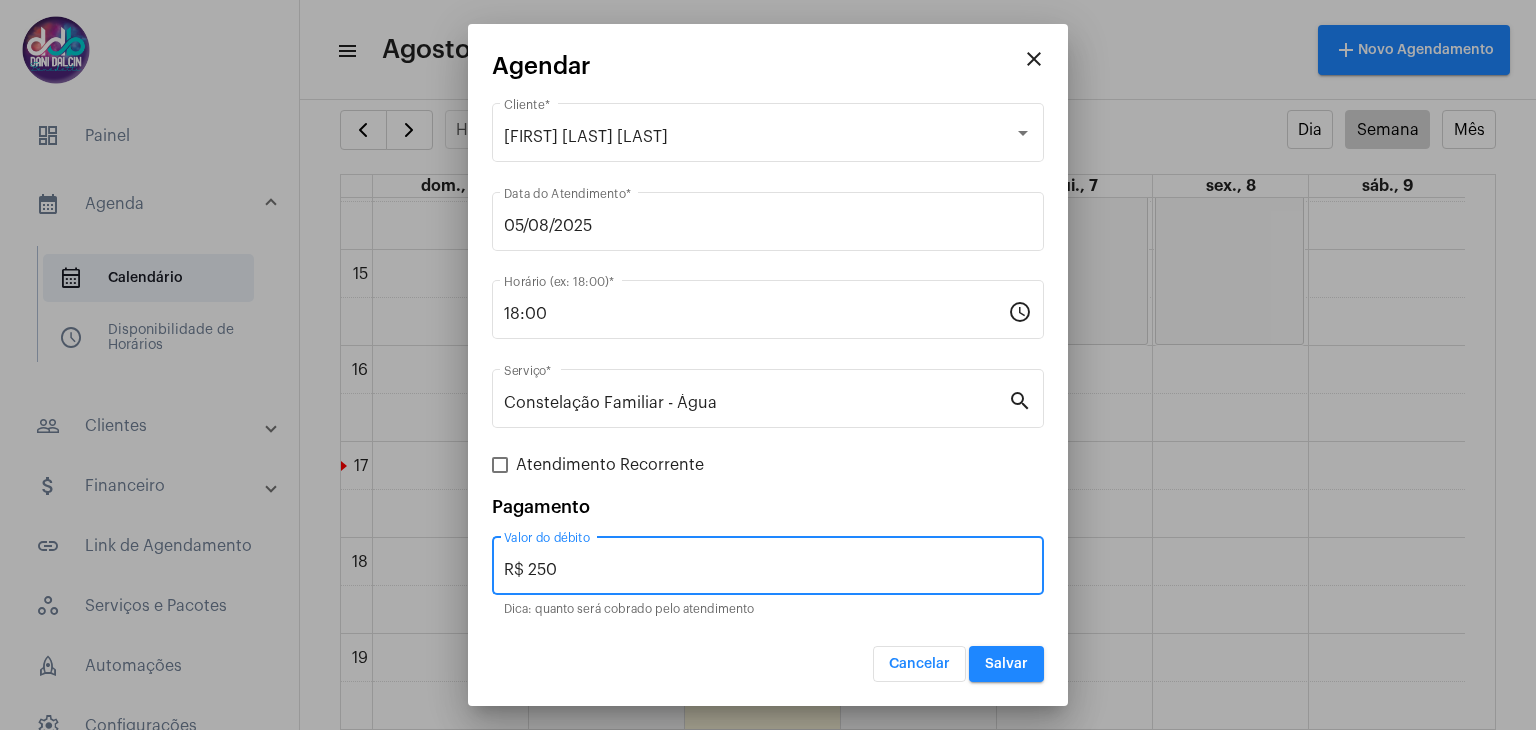 type on "R$ 250" 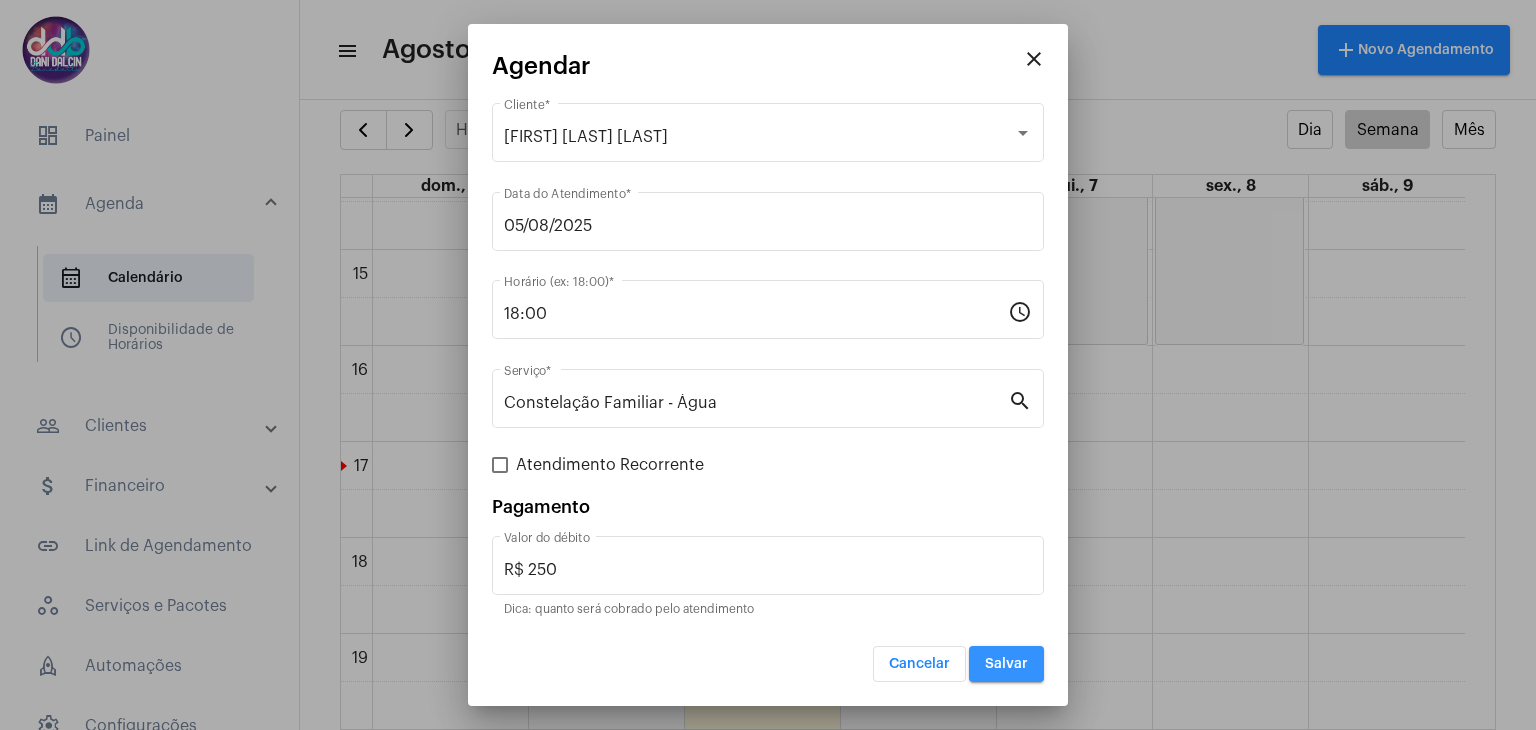 click on "Salvar" at bounding box center [1006, 664] 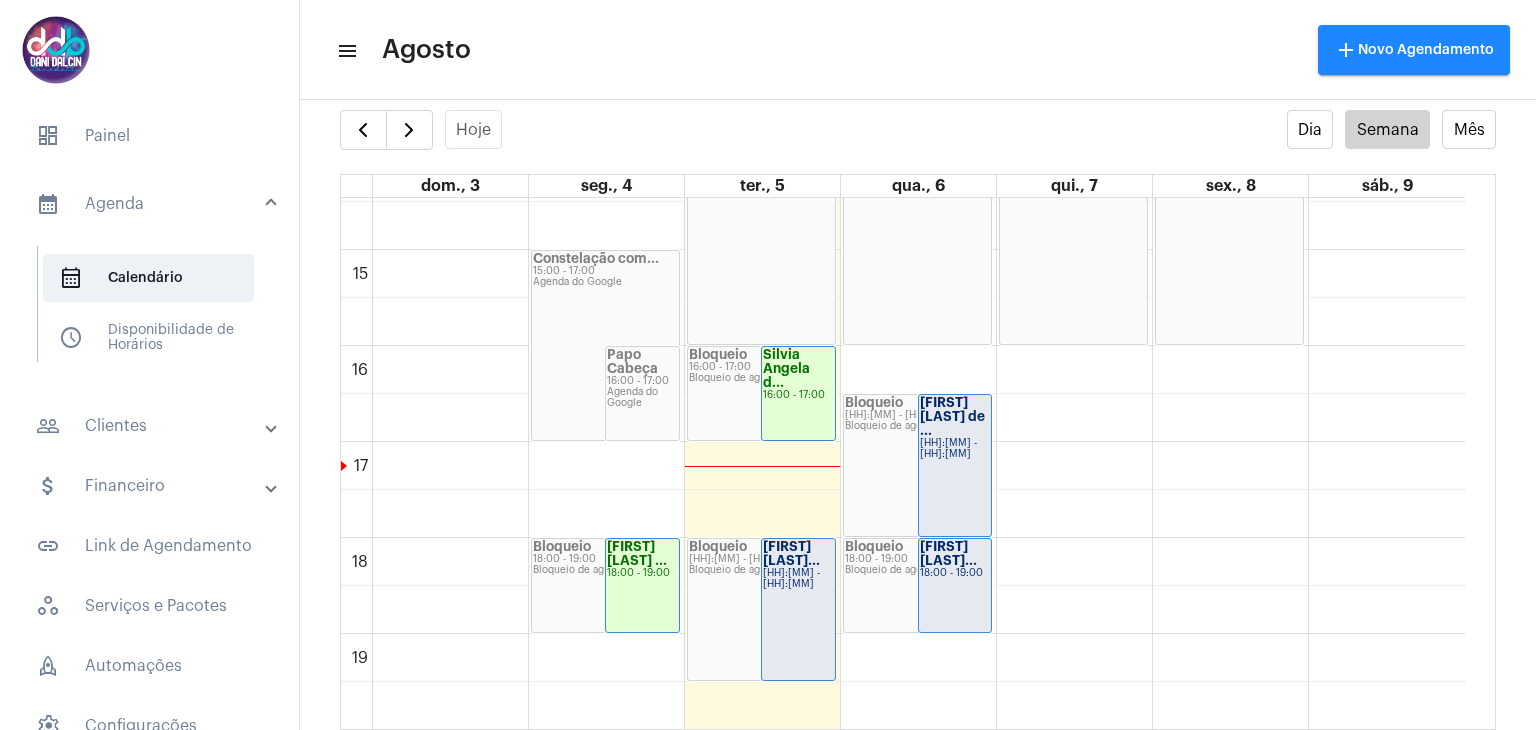 click on "people_outline  Clientes" at bounding box center [155, 426] 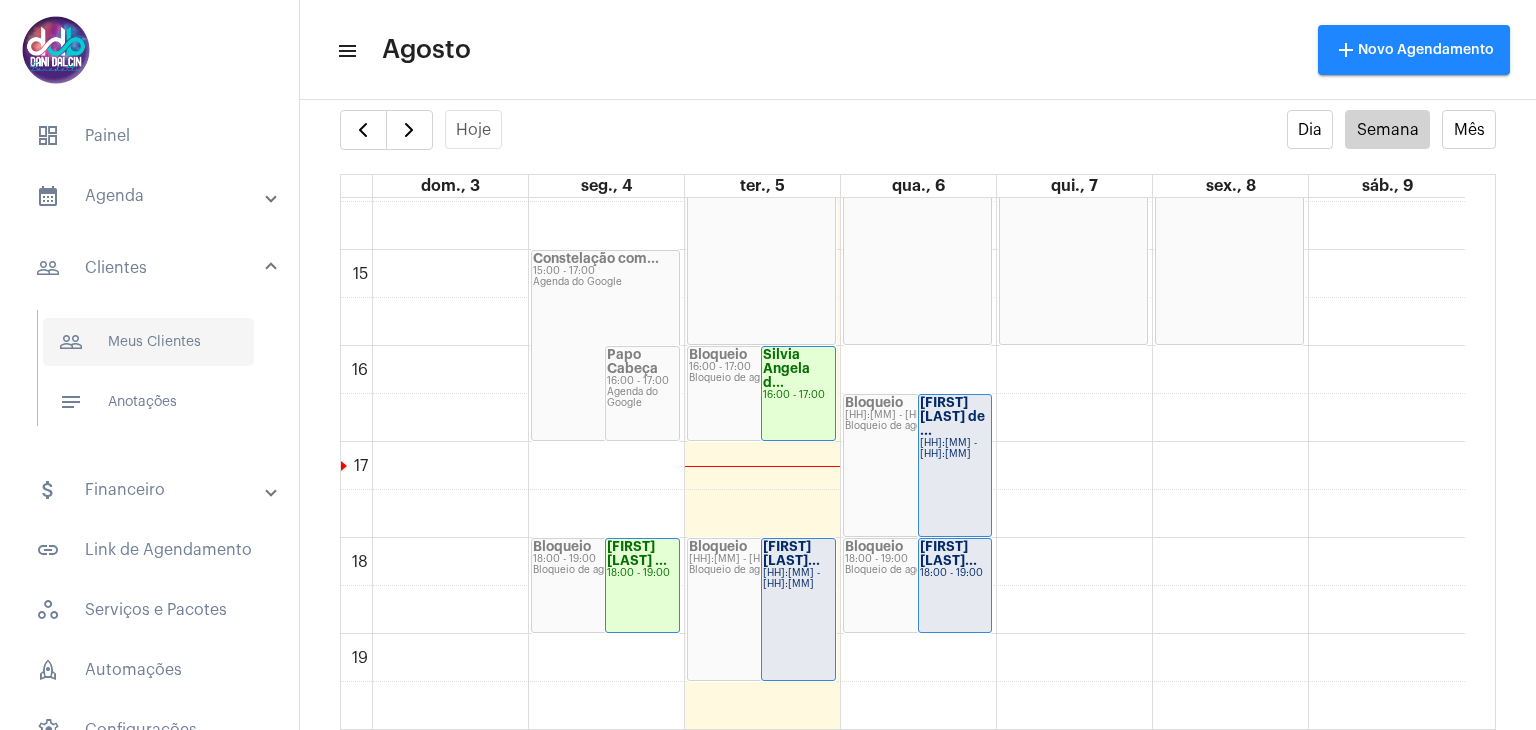 click on "people_outline  Meus Clientes" at bounding box center (148, 342) 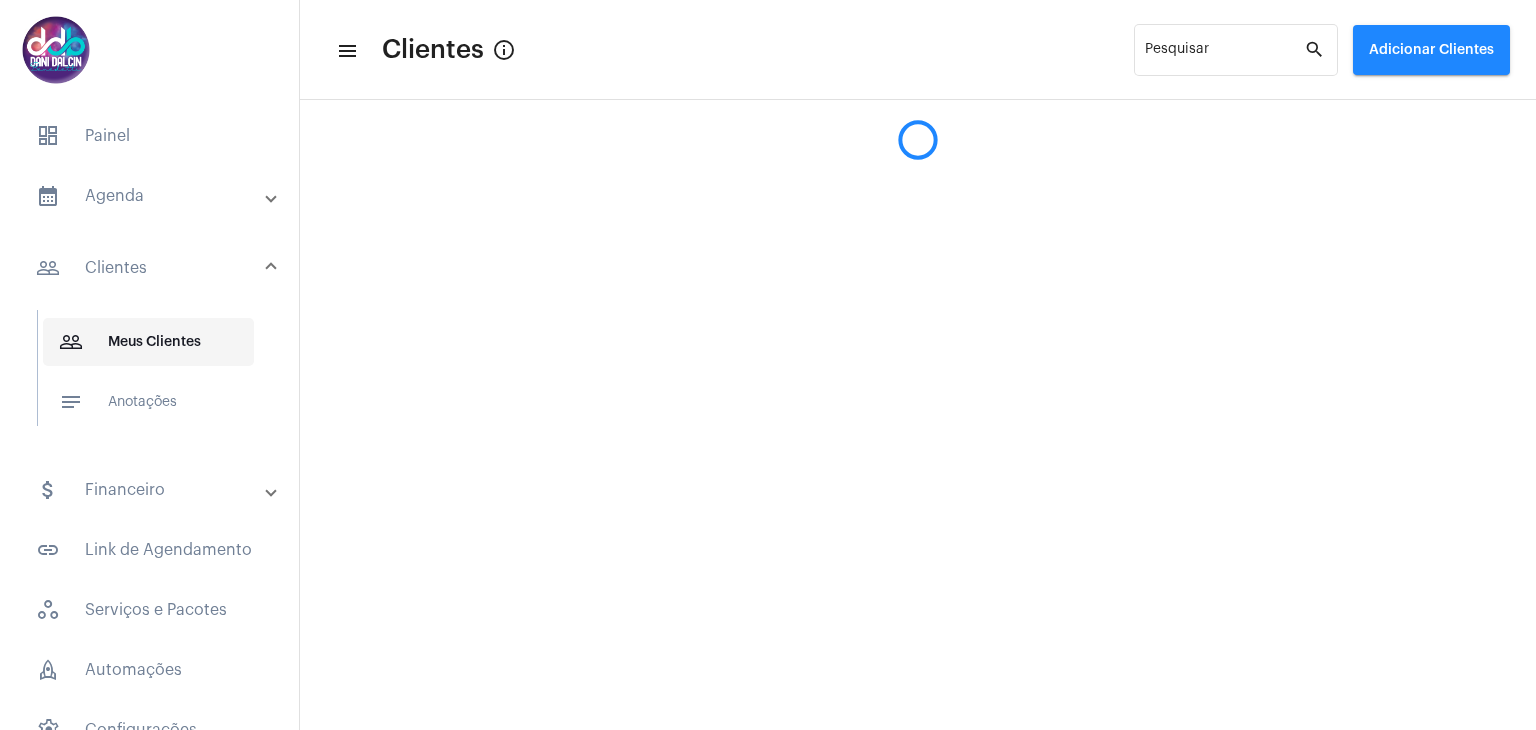 scroll, scrollTop: 0, scrollLeft: 0, axis: both 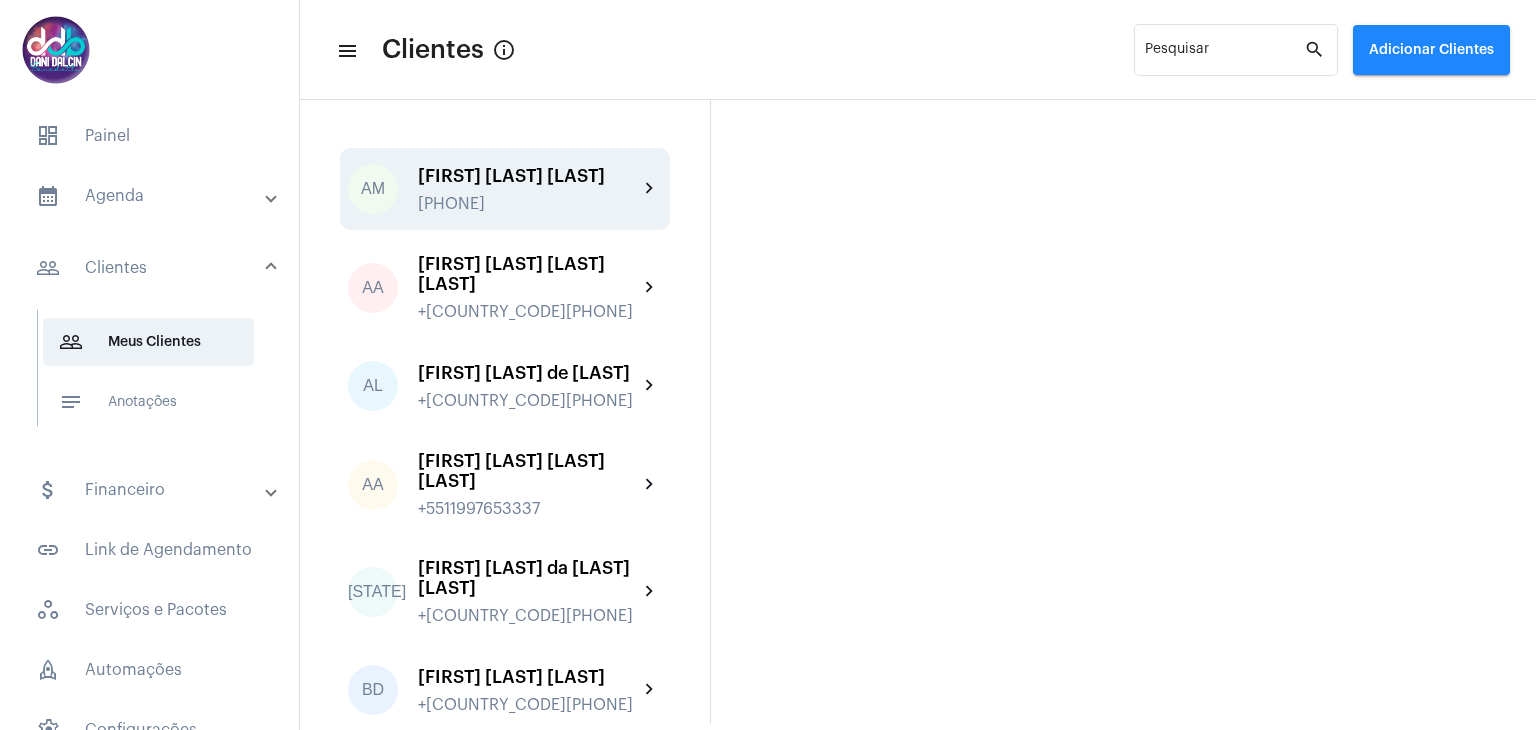 click on "[FIRST] [LAST] [LAST]" 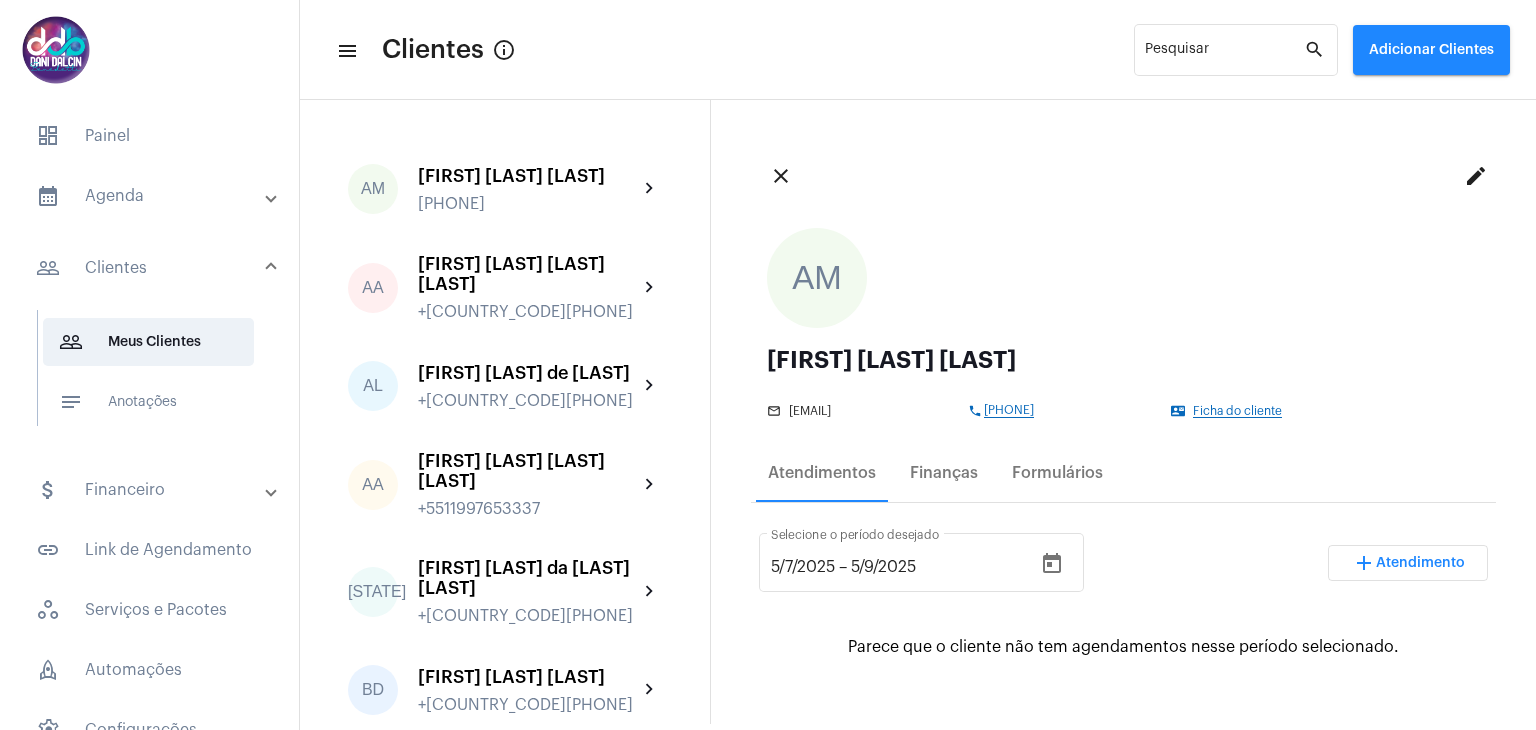 click on "calendar_month_outlined  Agenda" at bounding box center (151, 196) 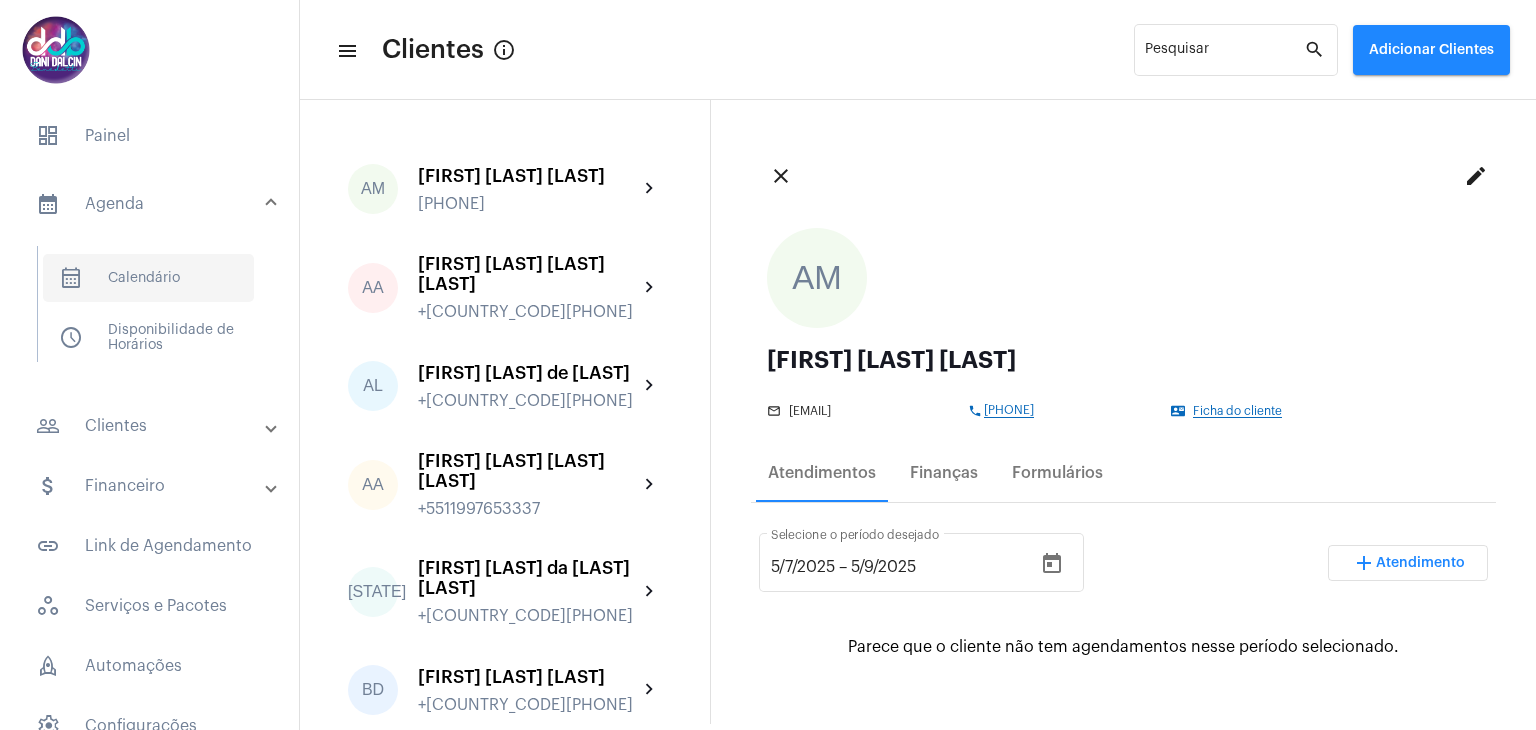 click on "calendar_month_outlined   Calendário" at bounding box center [148, 278] 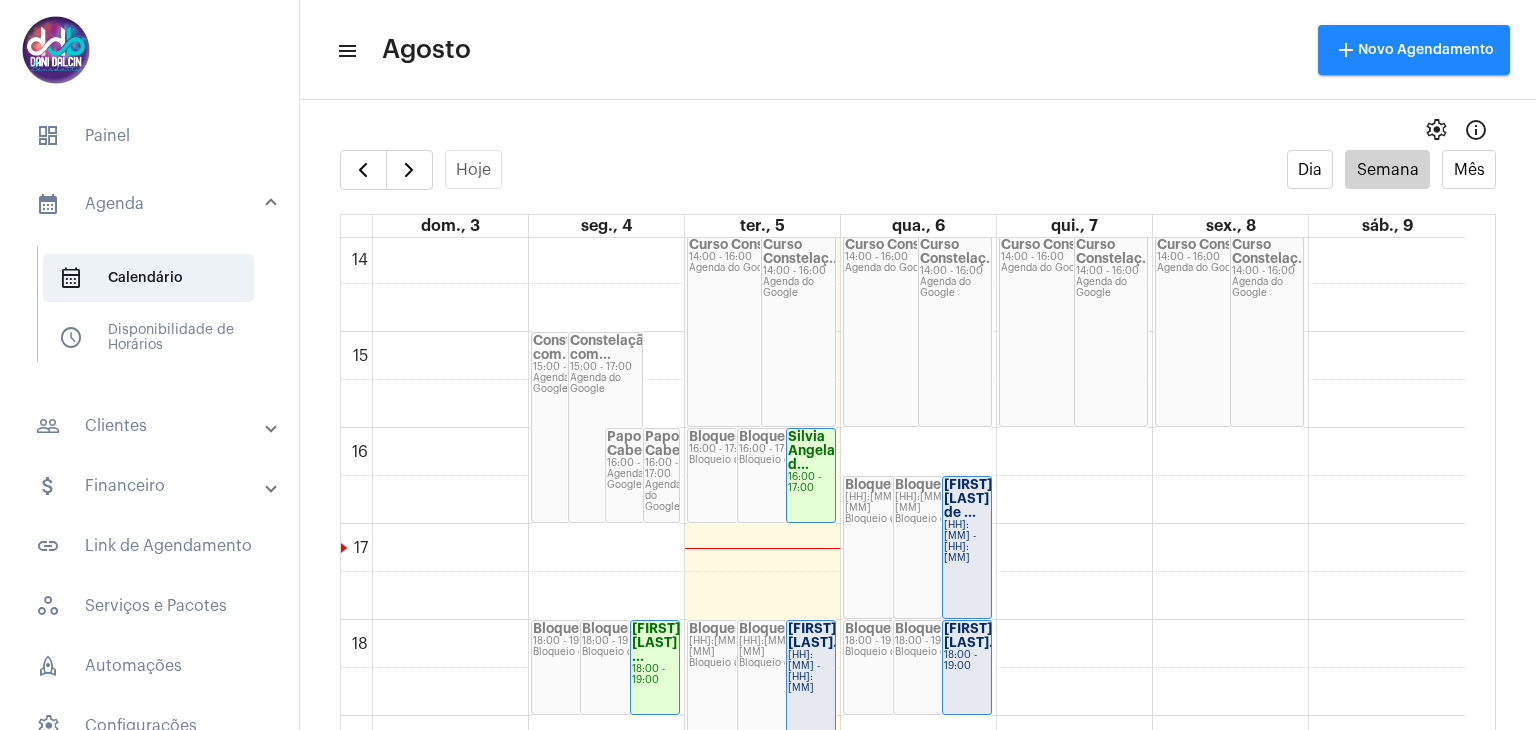 scroll, scrollTop: 1398, scrollLeft: 0, axis: vertical 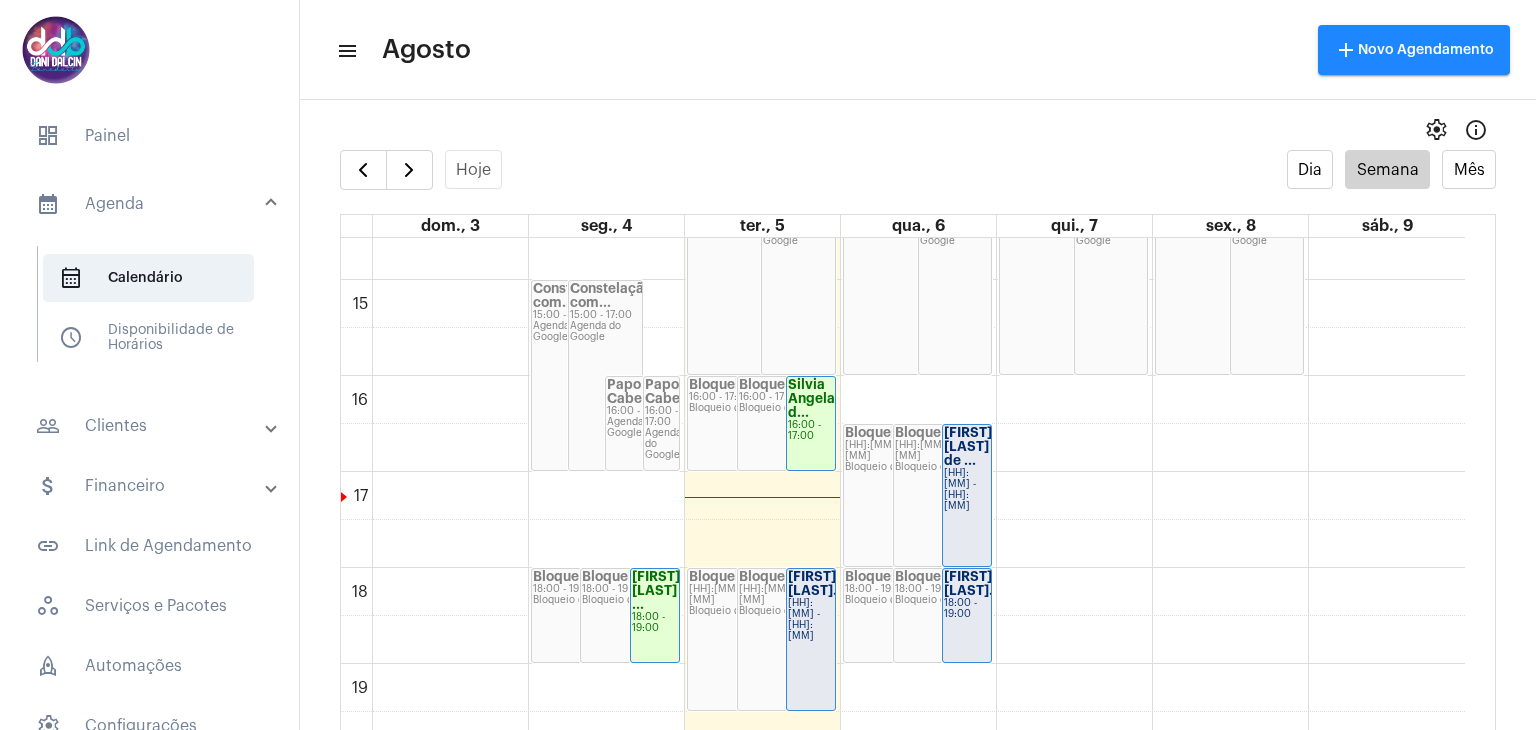 click on "[FIRST] [LAST] de ..." 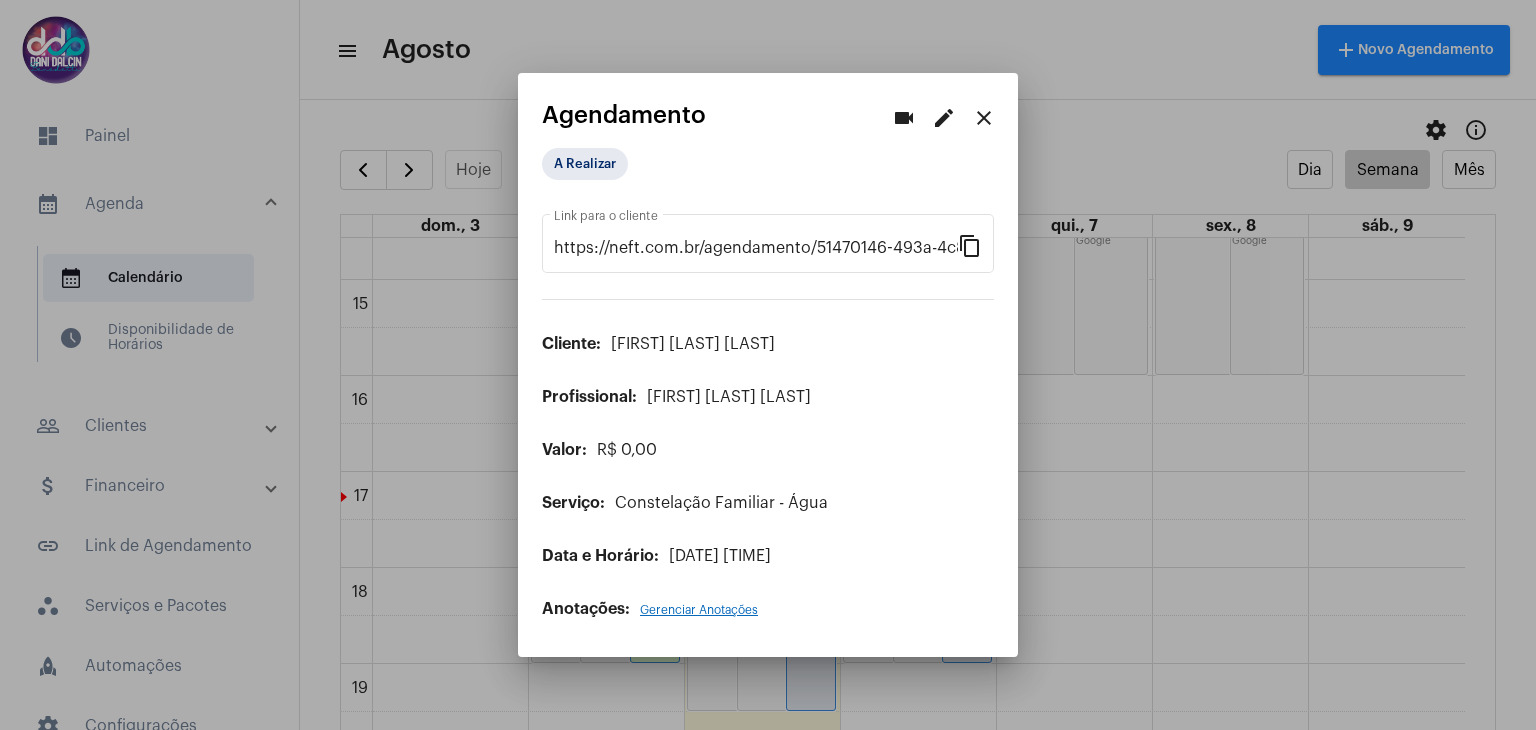 click on "edit" at bounding box center [944, 118] 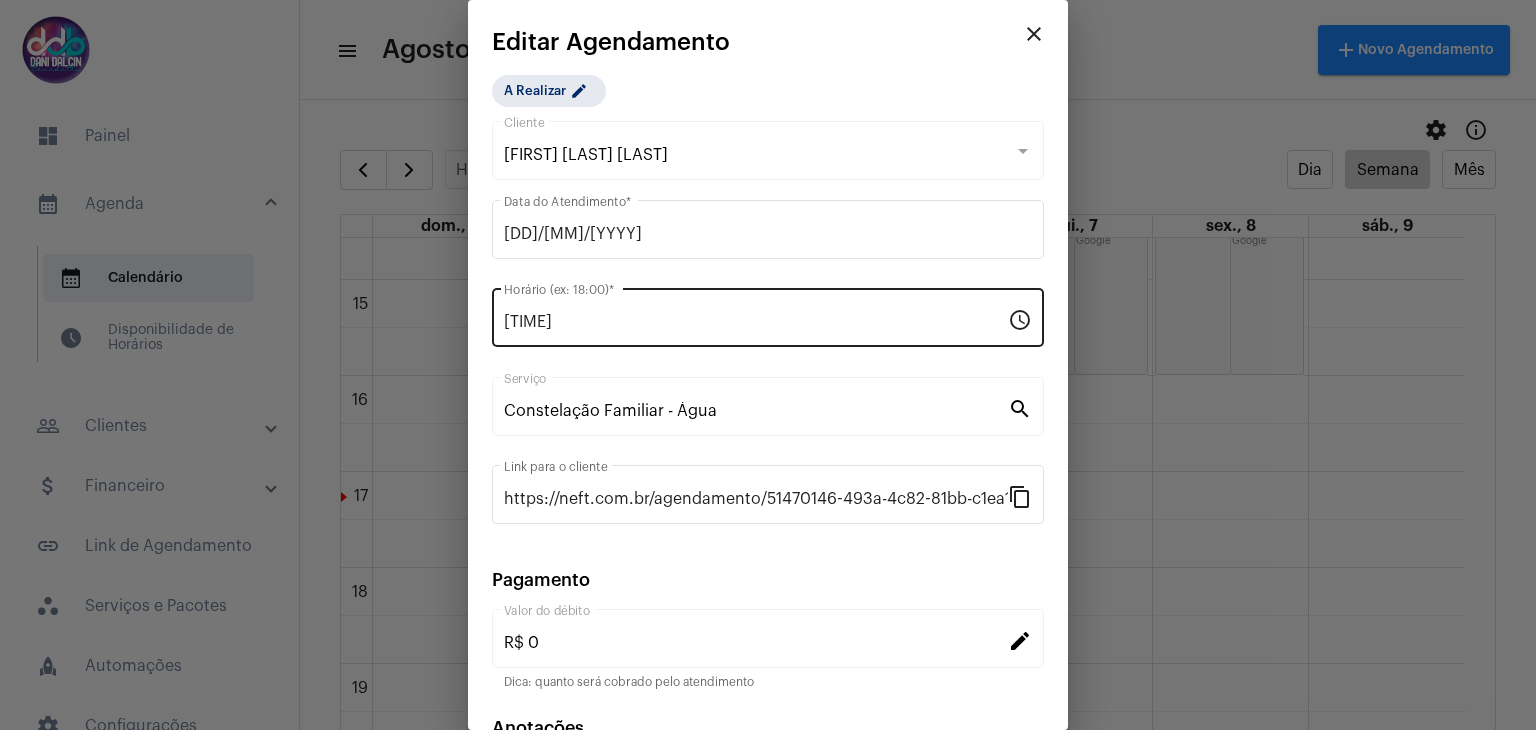 click on "[TIME]" at bounding box center [756, 322] 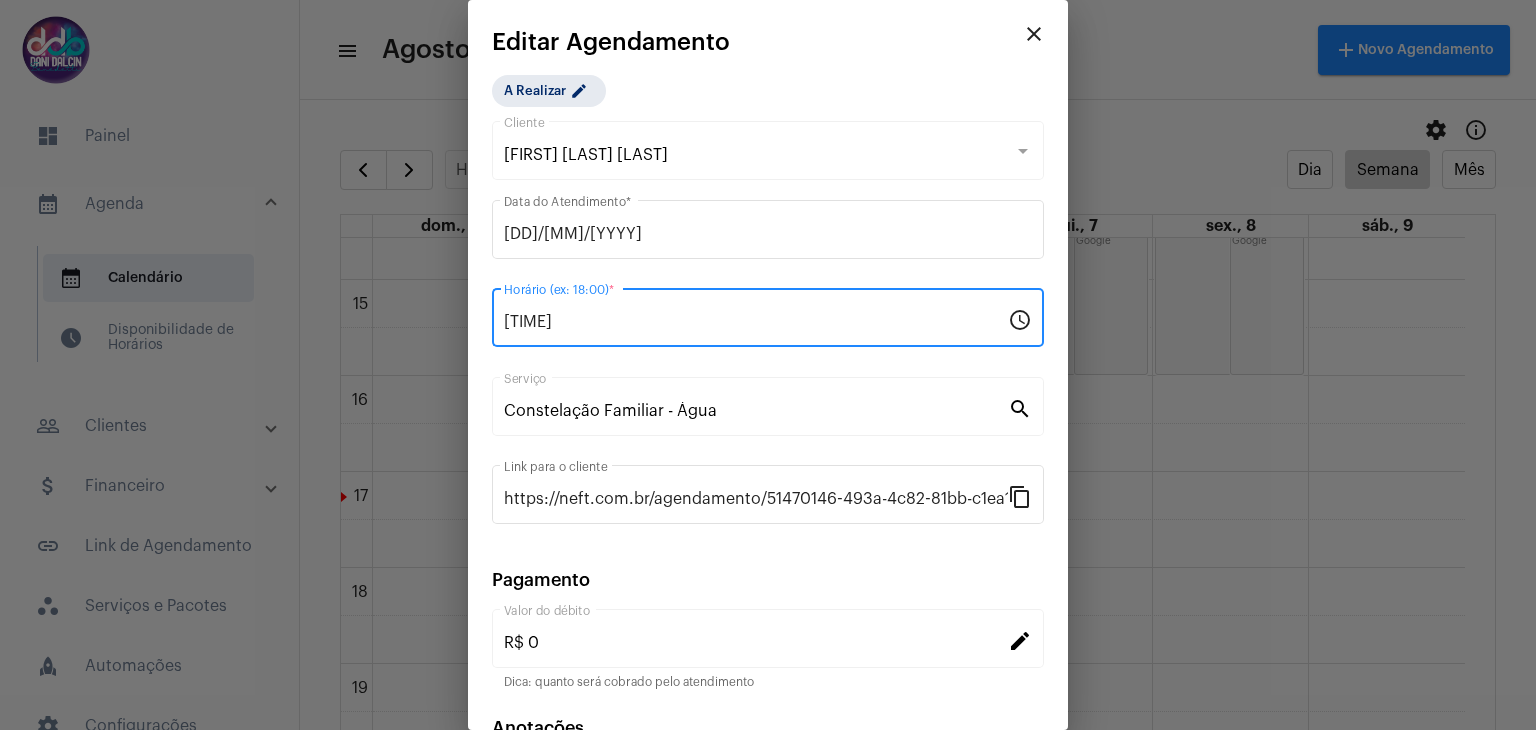 click on "[TIME]" at bounding box center [756, 322] 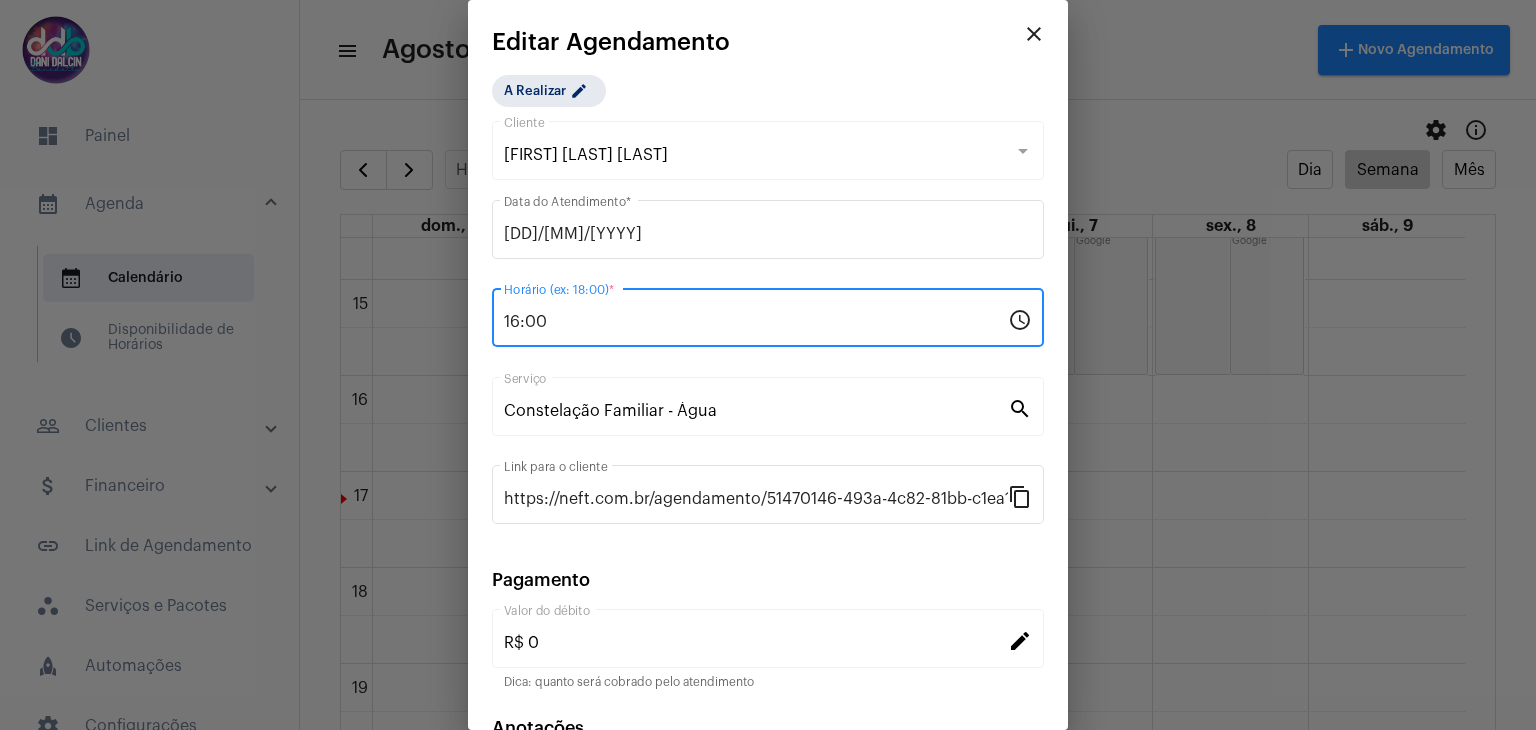 type on "16:00" 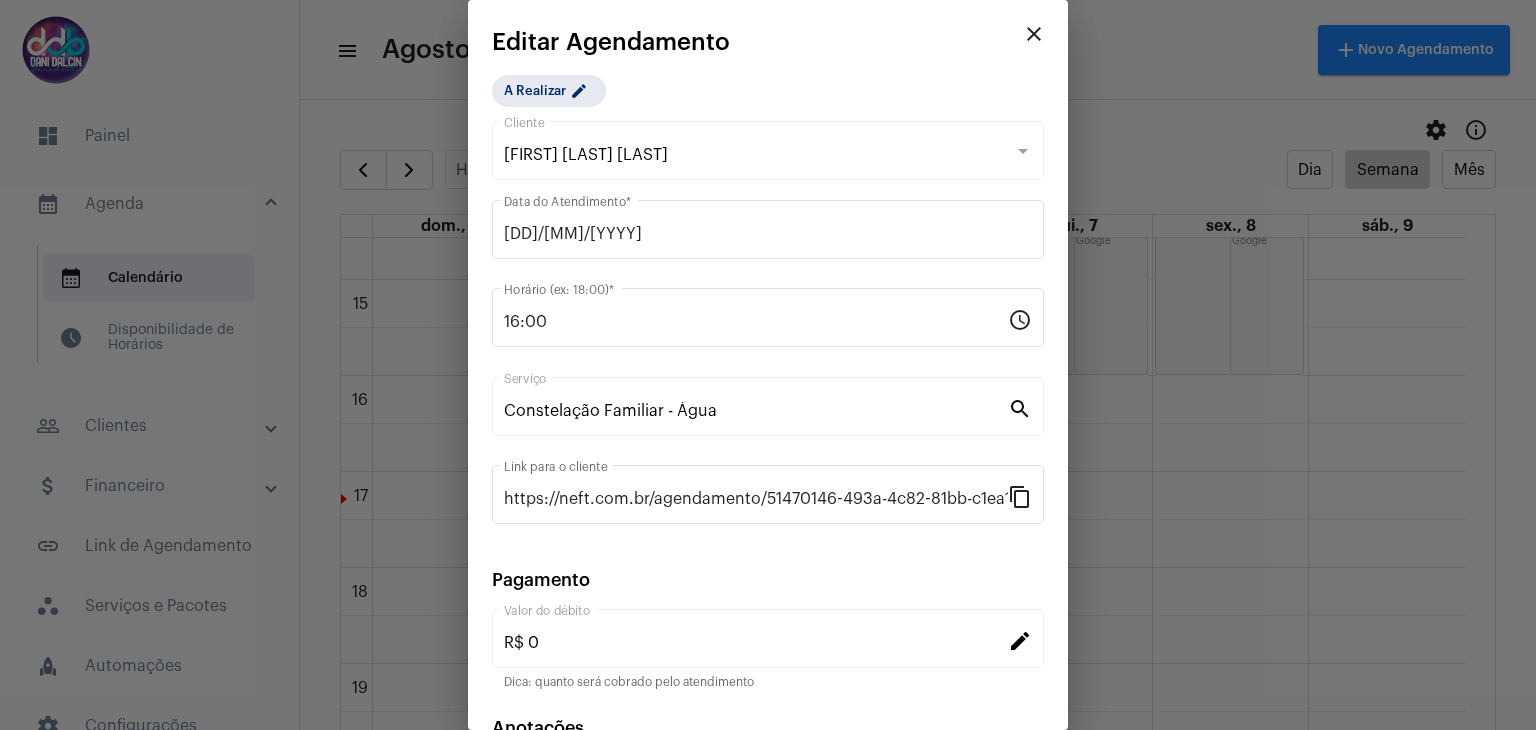scroll, scrollTop: 128, scrollLeft: 0, axis: vertical 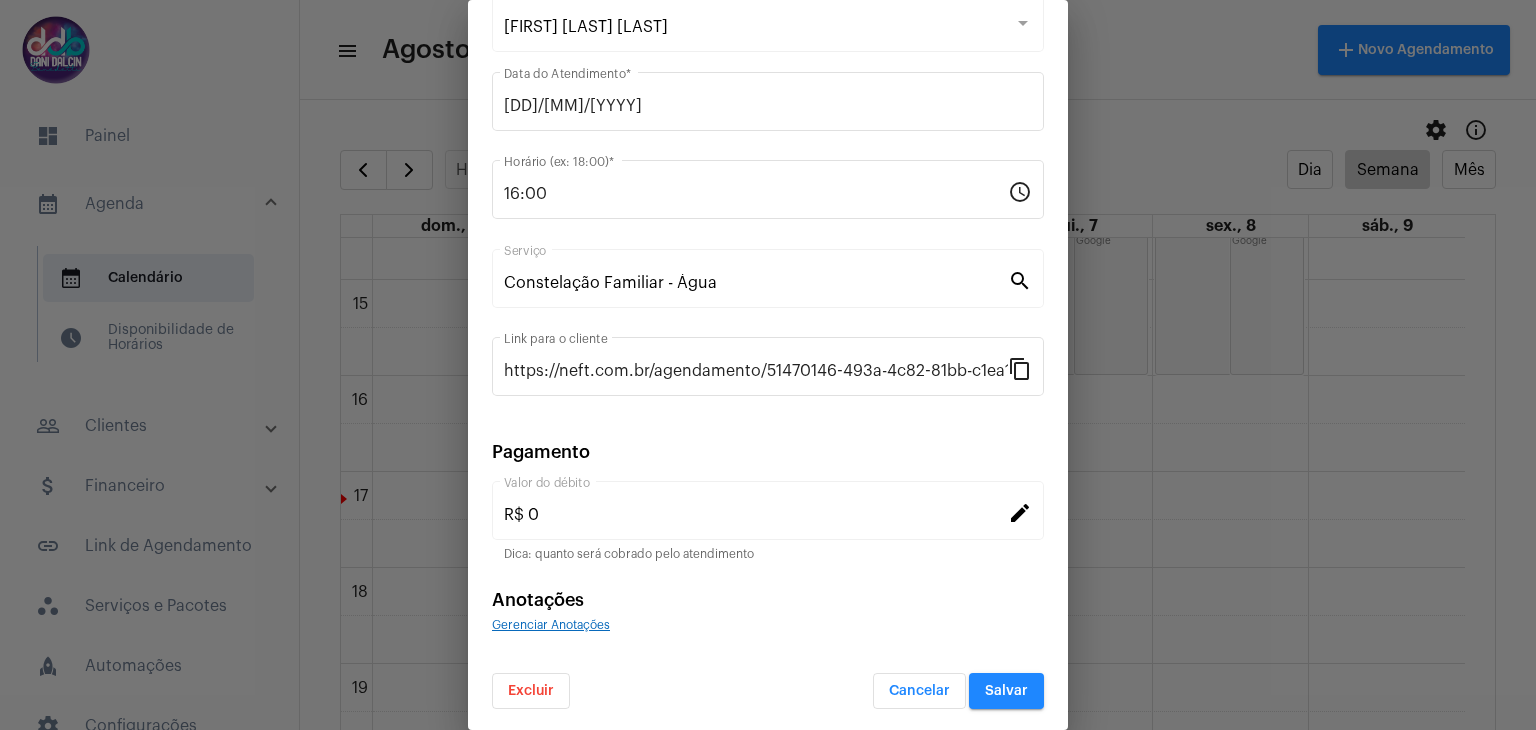 click on "Salvar" at bounding box center (1006, 691) 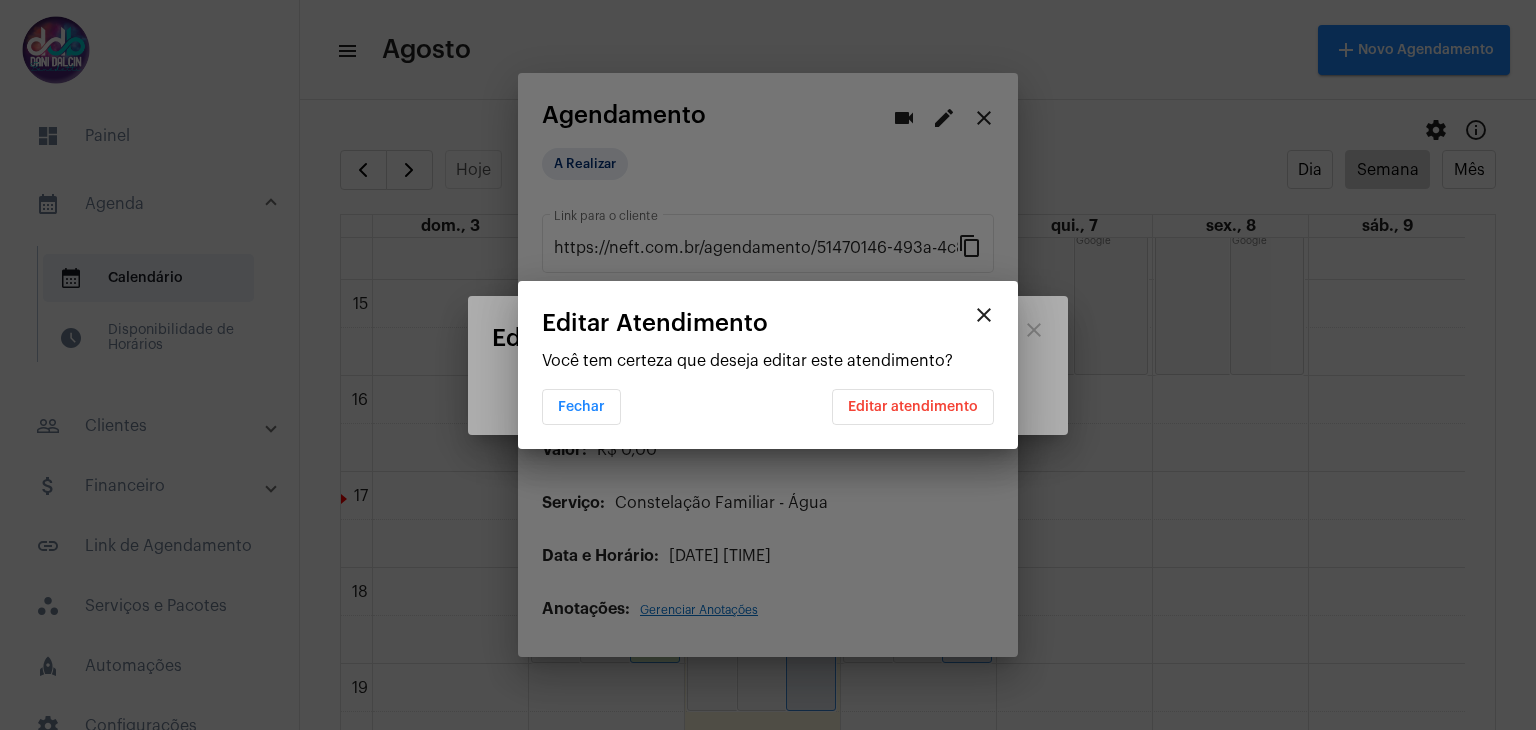 scroll, scrollTop: 0, scrollLeft: 0, axis: both 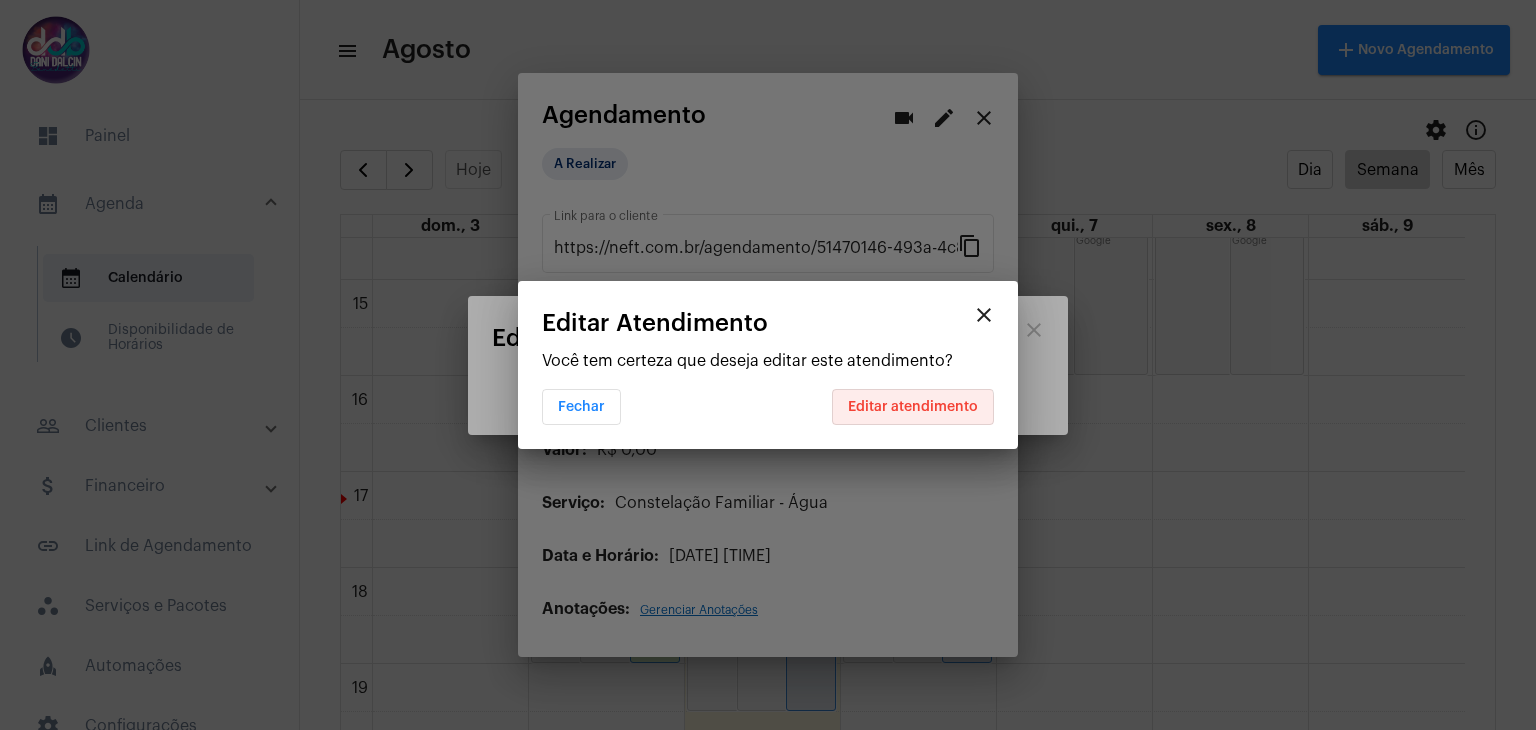 click on "Editar atendimento" at bounding box center (913, 407) 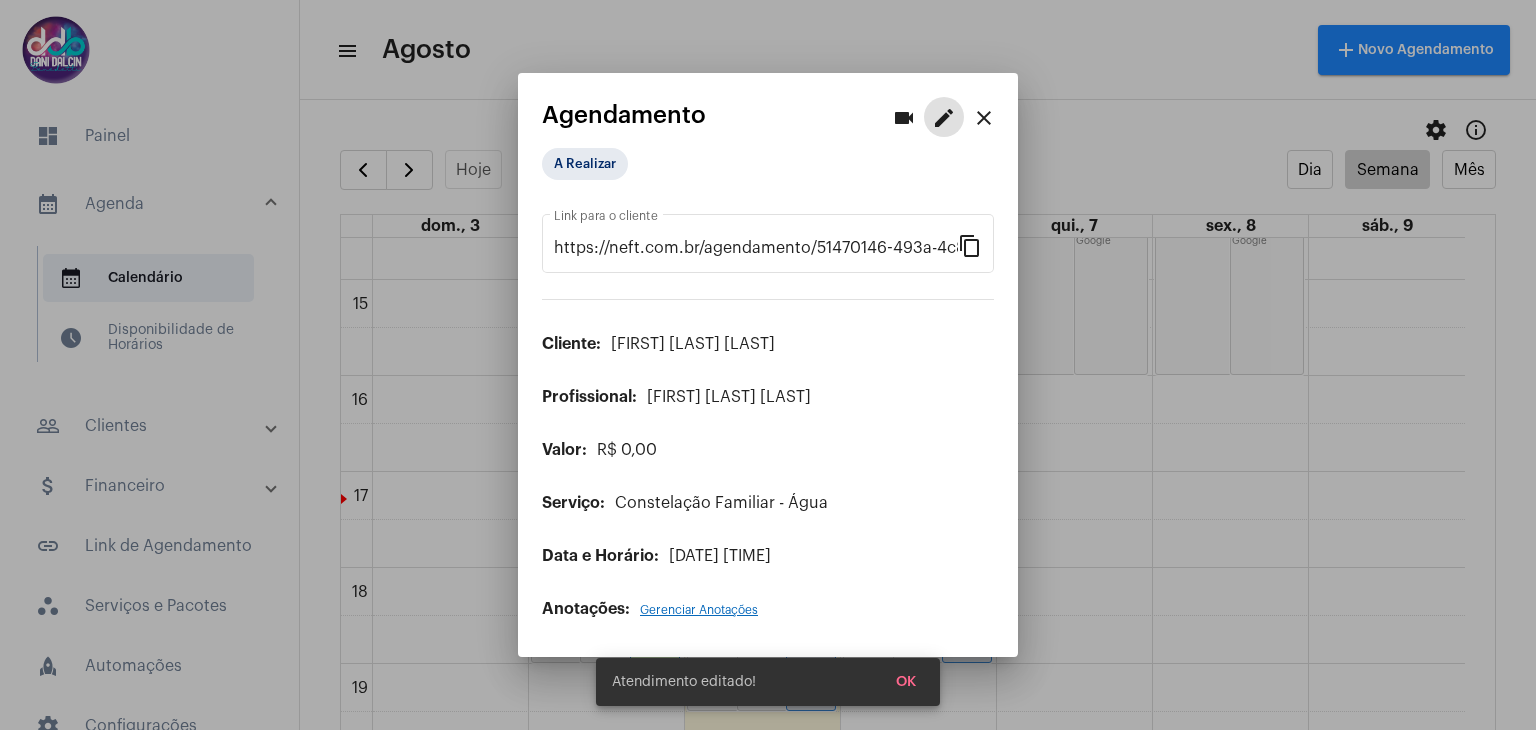 click on "close" at bounding box center (984, 118) 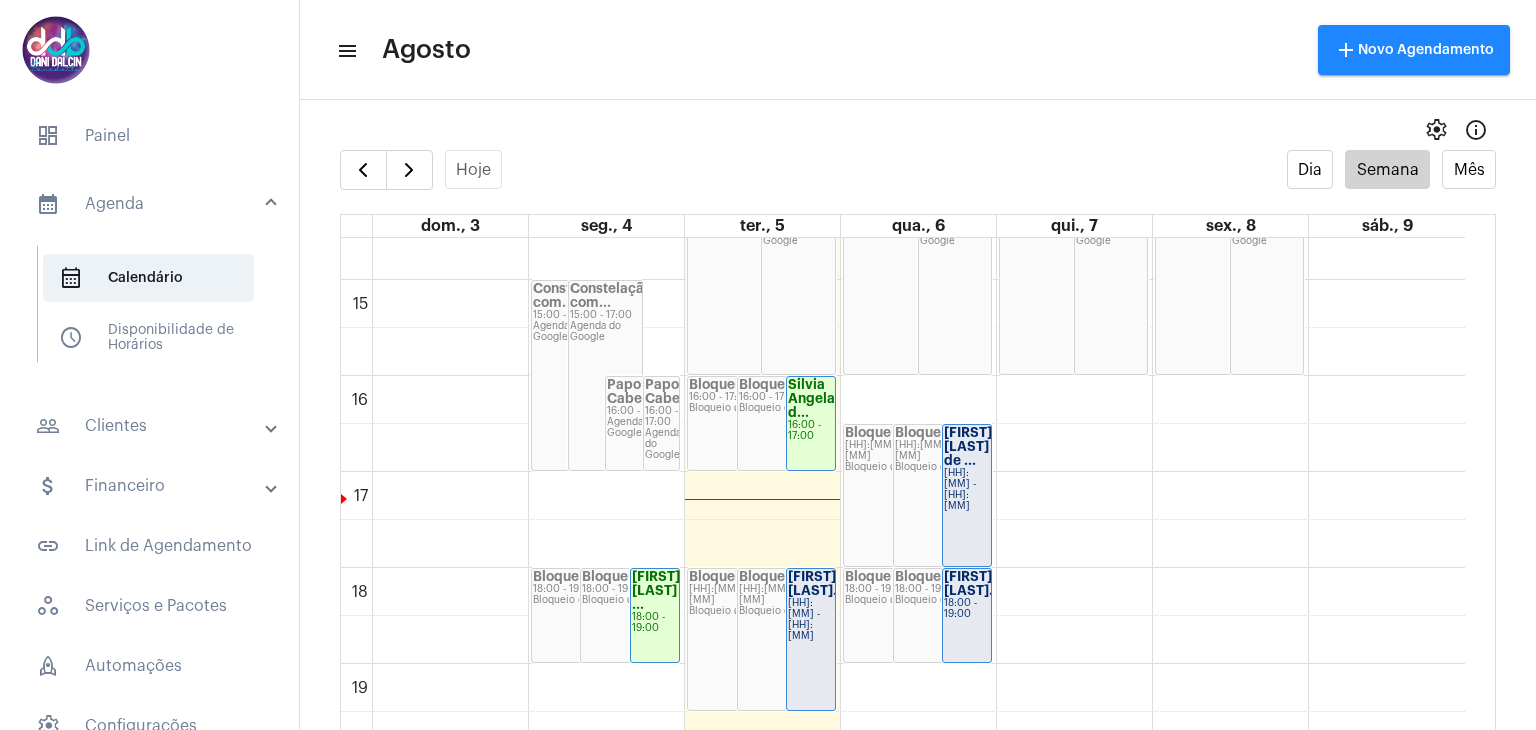 click on "00 01 02 03 04 05 06 07 08 09 10 11 12 13 14 15 16 17 18 19 20 21 22 23
Constelação com...
15:00 - 17:00
Agenda do Google
Constelação com...
15:00 - 17:00
Agenda do Google
Papo Cabeça
16:00 - 17:00
Agenda do Google
Papo Cabeça
16:00 - 17:00
Agenda do Google
Bloqueio
18:00 - 19:00
Bloqueio de agenda
Bloqueio
18:00 - 19:00
Bloqueio de agenda
[FIRST] [LAST] ...
18:00 - 19:00
Bloqueio
08:45 - 09:45
Bloqueio de agenda
Bloqueio
08:45 - 09:45
Bloqueio de agenda" 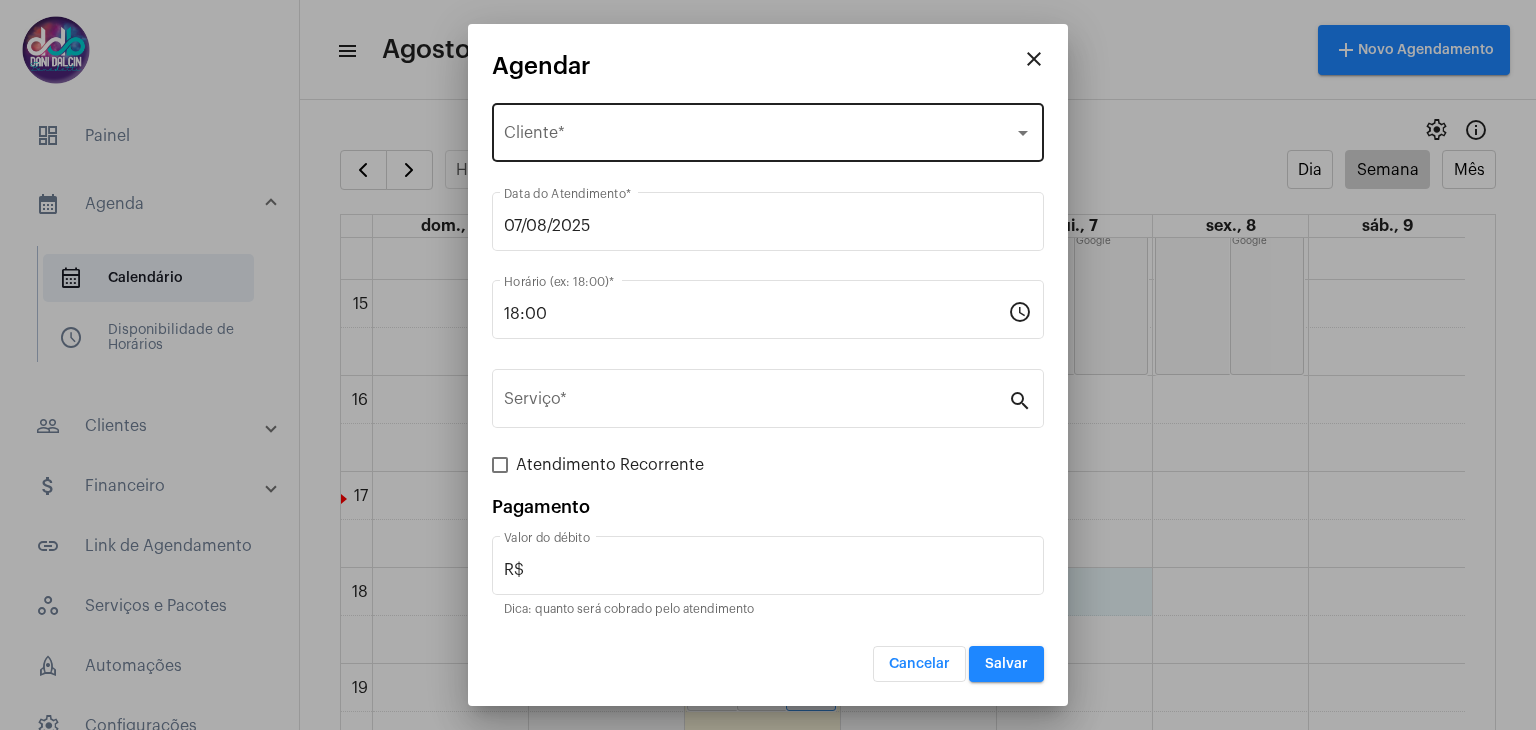 click on "Selecione o Cliente" at bounding box center (759, 137) 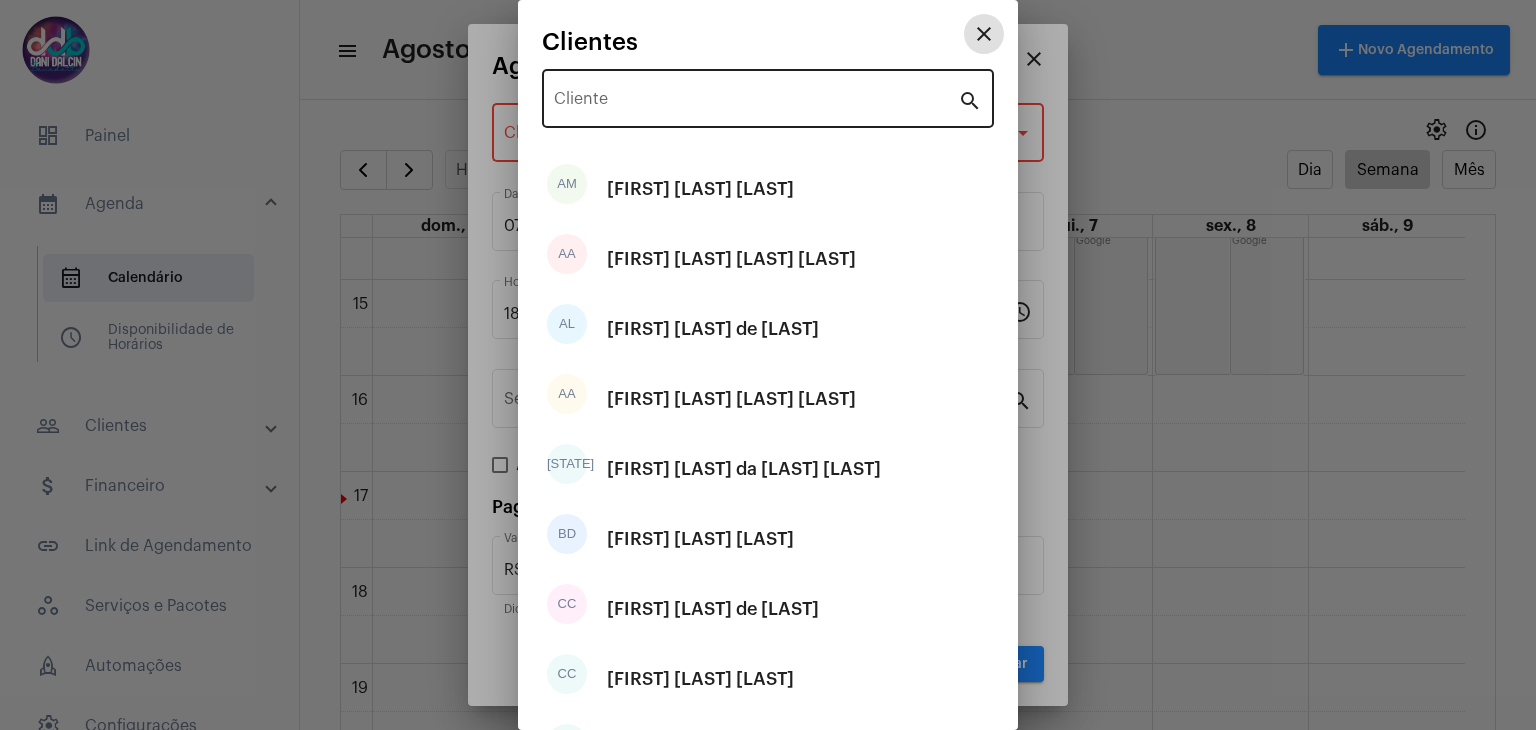 click on "Cliente" at bounding box center [756, 103] 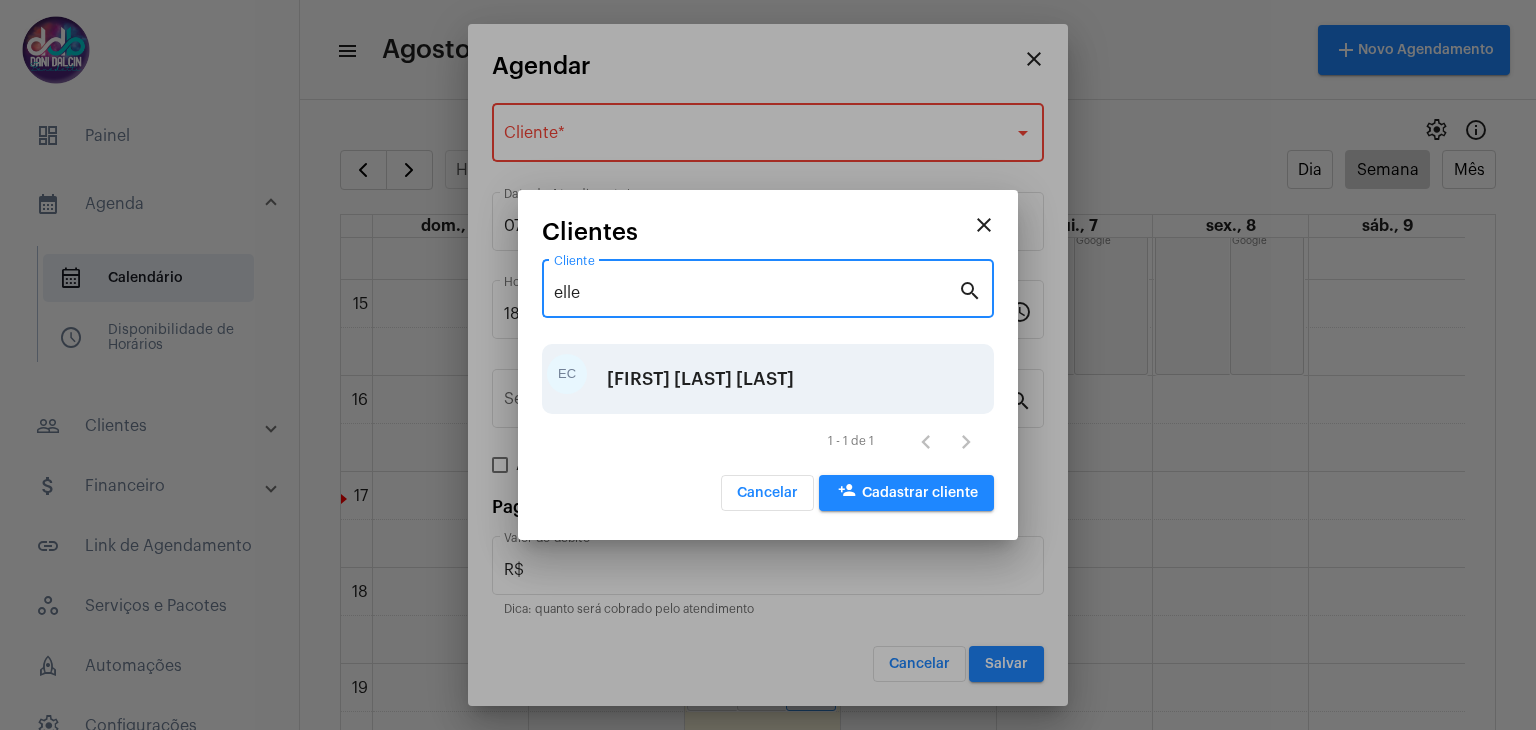 type on "elle" 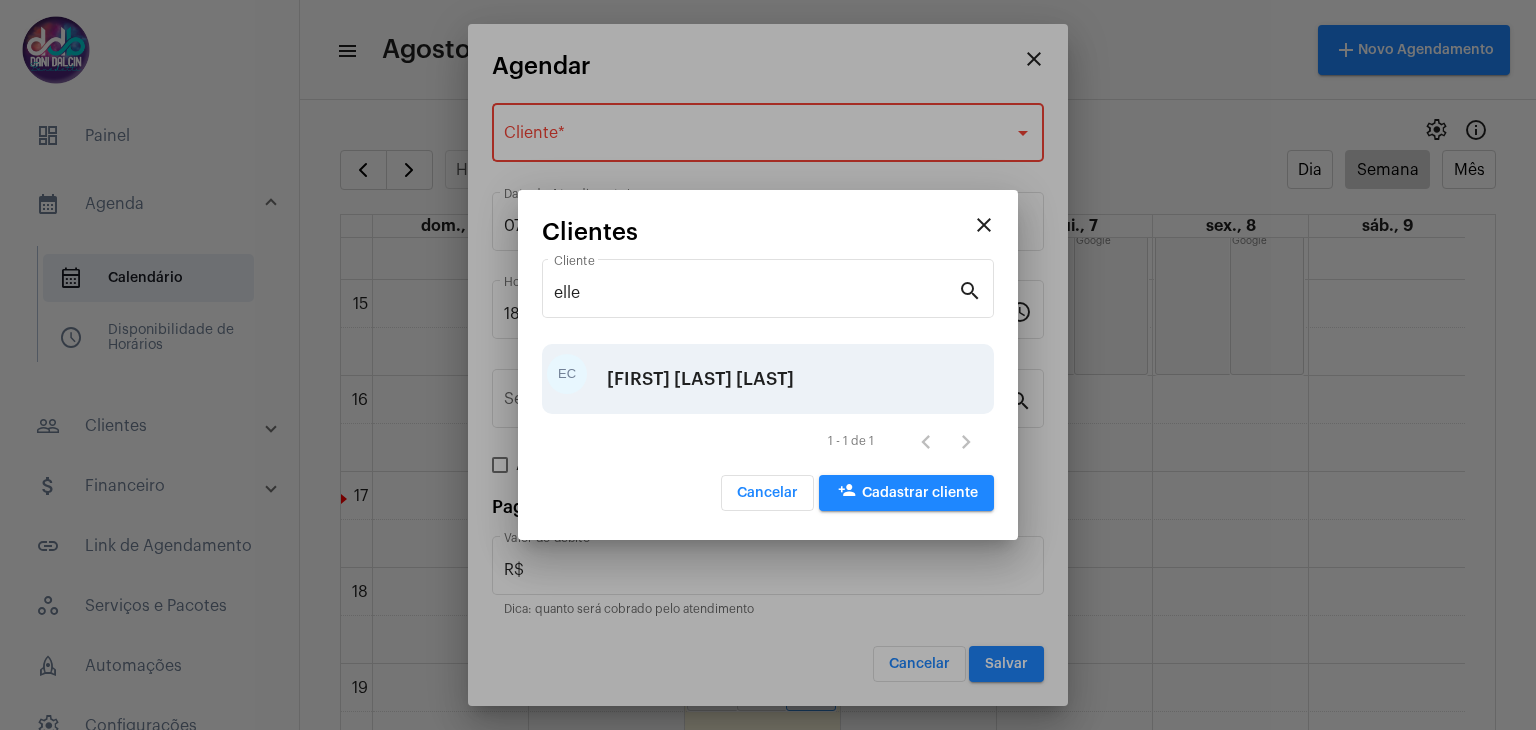 click on "[FIRST] [LAST] [LAST]" at bounding box center (700, 379) 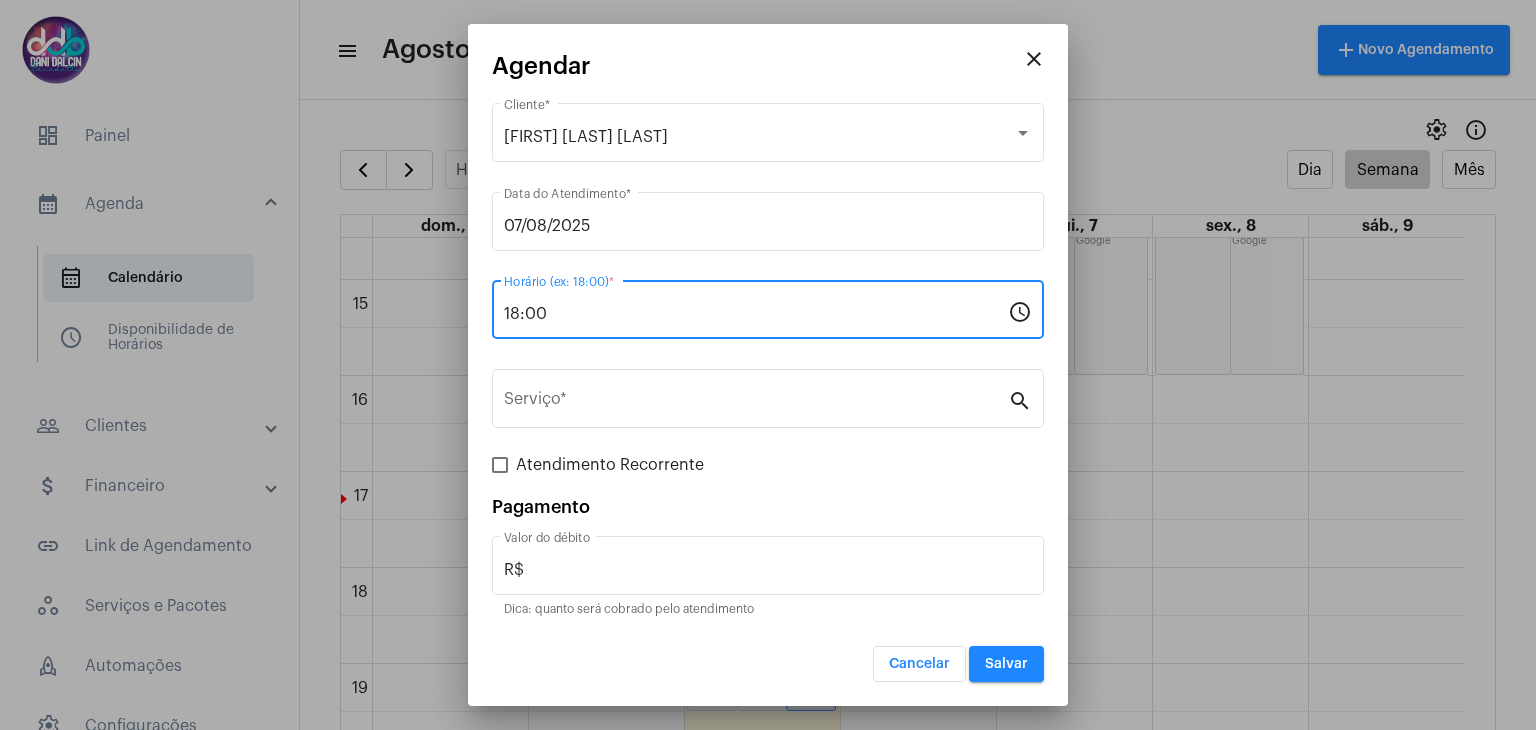 click on "18:00" at bounding box center (756, 314) 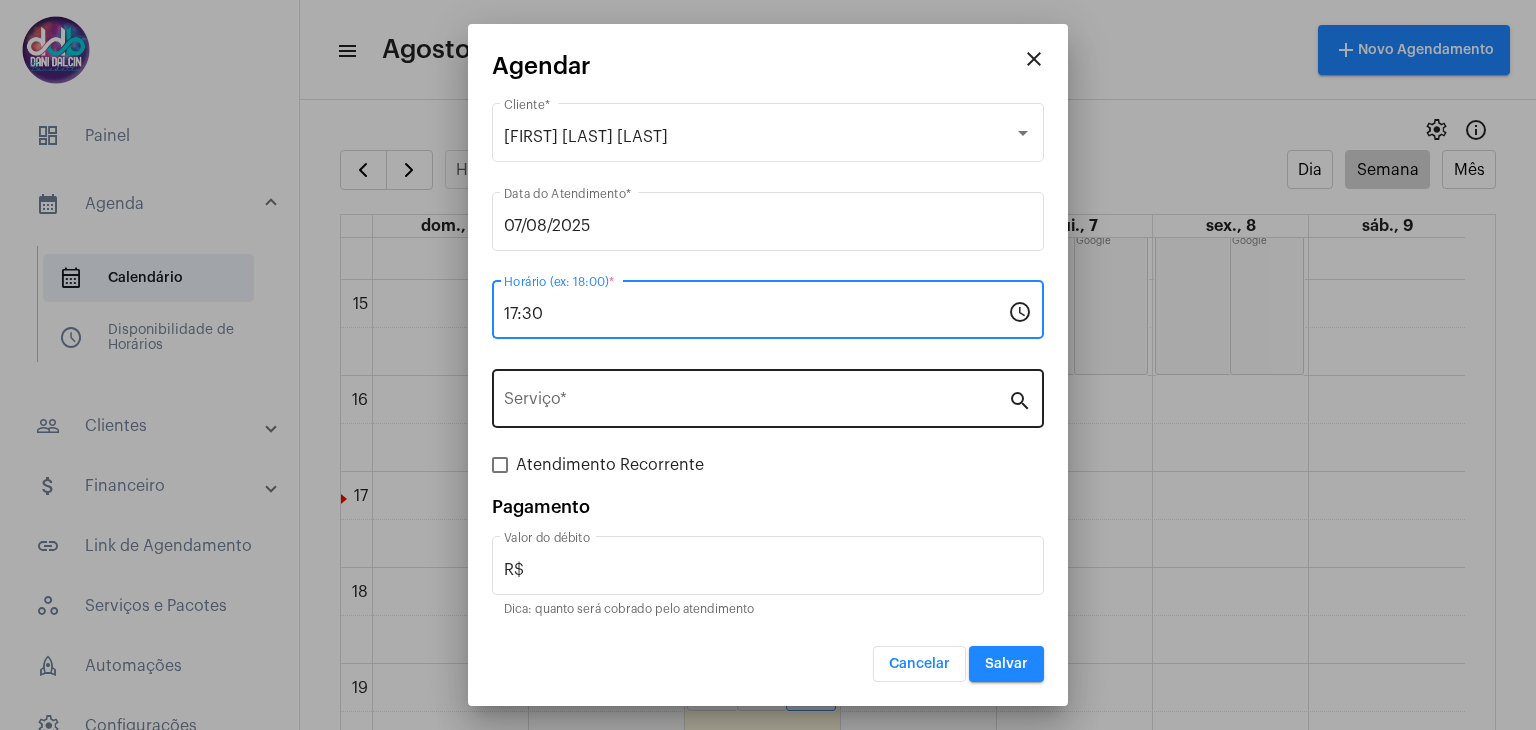 type on "17:30" 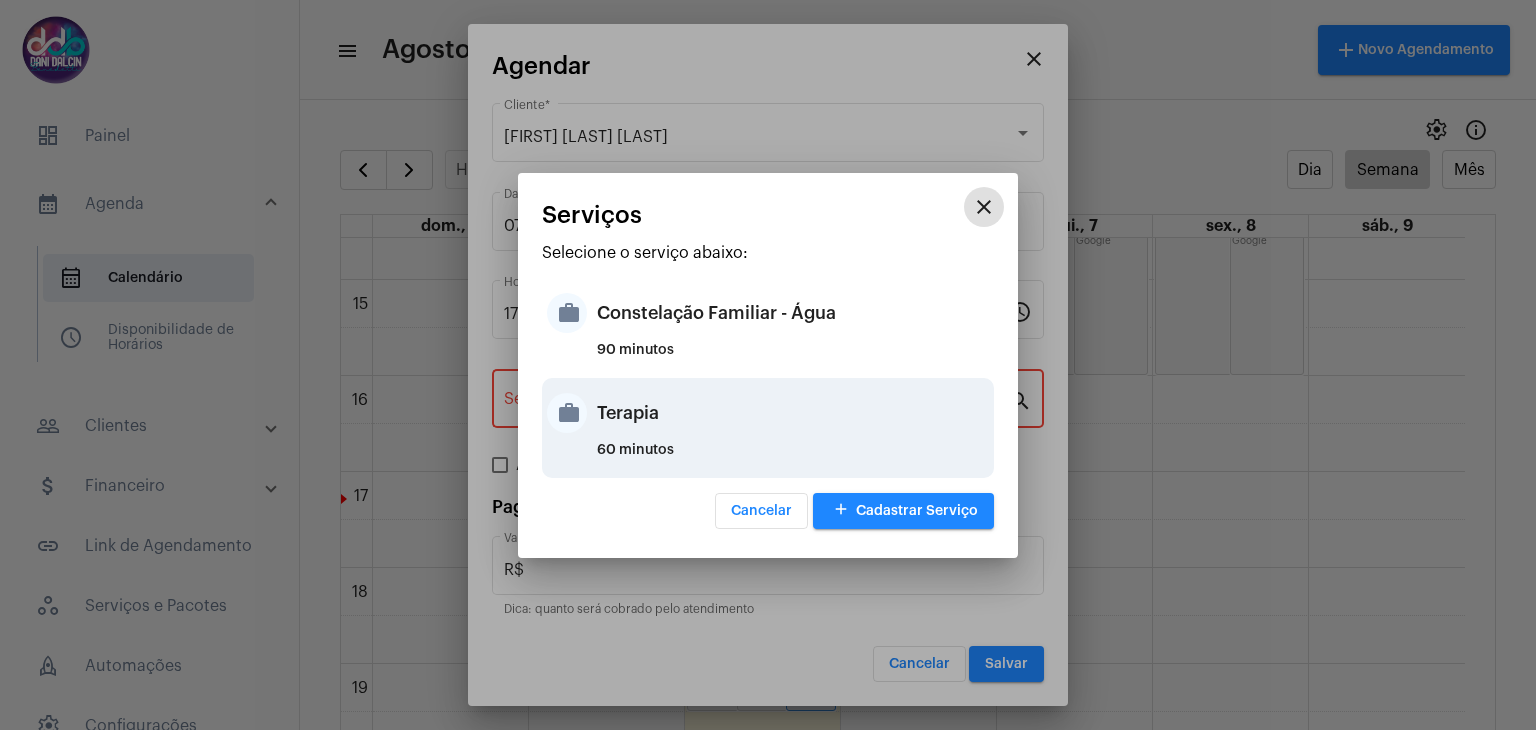 click on "Terapia" at bounding box center [793, 413] 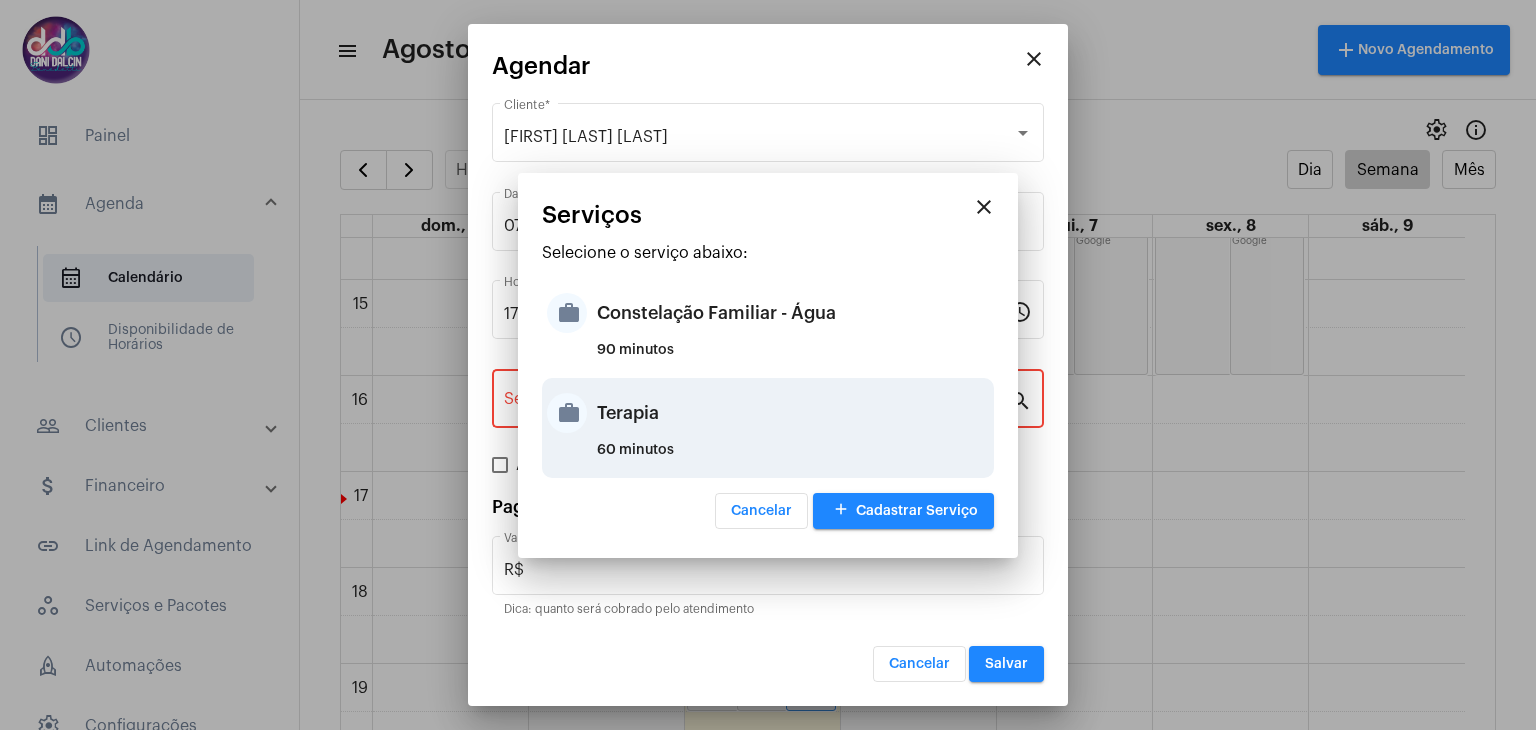 type on "Terapia" 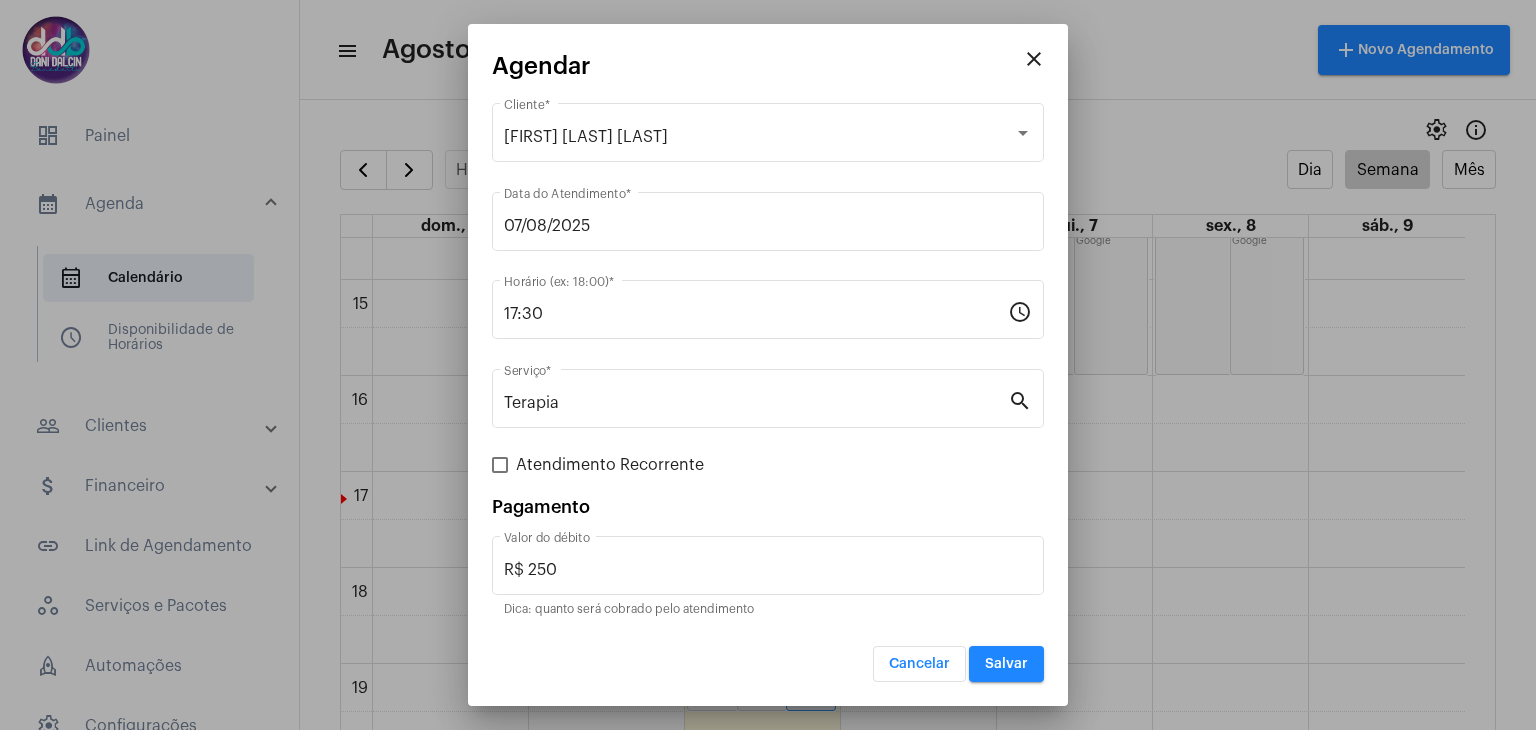 drag, startPoint x: 934, startPoint y: 49, endPoint x: 1225, endPoint y: 144, distance: 306.11435 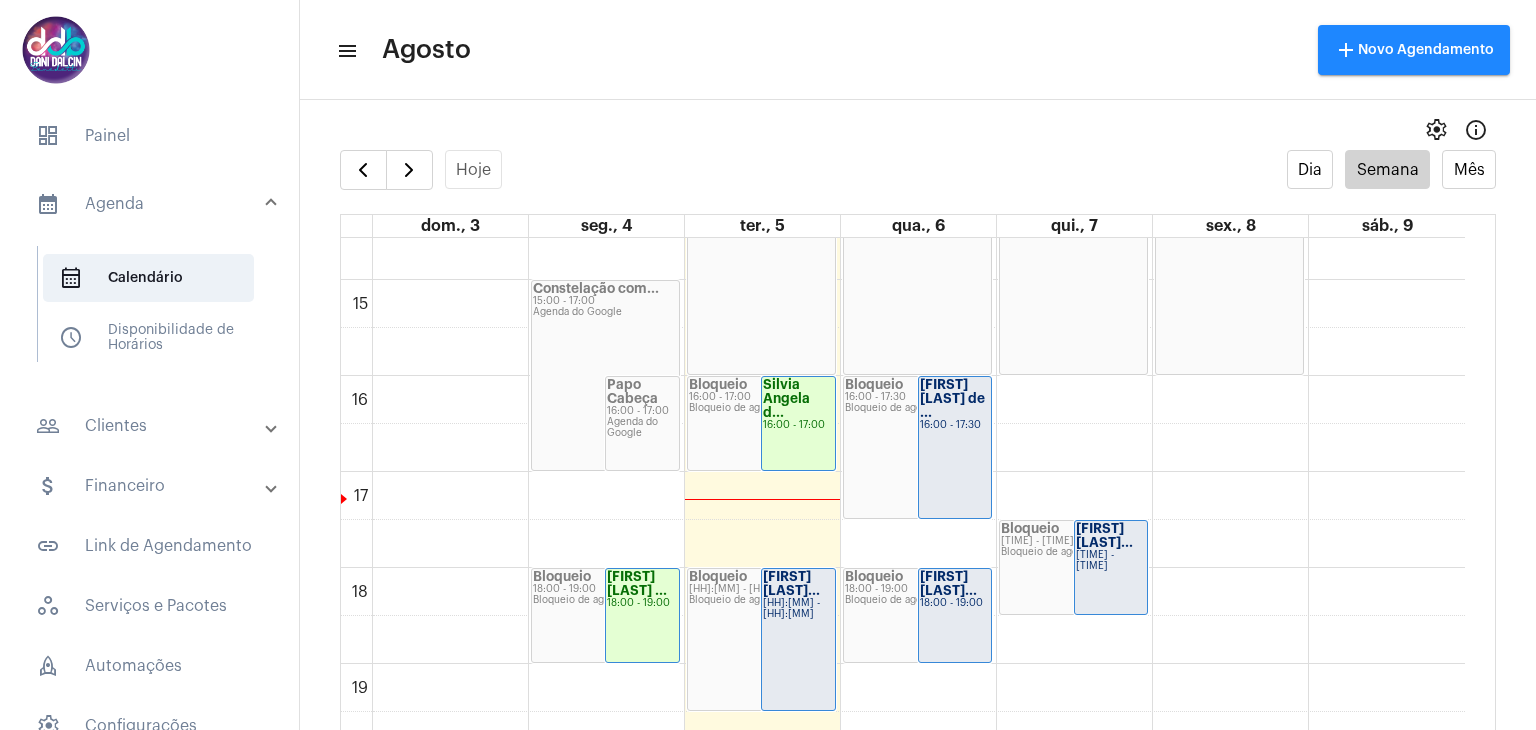 click on "[FIRST] [LAST]..." 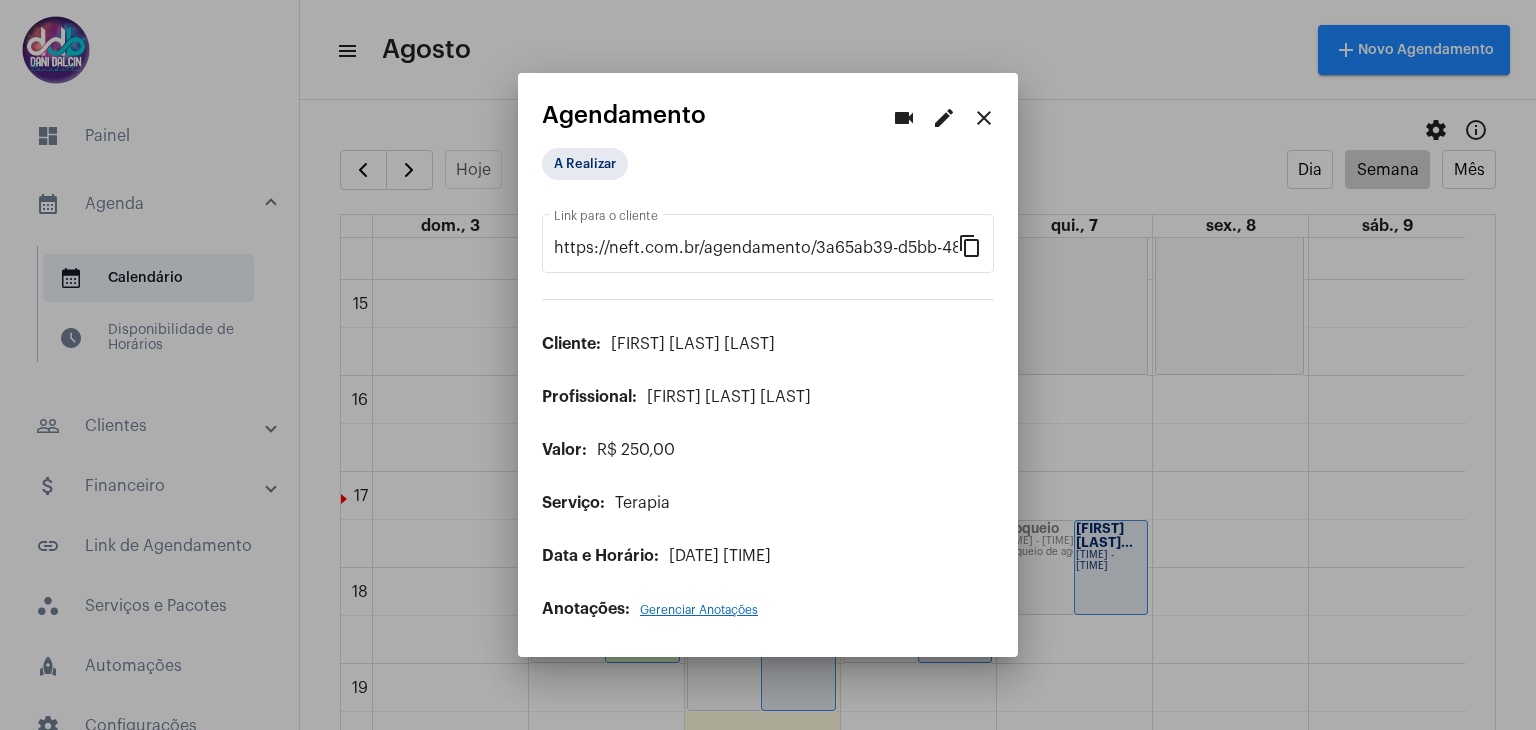 click on "edit" at bounding box center [944, 118] 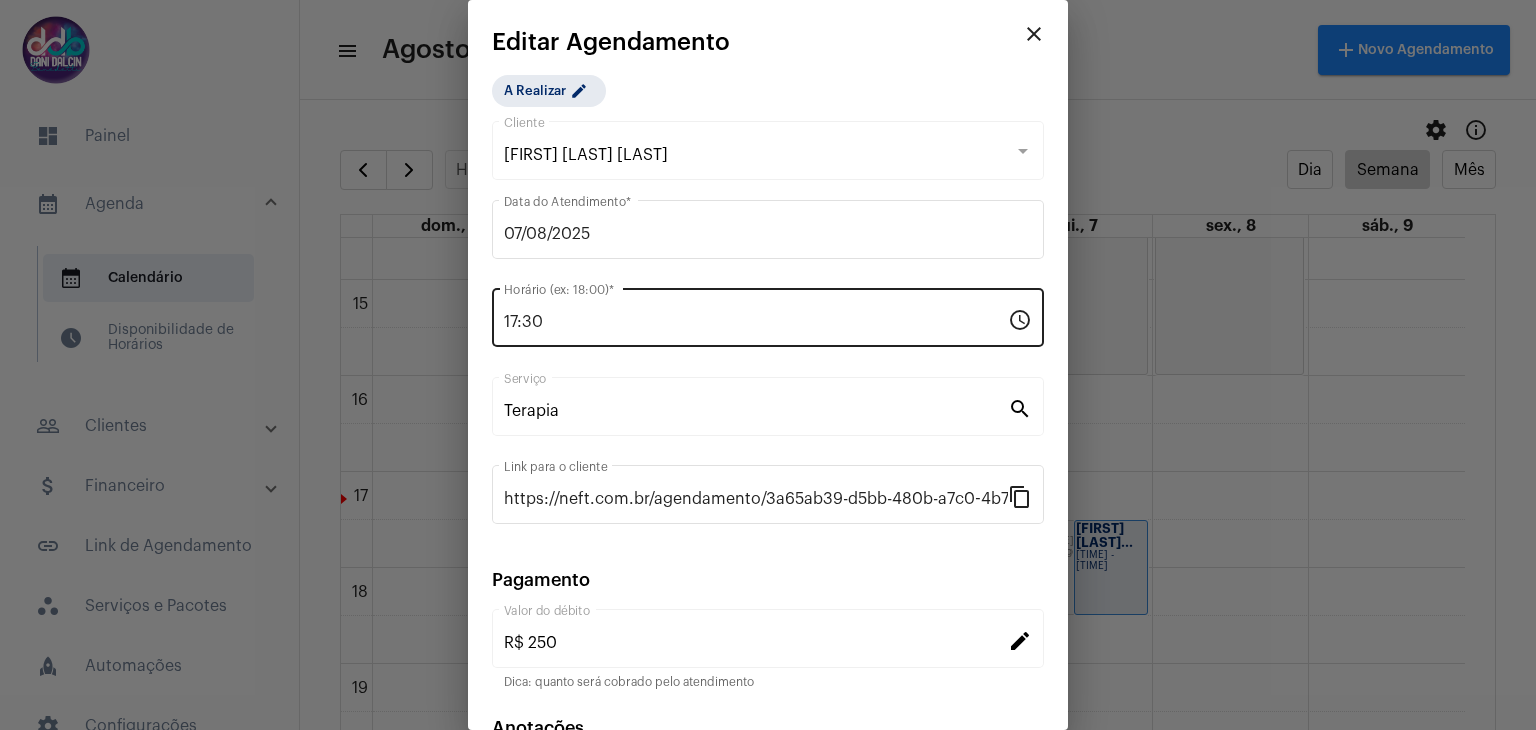 click on "17:30" at bounding box center [756, 322] 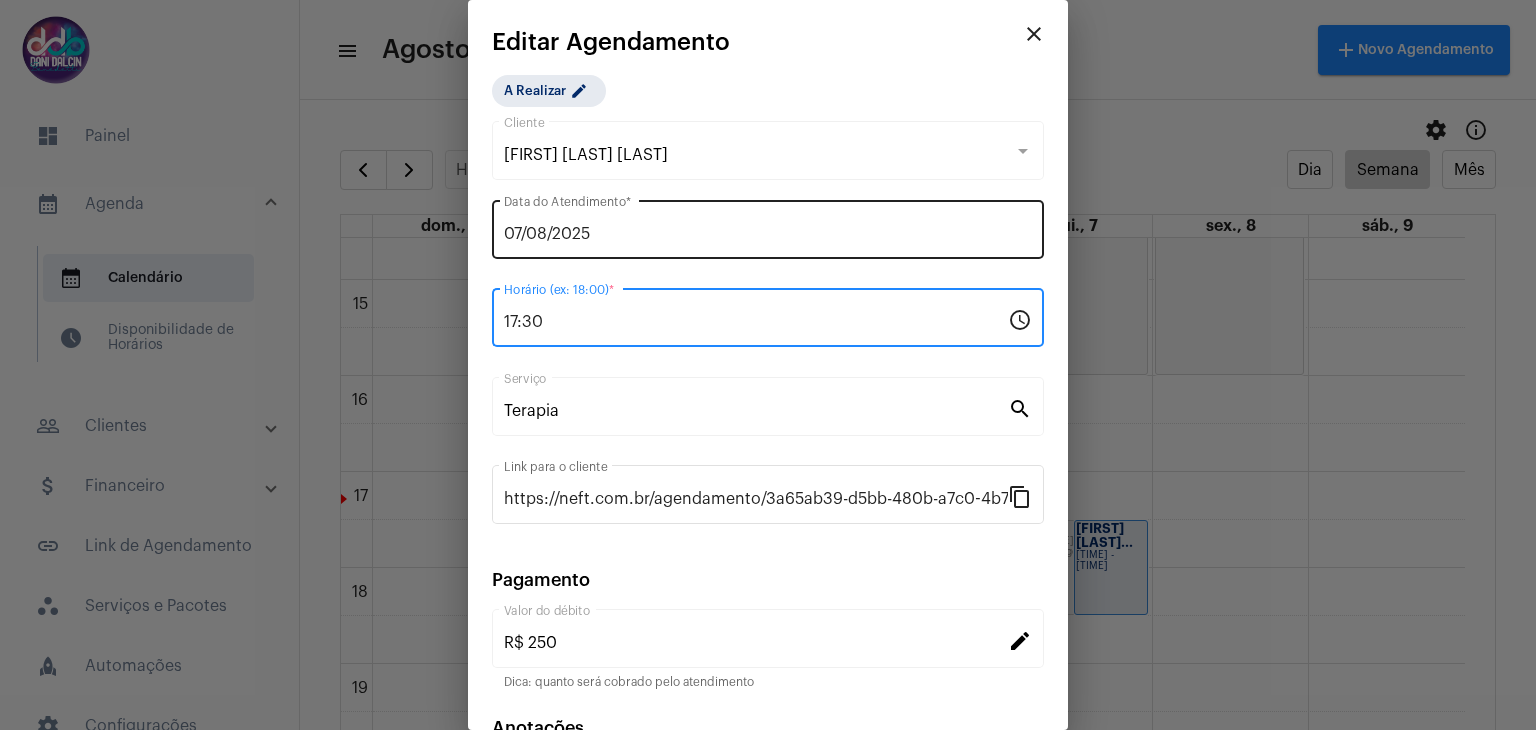 click on "07/08/2025 Data do Atendimento  *" at bounding box center [768, 227] 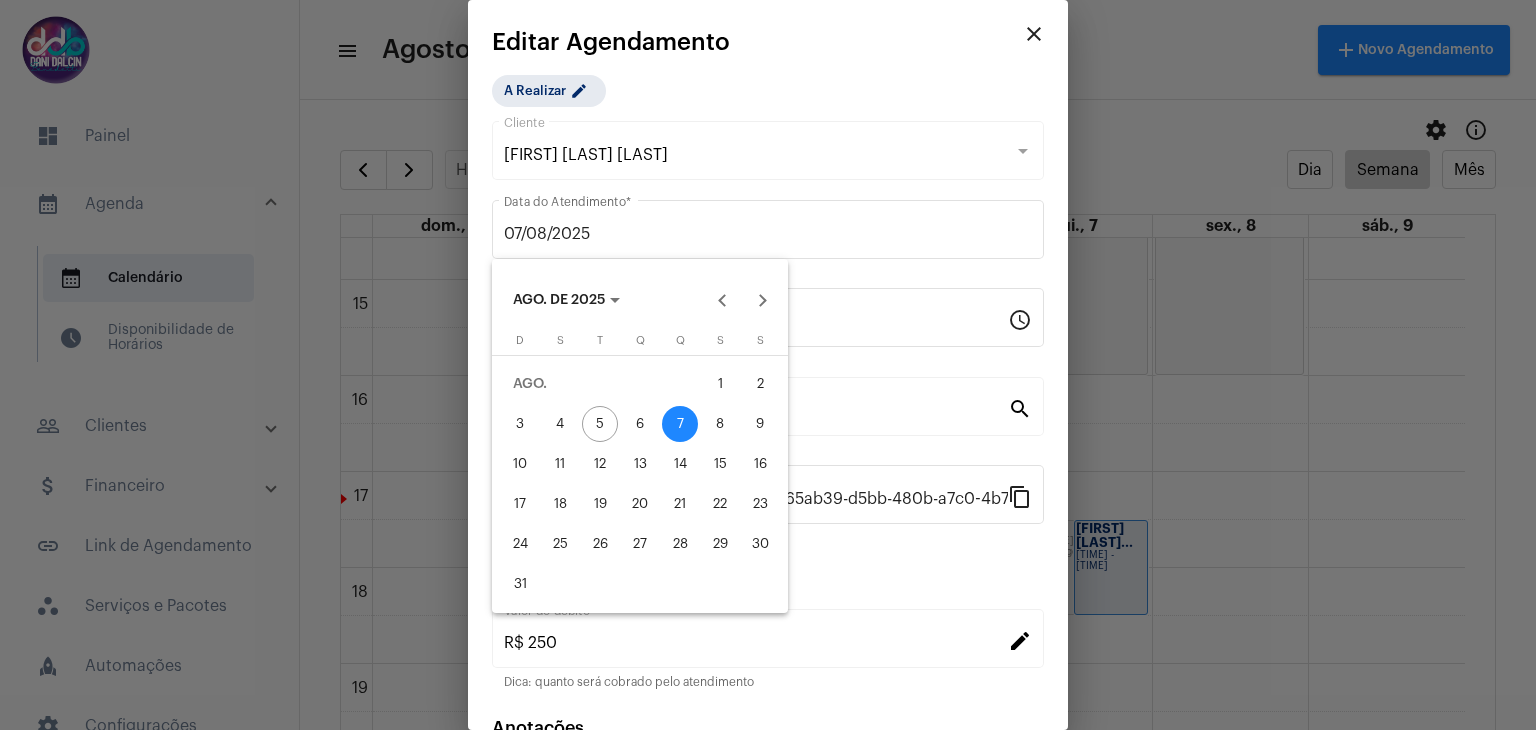 click on "6" at bounding box center [640, 424] 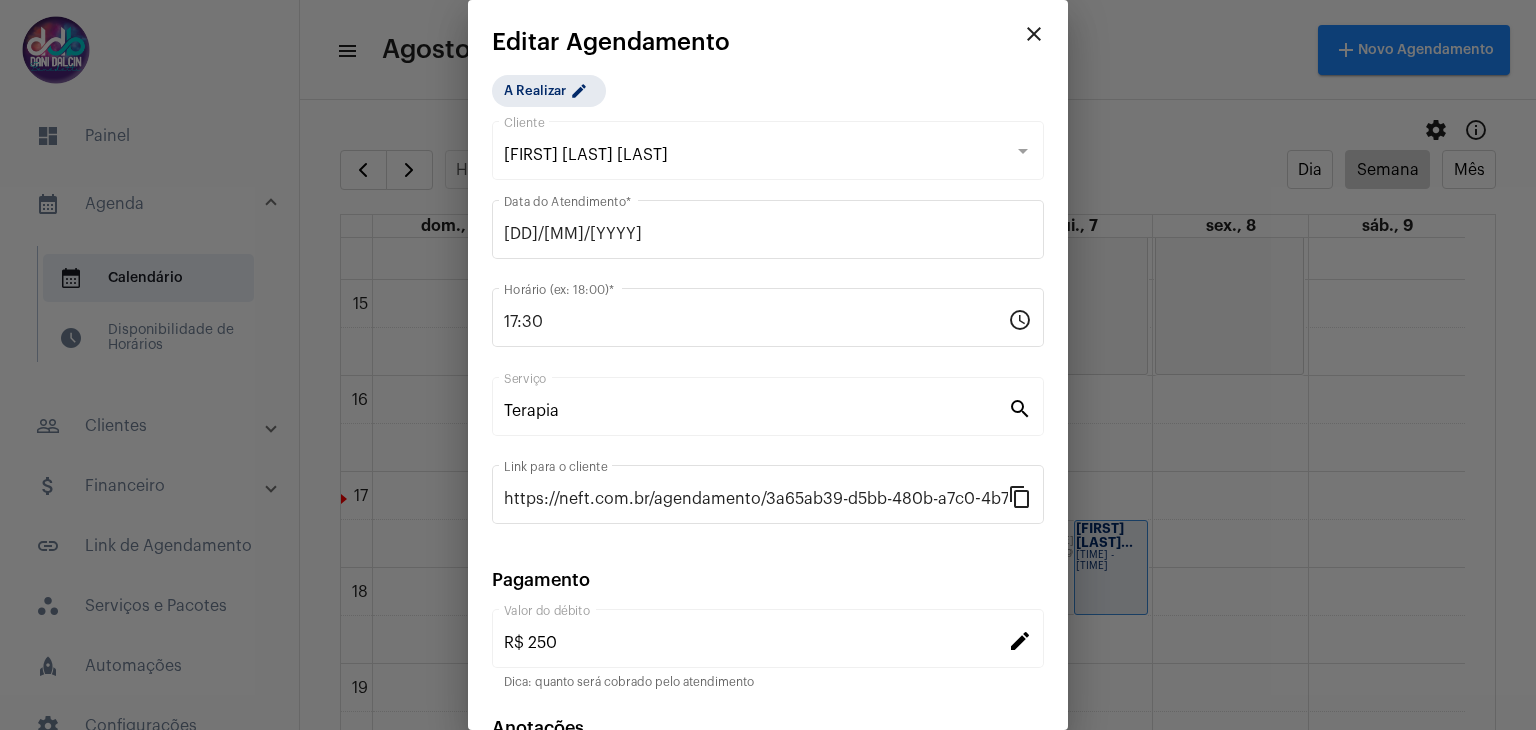 scroll, scrollTop: 128, scrollLeft: 0, axis: vertical 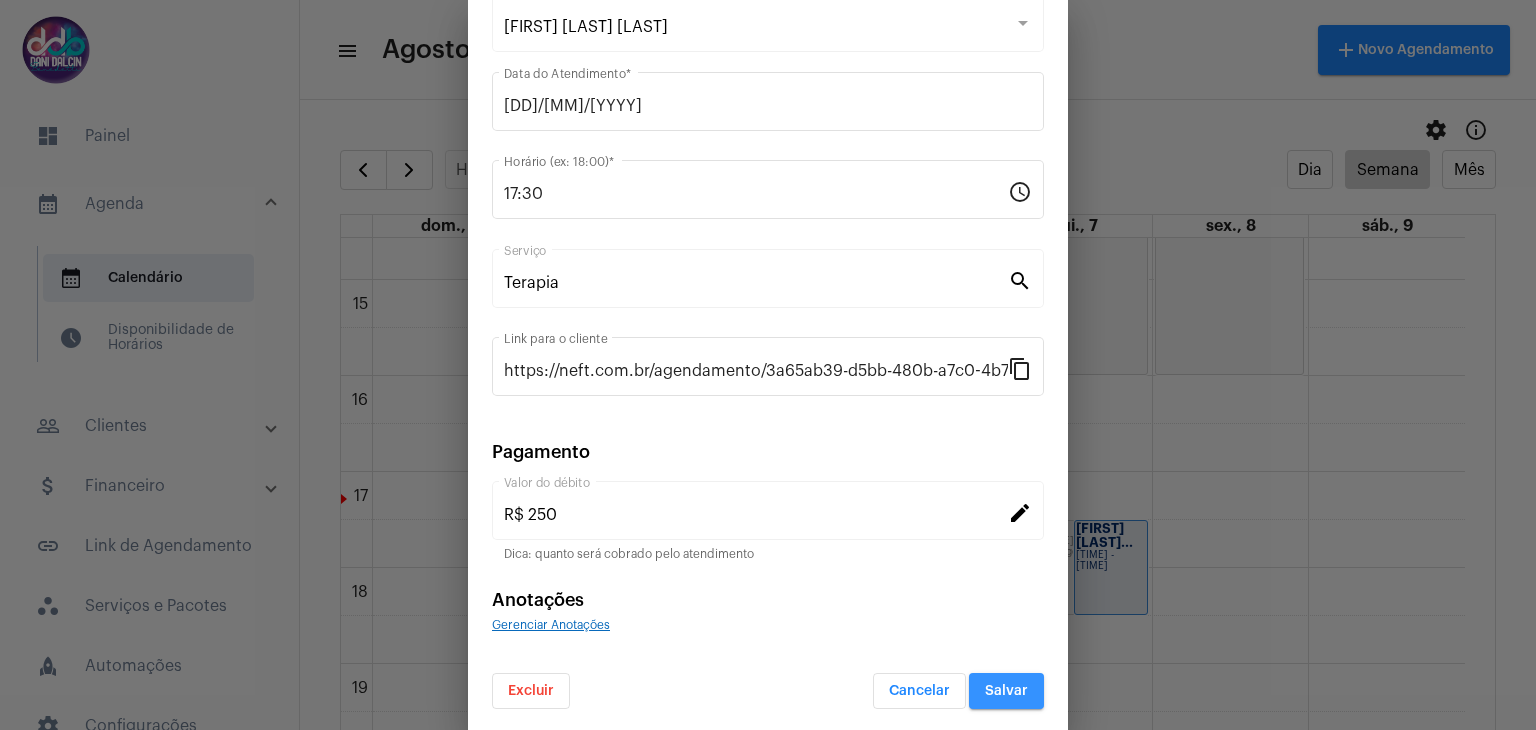 click on "Salvar" at bounding box center [1006, 691] 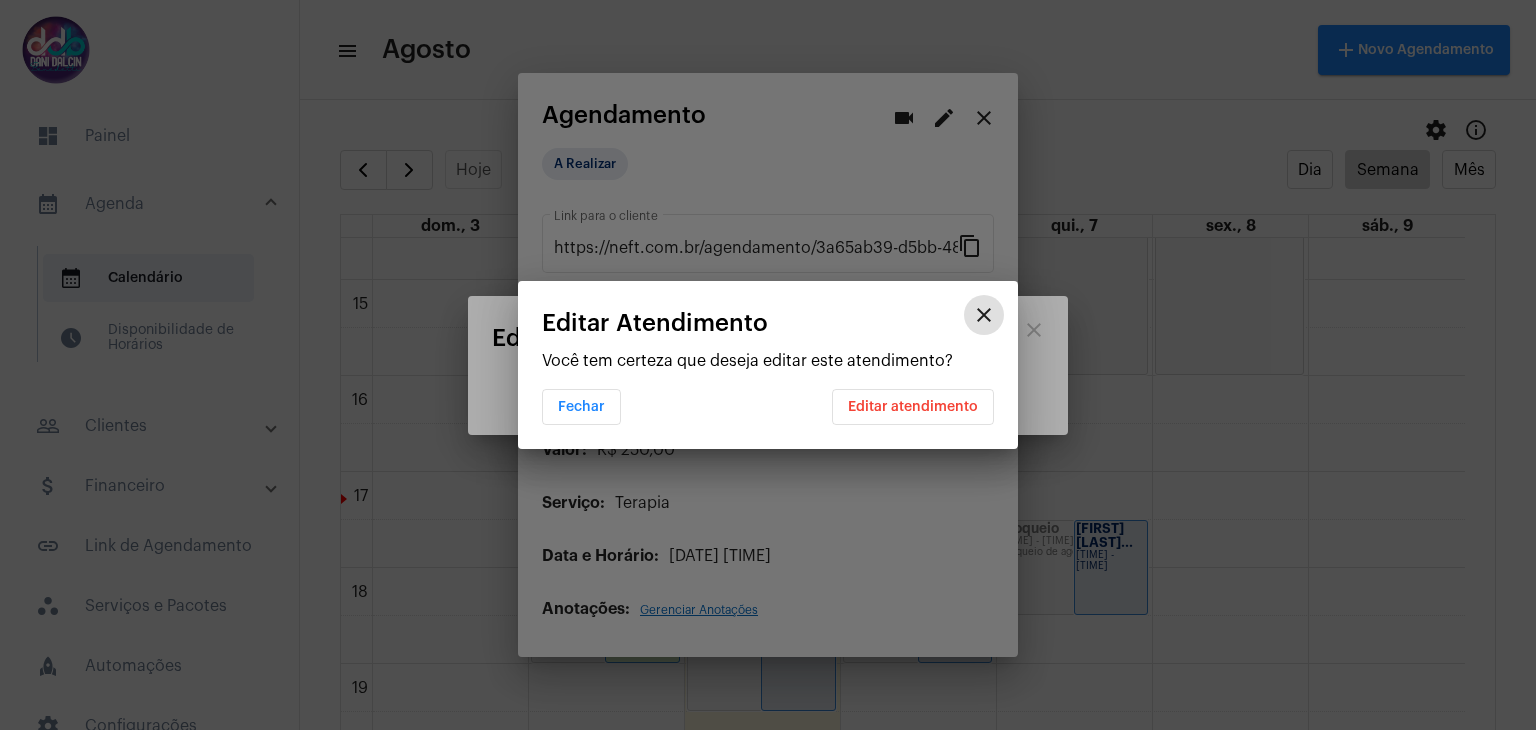 click on "Editar atendimento" at bounding box center [913, 407] 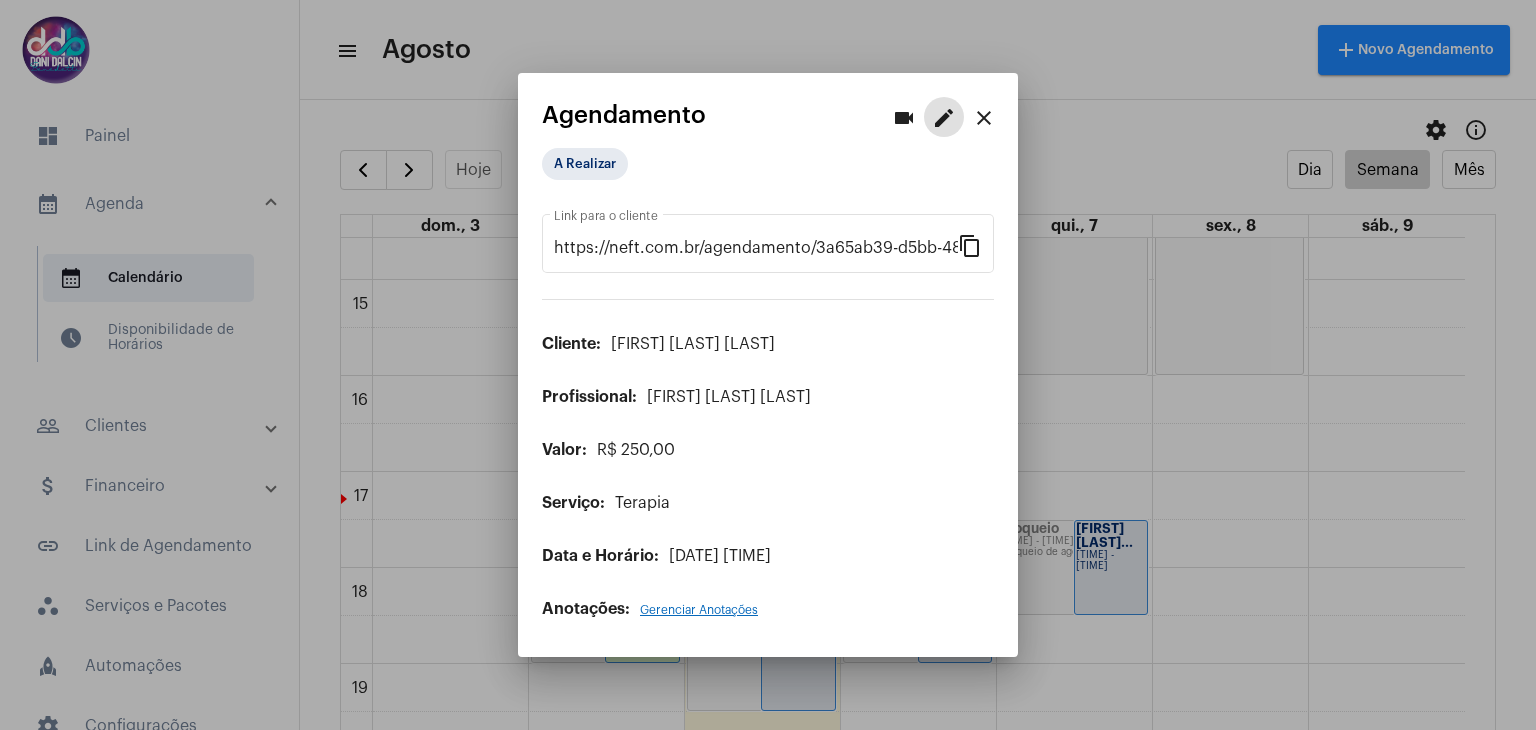 click on "close" at bounding box center [984, 118] 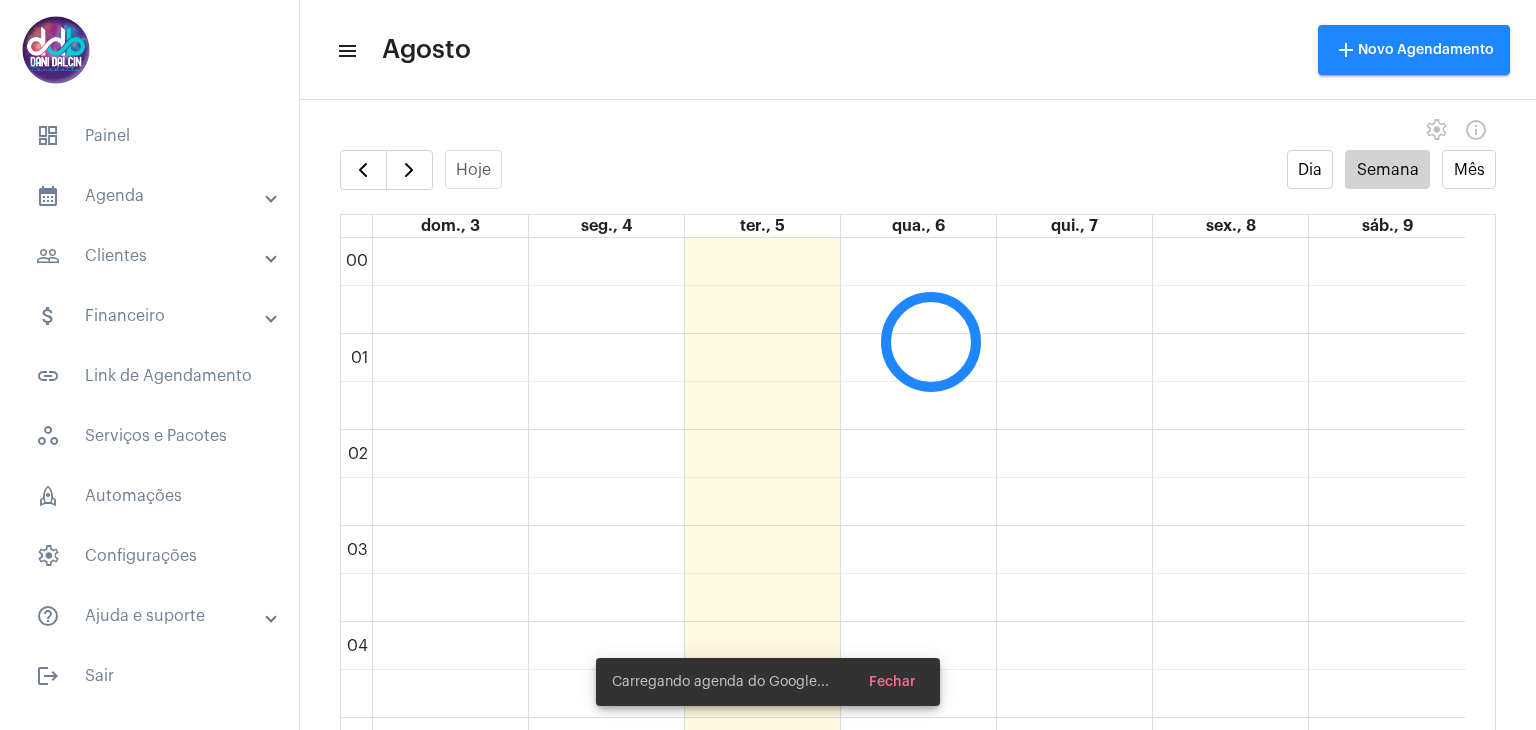 scroll, scrollTop: 0, scrollLeft: 0, axis: both 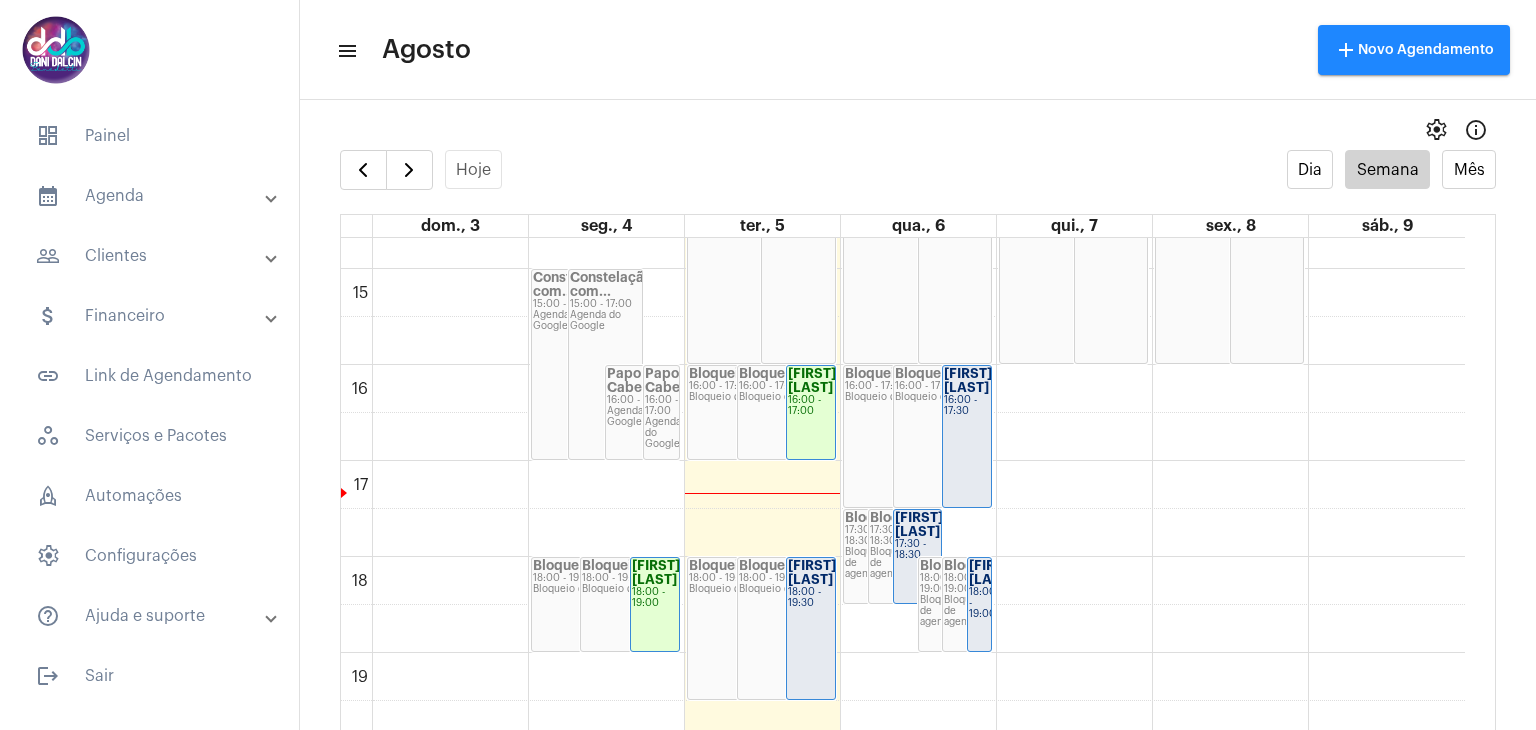 click on "people_outline  Clientes" at bounding box center [151, 256] 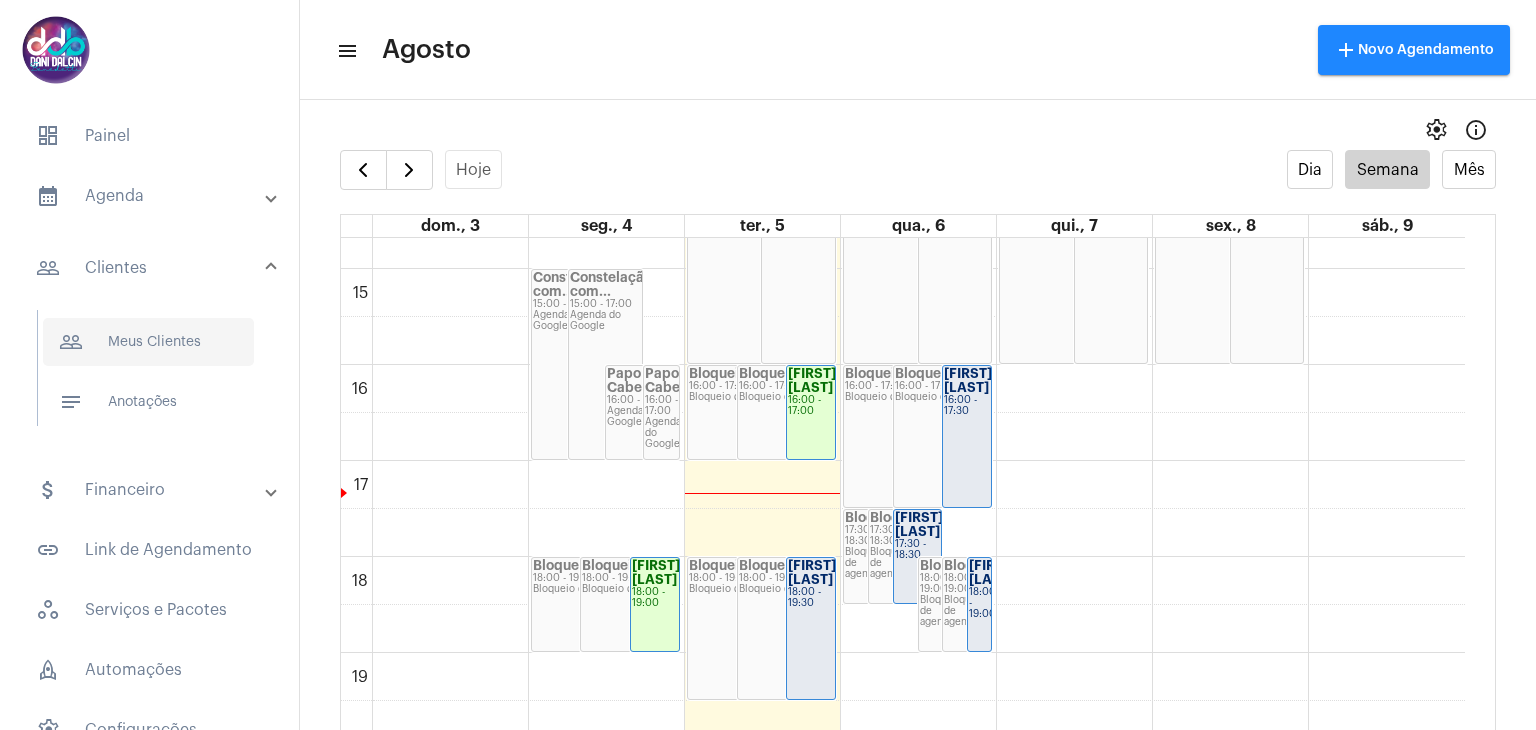 click on "people_outline  Meus Clientes" at bounding box center (148, 342) 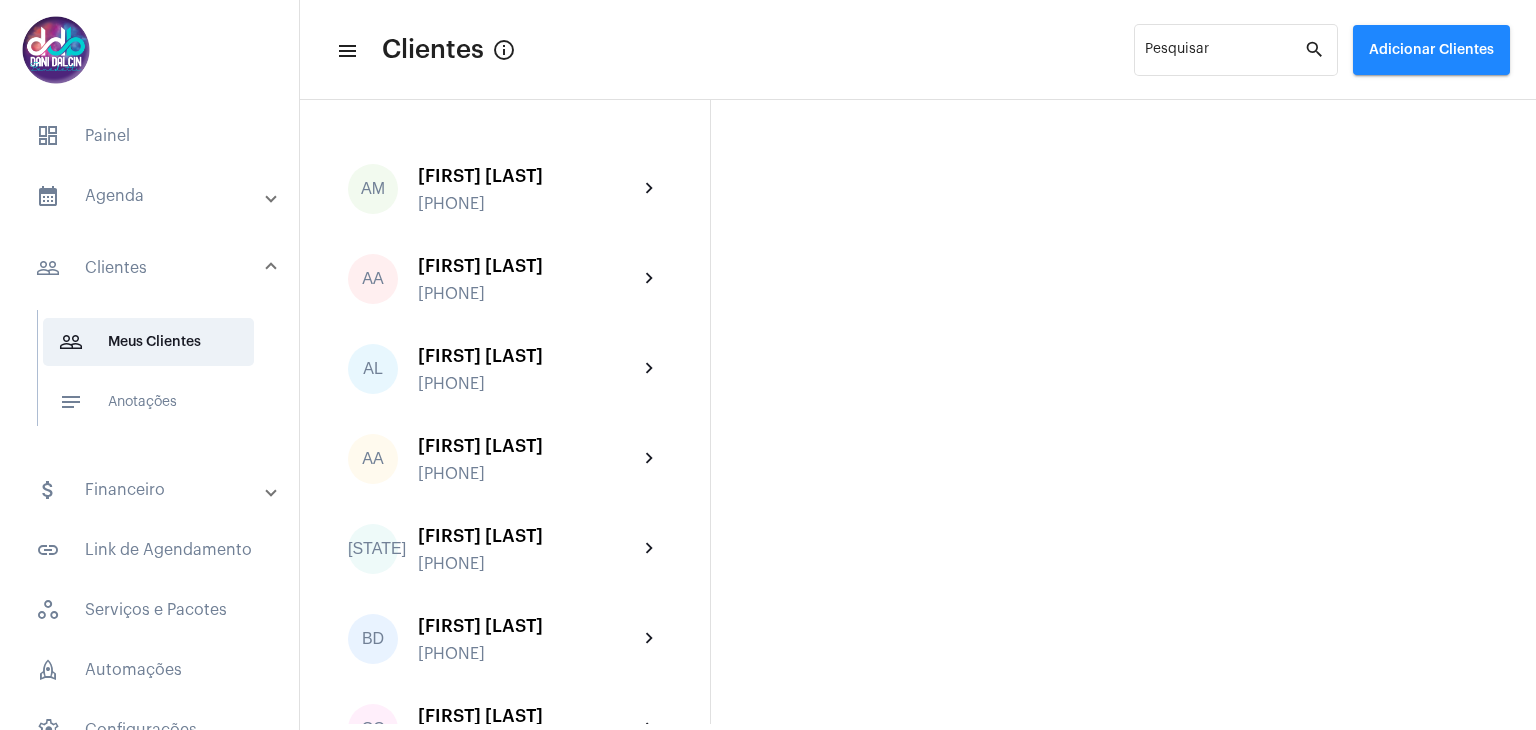click on "Adicionar Clientes" 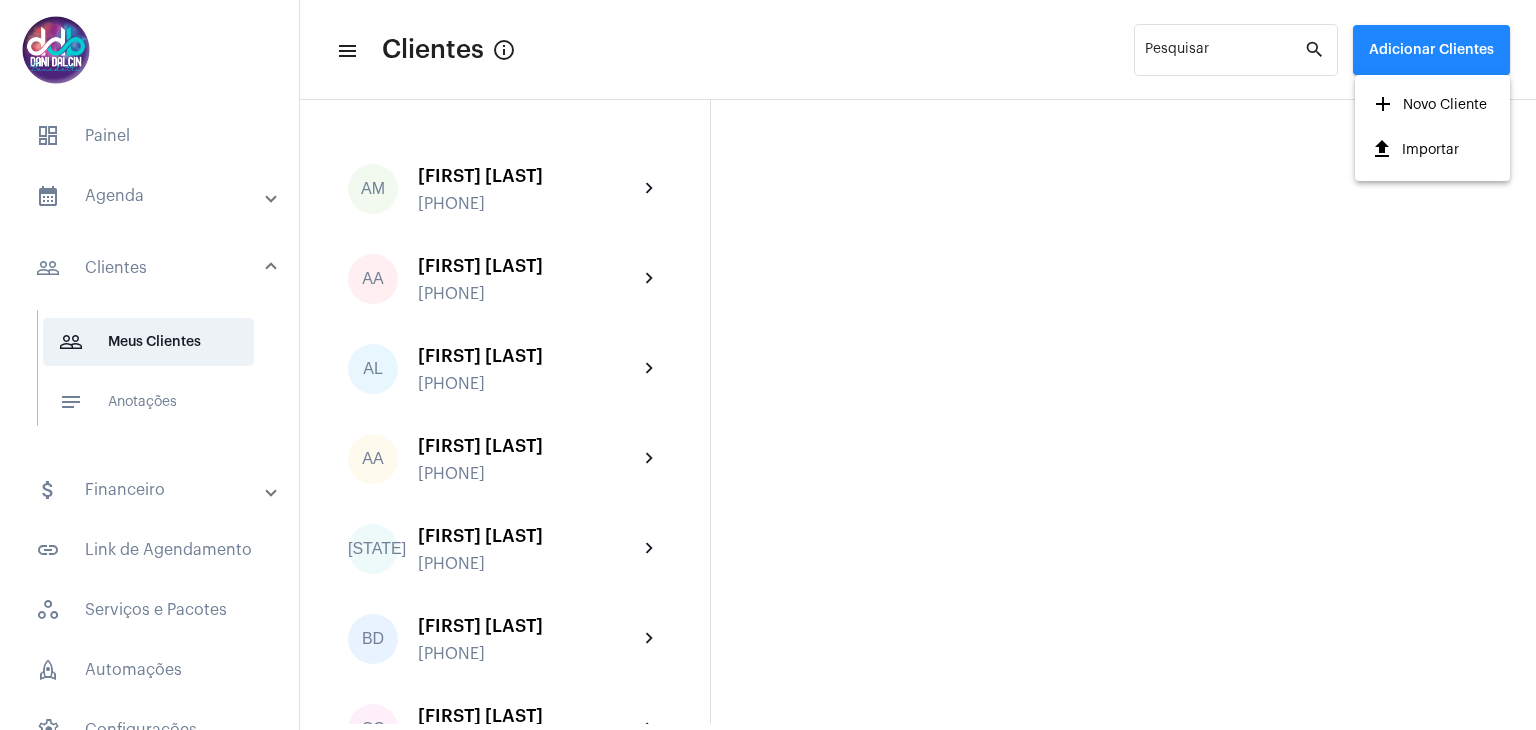 click on "add  Novo Cliente" at bounding box center (1429, 105) 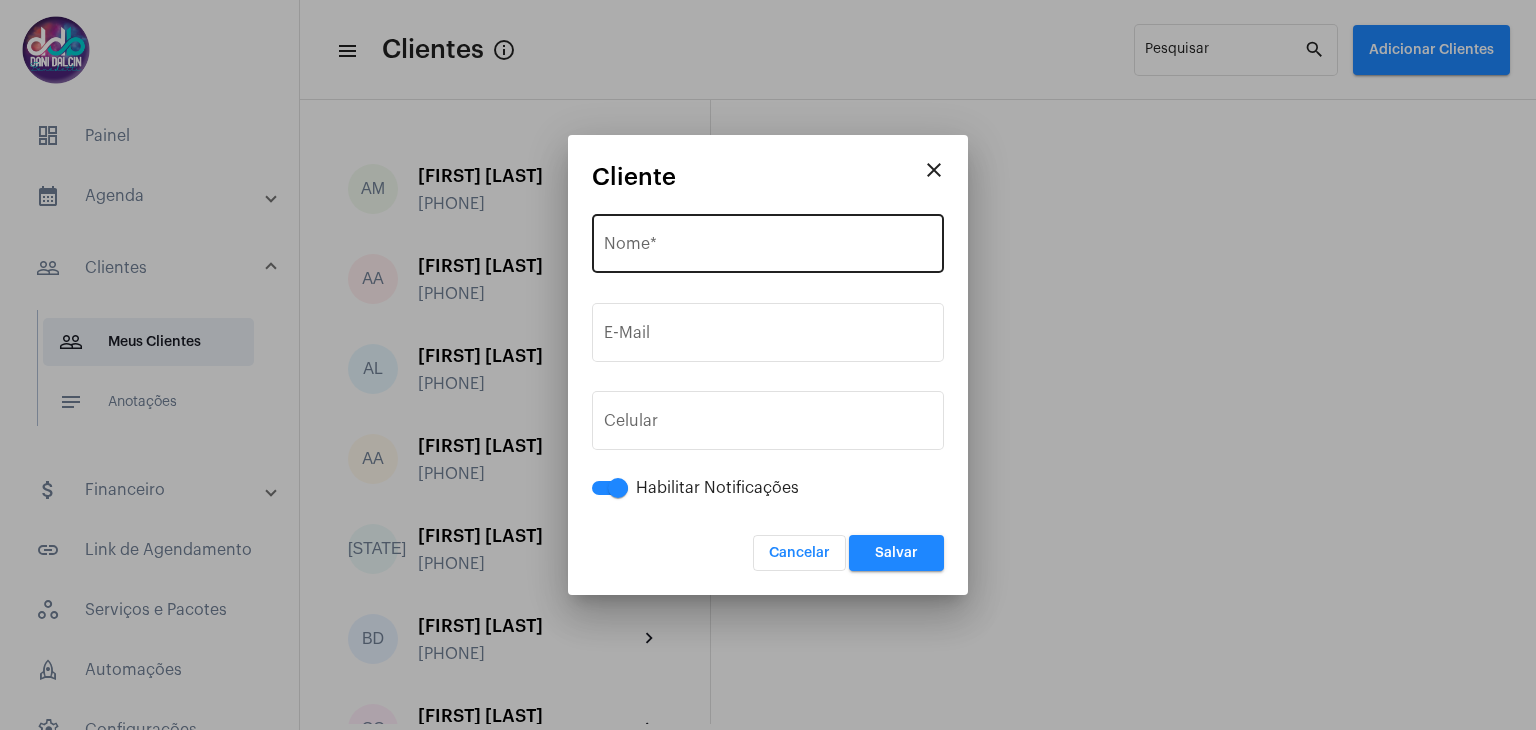 click on "Nome  *" at bounding box center (768, 241) 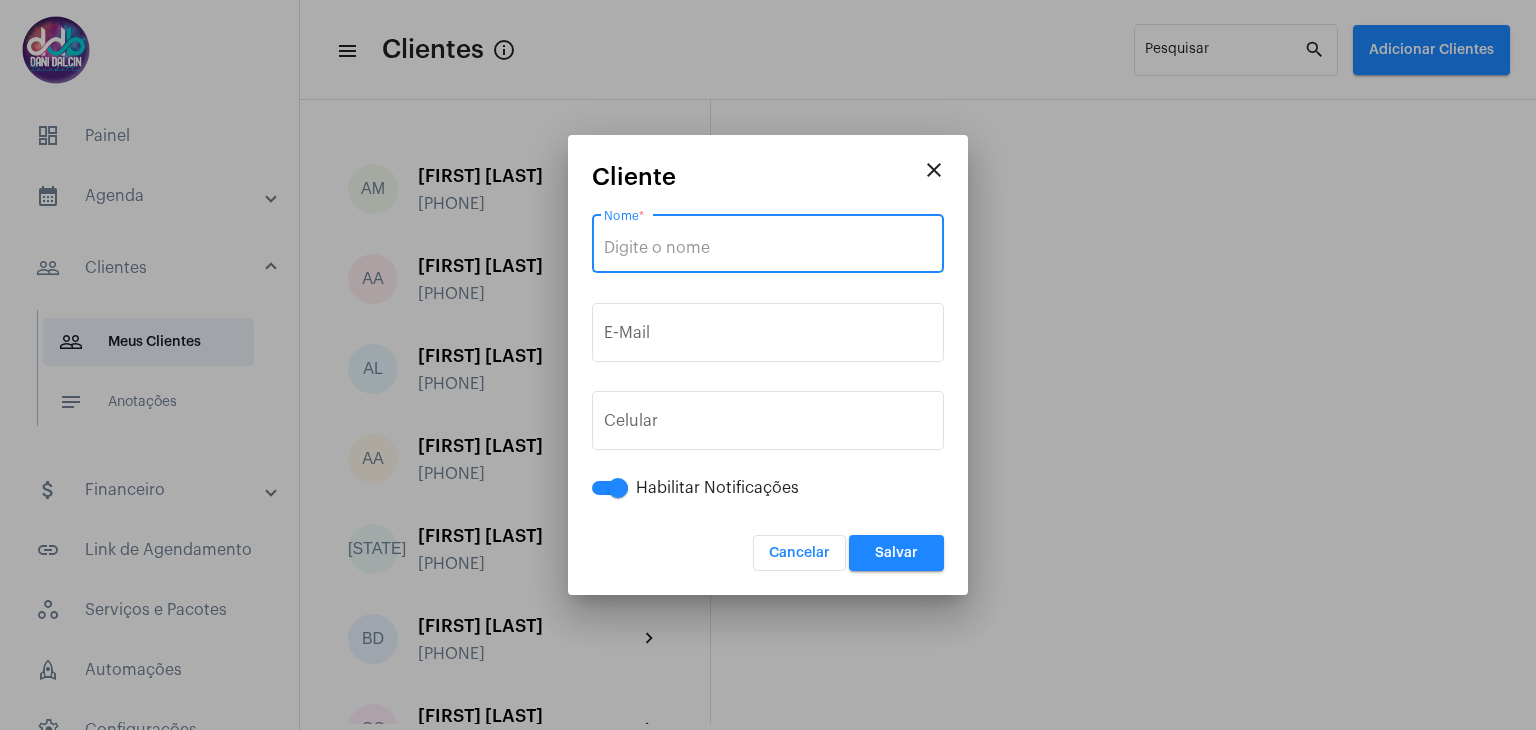click on "Nome  *" at bounding box center (768, 248) 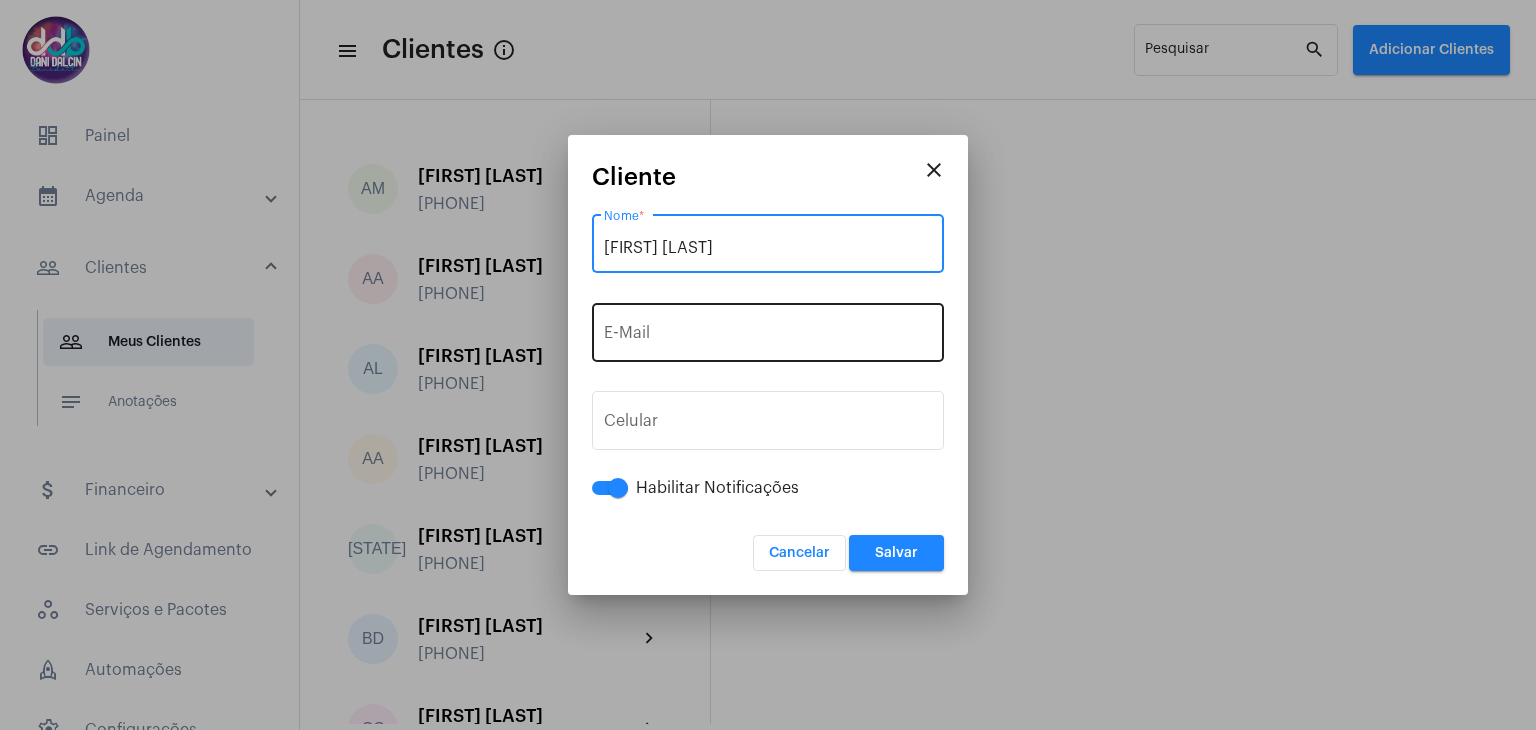 type on "[FIRST] [LAST]" 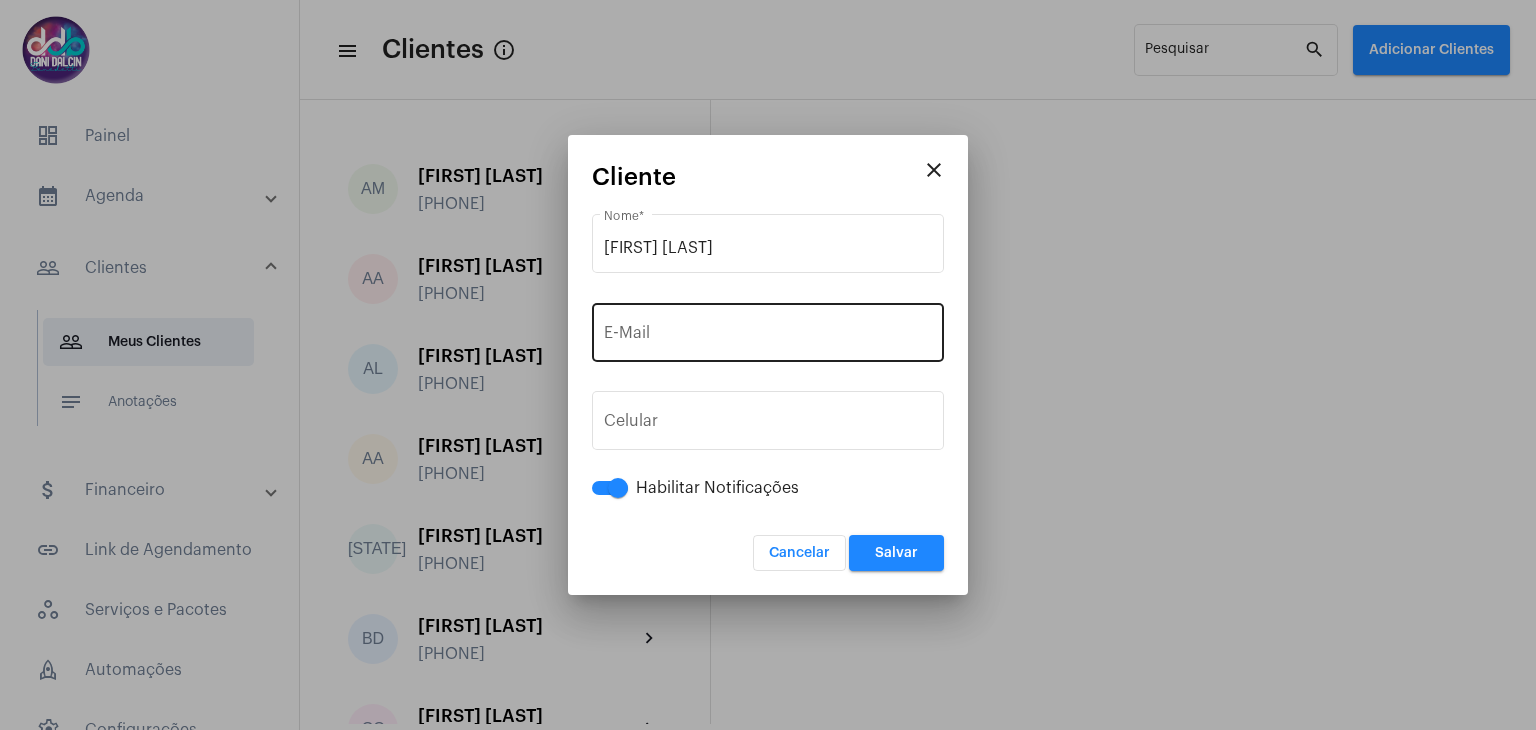 click on "E-Mail" at bounding box center [768, 330] 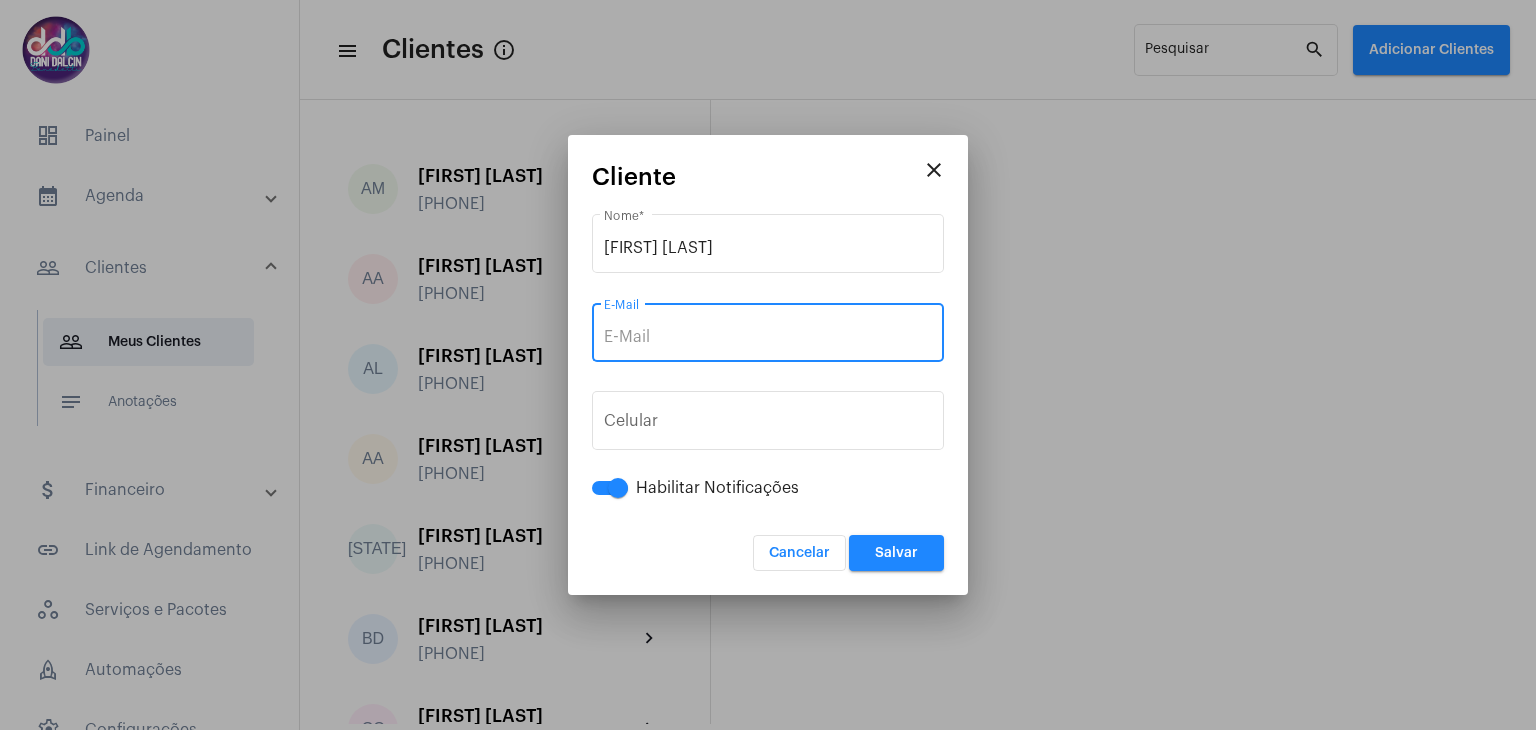 click on "E-Mail" at bounding box center (768, 337) 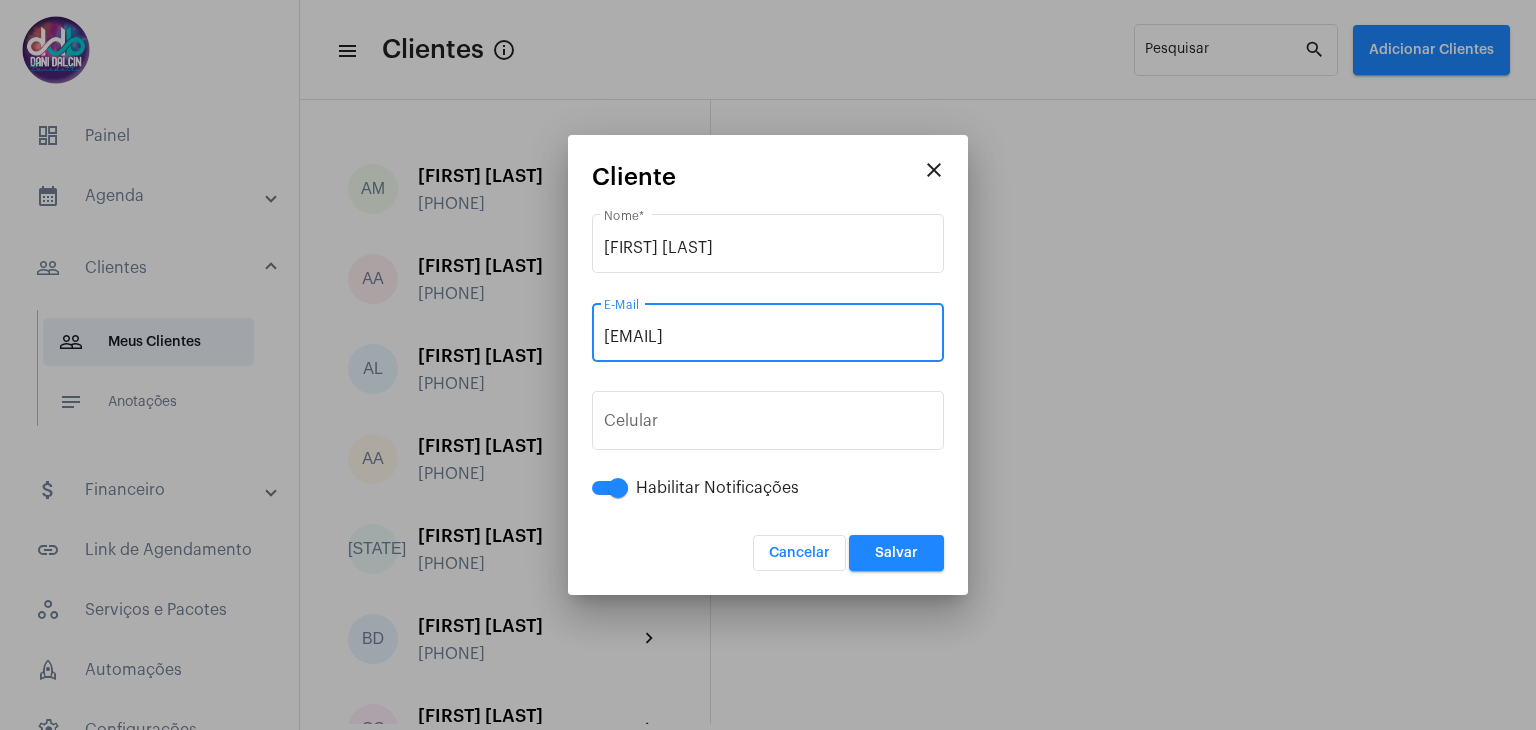 type on "nathaliamomentel1@hotmail.com" 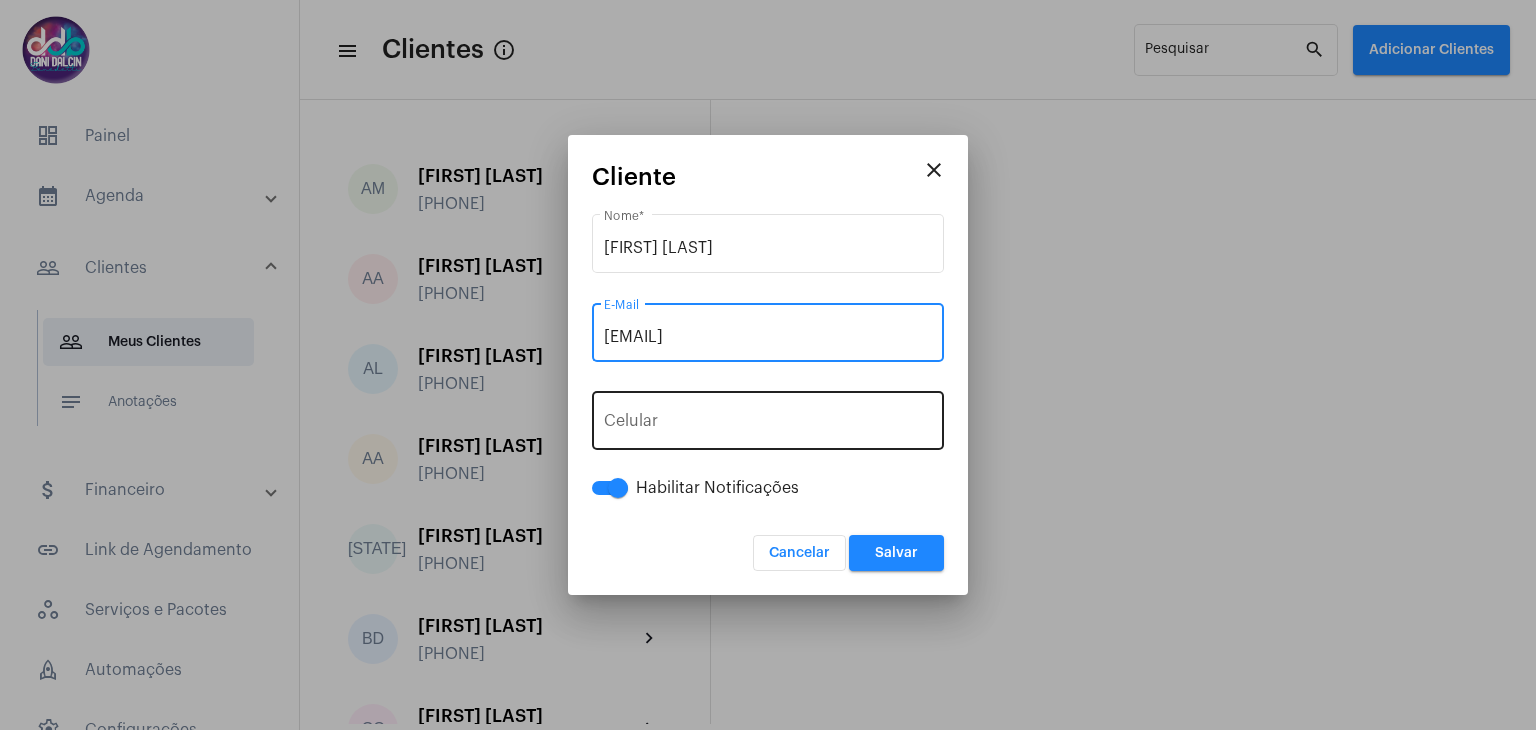 click on "[PHONE]" at bounding box center [768, 418] 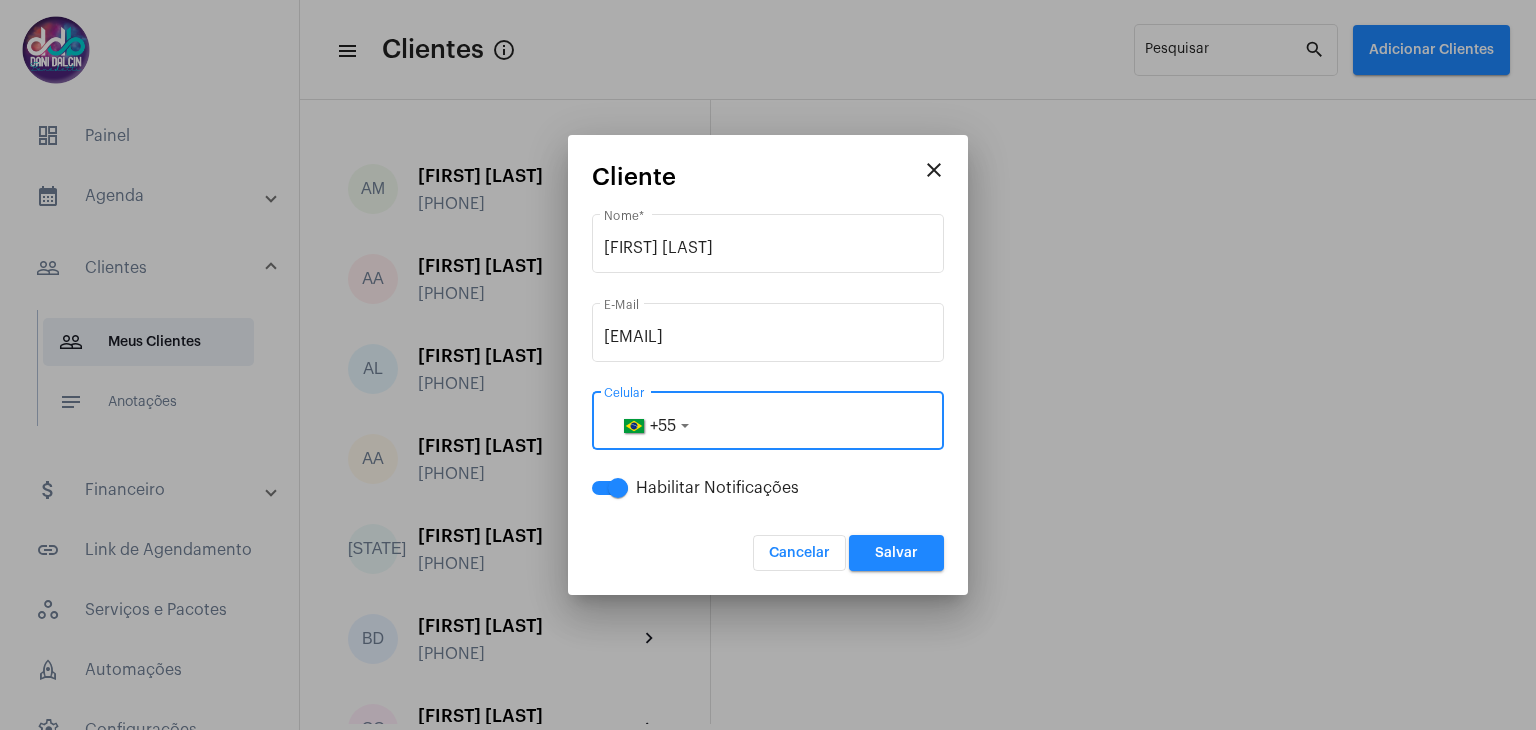 paste on "11916380121" 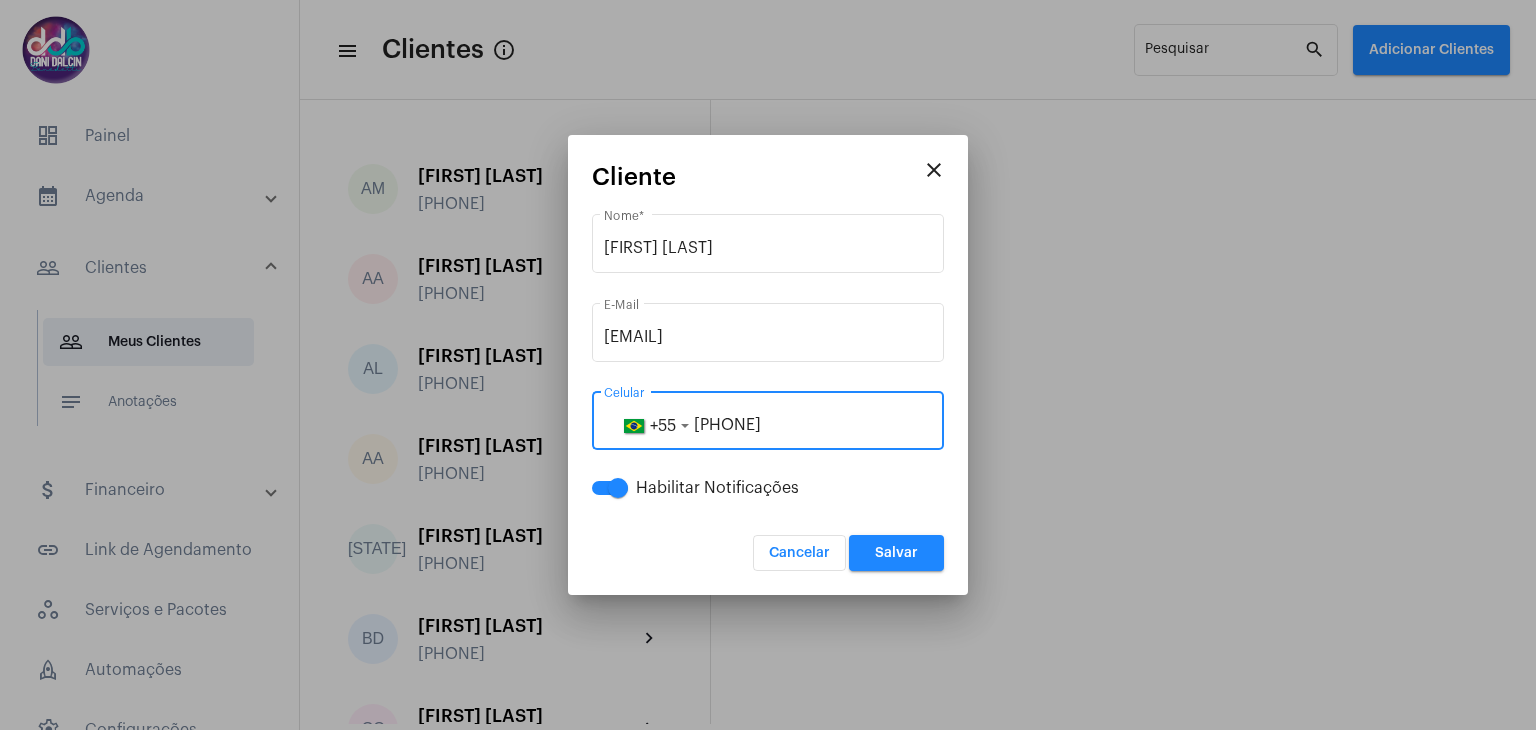 type on "11916380121" 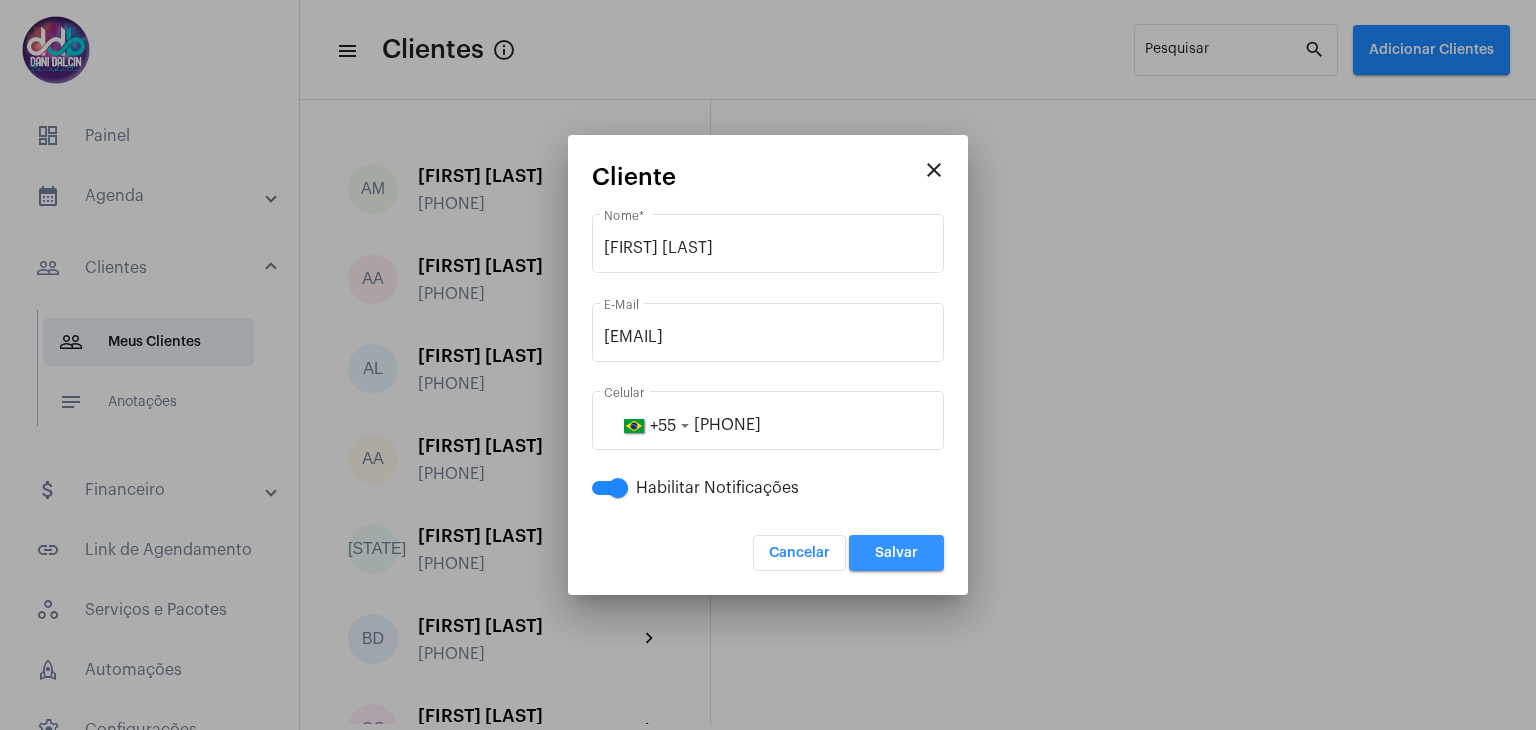 click on "Salvar" at bounding box center (896, 553) 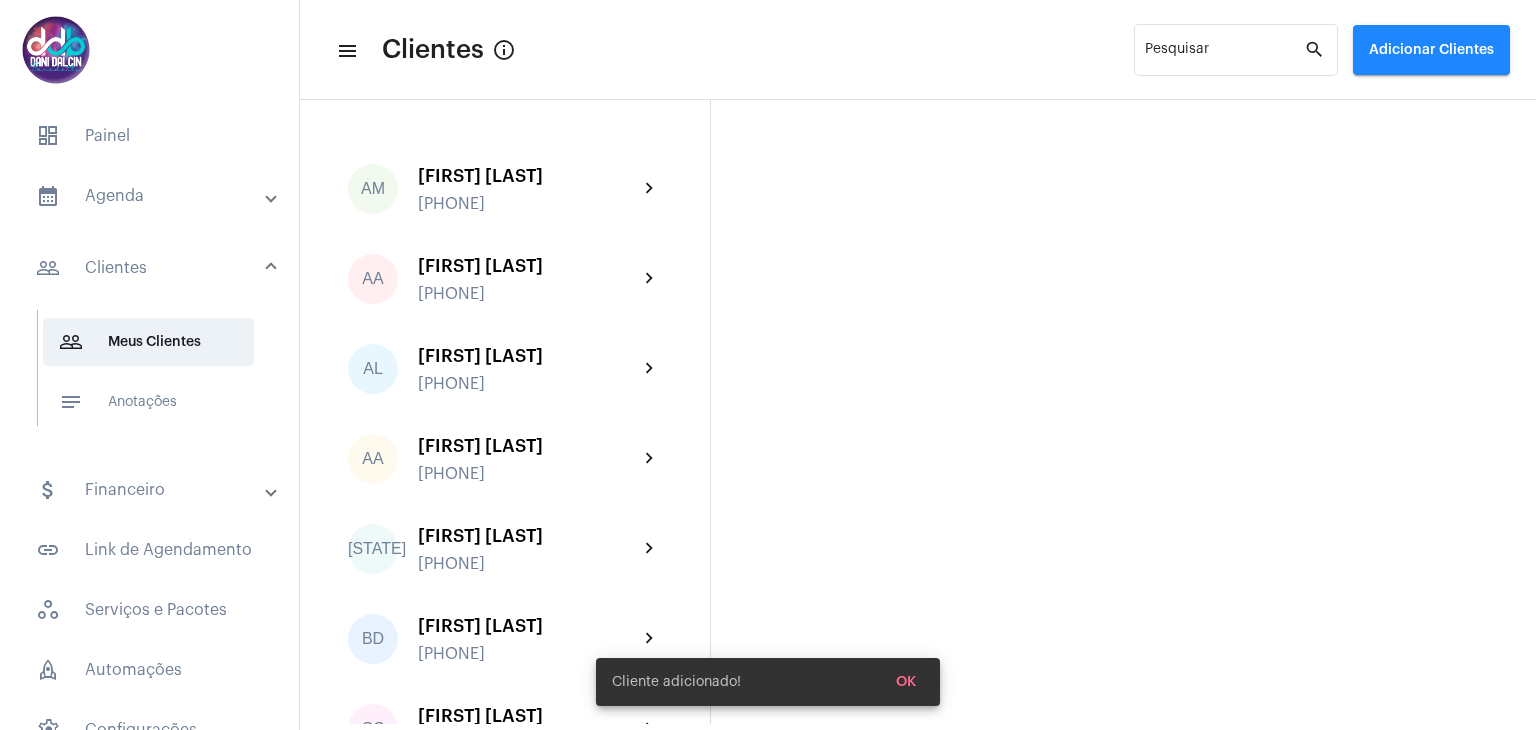 click on "calendar_month_outlined  Agenda" at bounding box center [155, 196] 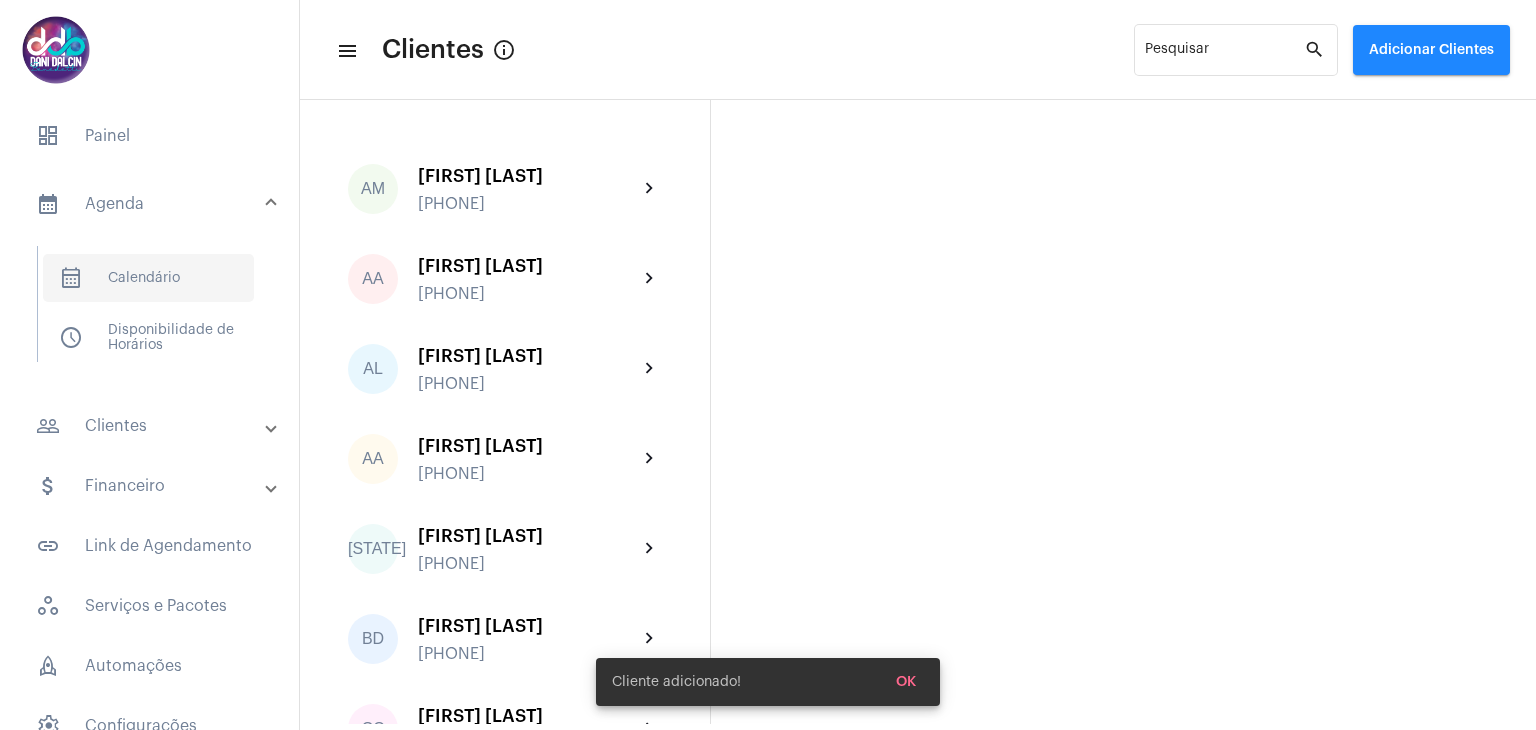 click on "calendar_month_outlined   Calendário" at bounding box center (148, 278) 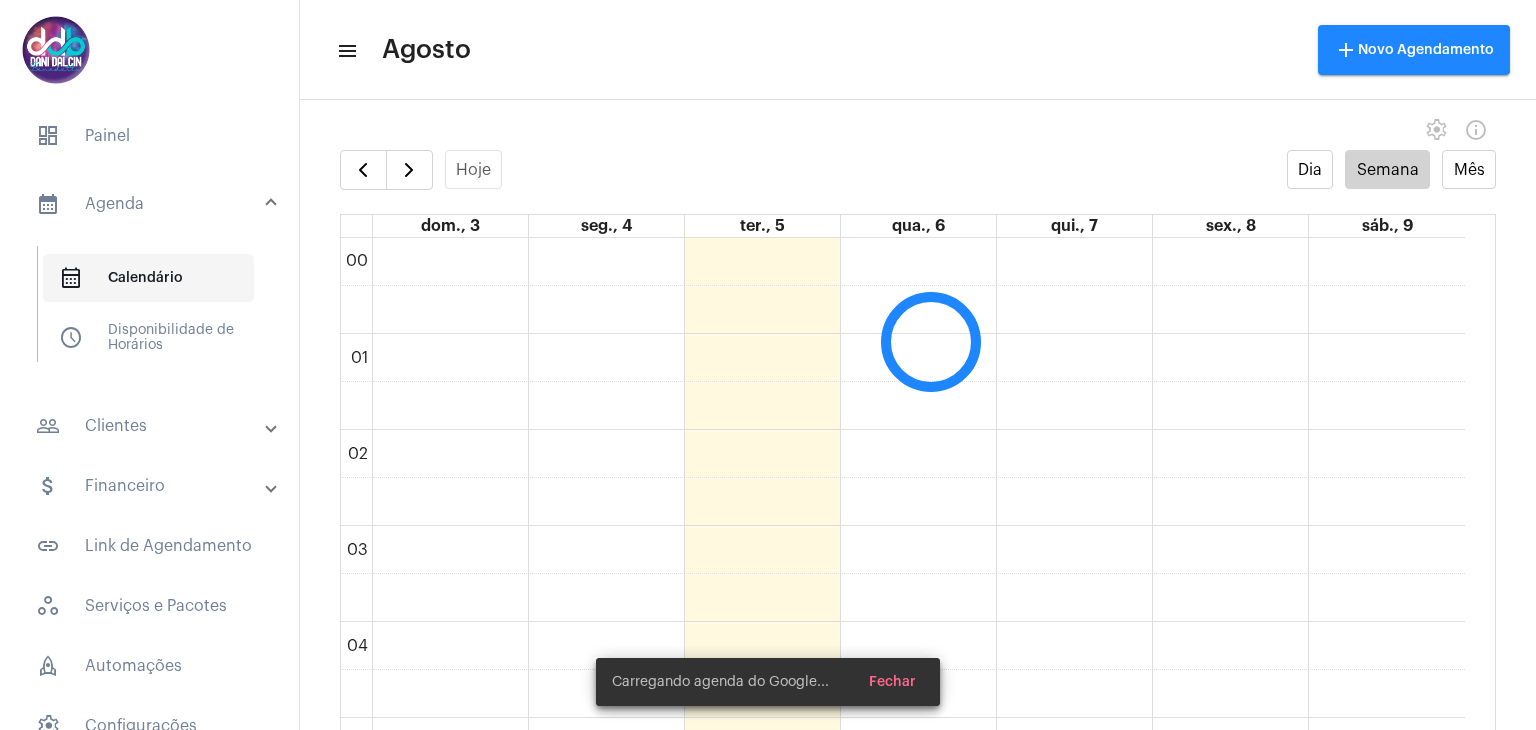 scroll, scrollTop: 578, scrollLeft: 0, axis: vertical 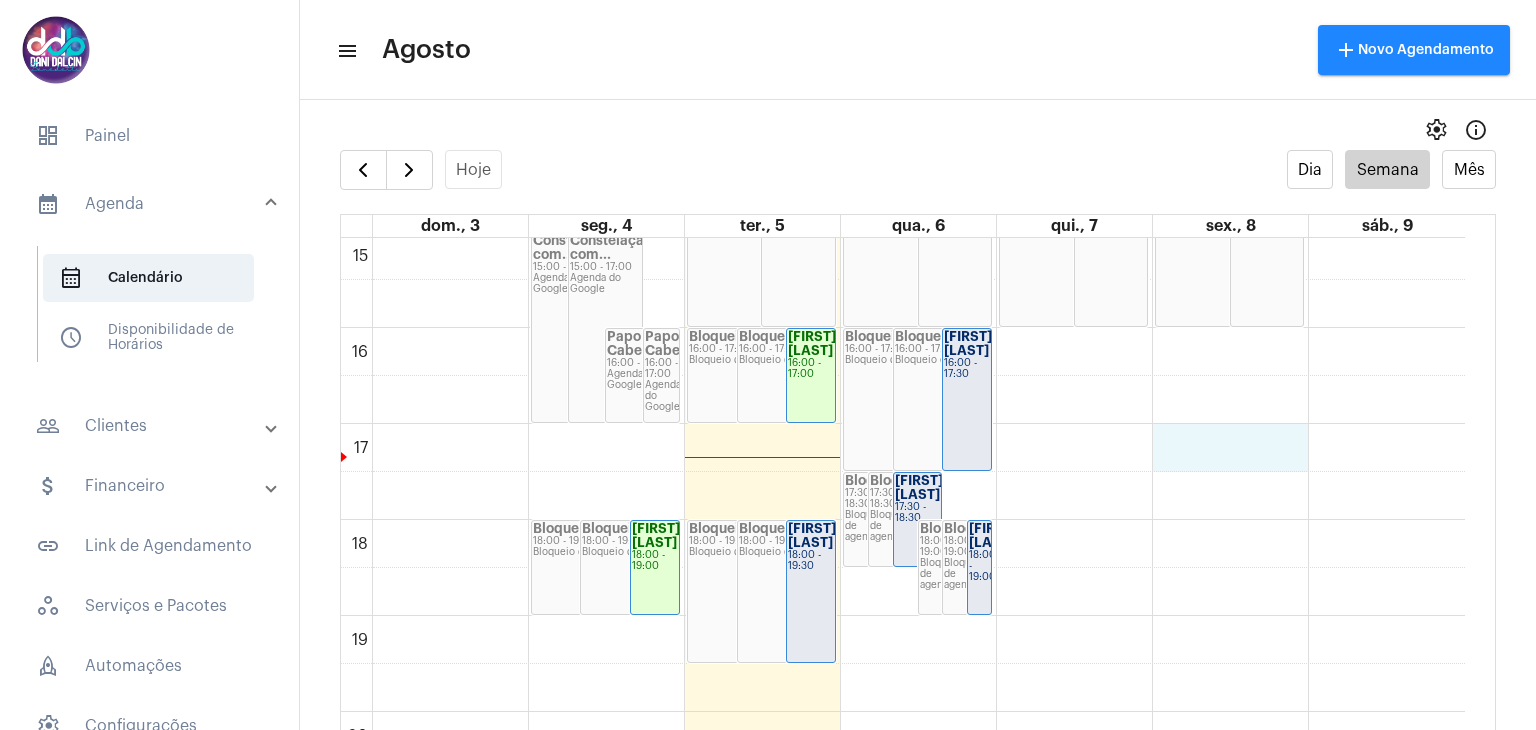 click on "00 01 02 03 04 05 06 07 08 09 10 11 12 13 14 15 16 17 18 19 20 21 22 23
Constelação com...
15:00 - 17:00
Agenda do Google
Constelação com...
15:00 - 17:00
Agenda do Google
Papo Cabeça
16:00 - 17:00
Agenda do Google
Papo Cabeça
16:00 - 17:00
Agenda do Google
Bloqueio
18:00 - 19:00
Bloqueio de agenda
Bloqueio
18:00 - 19:00
Bloqueio de agenda
[FIRST] [LAST] ...
18:00 - 19:00
Bloqueio
08:45 - 09:45
Bloqueio de agenda
Bloqueio
08:45 - 09:45
Bloqueio de agenda" 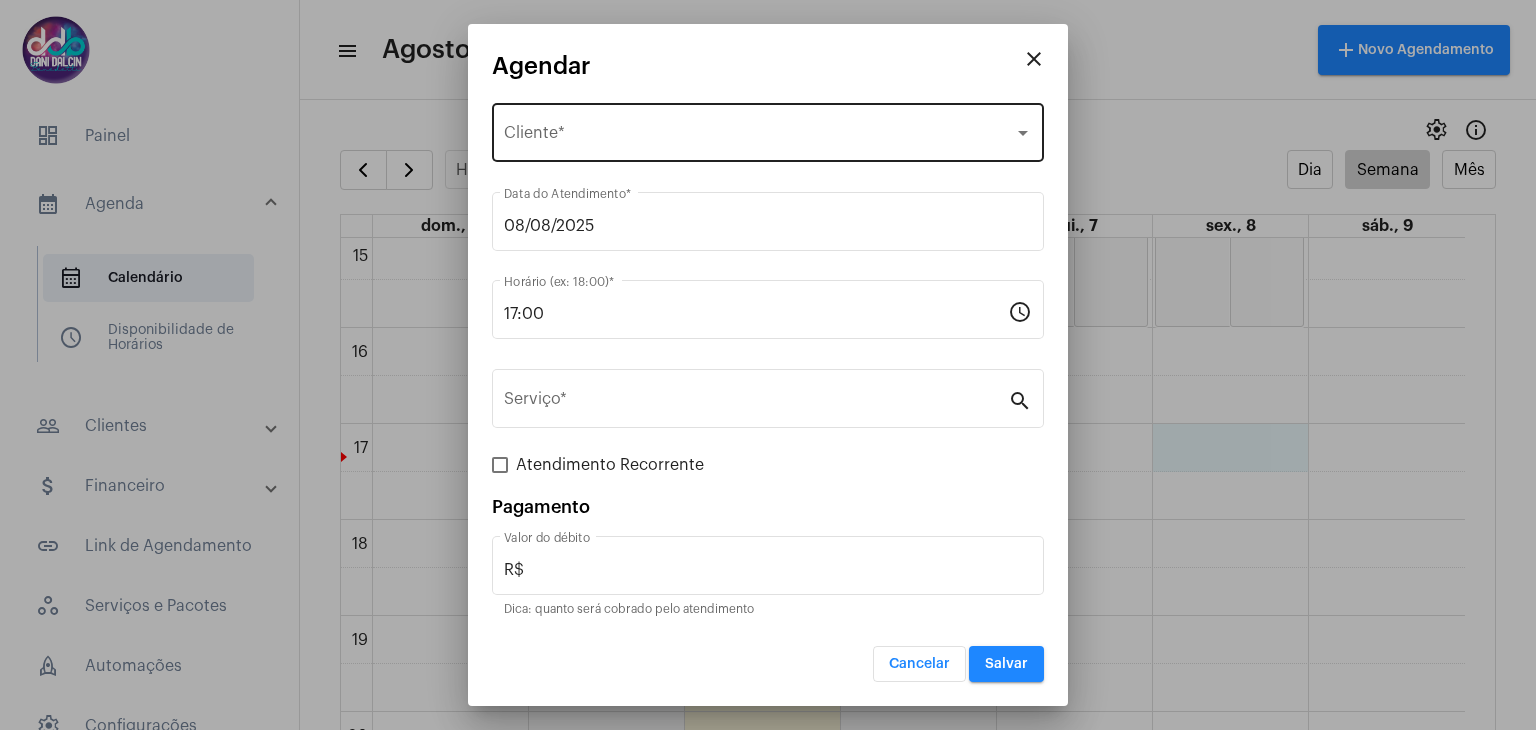 click on "Selecione o Cliente" at bounding box center (759, 137) 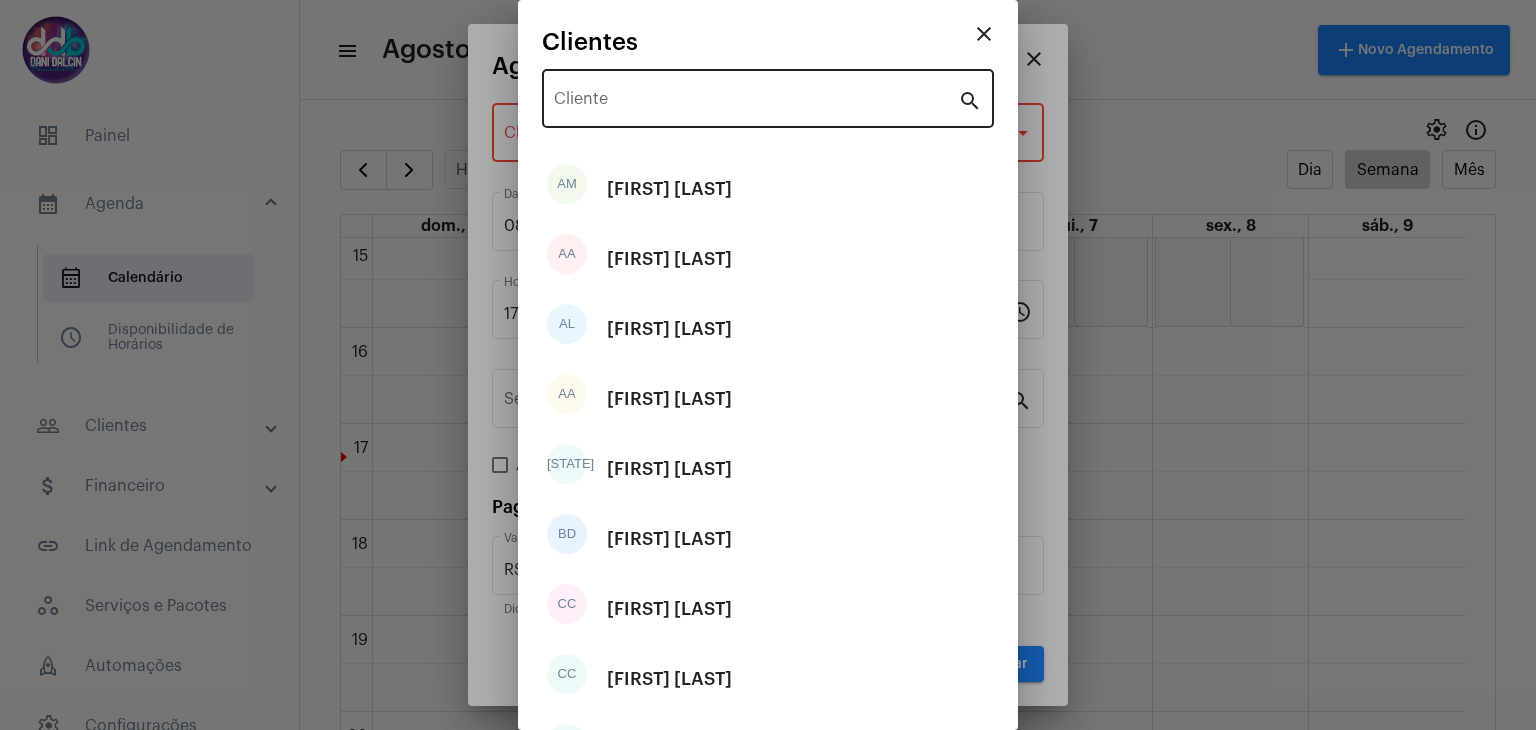 click on "Cliente" at bounding box center [756, 96] 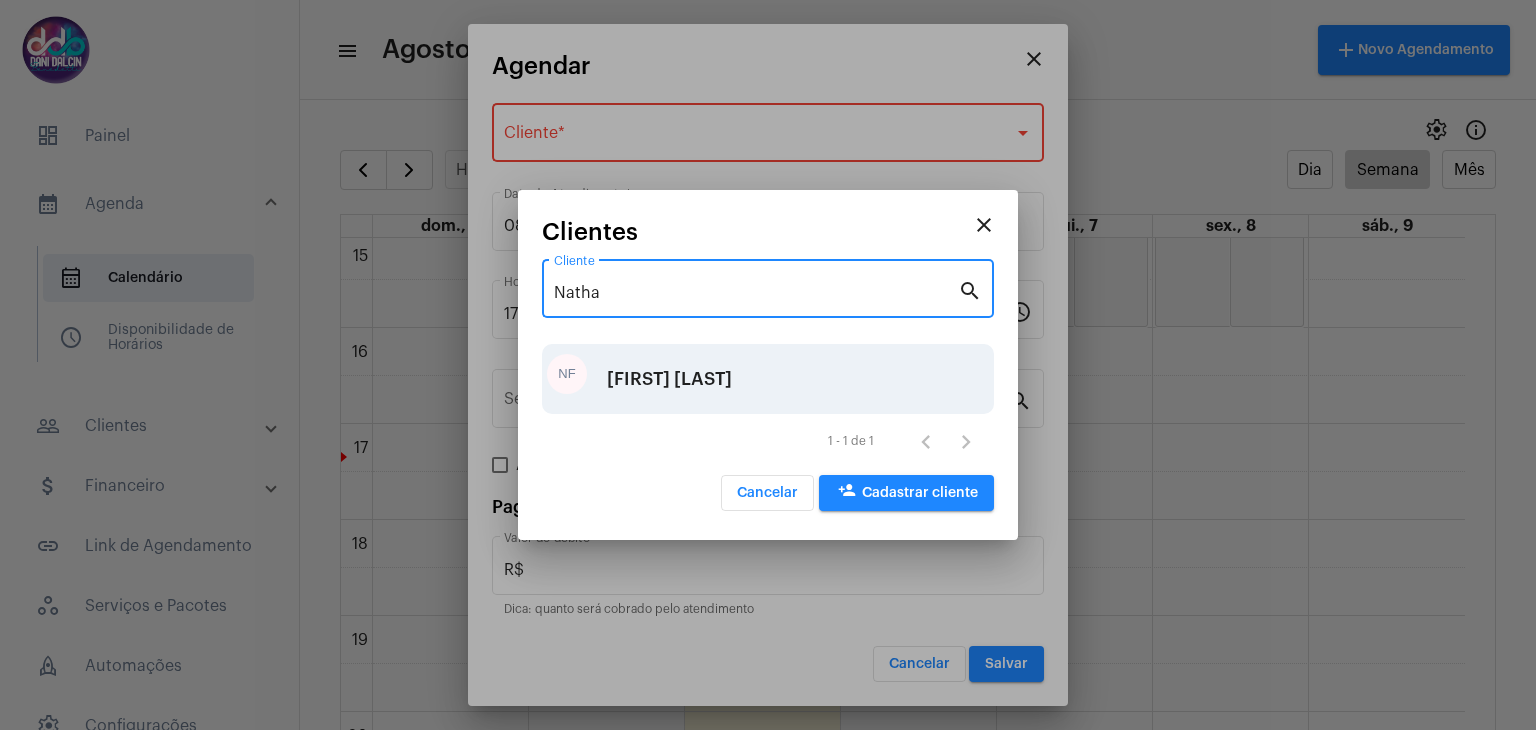 type on "Natha" 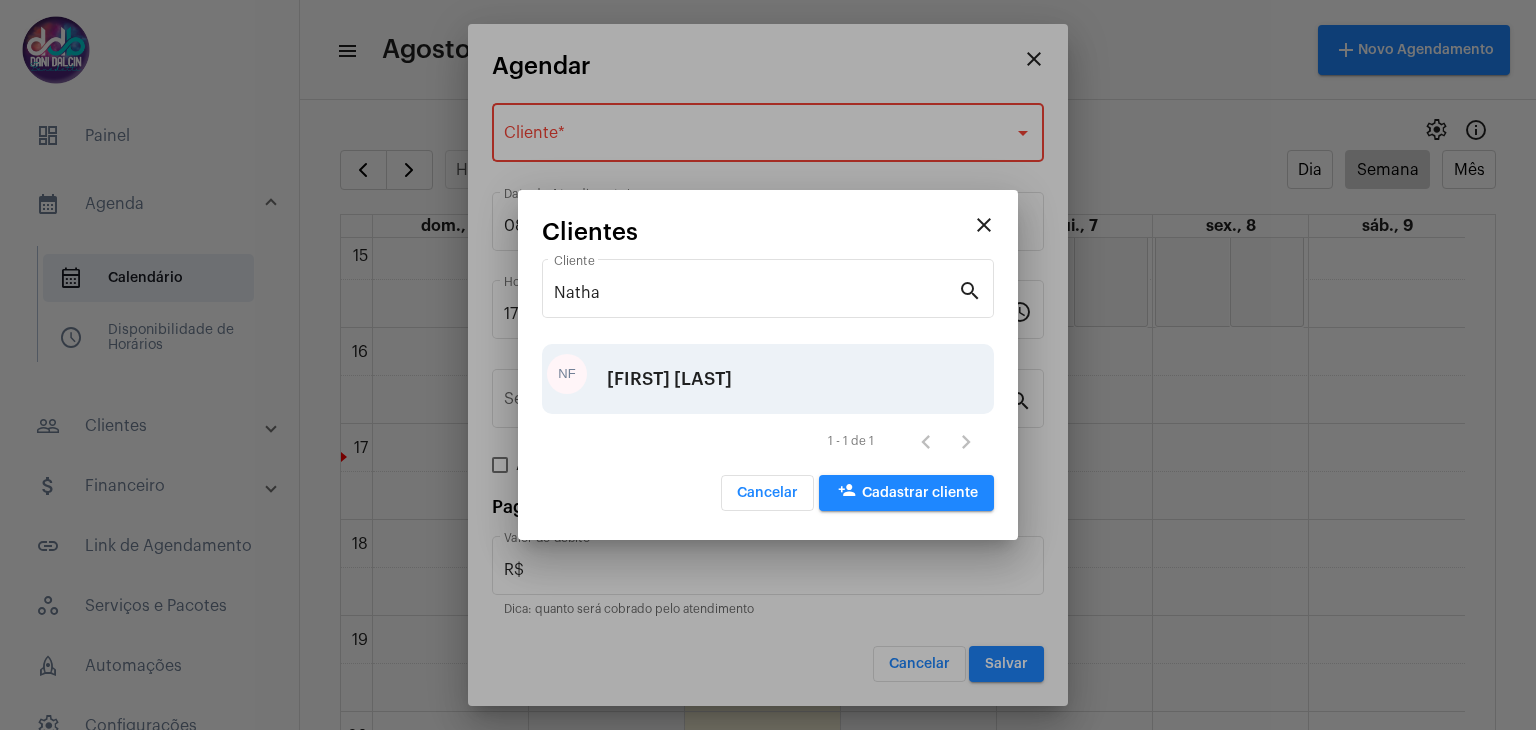 click on "Nathalia Fernandes Braga" at bounding box center [669, 379] 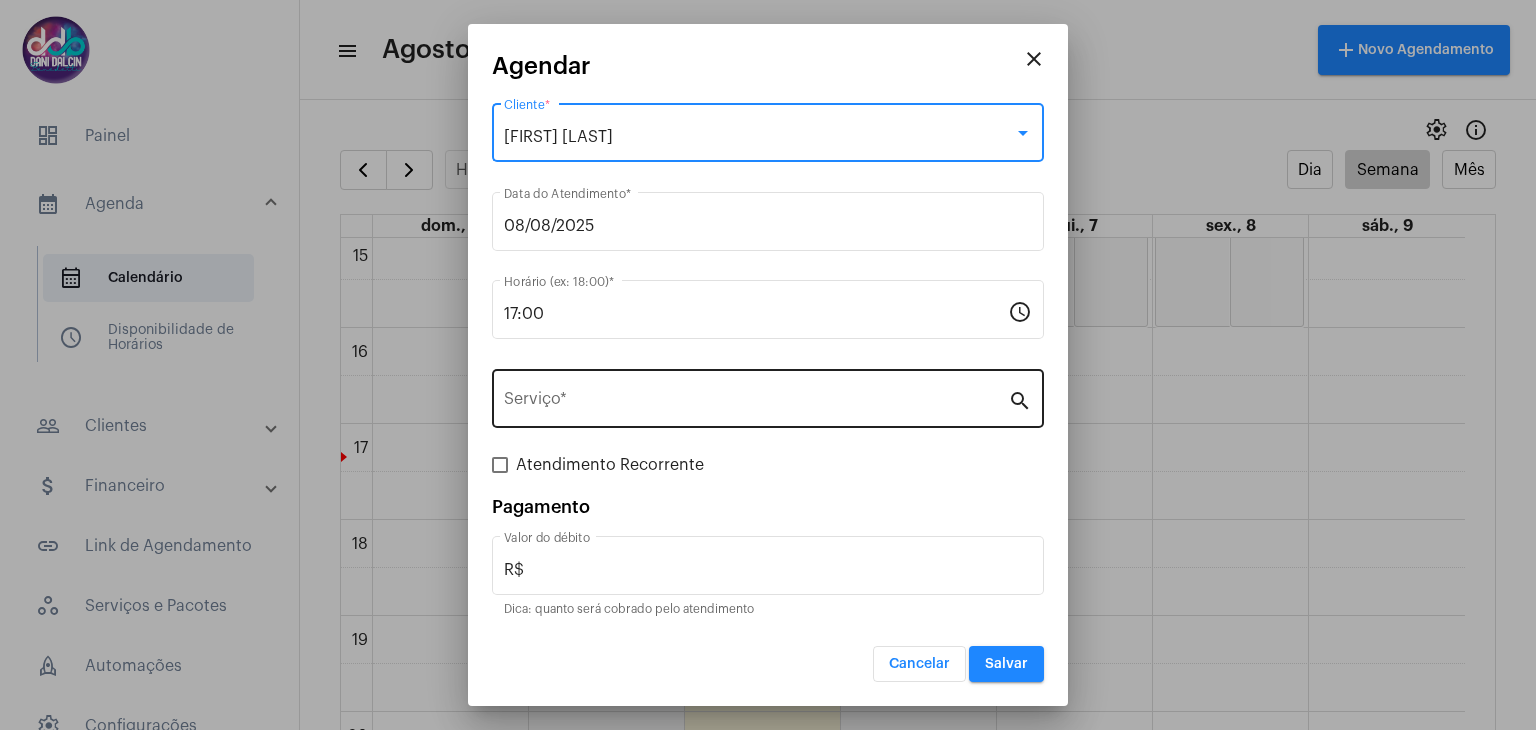 click on "Serviço  *" at bounding box center (756, 396) 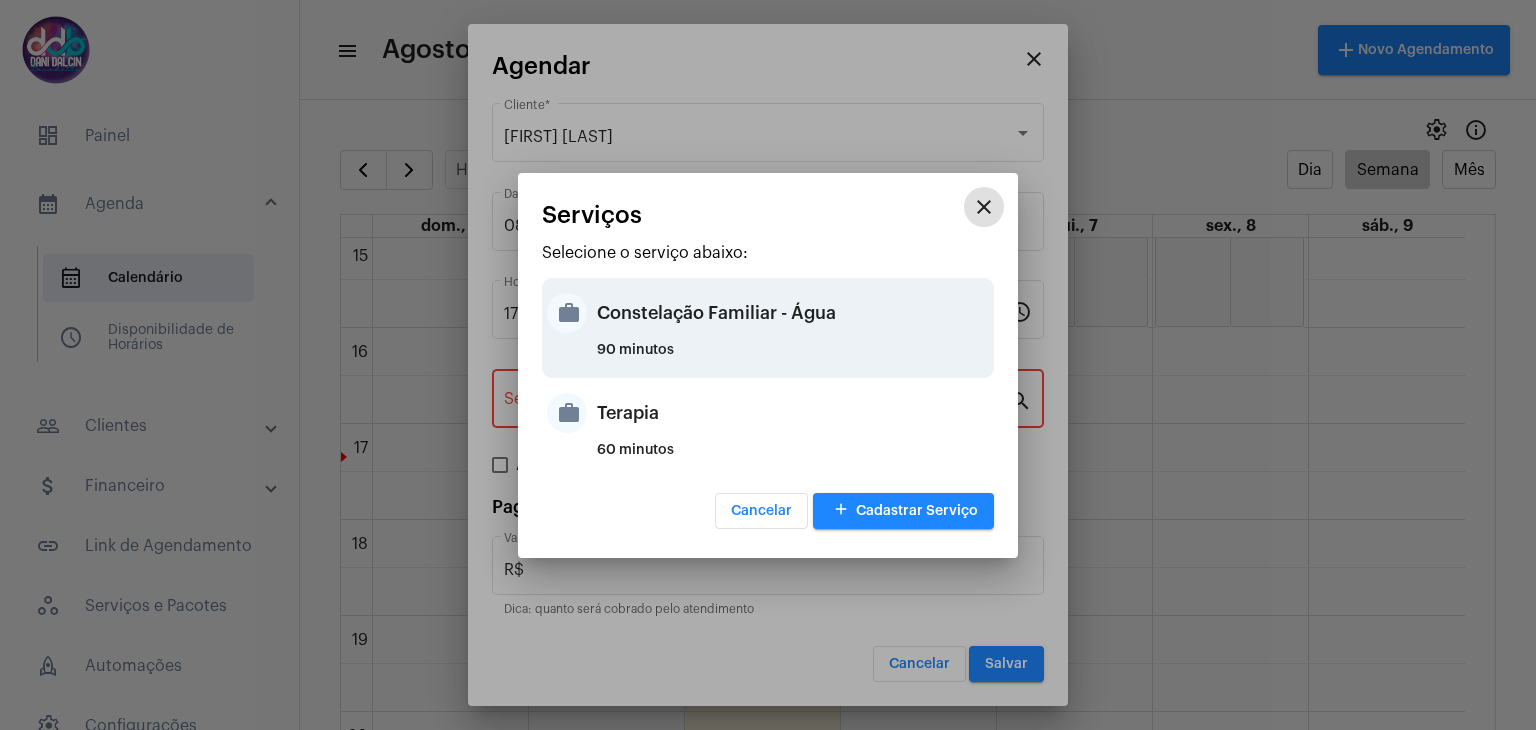 click on "90 minutos" at bounding box center (793, 358) 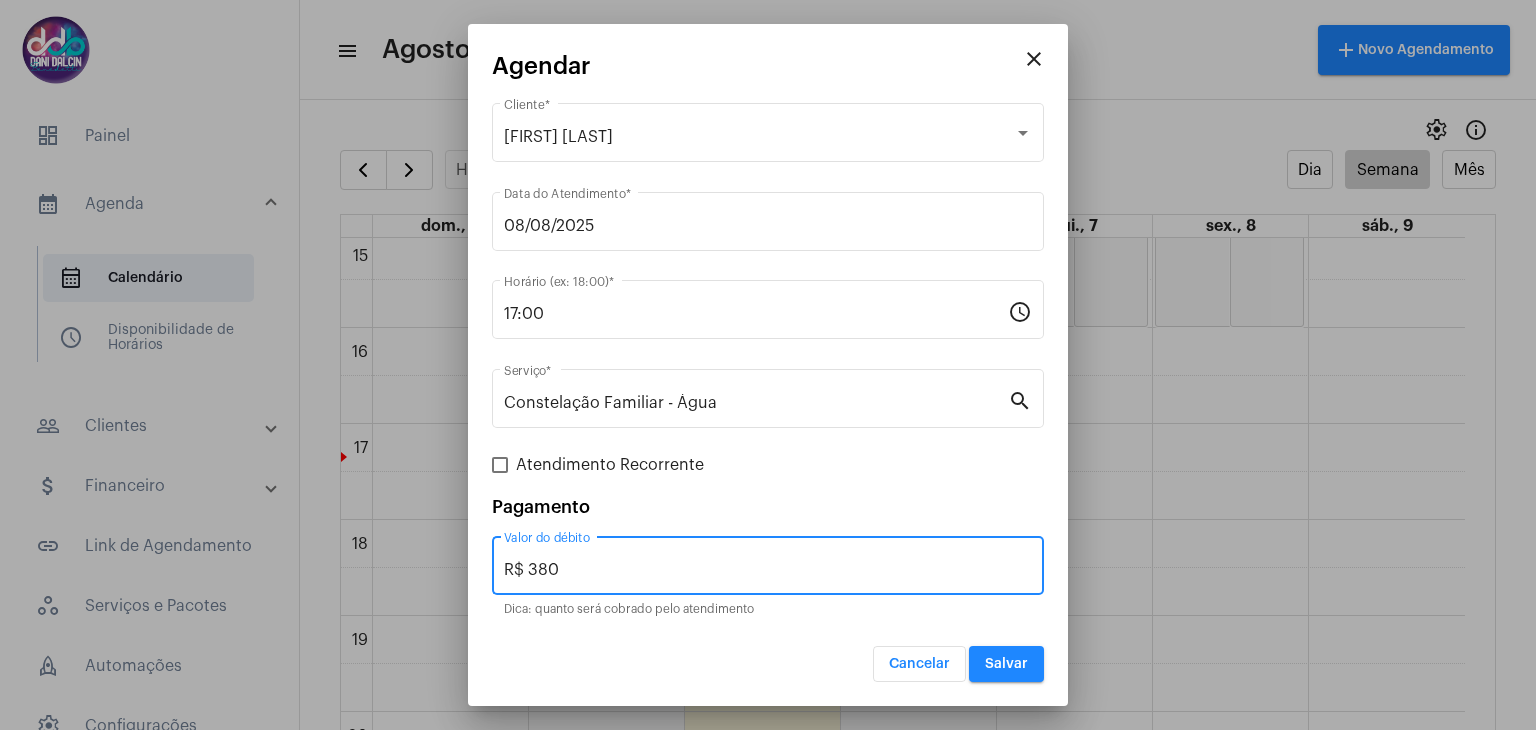 click on "R$ 380" at bounding box center [768, 570] 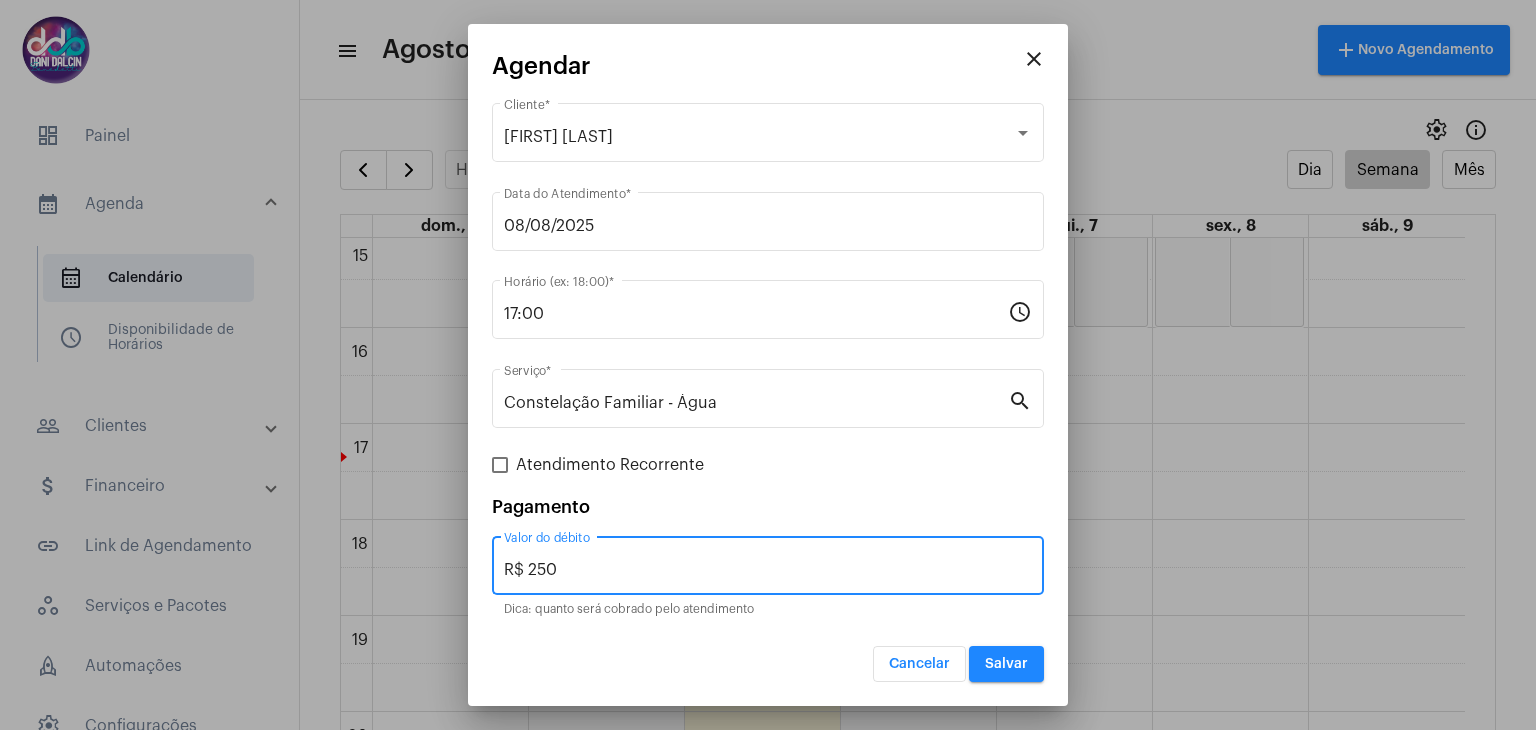 type on "R$ 250" 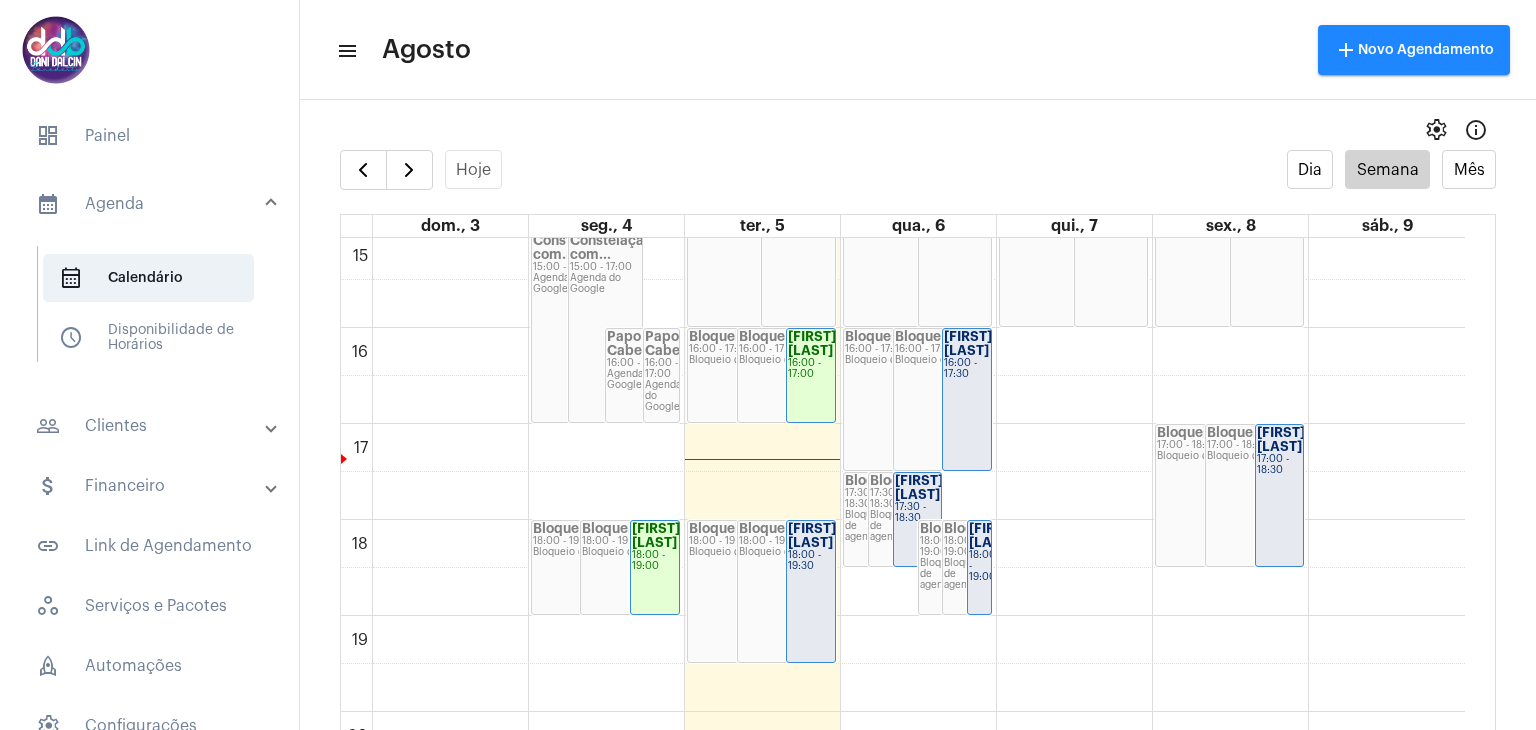 click on "[FIRST] [LAST]..." 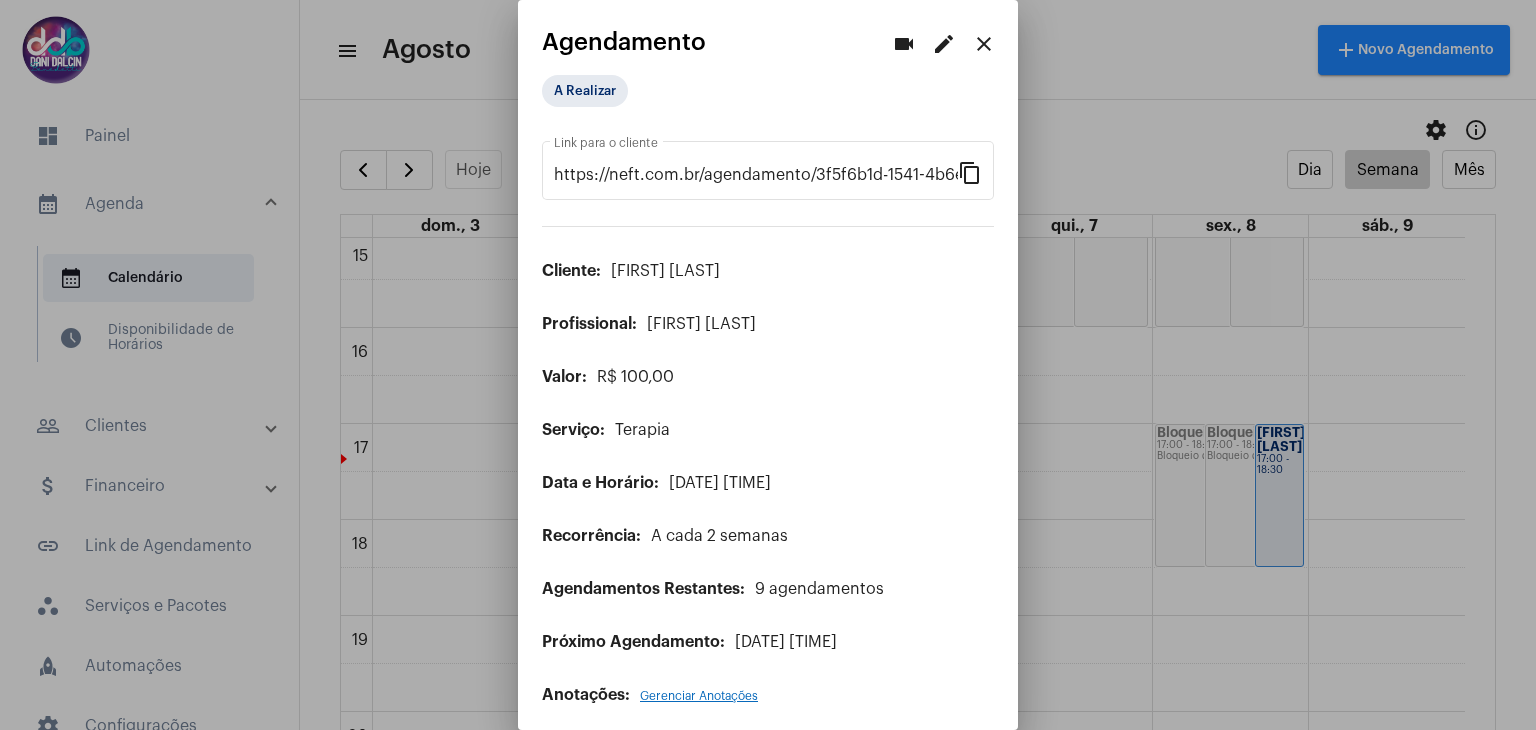 click on "edit" at bounding box center (944, 44) 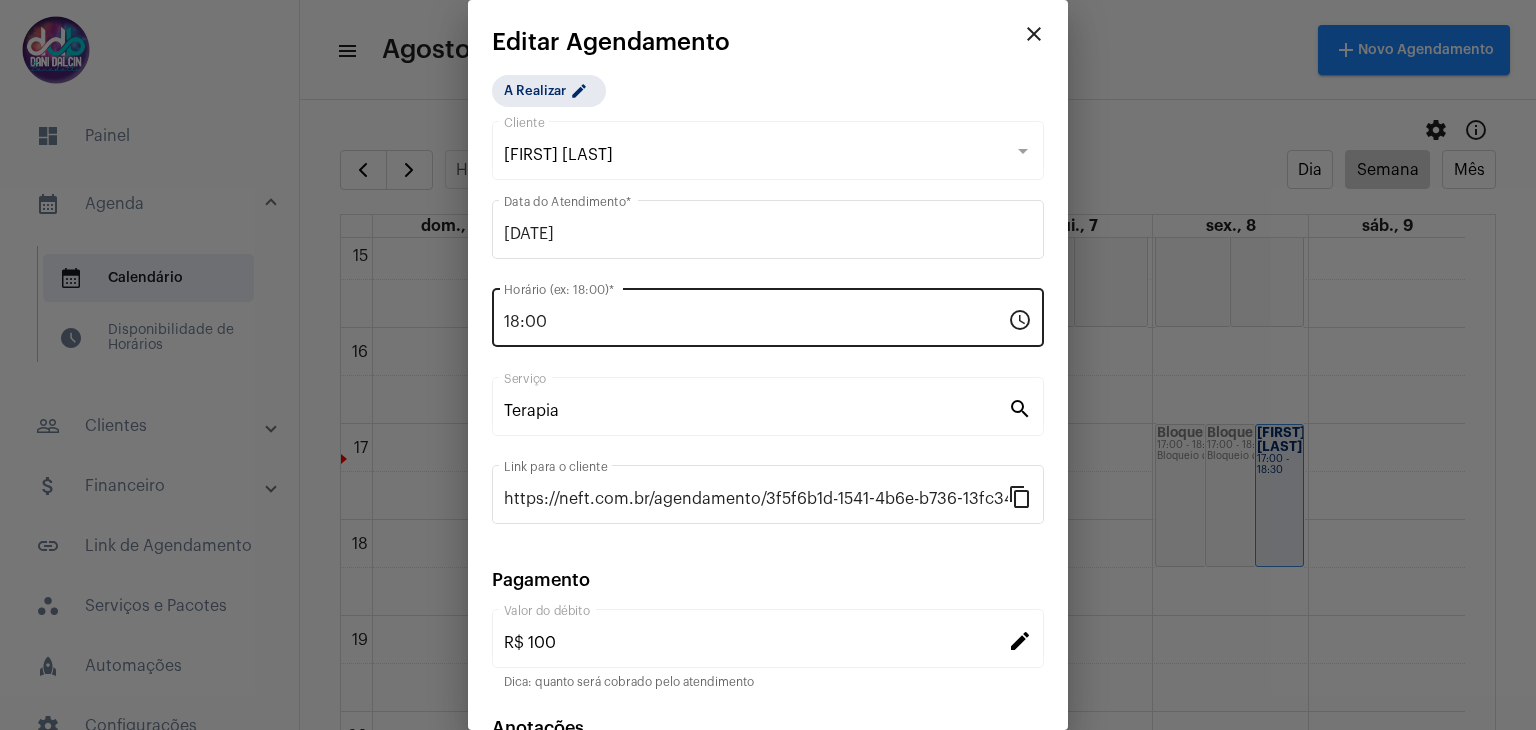 click on "18:00" at bounding box center (756, 322) 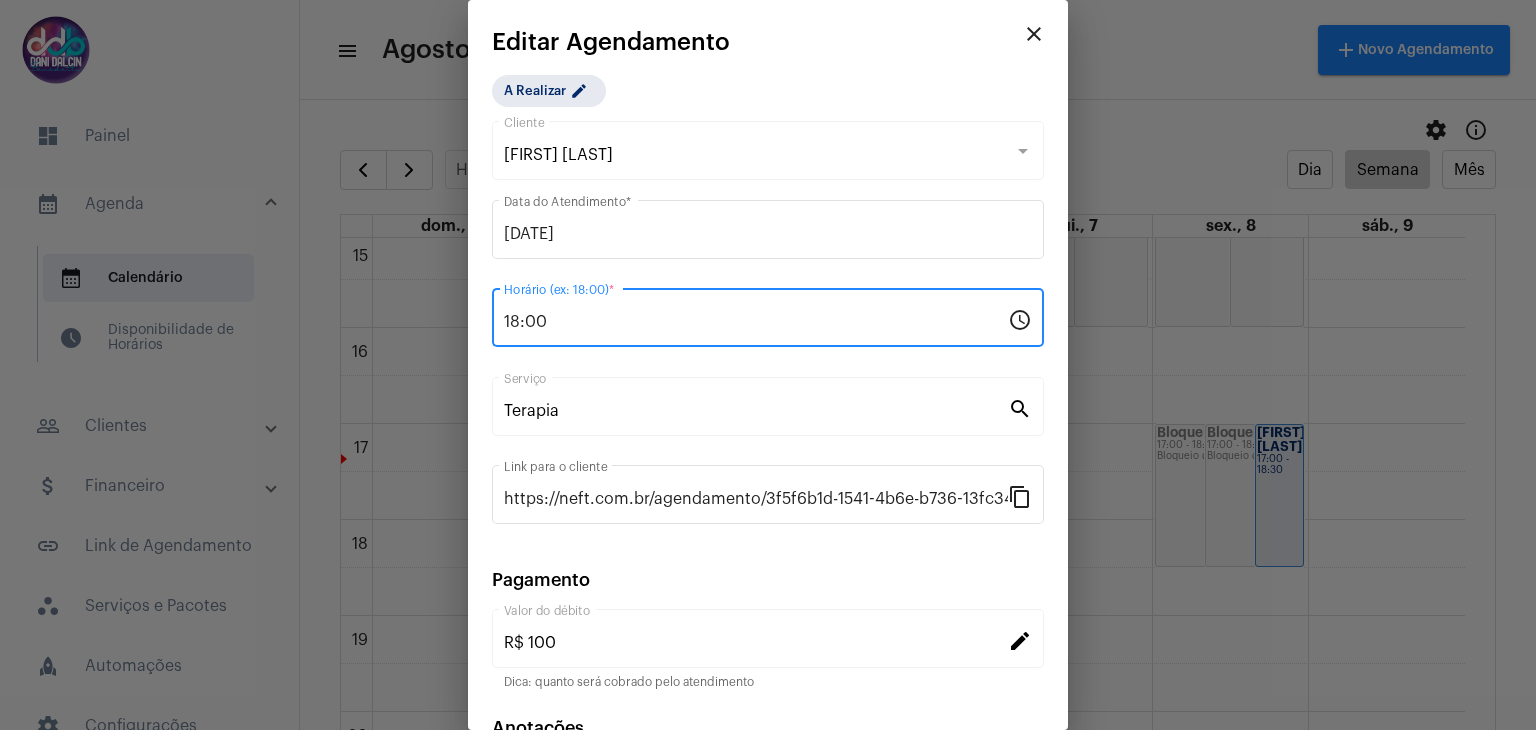 click on "18:00" at bounding box center (756, 322) 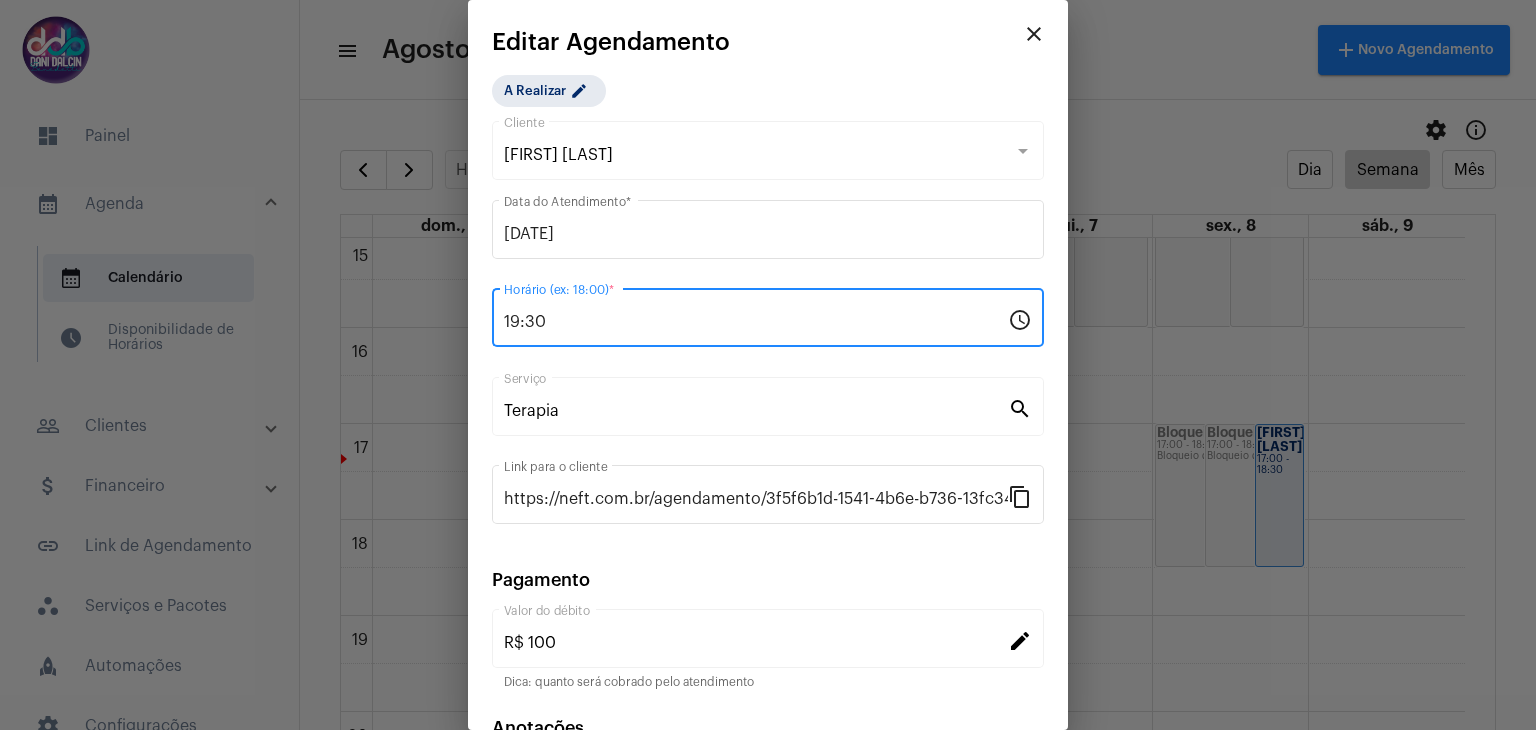 type on "19:30" 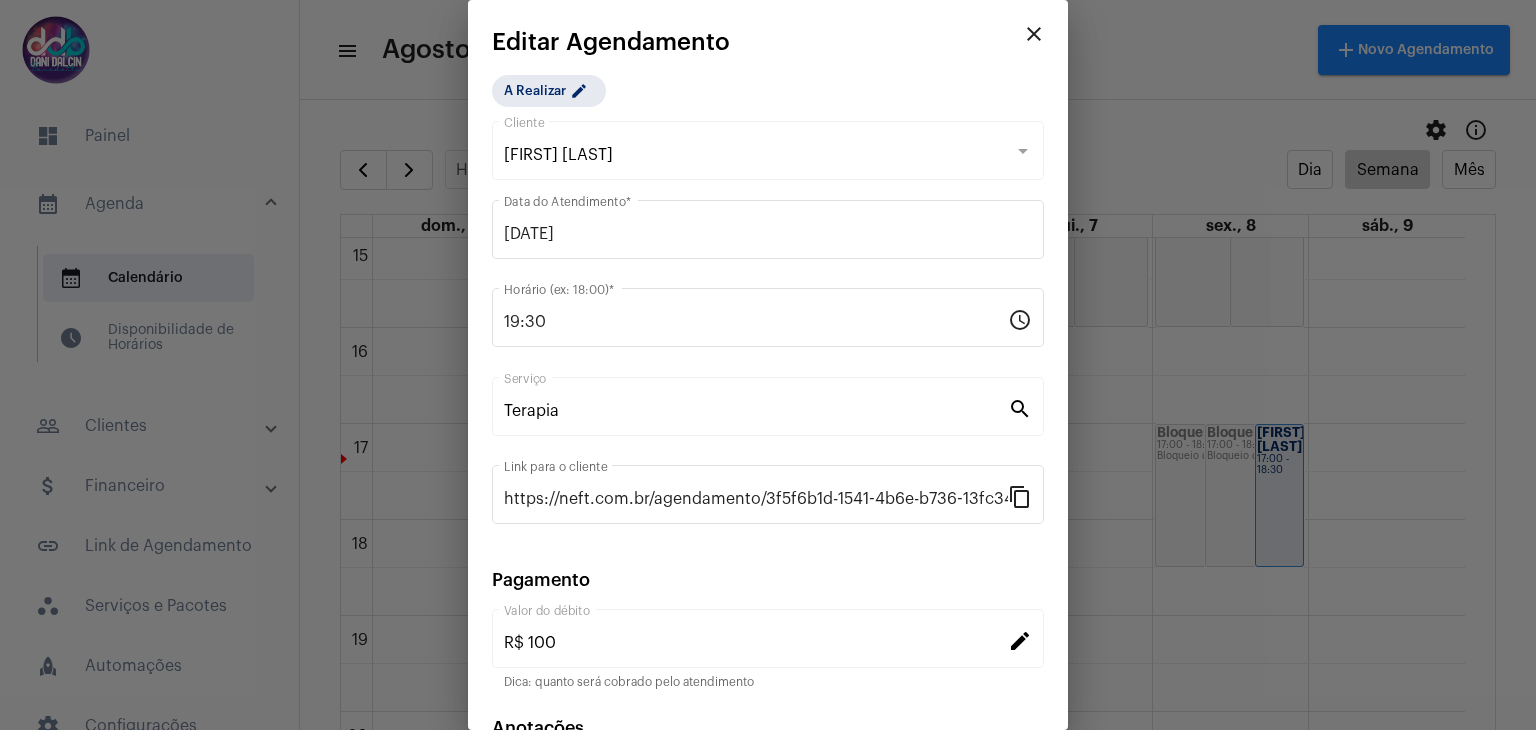 scroll, scrollTop: 128, scrollLeft: 0, axis: vertical 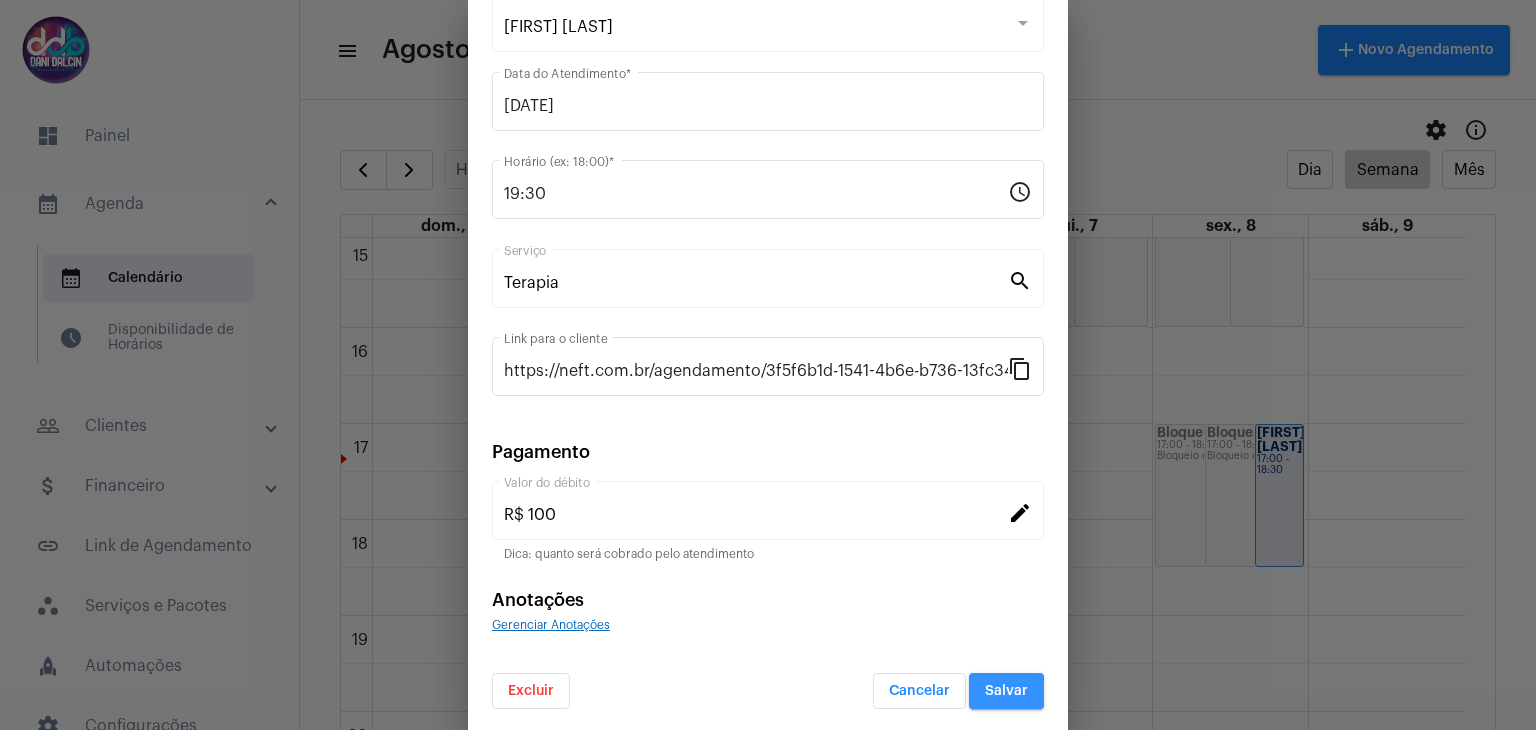 click on "Salvar" at bounding box center [1006, 691] 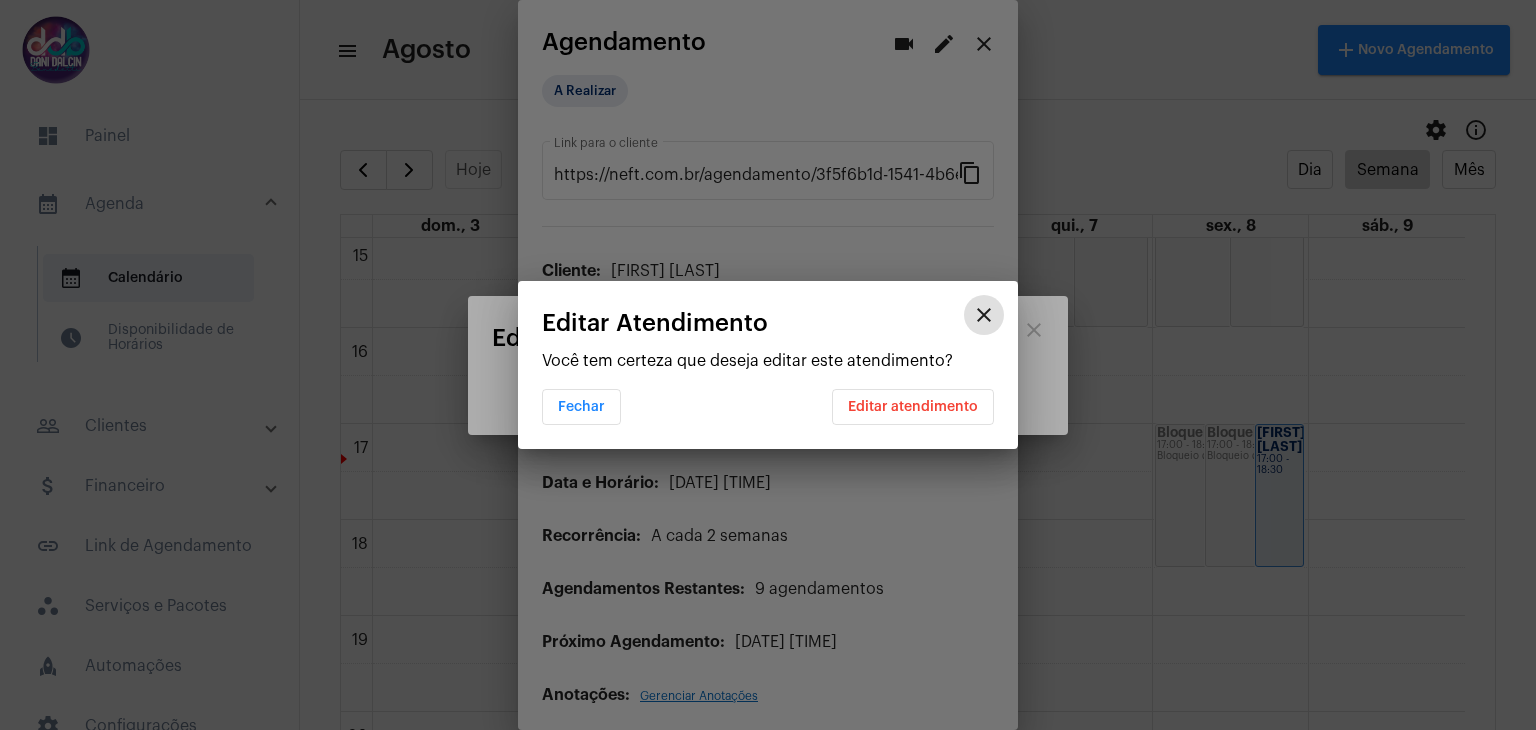 click on "Editar atendimento" at bounding box center [913, 407] 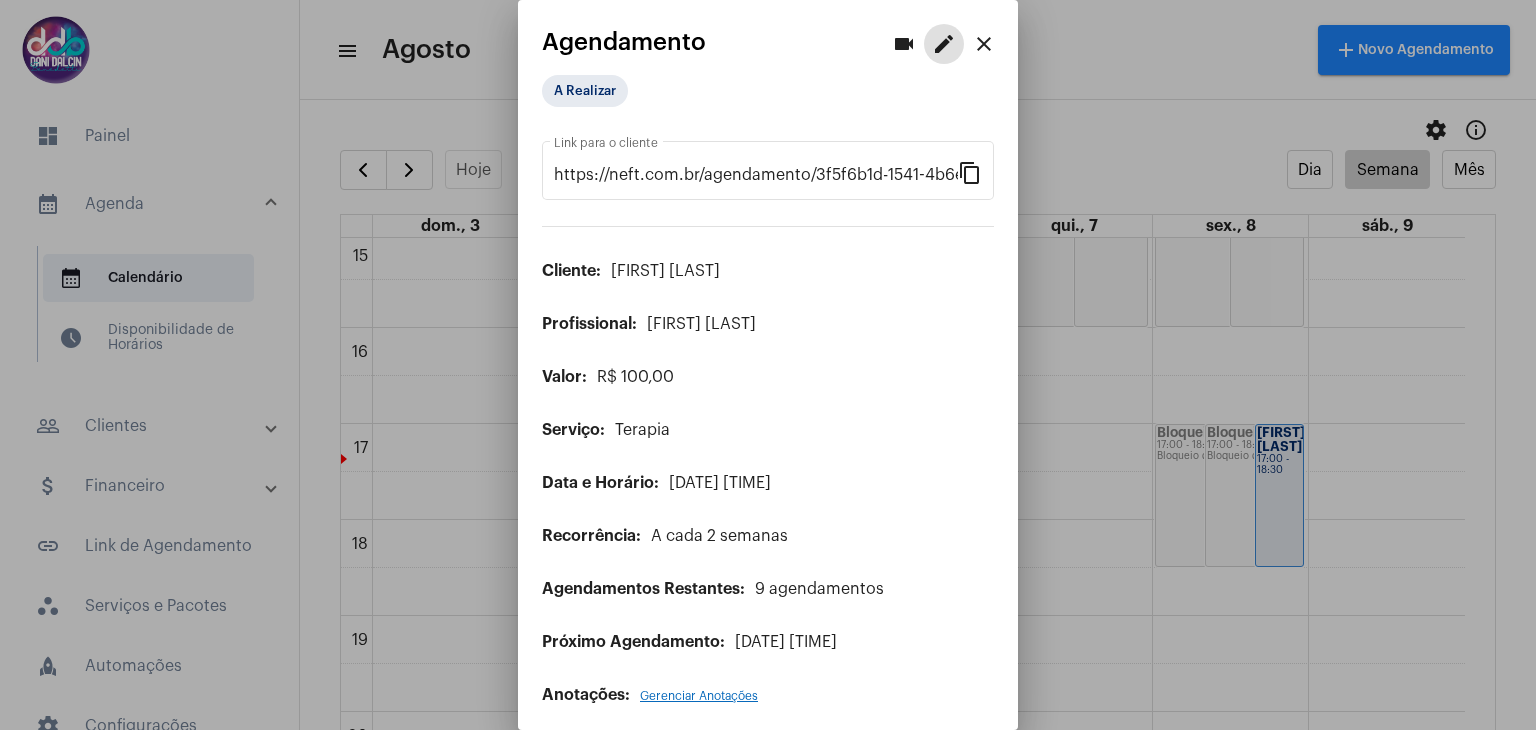 click on "close" at bounding box center [984, 44] 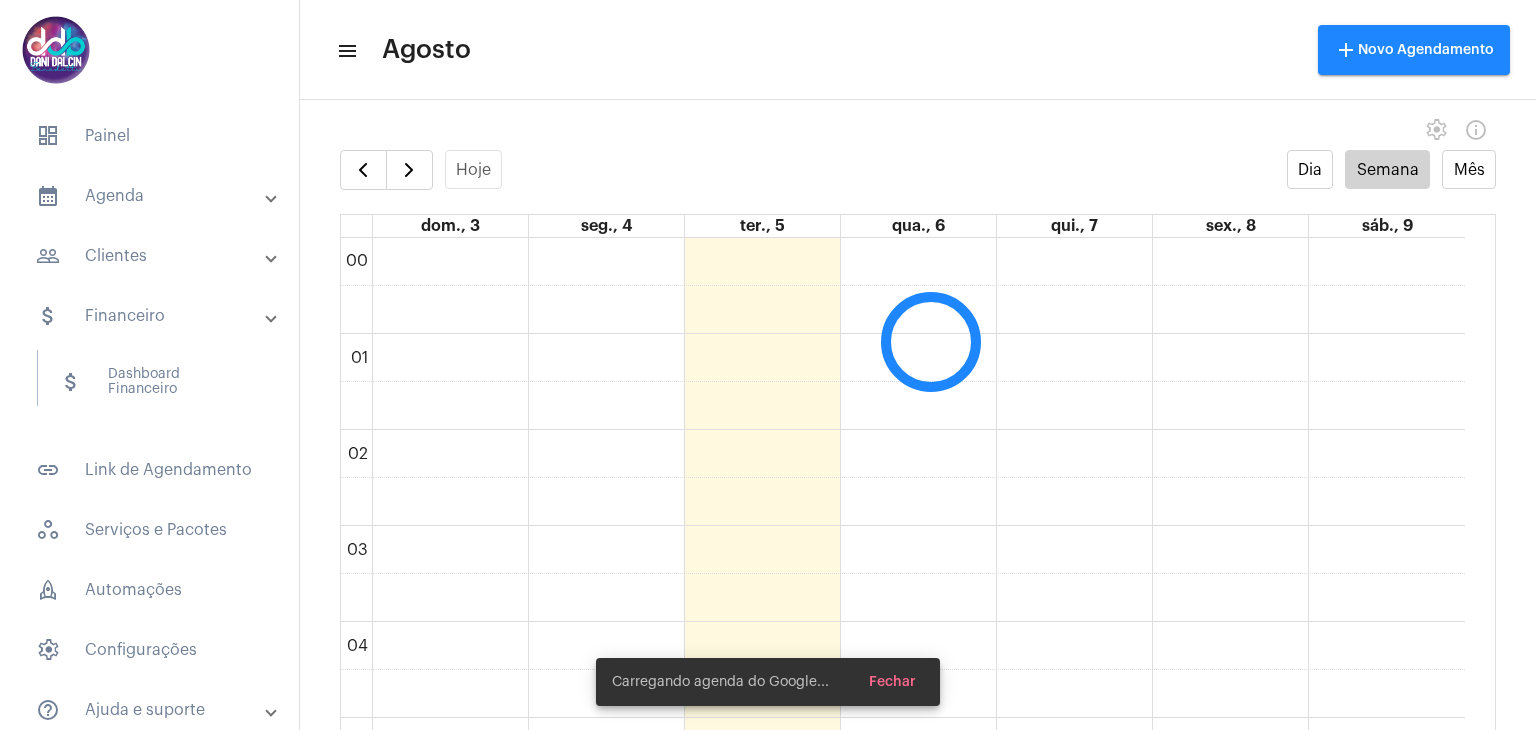scroll, scrollTop: 0, scrollLeft: 0, axis: both 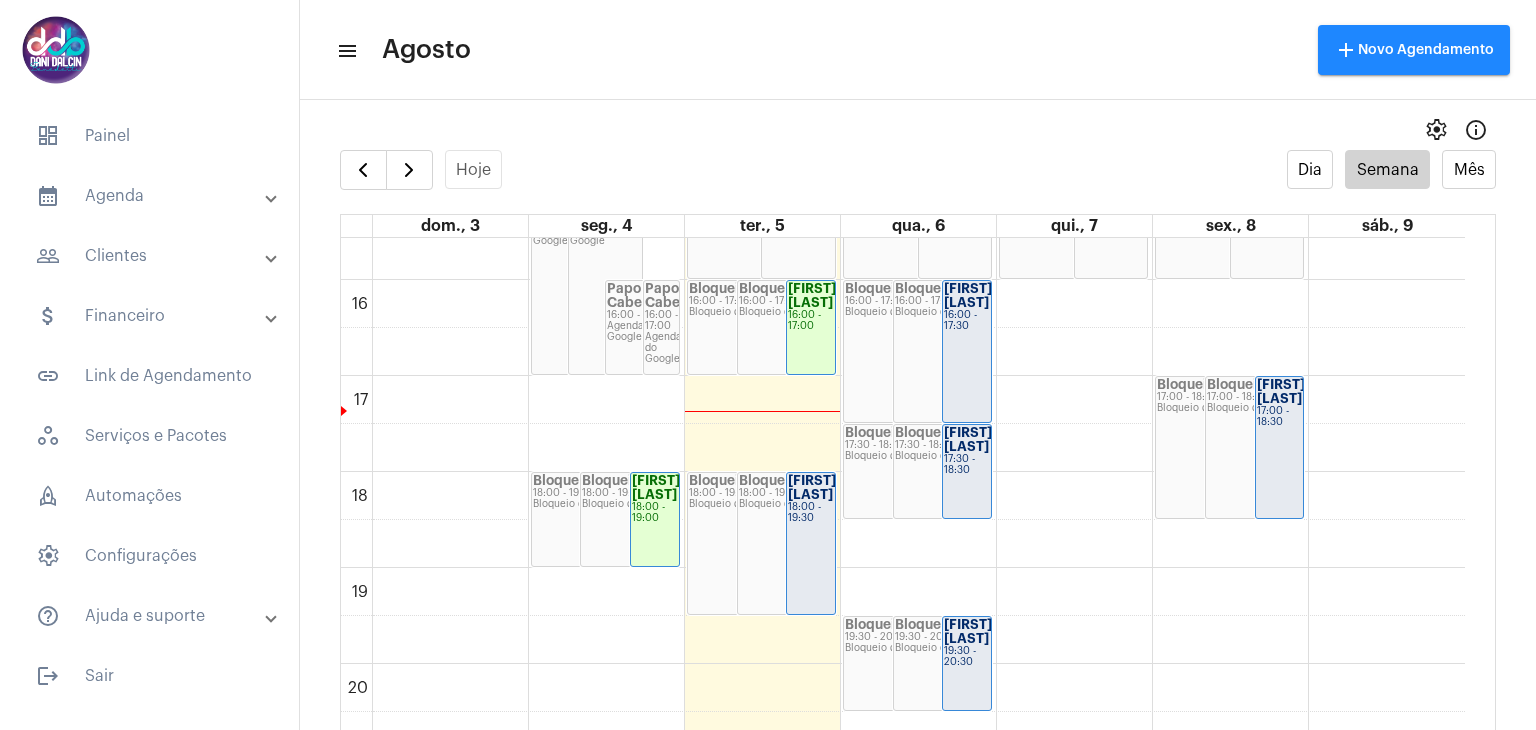 click on "[FIRST] [LAST]" 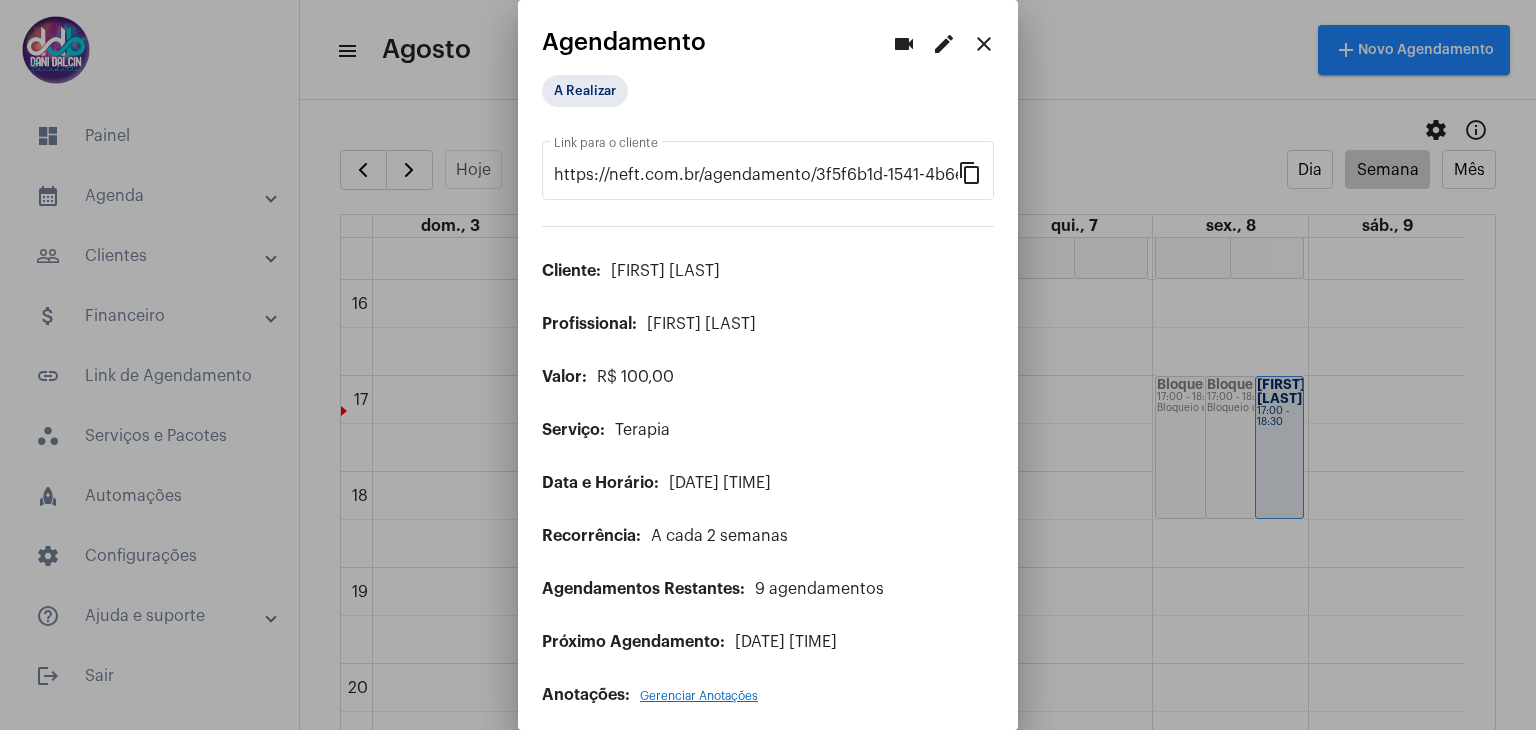 click on "edit" at bounding box center (944, 44) 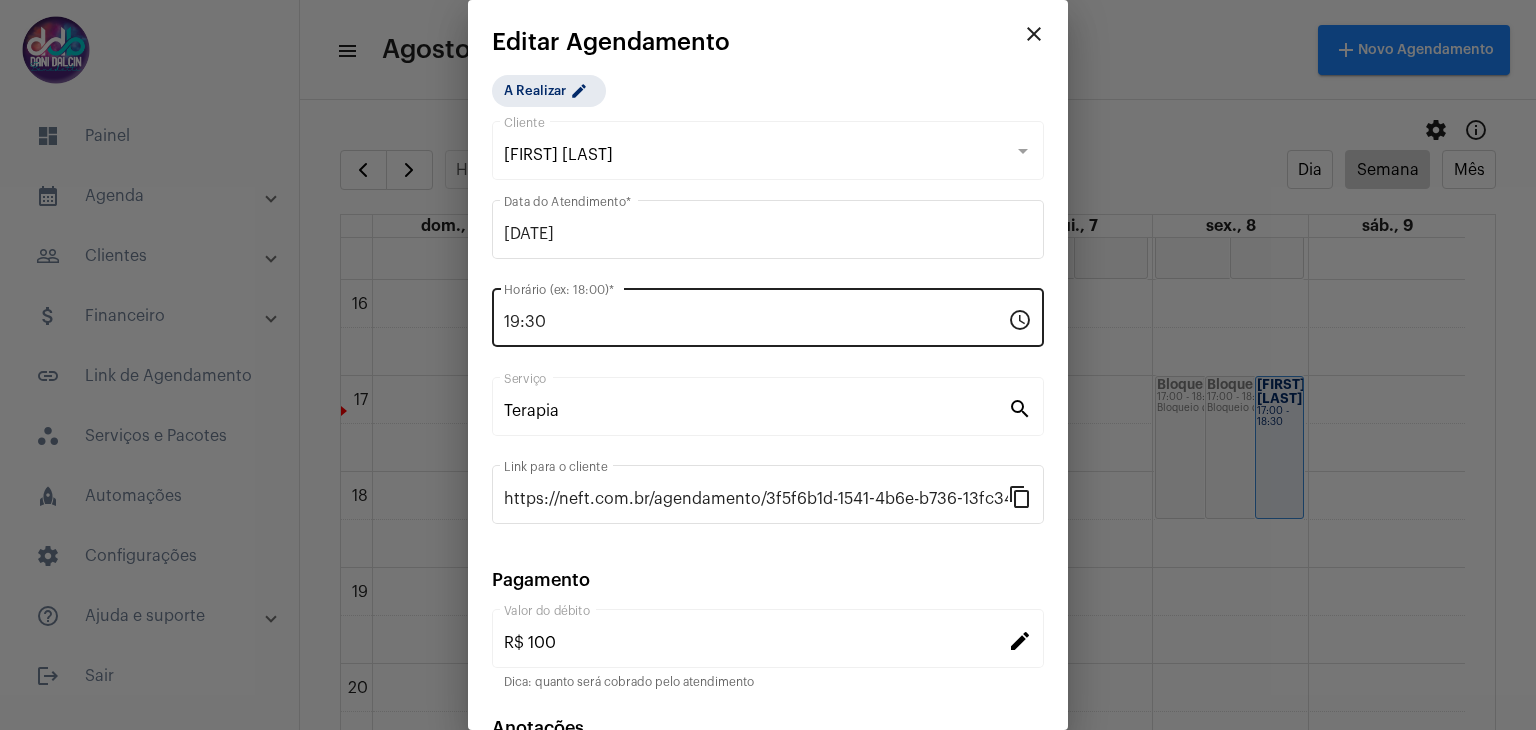 click on "19:30" at bounding box center [756, 322] 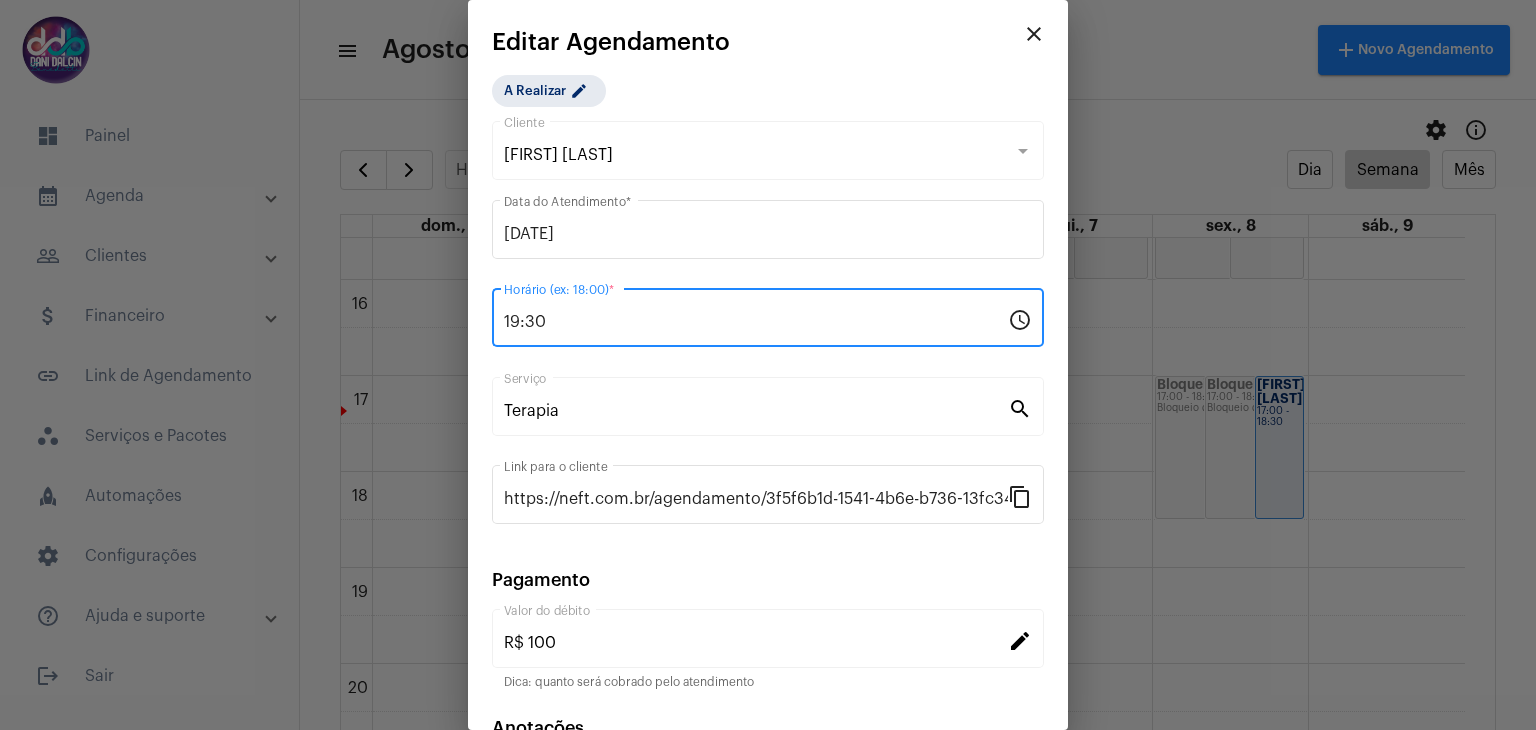 click on "19:30" at bounding box center (756, 322) 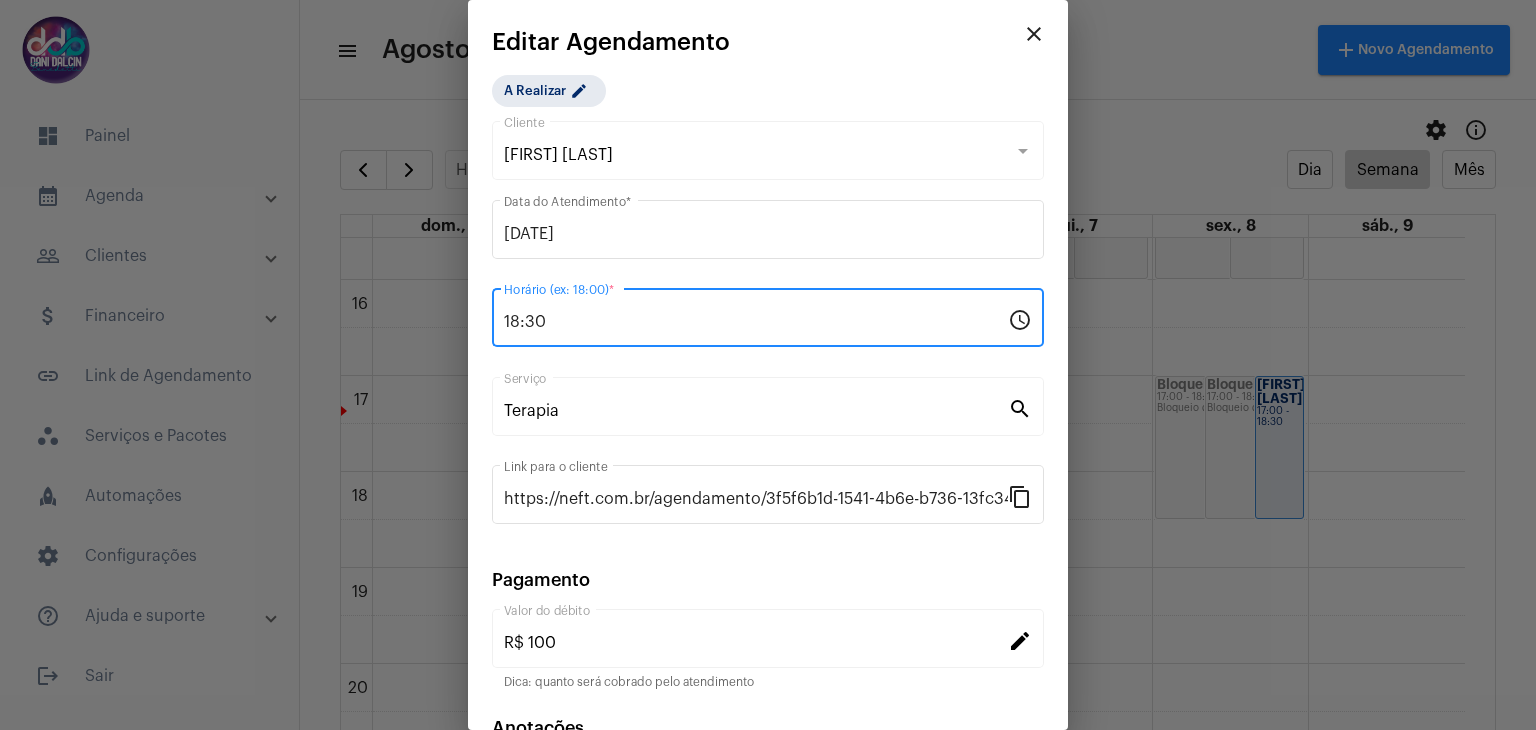 type on "18:30" 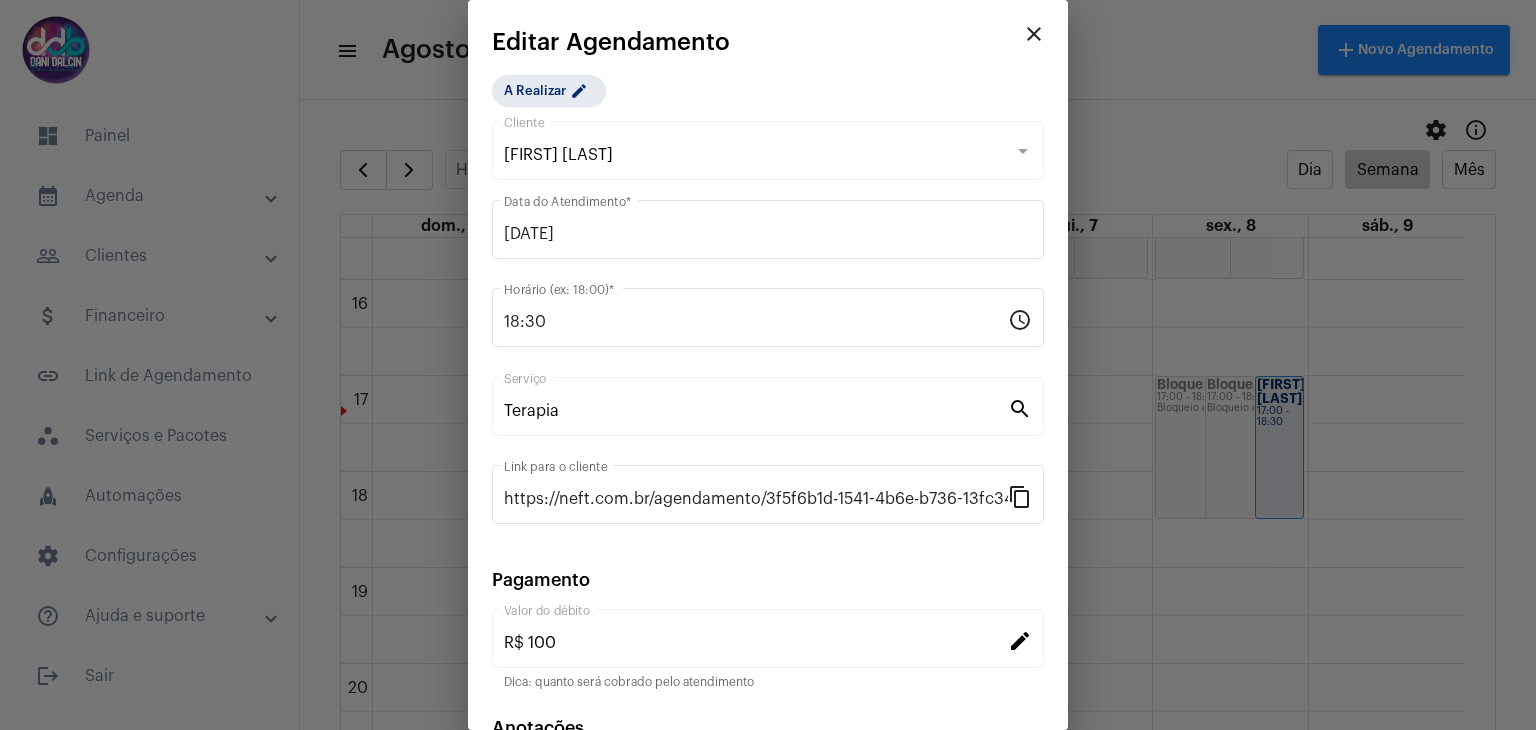 scroll, scrollTop: 128, scrollLeft: 0, axis: vertical 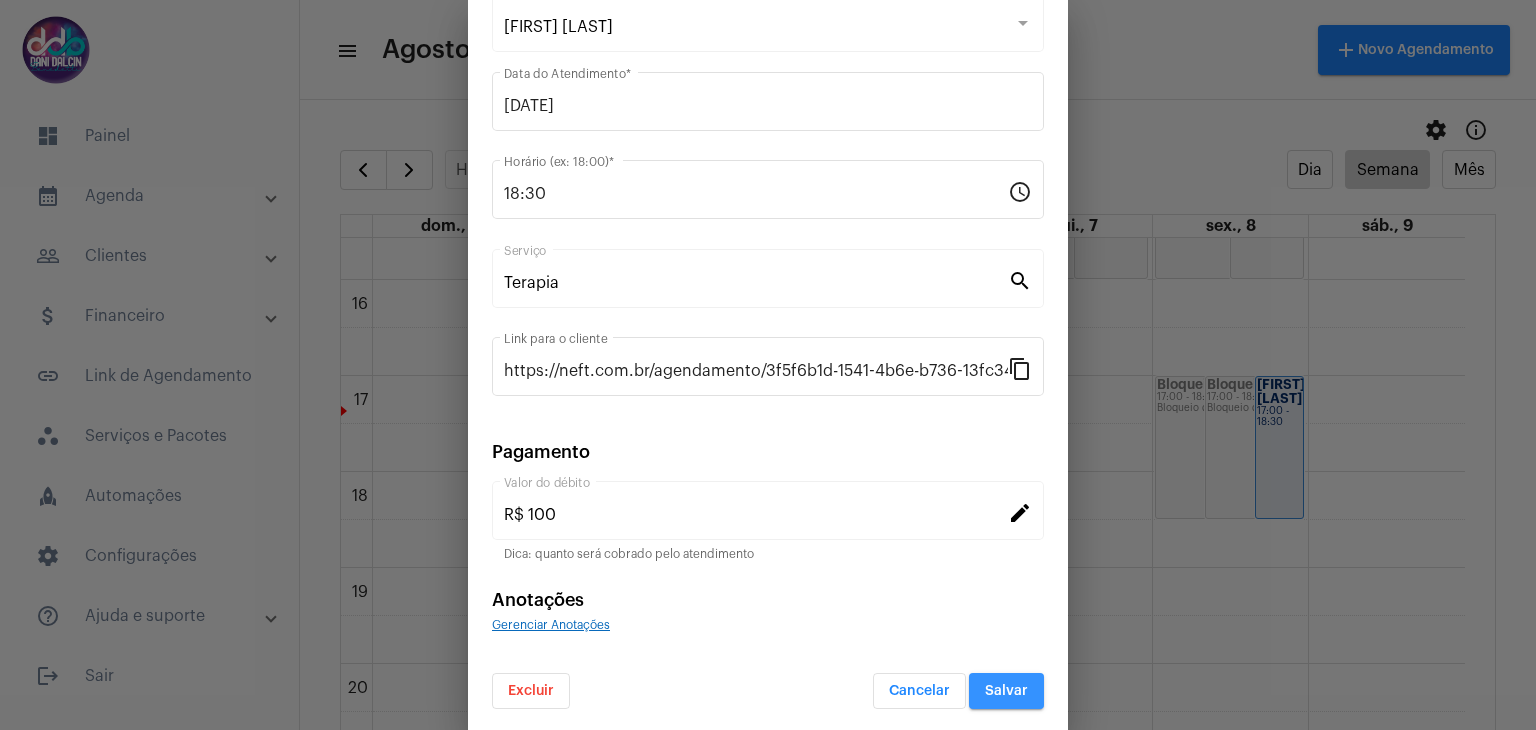 click on "Salvar" at bounding box center (1006, 691) 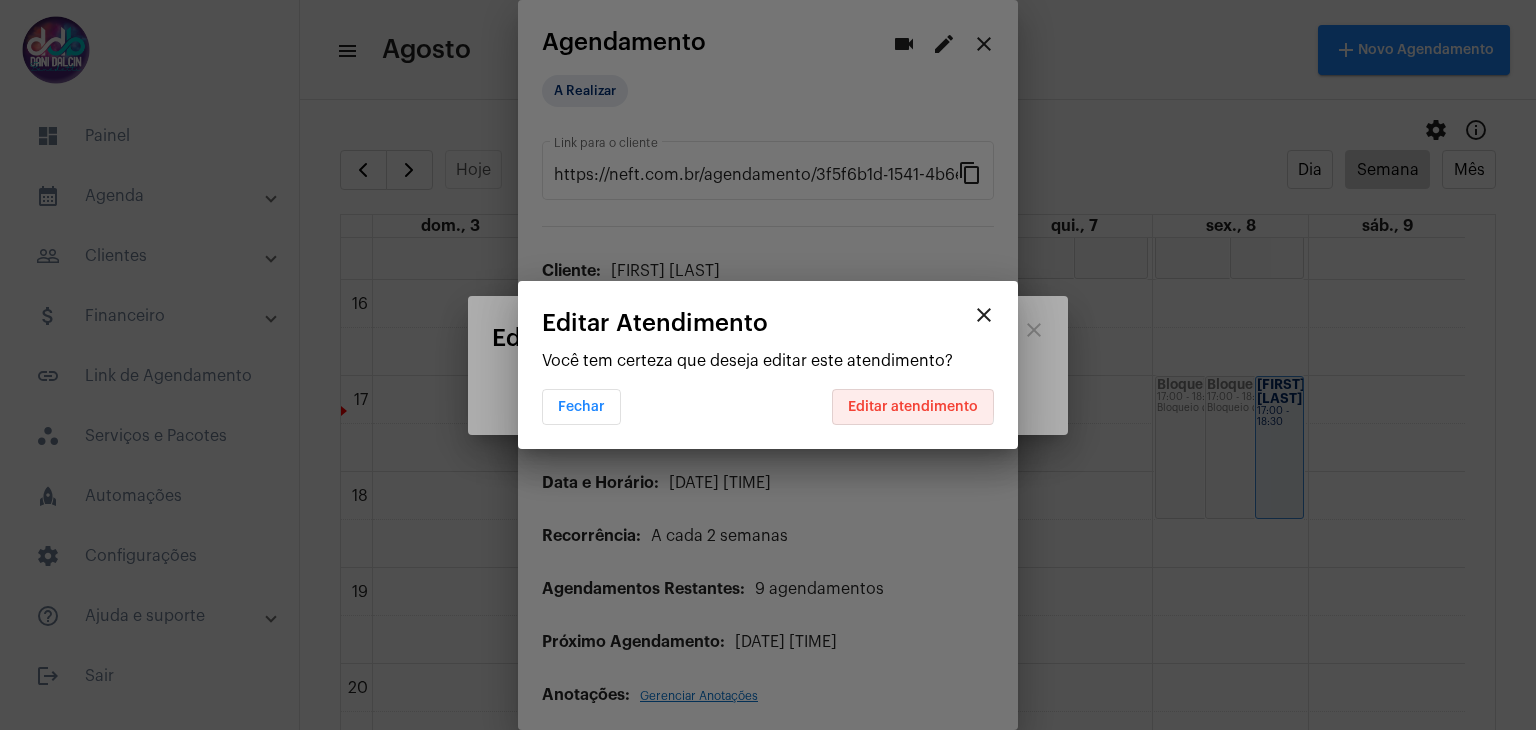 click on "Editar atendimento" at bounding box center (913, 407) 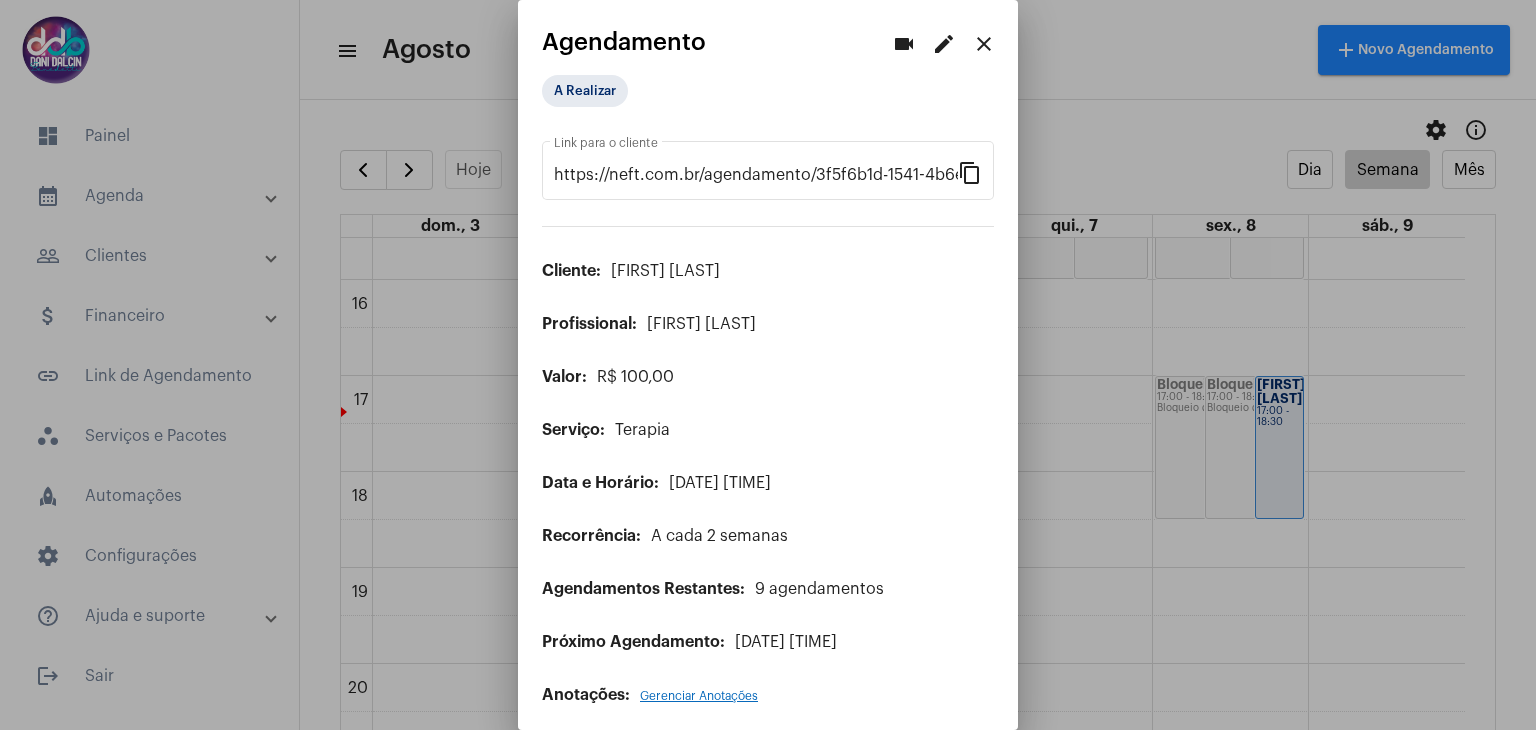 scroll, scrollTop: 9, scrollLeft: 0, axis: vertical 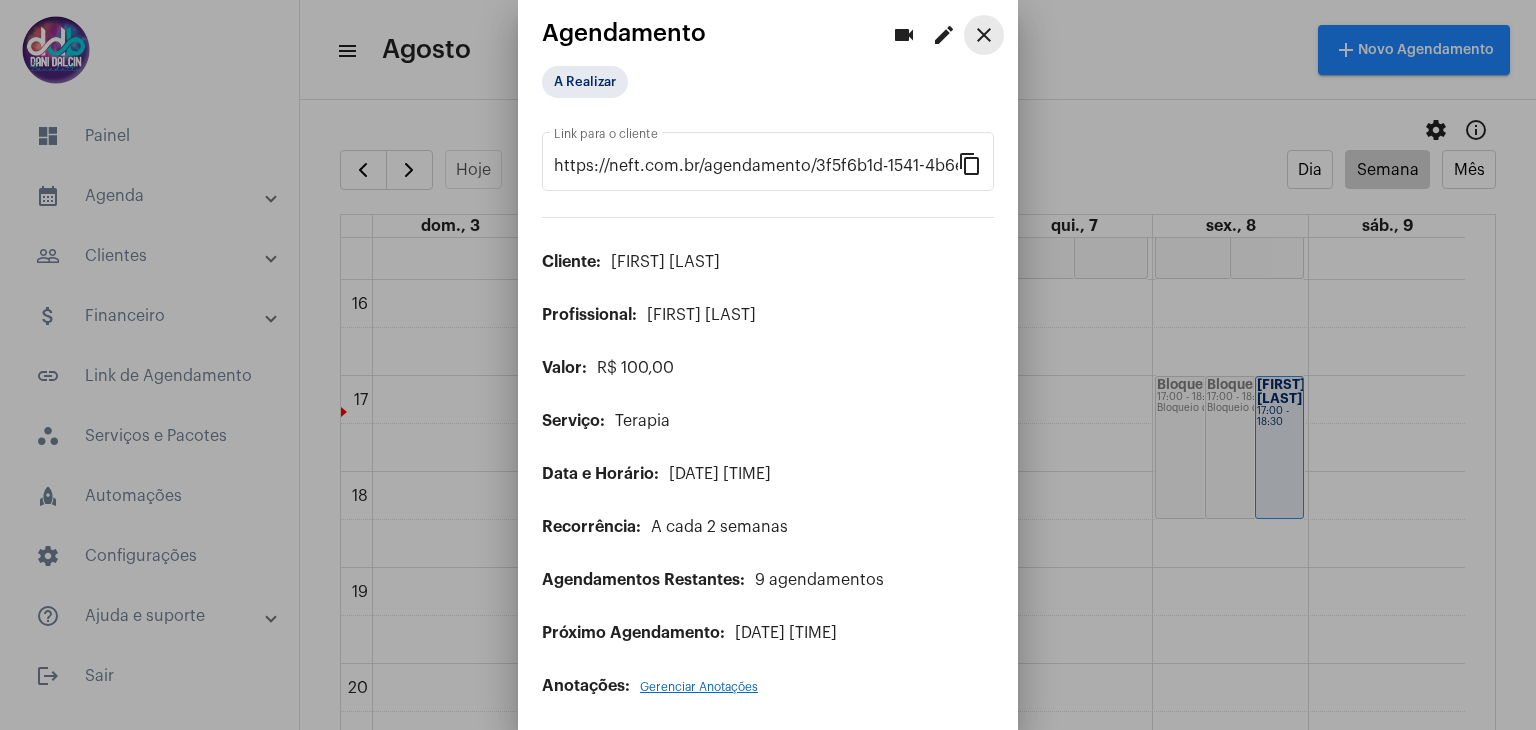 click on "close" at bounding box center (984, 35) 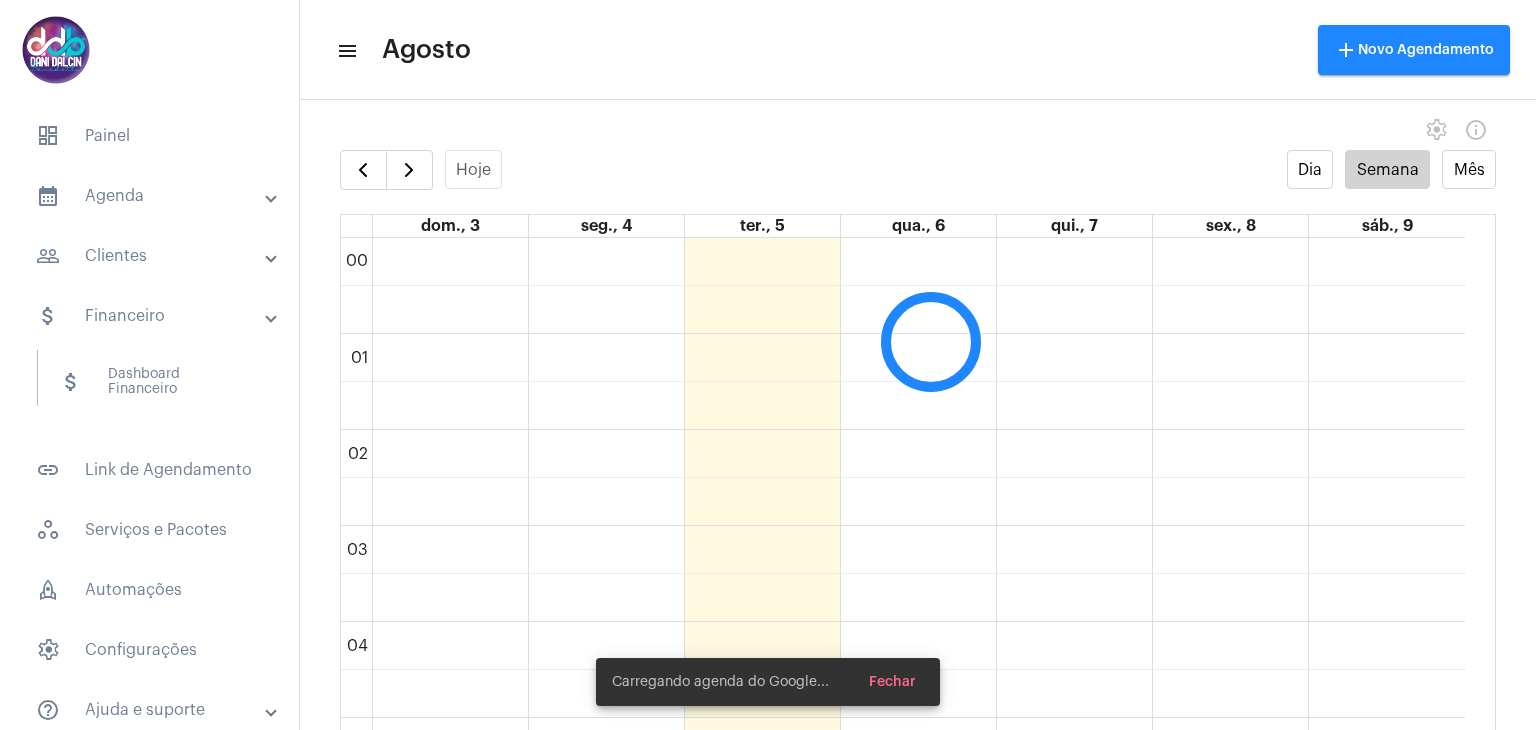 scroll, scrollTop: 0, scrollLeft: 0, axis: both 